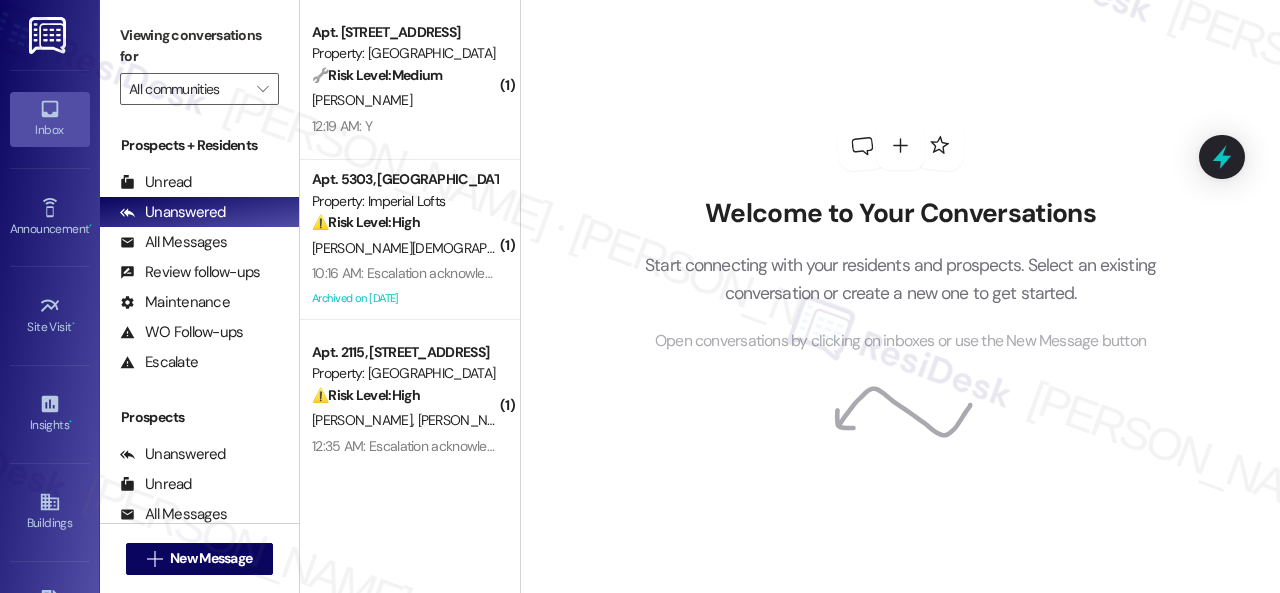 scroll, scrollTop: 0, scrollLeft: 0, axis: both 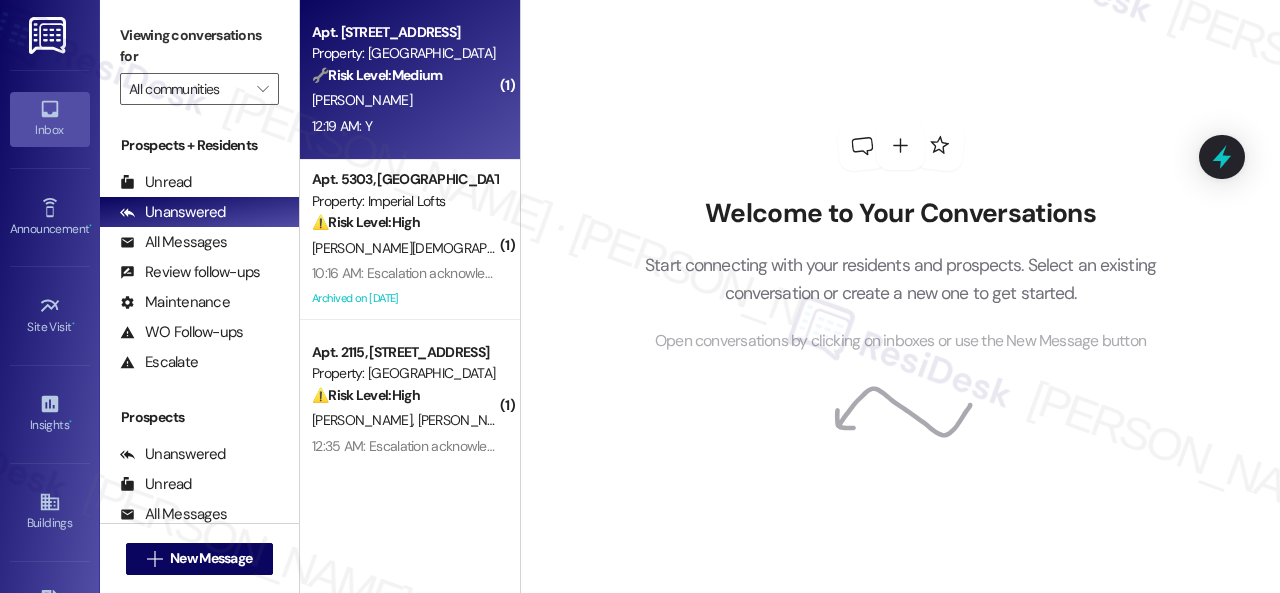 click on "D. Dickerson" at bounding box center (404, 100) 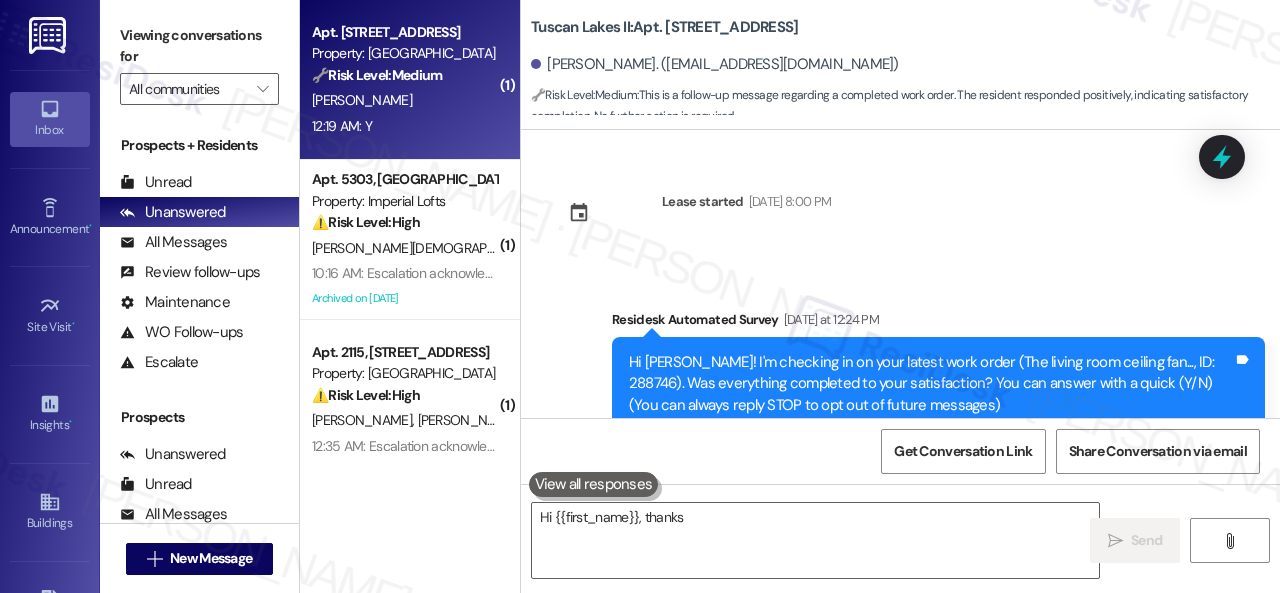 scroll, scrollTop: 226, scrollLeft: 0, axis: vertical 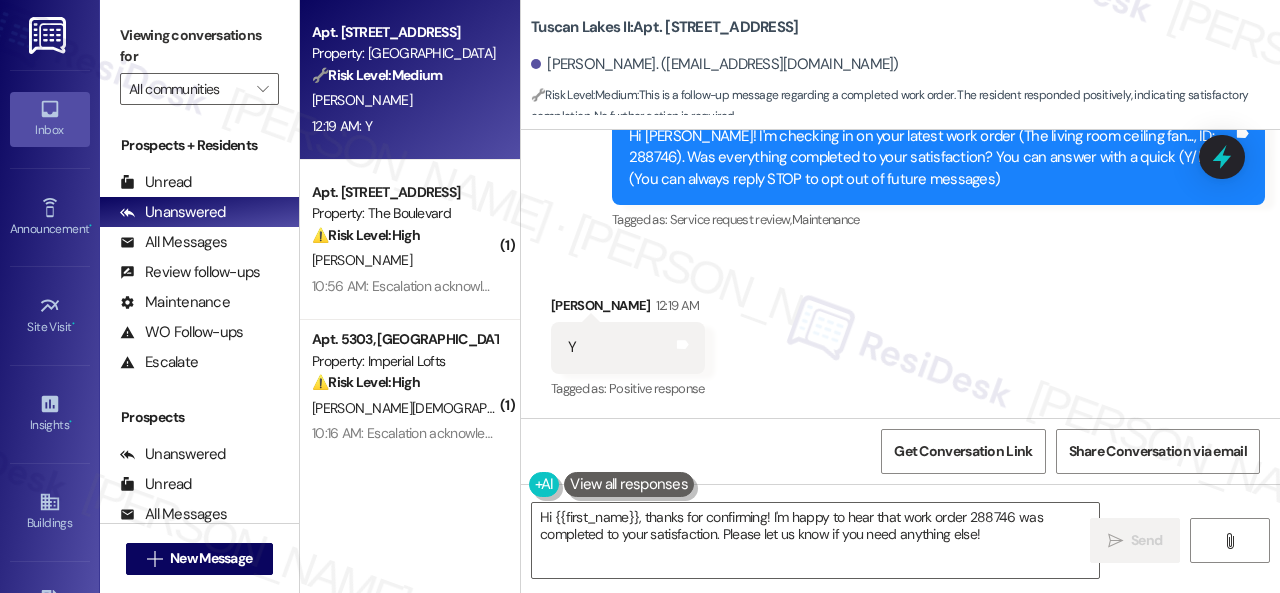 click on "Received via SMS Donald Dickerson 12:19 AM Y Tags and notes Tagged as:   Positive response Click to highlight conversations about Positive response" at bounding box center (900, 334) 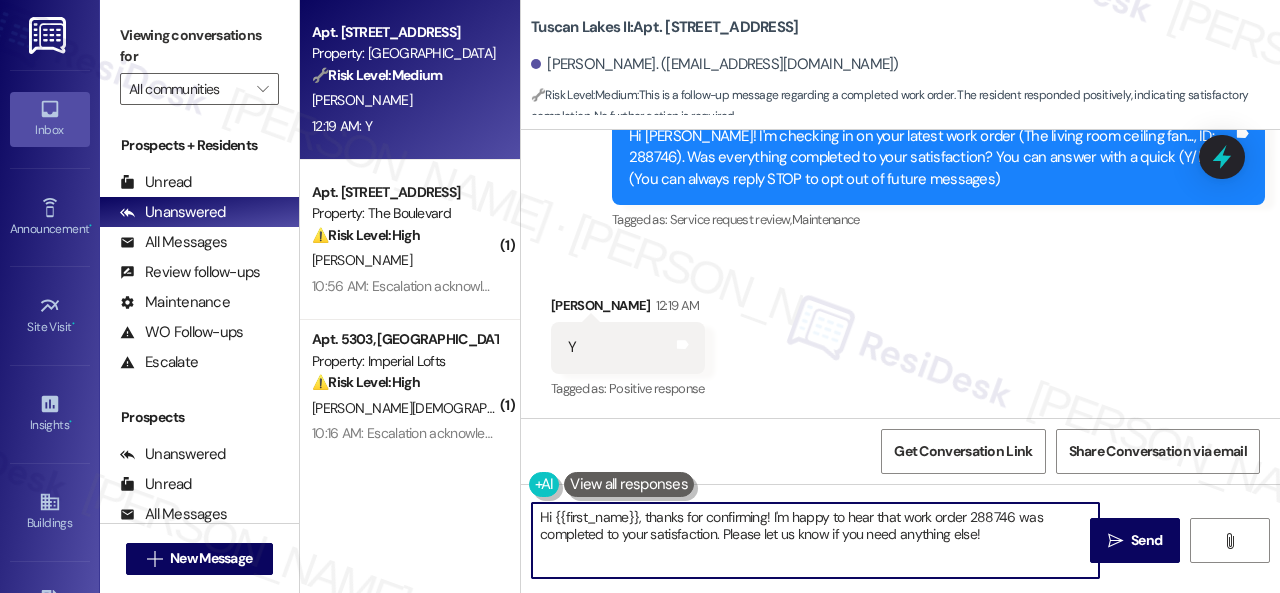 drag, startPoint x: 1001, startPoint y: 541, endPoint x: 349, endPoint y: 496, distance: 653.5511 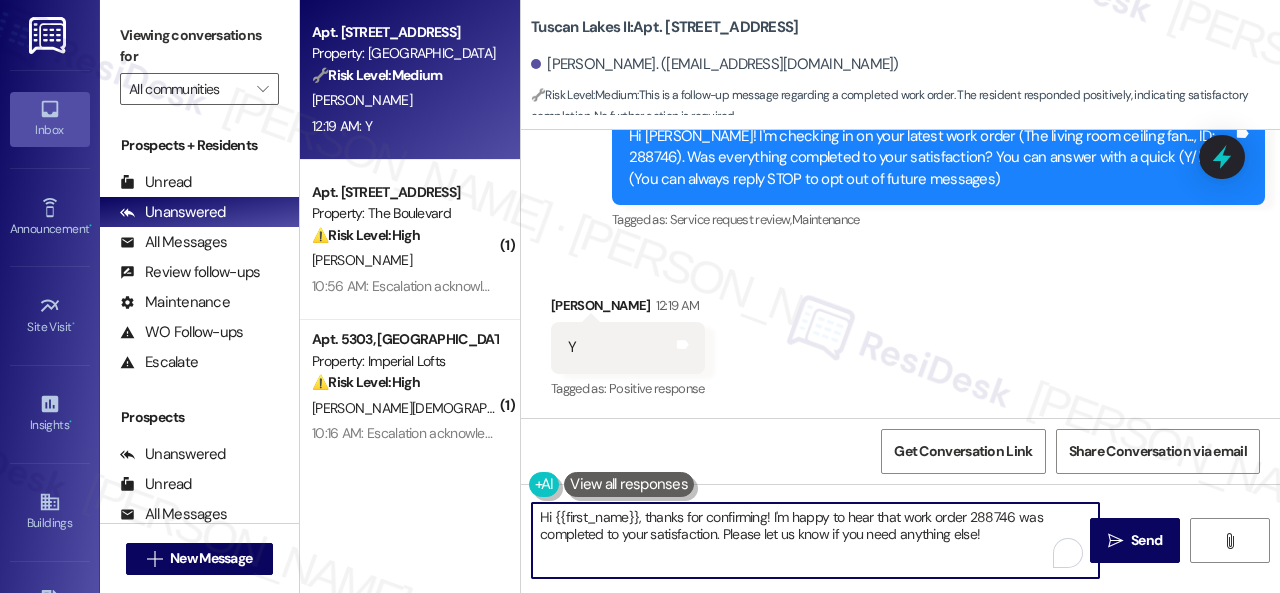 paste on "Great to hear the issues are resolved! If {{property}} lived up to your expectations, reply “Yes.” If not, feel free to share your thoughts — we’re always looking to improv" 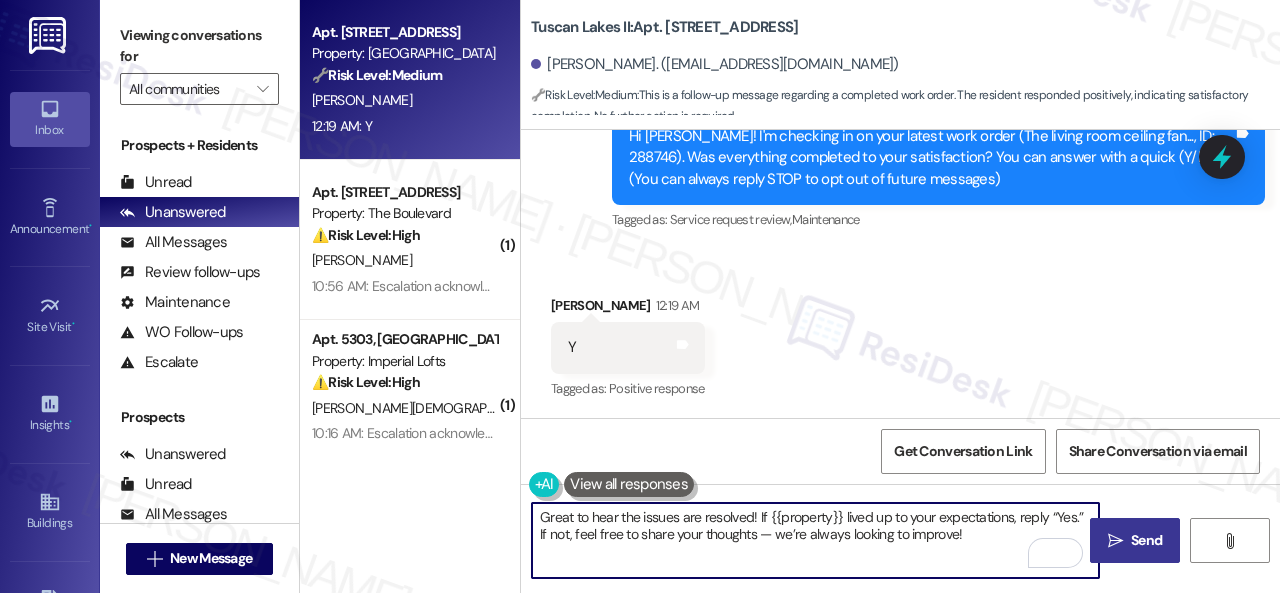 type on "Great to hear the issues are resolved! If {{property}} lived up to your expectations, reply “Yes.” If not, feel free to share your thoughts — we’re always looking to improve!" 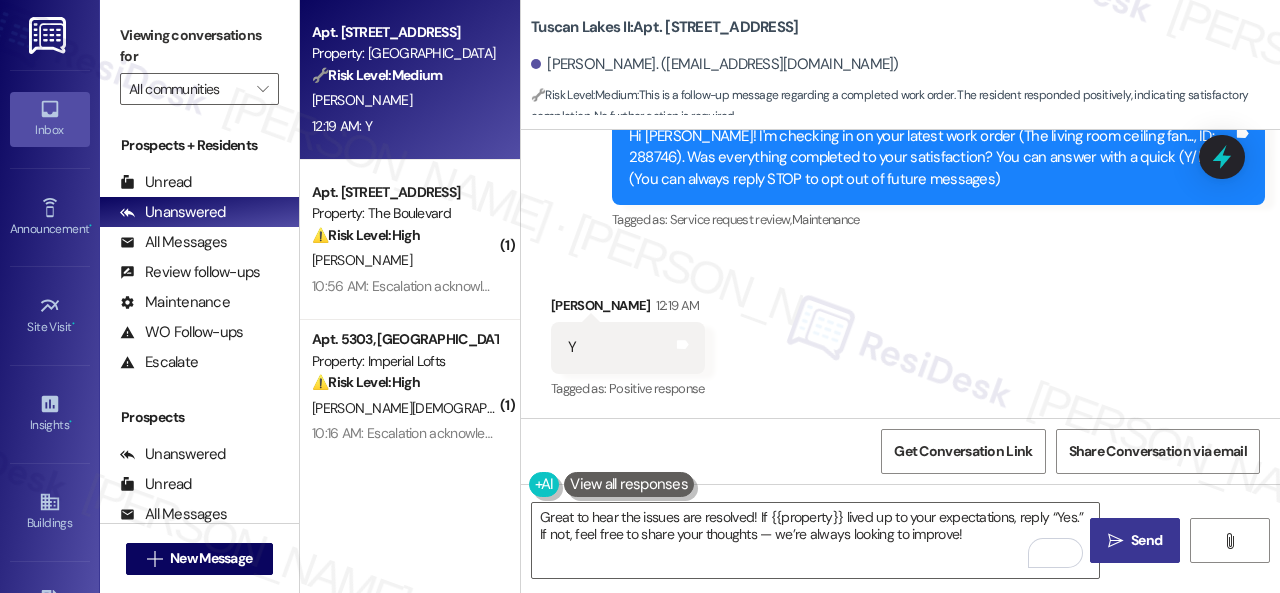 click on " Send" at bounding box center (1135, 540) 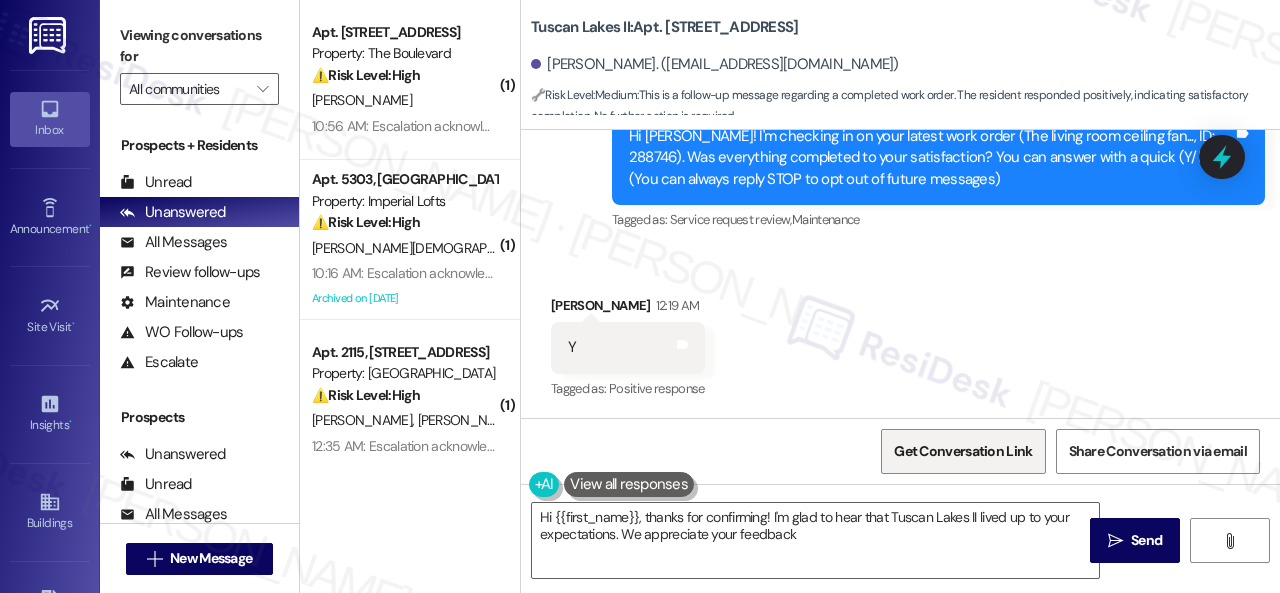 type on "Hi {{first_name}}, thanks for confirming! I'm glad to hear that Tuscan Lakes II lived up to your expectations. We appreciate your feedback!" 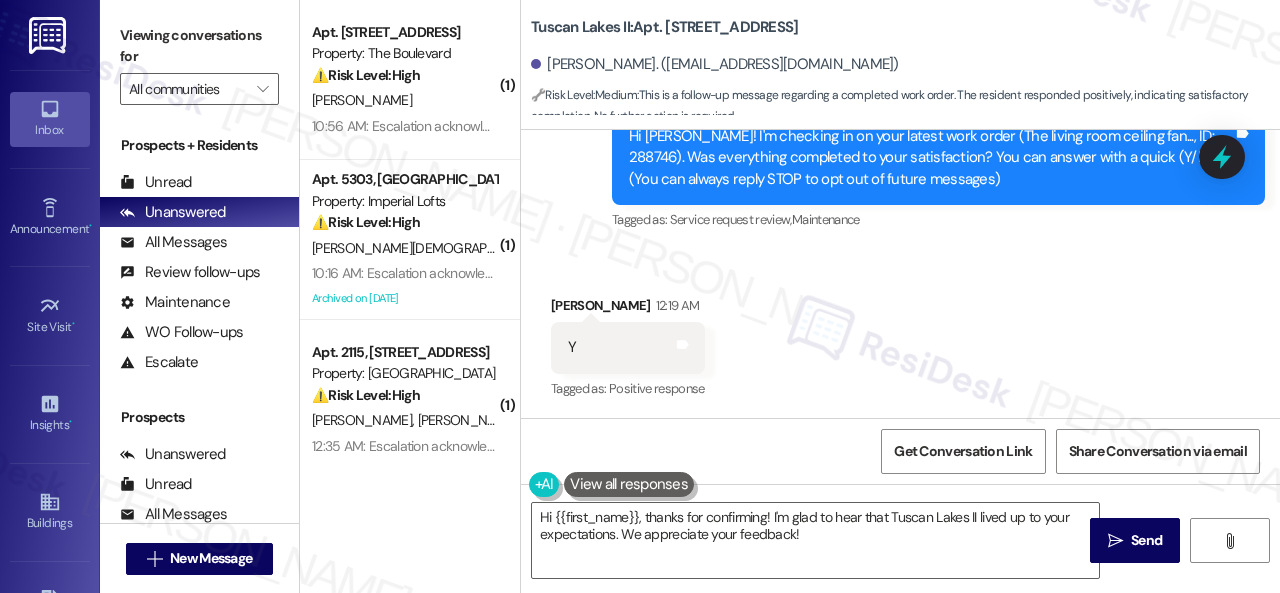 click on "Received via SMS Donald Dickerson 12:19 AM Y Tags and notes Tagged as:   Positive response Click to highlight conversations about Positive response" at bounding box center (900, 334) 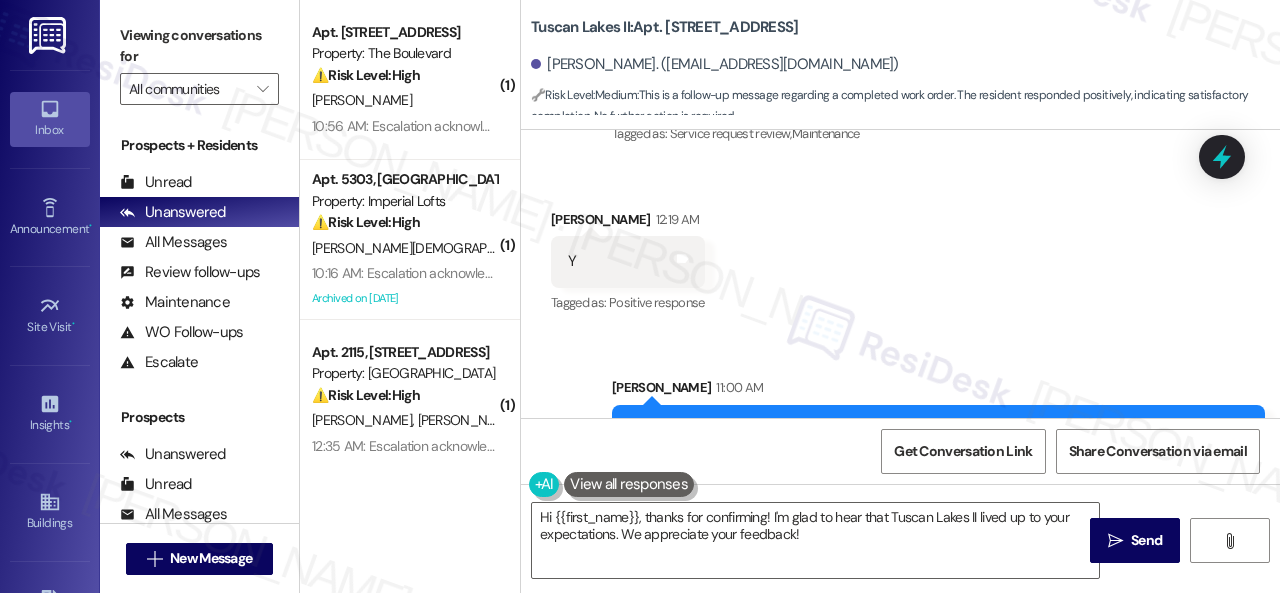 scroll, scrollTop: 388, scrollLeft: 0, axis: vertical 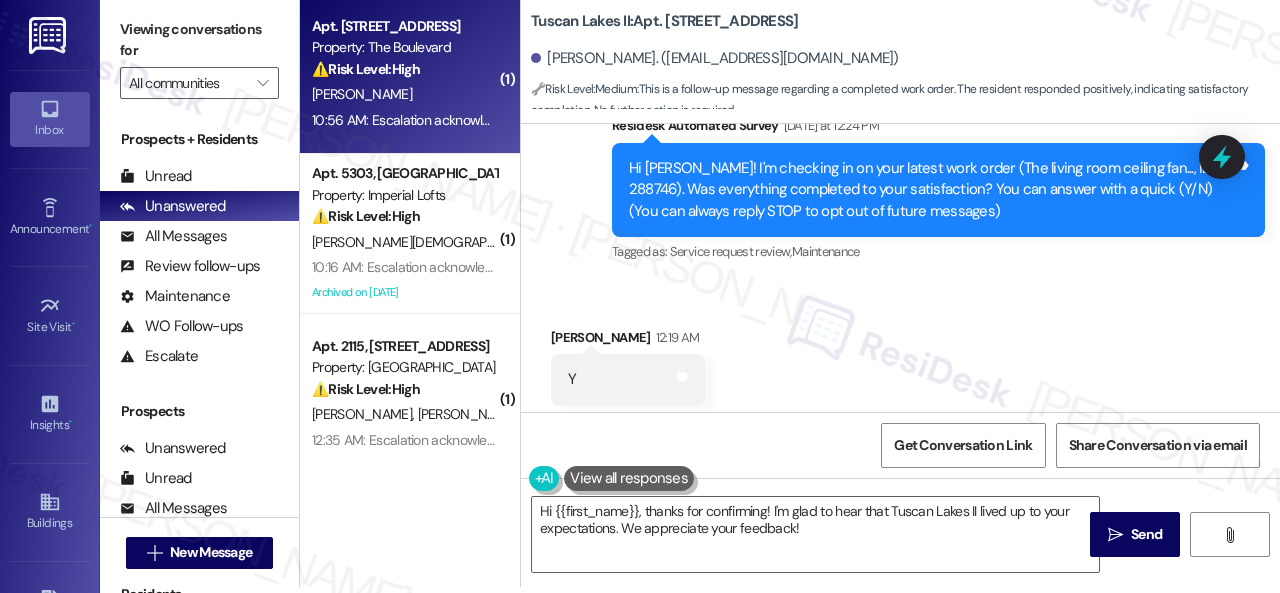 click on "I. Ortiz" at bounding box center [404, 94] 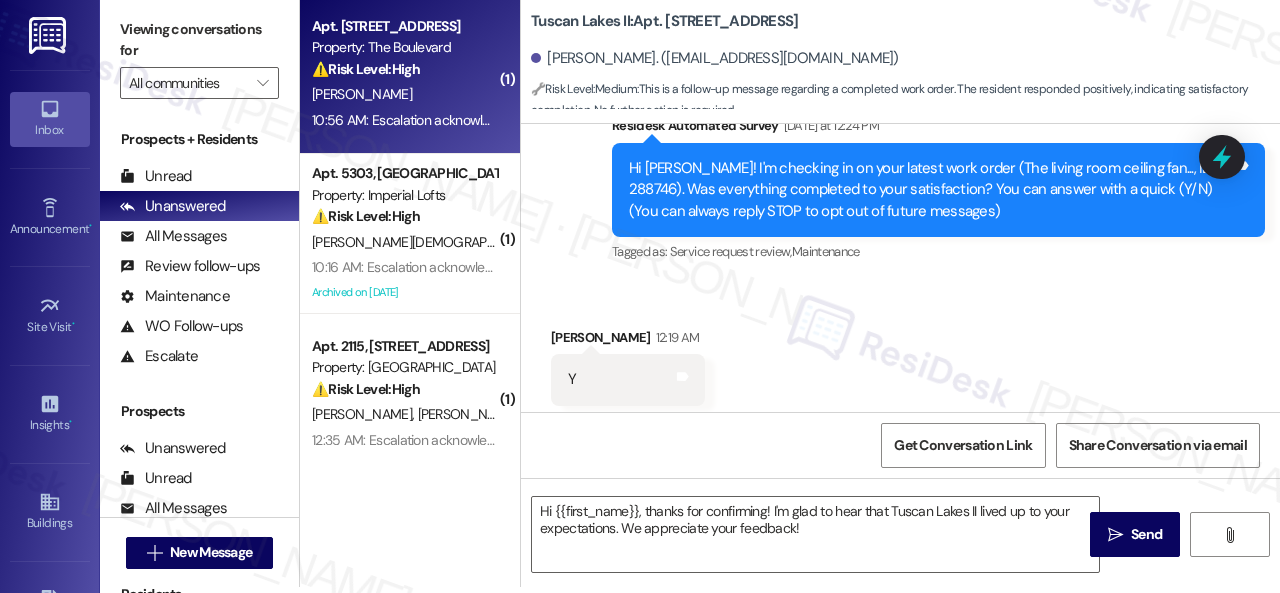type on "Fetching suggested responses. Please feel free to read through the conversation in the meantime." 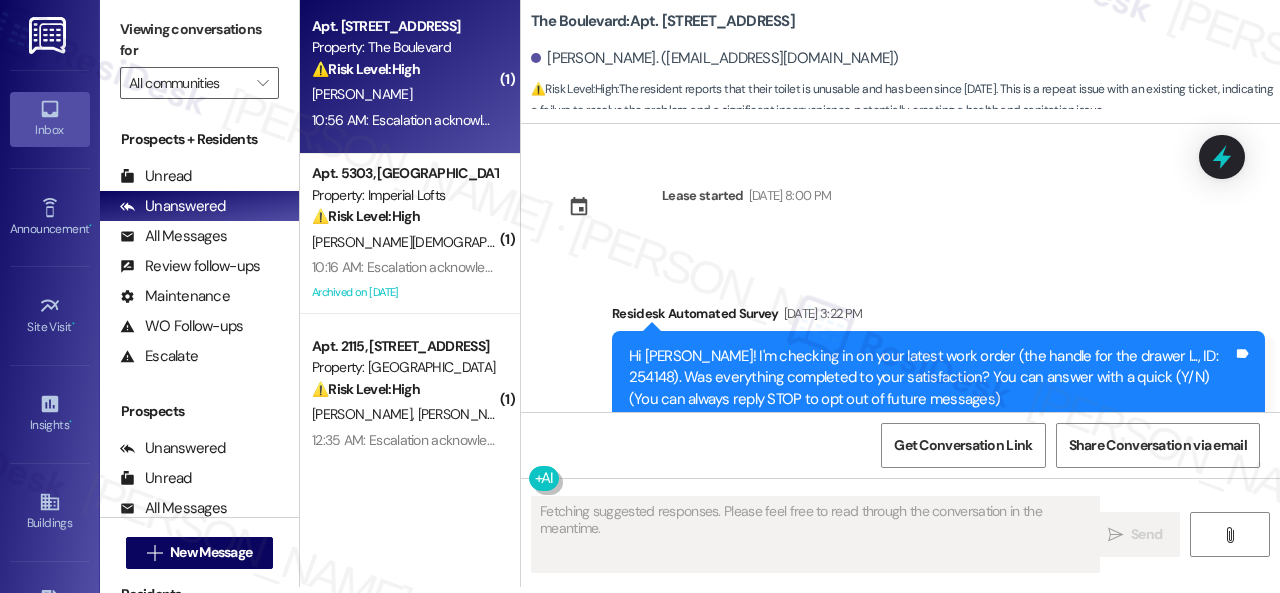 scroll, scrollTop: 0, scrollLeft: 0, axis: both 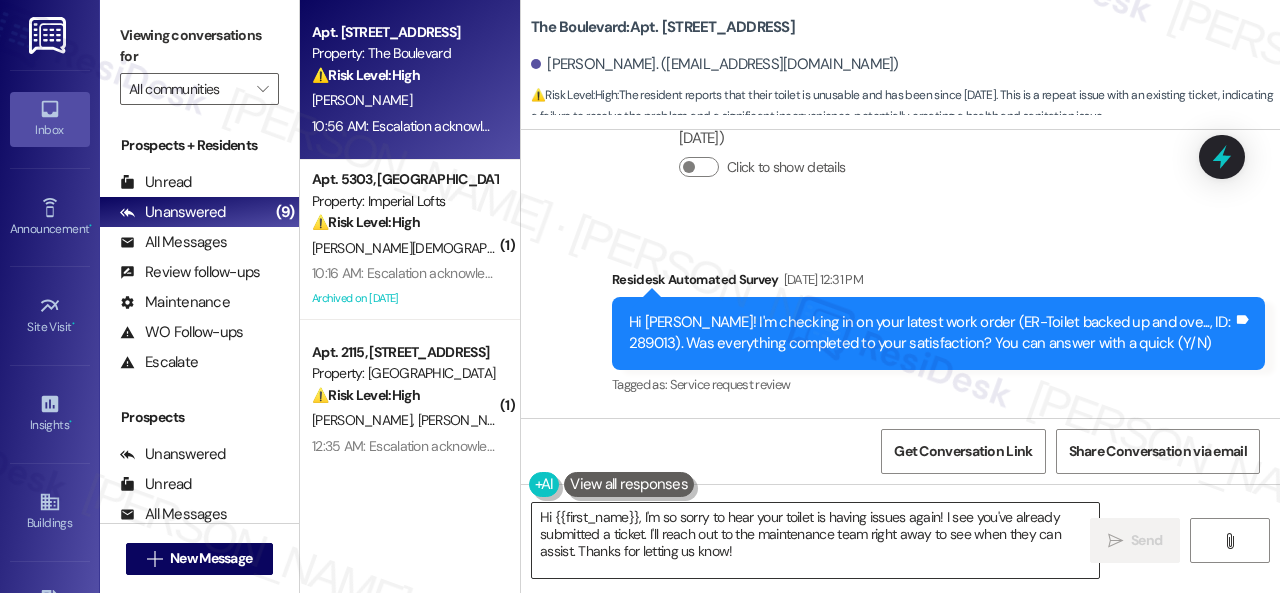 drag, startPoint x: 968, startPoint y: 524, endPoint x: 736, endPoint y: 534, distance: 232.21542 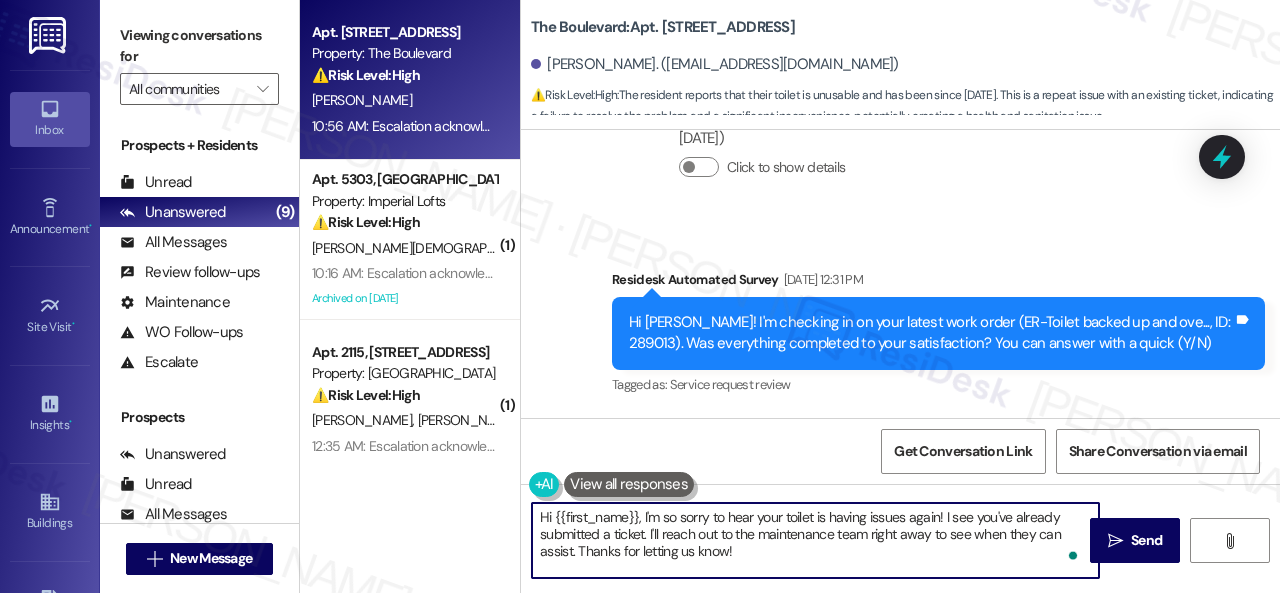 drag, startPoint x: 650, startPoint y: 528, endPoint x: 753, endPoint y: 555, distance: 106.48004 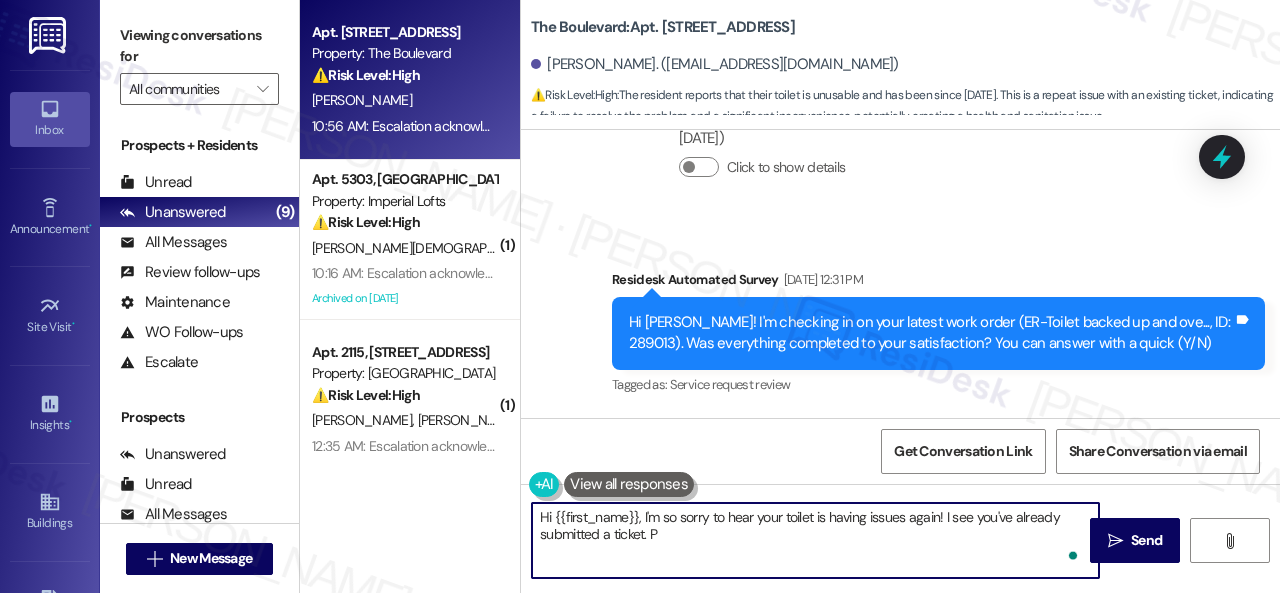 paste on "lease provide the work order number, and I'll gladly follow up with the site team immediately. Thank you!" 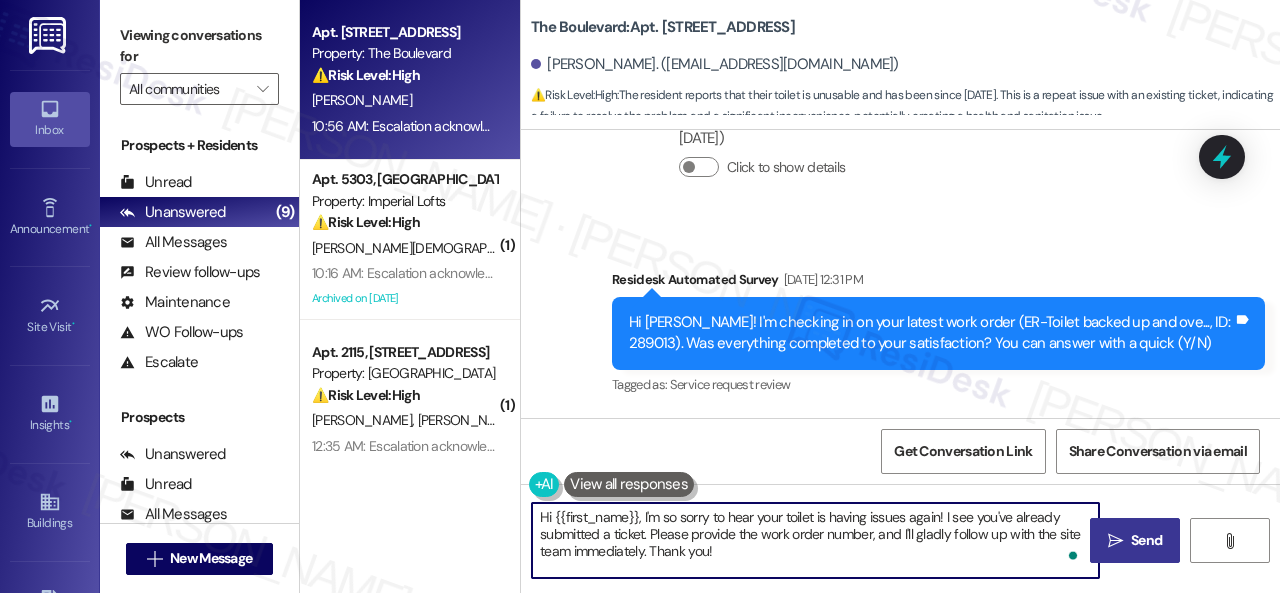 type on "Hi {{first_name}}, I'm so sorry to hear your toilet is having issues again! I see you've already submitted a ticket. Please provide the work order number, and I'll gladly follow up with the site team immediately. Thank you!" 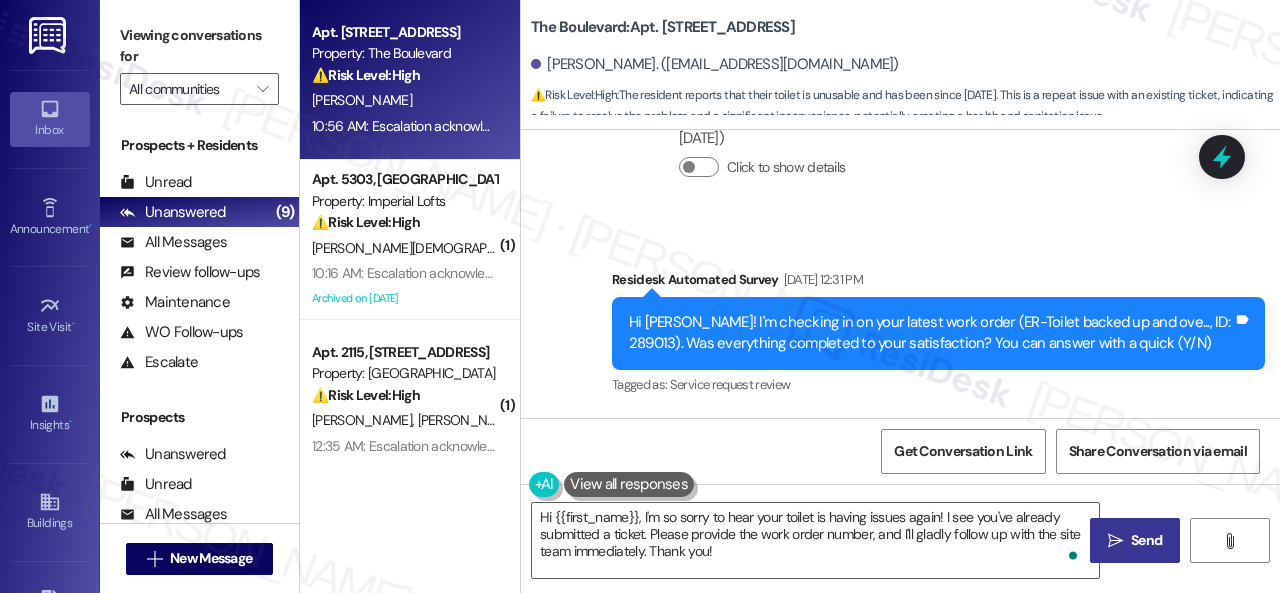 click on "Send" at bounding box center (1146, 540) 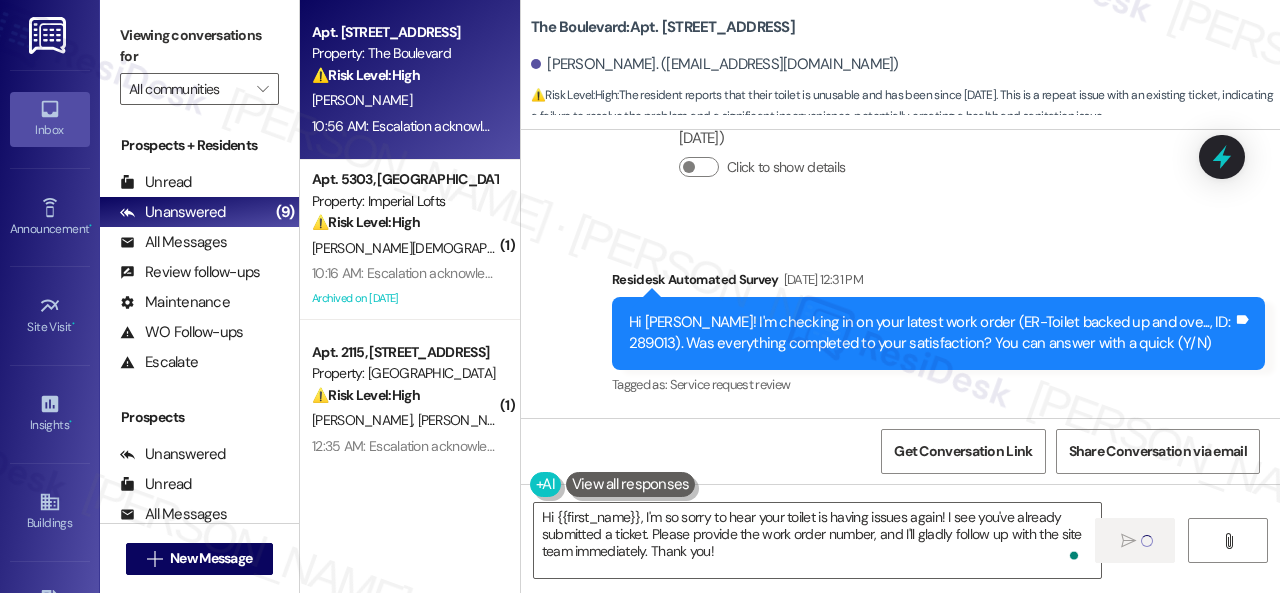 type 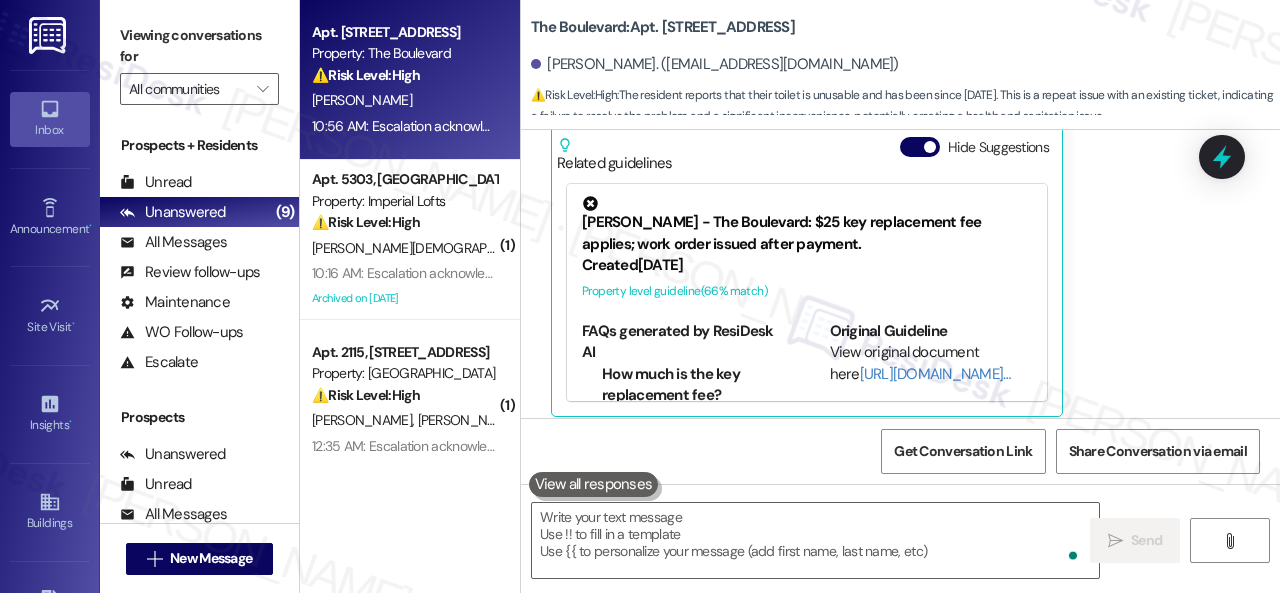 scroll, scrollTop: 10038, scrollLeft: 0, axis: vertical 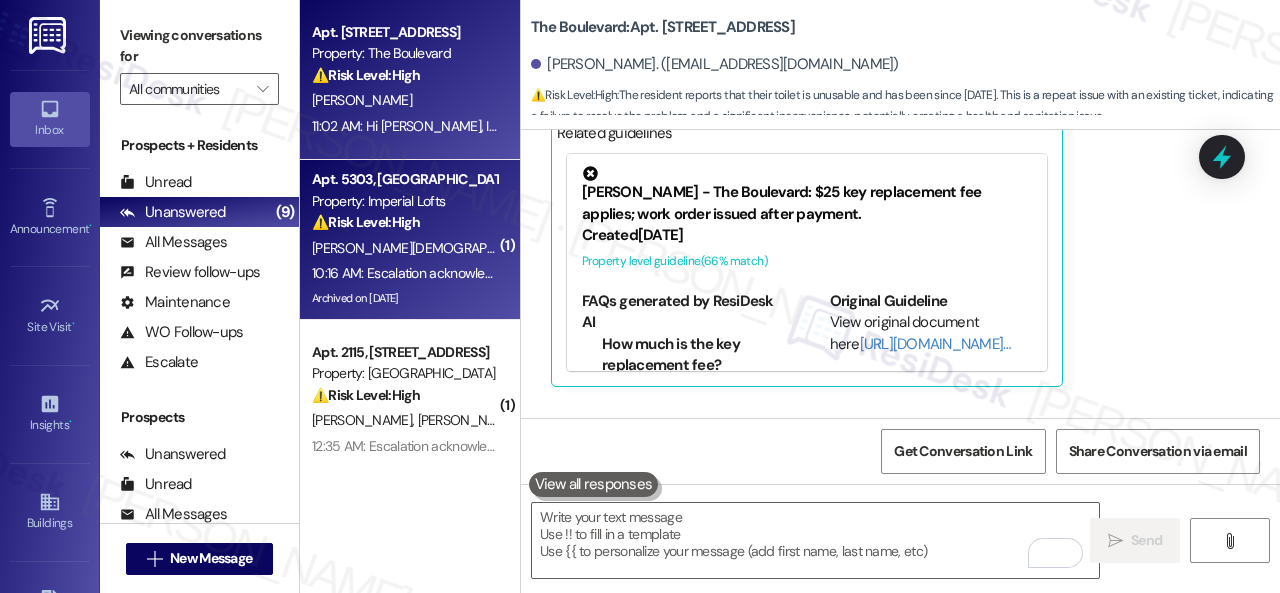 click on "[PERSON_NAME][DEMOGRAPHIC_DATA]" at bounding box center [404, 248] 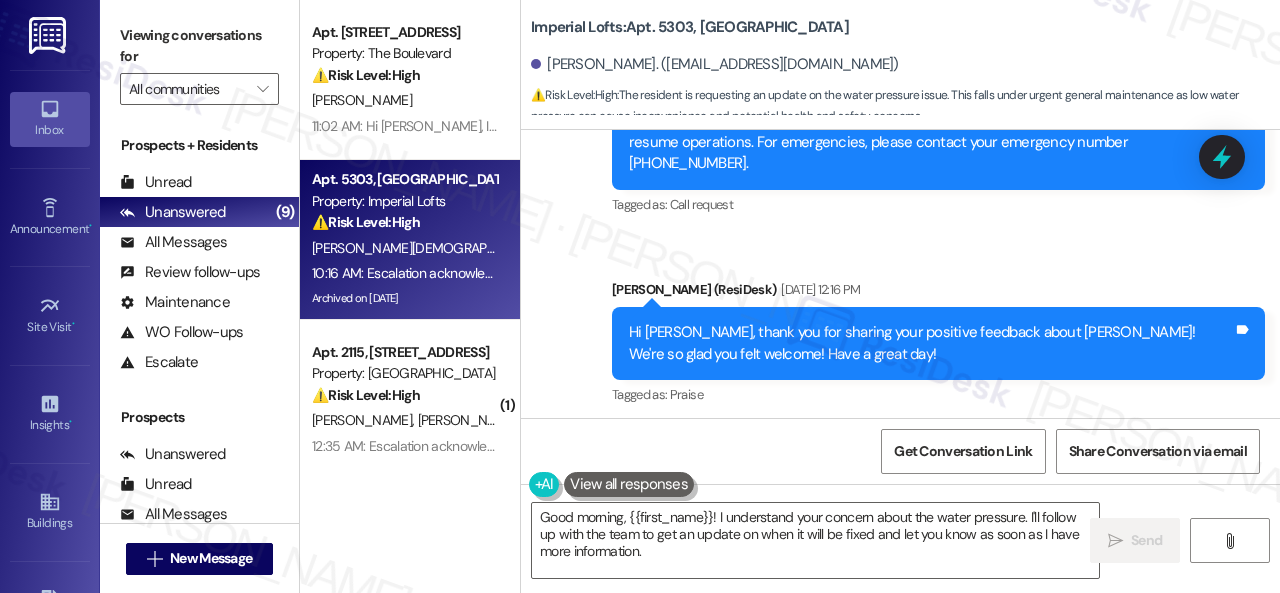 scroll, scrollTop: 44586, scrollLeft: 0, axis: vertical 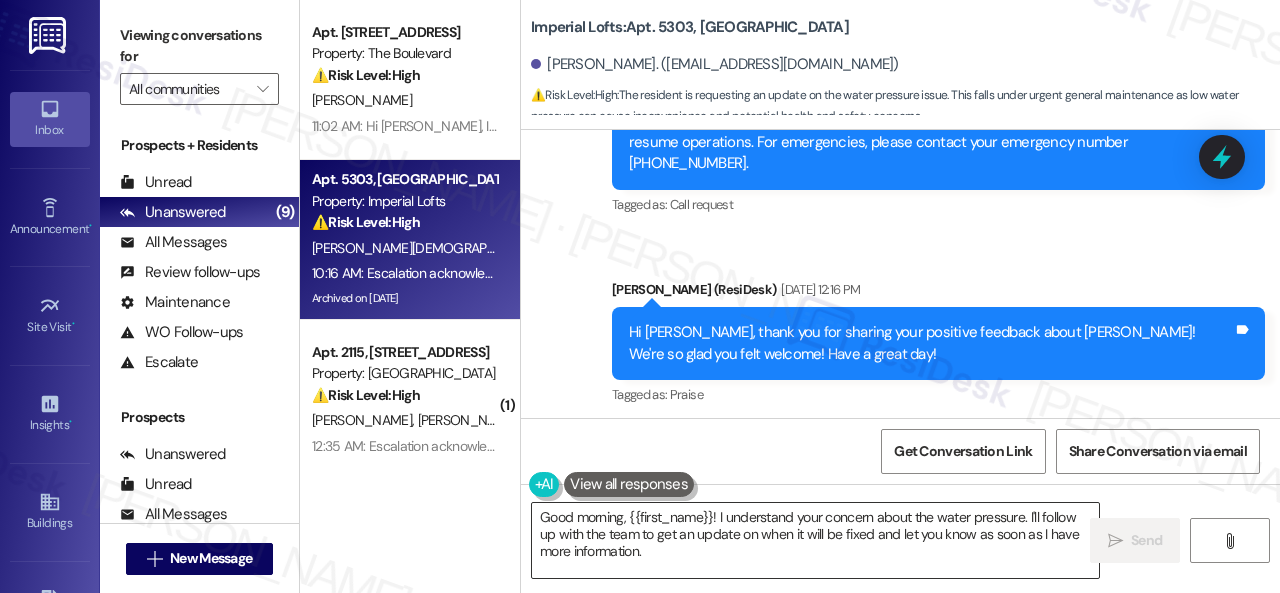 click on "Good morning, {{first_name}}! I understand your concern about the water pressure. I'll follow up with the team to get an update on when it will be fixed and let you know as soon as I have more information." at bounding box center [815, 540] 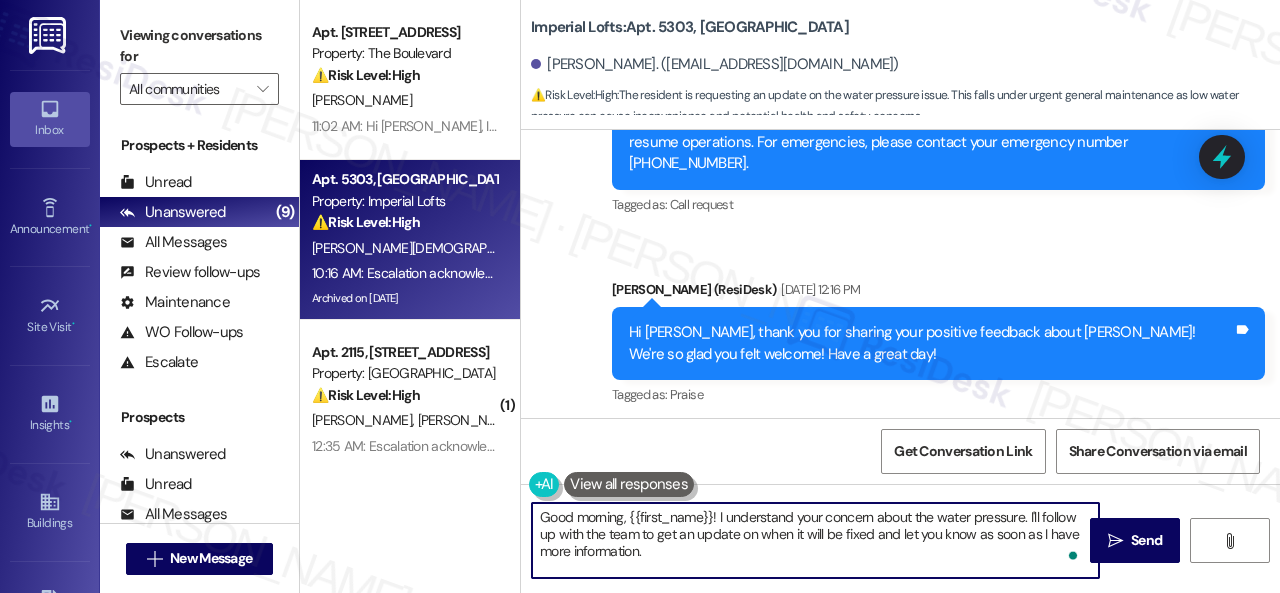 click on "Good morning, {{first_name}}! I understand your concern about the water pressure. I'll follow up with the team to get an update on when it will be fixed and let you know as soon as I have more information." at bounding box center [815, 540] 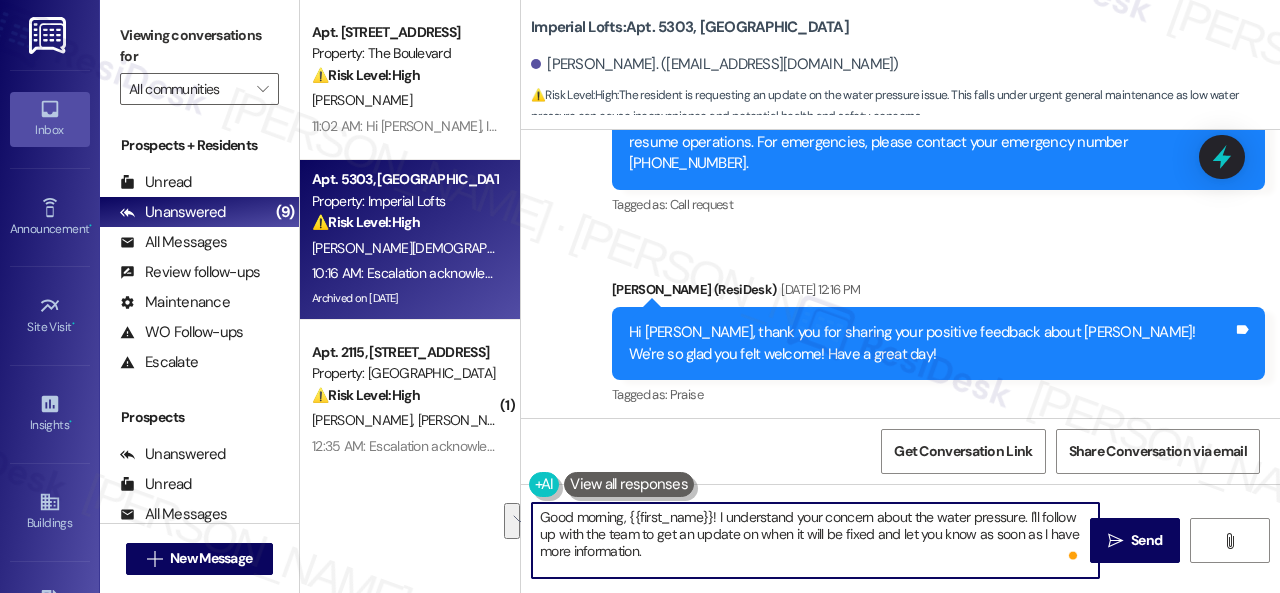 drag, startPoint x: 1027, startPoint y: 517, endPoint x: 1022, endPoint y: 543, distance: 26.476404 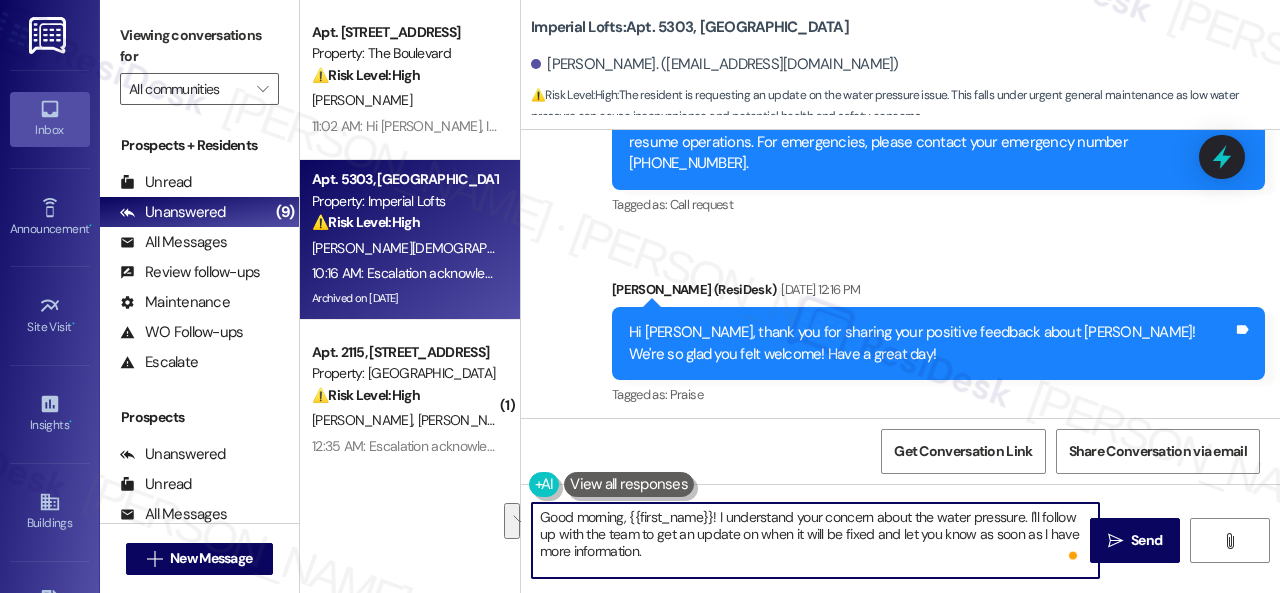 click on "Good morning, {{first_name}}! I understand your concern about the water pressure. I'll follow up with the team to get an update on when it will be fixed and let you know as soon as I have more information." at bounding box center [815, 540] 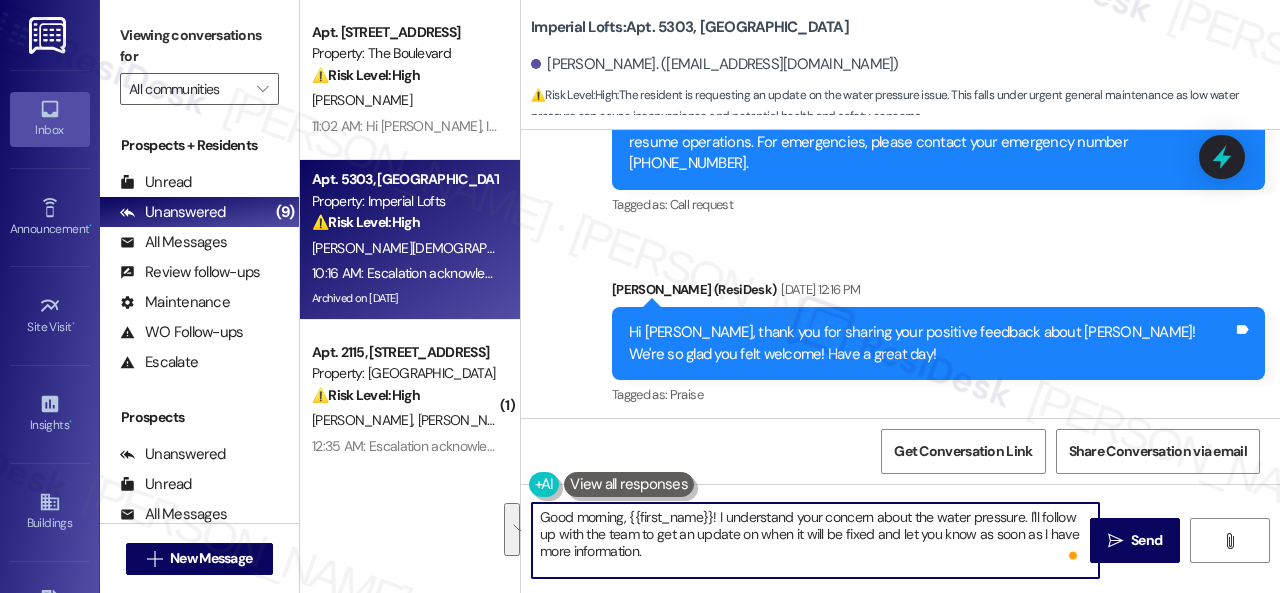 drag, startPoint x: 1027, startPoint y: 517, endPoint x: 862, endPoint y: 540, distance: 166.59532 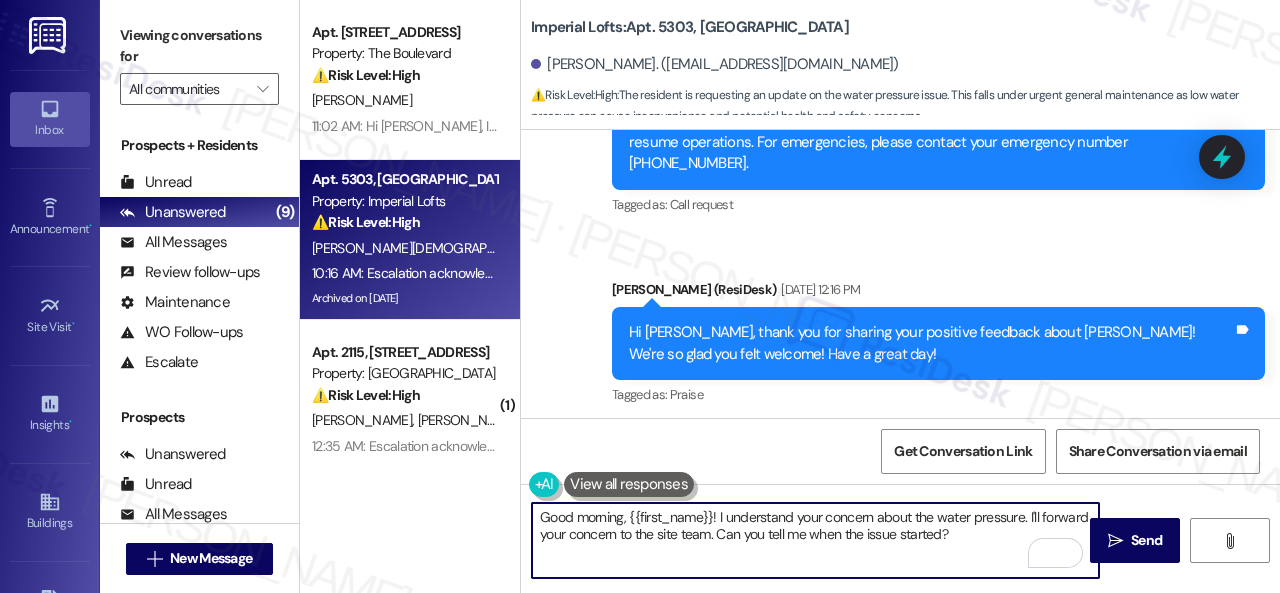 click on "Good morning, {{first_name}}! I understand your concern about the water pressure. I'll forward your concern to the site team. Can you tell me when the issue started?" at bounding box center [815, 540] 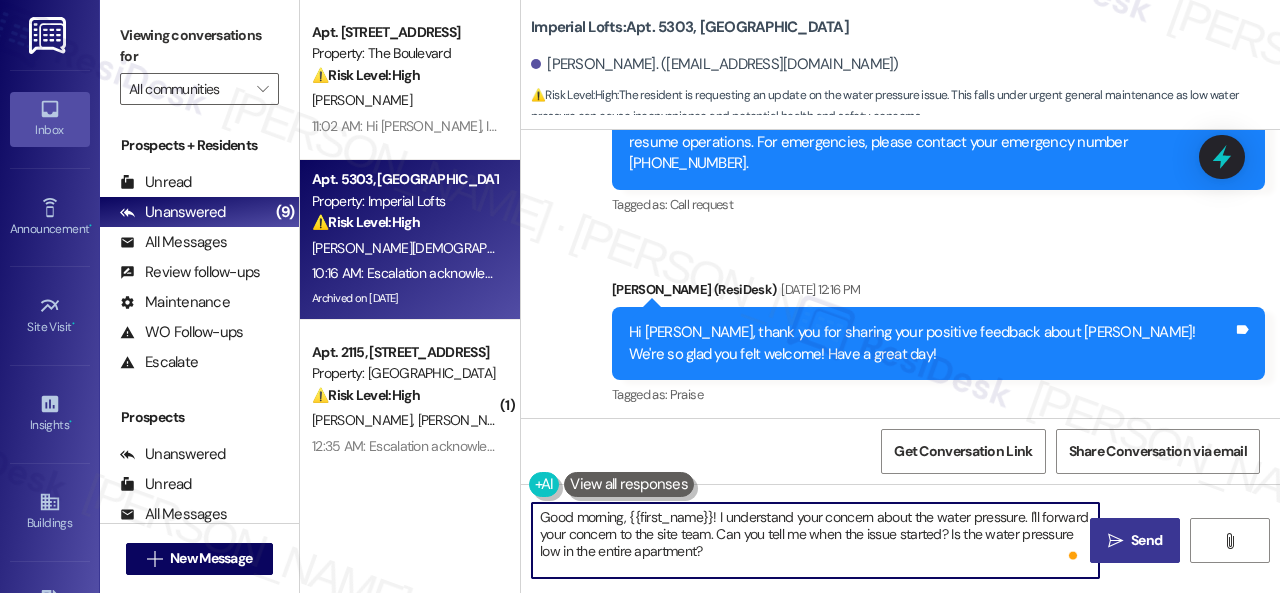 type on "Good morning, {{first_name}}! I understand your concern about the water pressure. I'll forward your concern to the site team. Can you tell me when the issue started? Is the water pressure low in the entire apartment?" 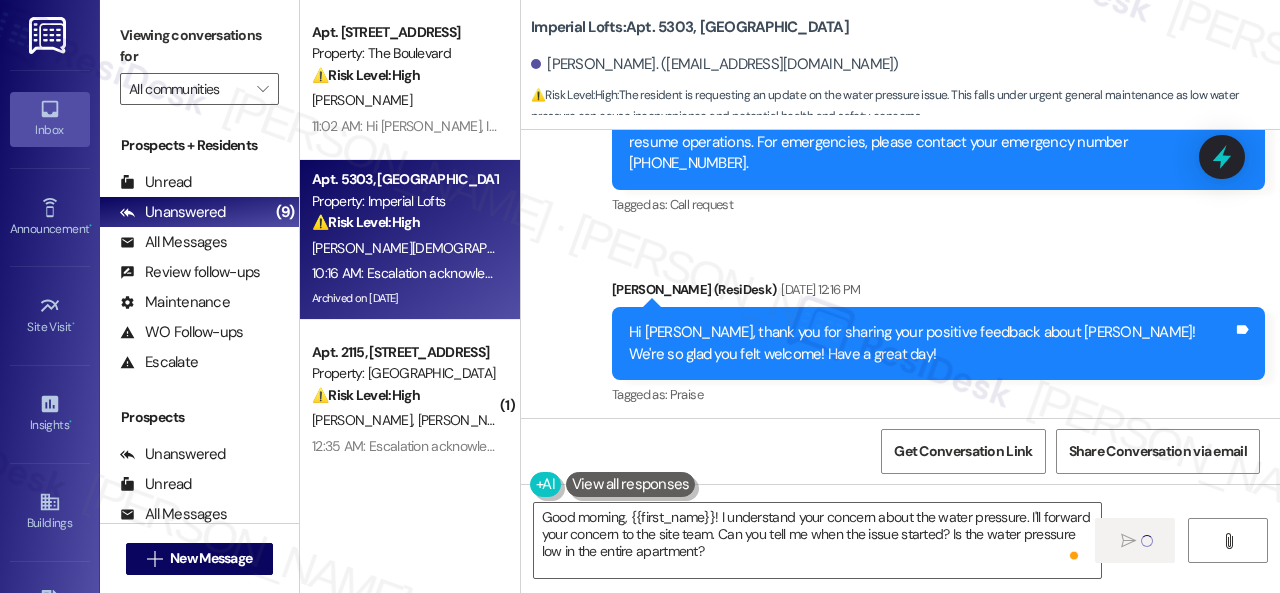 type 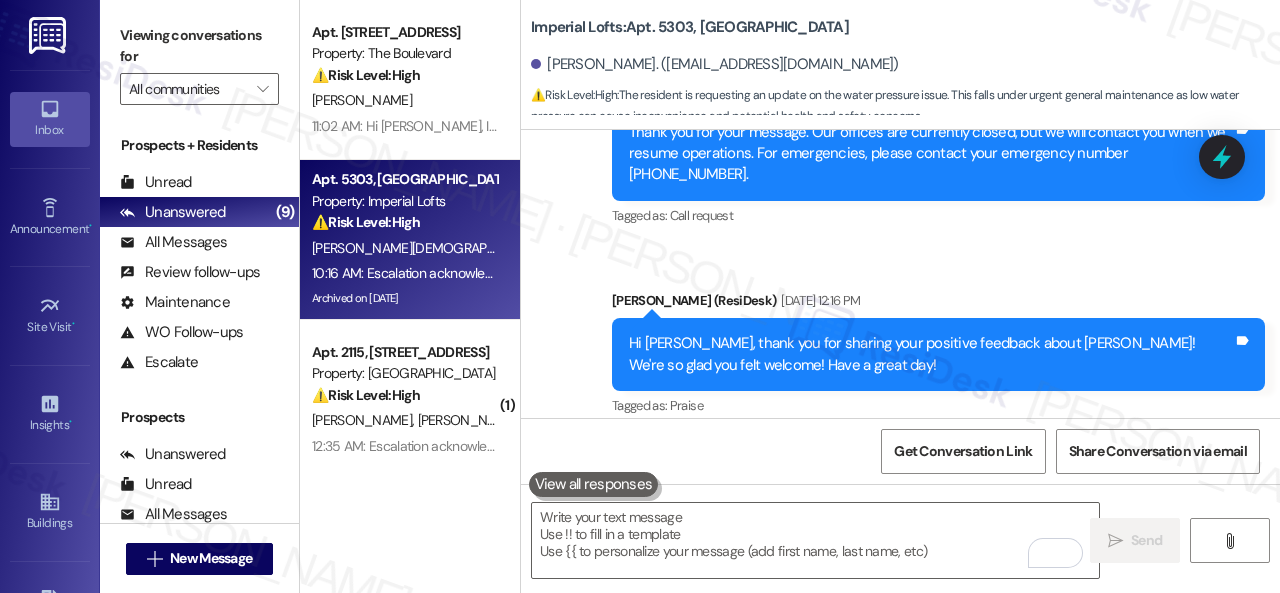 scroll, scrollTop: 44206, scrollLeft: 0, axis: vertical 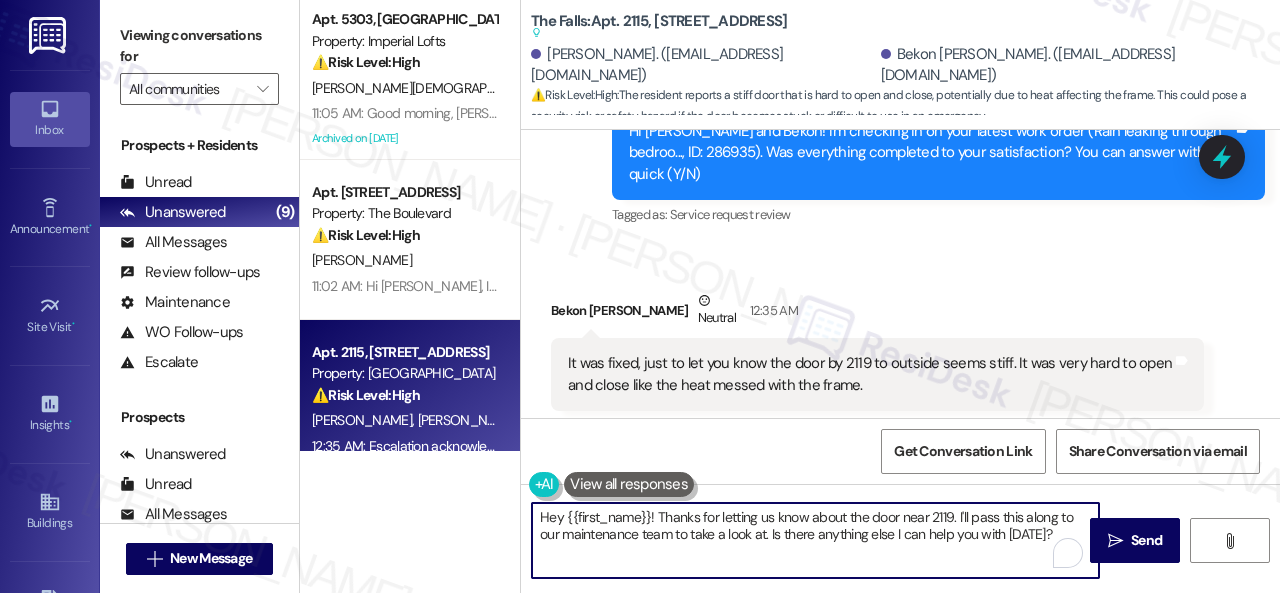 drag, startPoint x: 654, startPoint y: 512, endPoint x: 498, endPoint y: 512, distance: 156 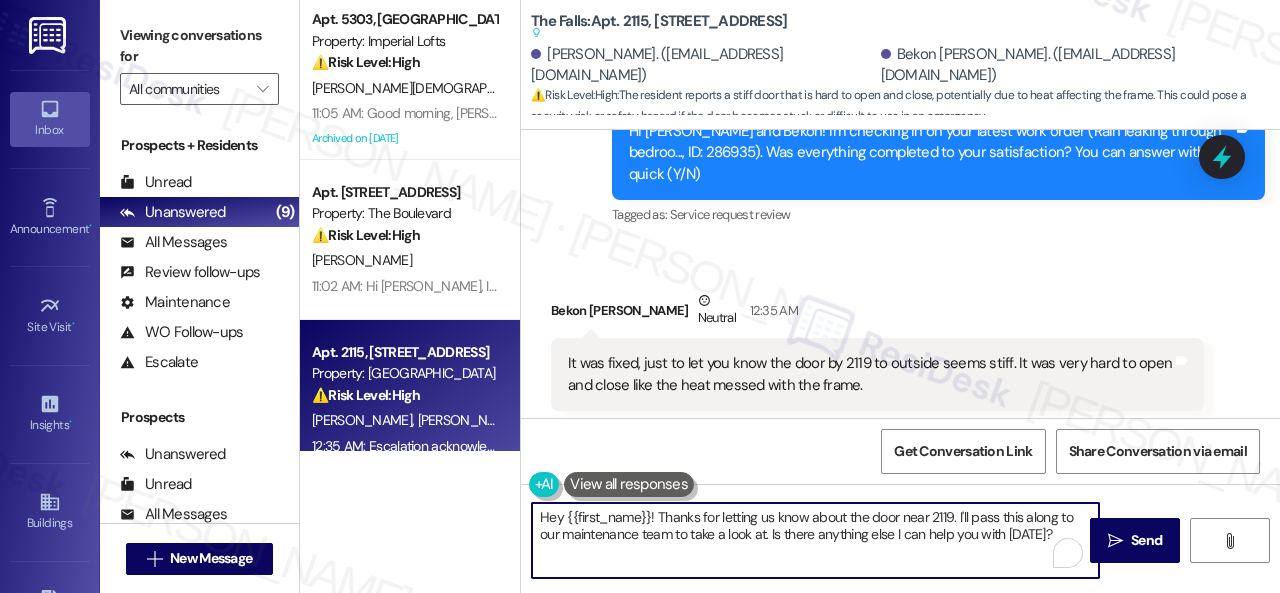 click on "Apt. 5303, 2 Stadium Dr Property: Imperial Lofts ⚠️  Risk Level:  High The resident is requesting an update on the water pressure issue. This falls under urgent general maintenance as low water pressure can cause inconvenience and potential health and safety concerns. S. Christian 11:05 AM: Good morning, Shirley! I understand your concern about the water pressure. I'll forward your concern to the site team. Can you tell me when the issue started? Is the water pressure low in the entire apartment? 11:05 AM: Good morning, Shirley! I understand your concern about the water pressure. I'll forward your concern to the site team. Can you tell me when the issue started? Is the water pressure low in the entire apartment? Archived on 07/17/2025 Apt. 4805, 4800 Skyline Dr Property: The Boulevard ⚠️  Risk Level:  High I. Ortiz Apt. 2115, 6565 W Foxridge Dr Property: The Falls ⚠️  Risk Level:  High B. Flory D. Flory Apt. 2304, 1805 S Egret Bay Blvd Property: Tuscan Lakes II 🔧  Risk Level:  Medium ( 1 ) 🔧" at bounding box center [790, 296] 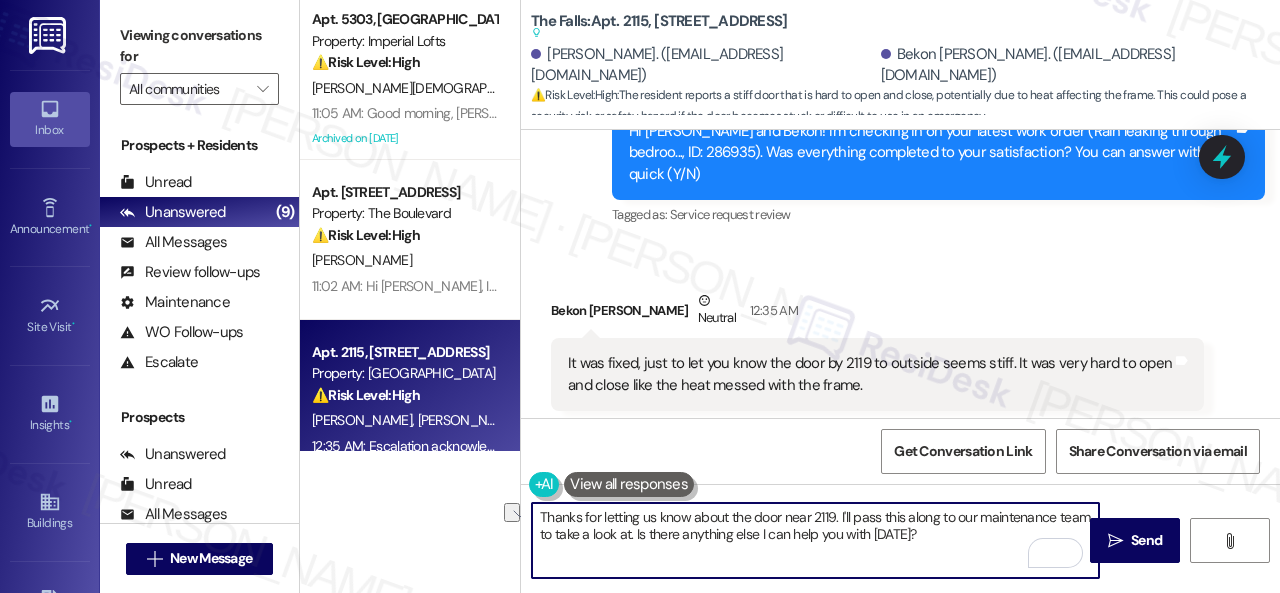 drag, startPoint x: 669, startPoint y: 536, endPoint x: 955, endPoint y: 529, distance: 286.08566 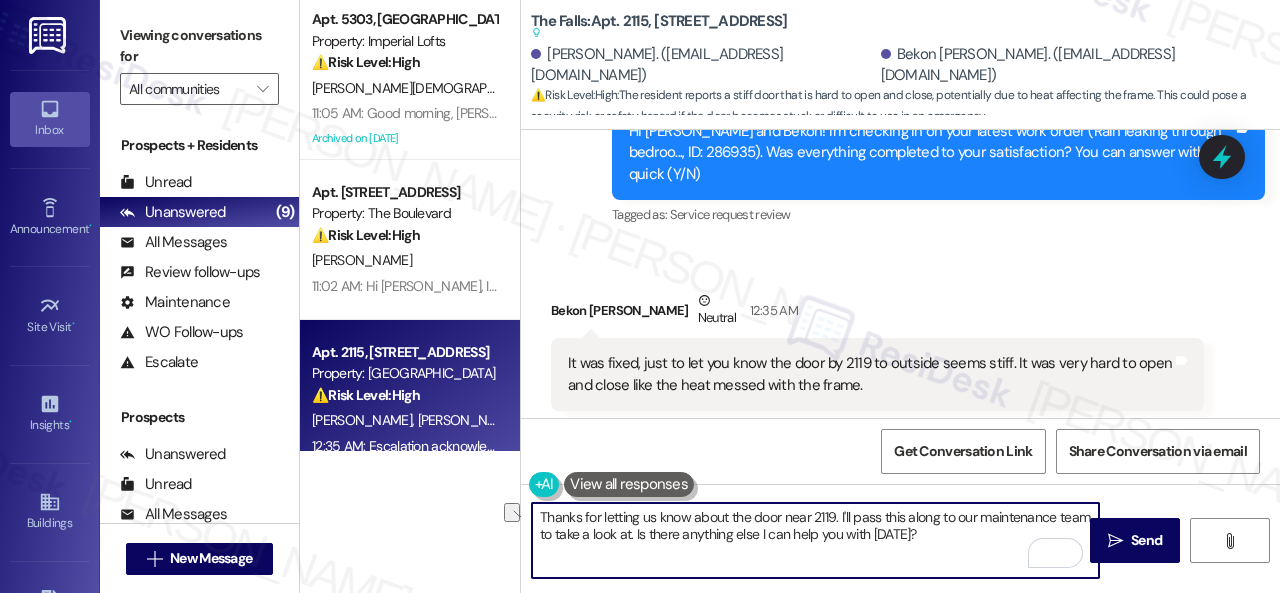 click on "Thanks for letting us know about the door near 2119. I'll pass this along to our maintenance team to take a look at. Is there anything else I can help you with today?" at bounding box center [815, 540] 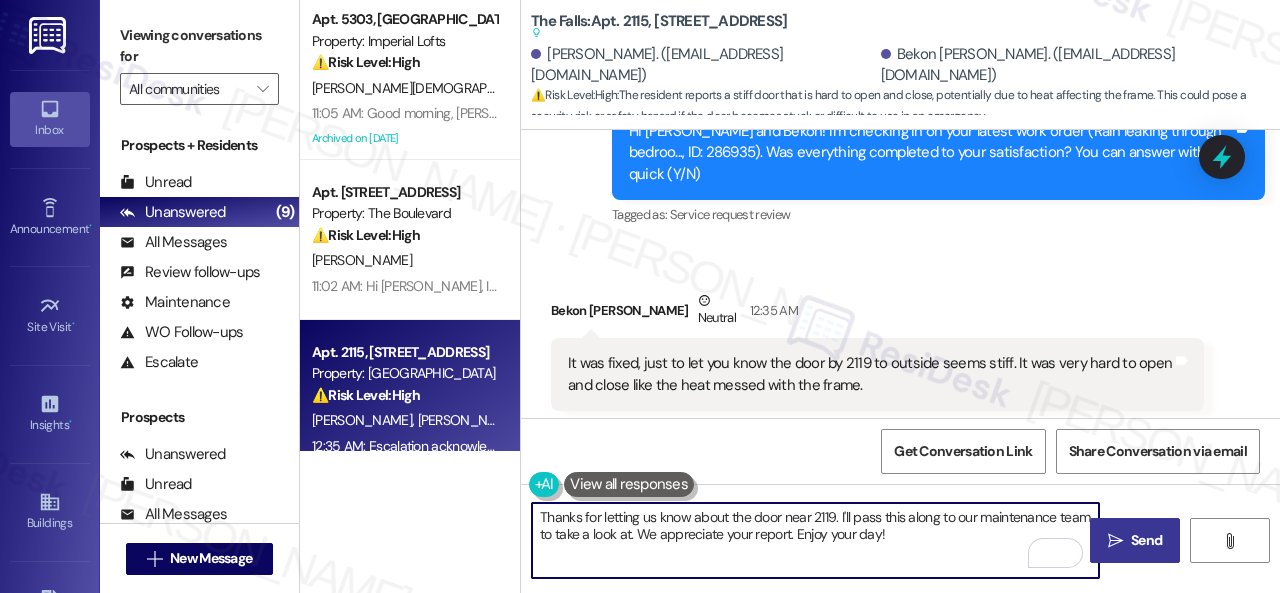 type on "Thanks for letting us know about the door near 2119. I'll pass this along to our maintenance team to take a look at. We appreciate your report. Enjoy your day!" 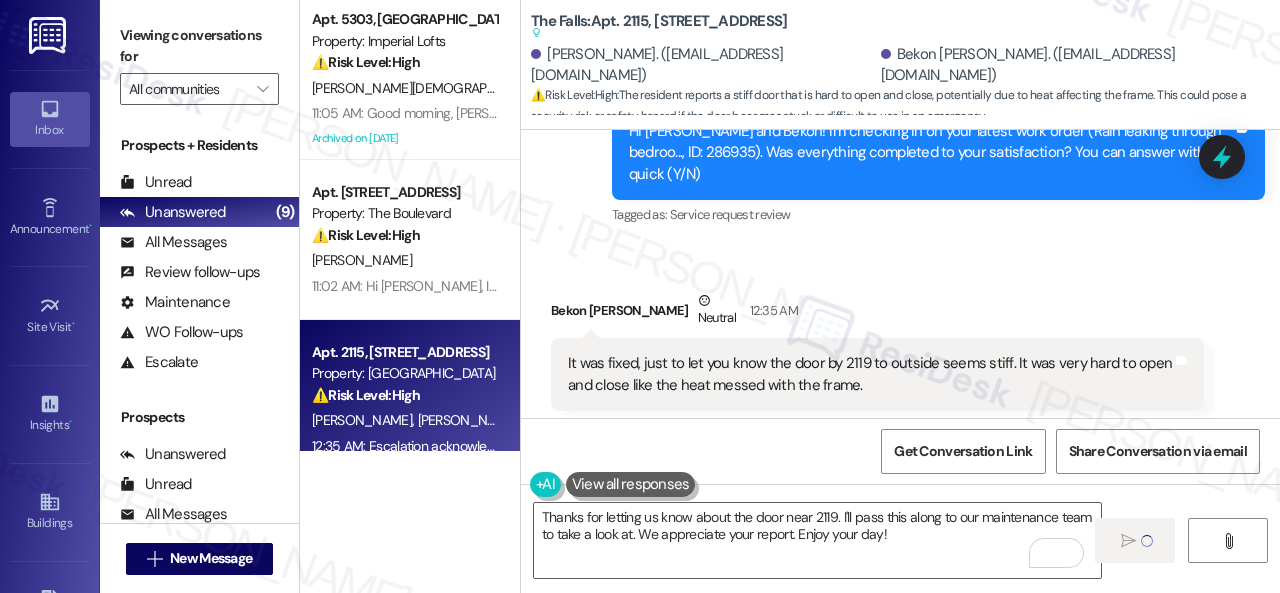type 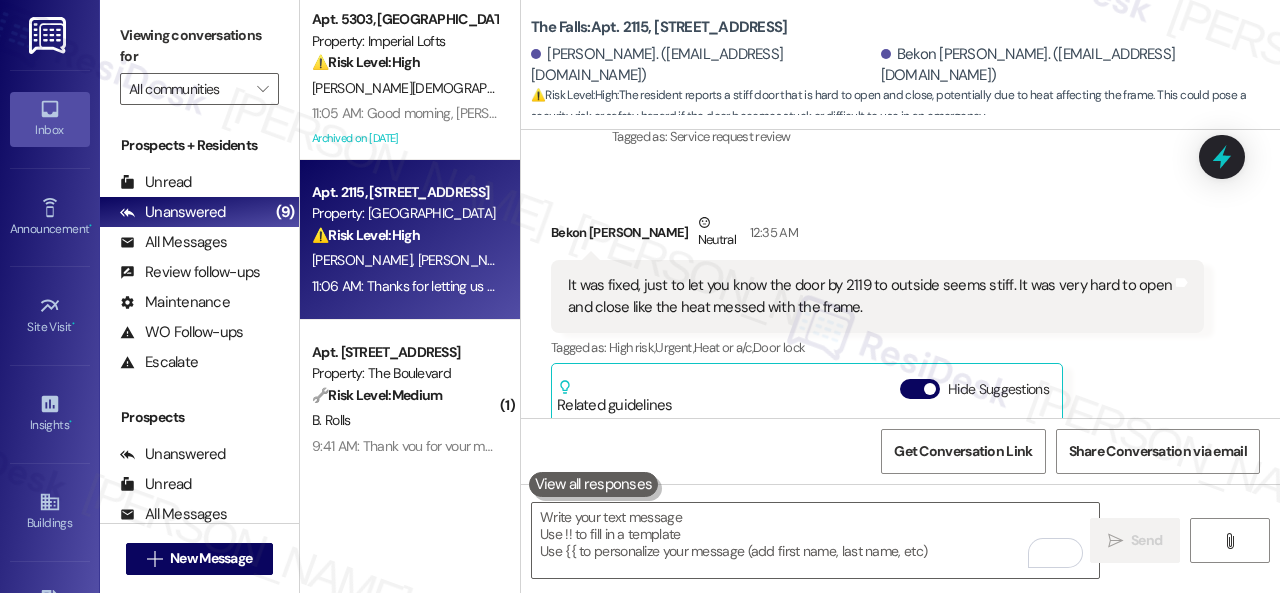 scroll, scrollTop: 11955, scrollLeft: 0, axis: vertical 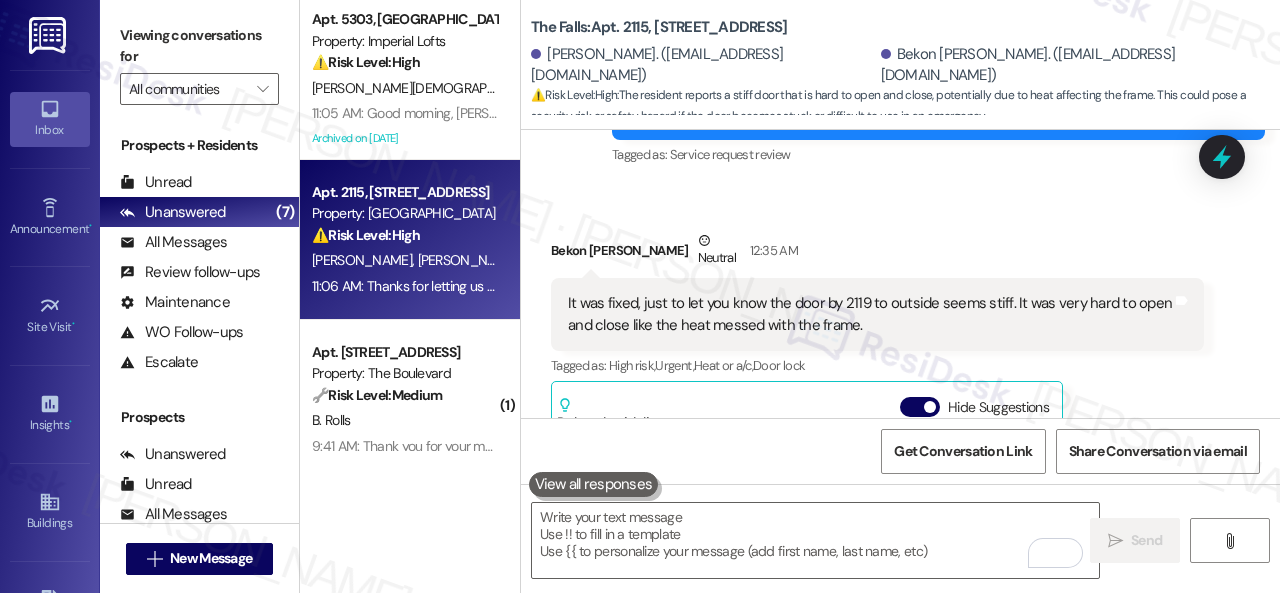 click on "Bekon Flory   Neutral 12:35 AM It was fixed, just to let you know the door by 2119 to outside seems stiff. It was very hard to open and close like the heat messed with the frame. Tags and notes Tagged as:   High risk ,  Click to highlight conversations about High risk Urgent ,  Click to highlight conversations about Urgent Heat or a/c ,  Click to highlight conversations about Heat or a/c Door lock Click to highlight conversations about Door lock  Related guidelines Hide Suggestions Nolan - The Falls: After-hours lockout incurs a $75 fee. Created  9 months ago Property level guideline  ( 68 % match) FAQs generated by ResiDesk AI What is the fee for an after-hours lockout? The fee for an after-hours lockout is $75, as stated in the lease agreement. When does the after-hours lockout fee apply? The after-hours lockout fee applies to any lockout that occurs outside of regular business hours. Is there a number I can call for after-hours lockout assistance? How can I pay the lockout fee? Original Guideline Created" at bounding box center [877, 454] 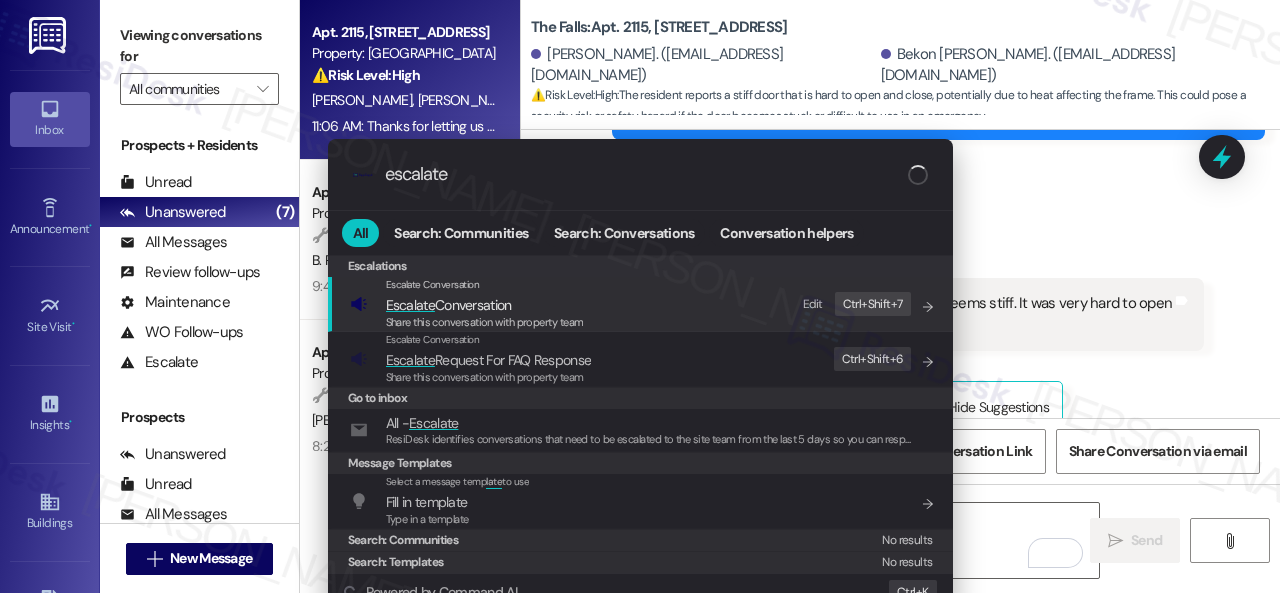 click on "Edit" at bounding box center [813, 304] 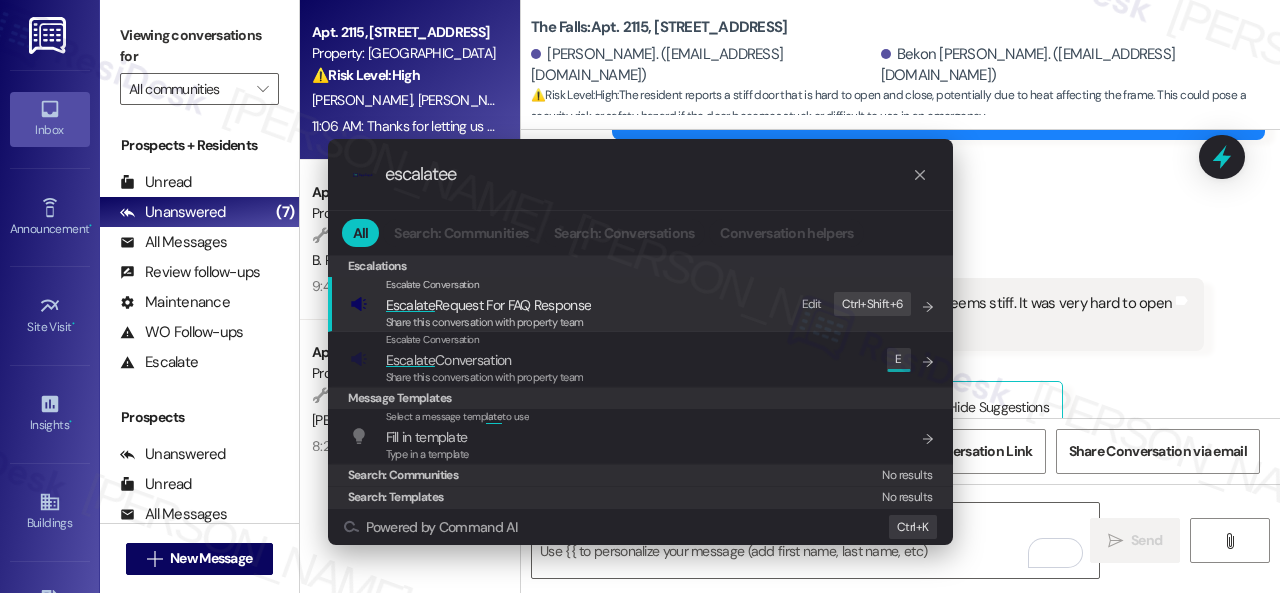 type on "escalatee" 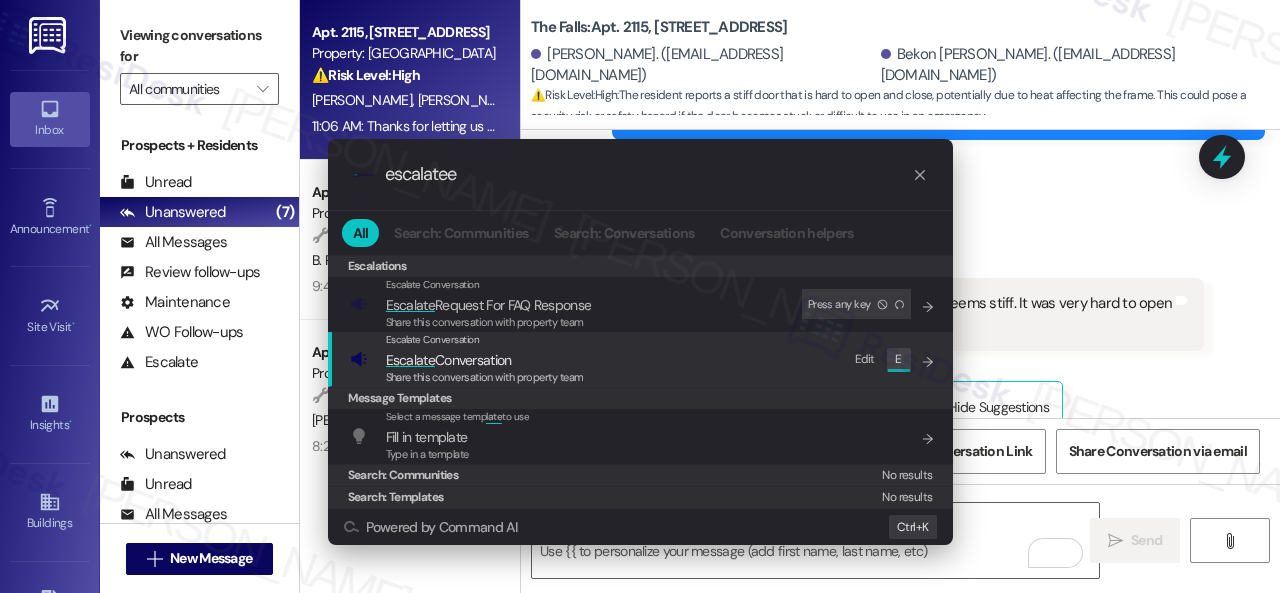 click on "Edit" at bounding box center (865, 359) 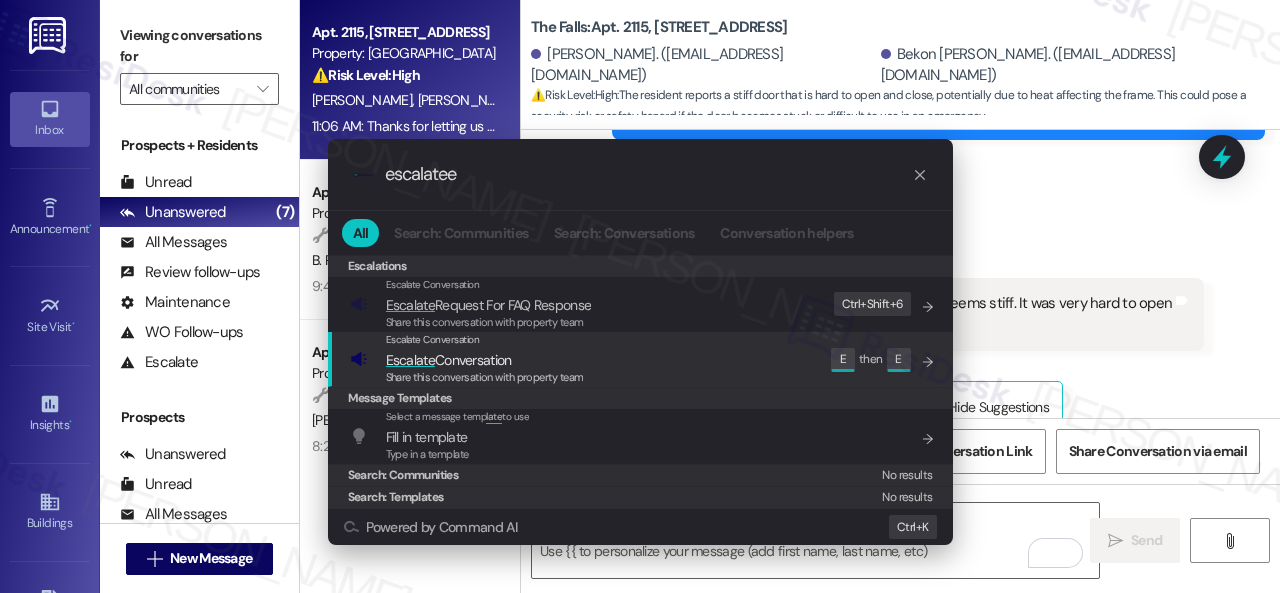 click 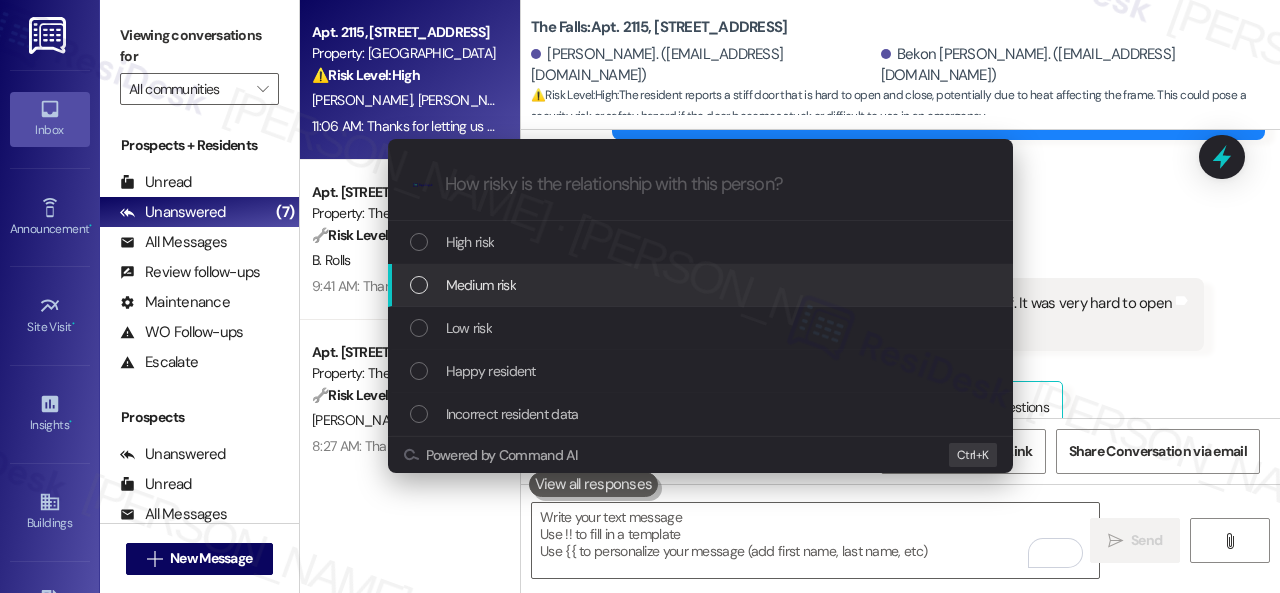click on "Medium risk" at bounding box center [481, 285] 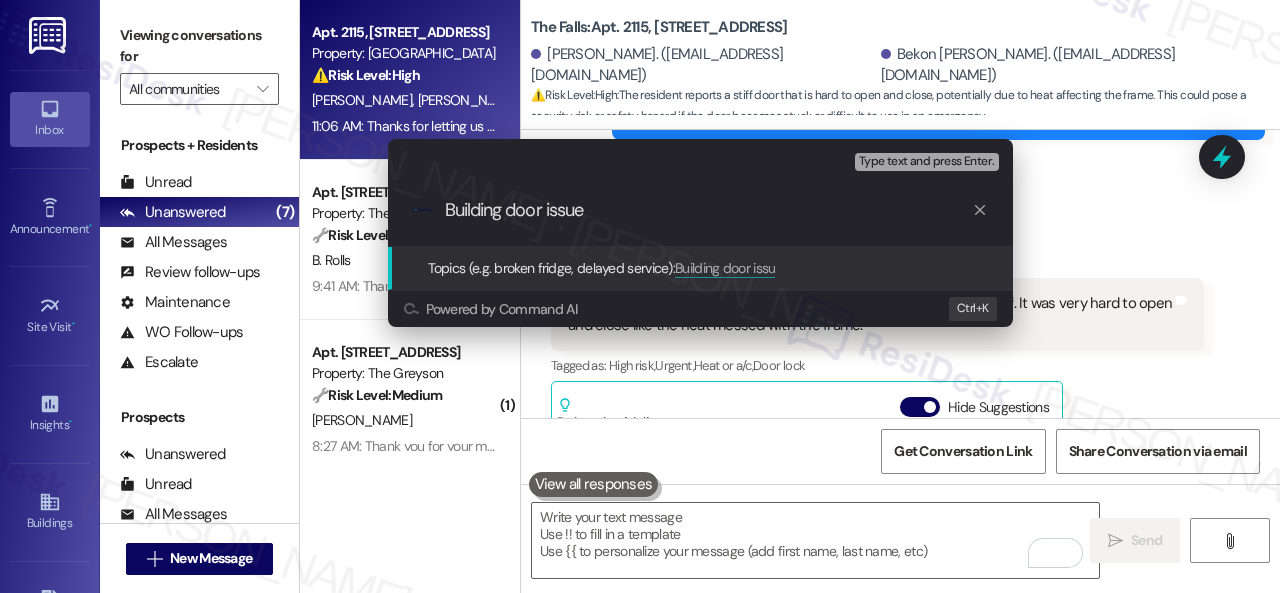 type on "Building door issue." 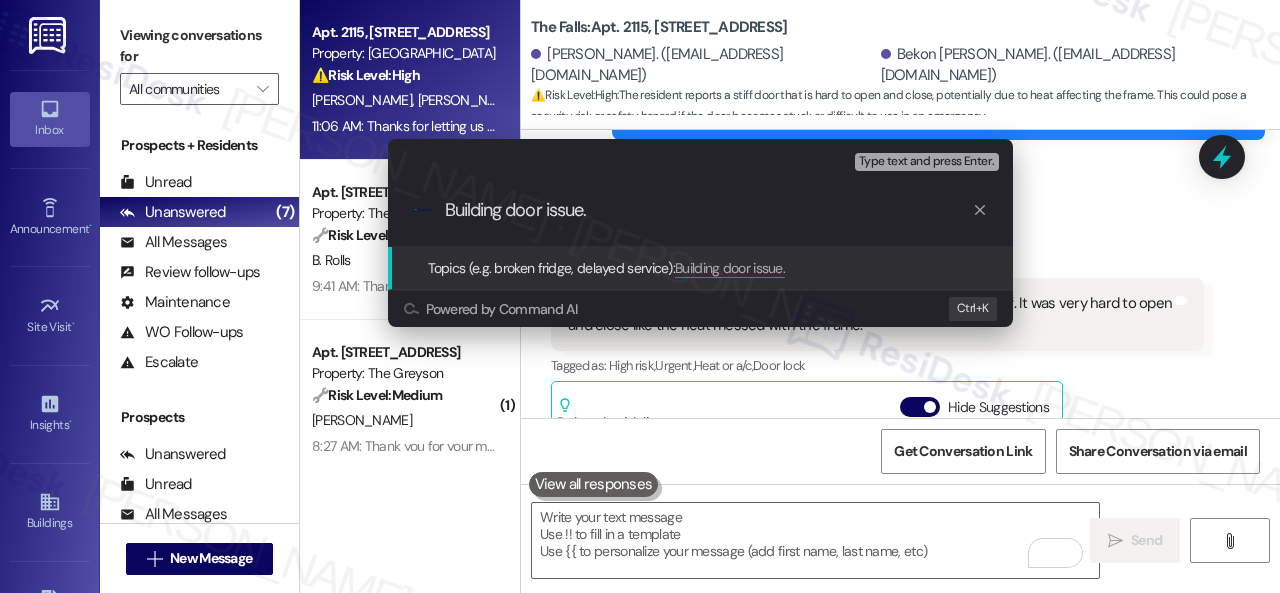 type 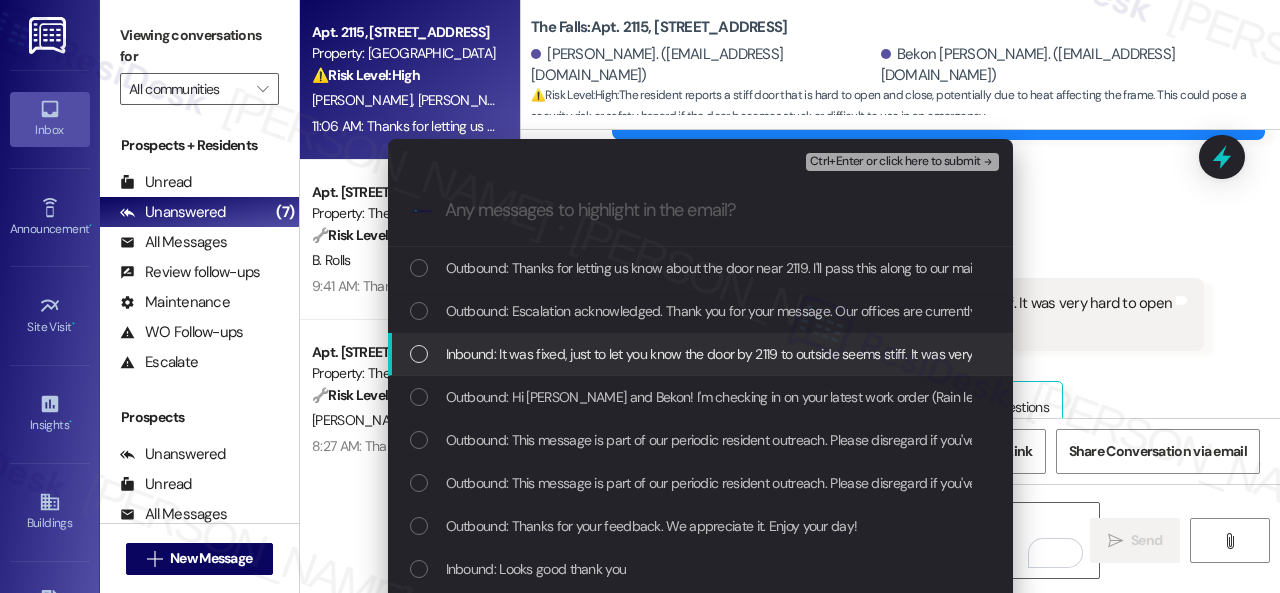 click on "Inbound: It was fixed, just to let you know the door by 2119 to outside seems stiff. It was very hard to open and close like the heat messed with the frame." at bounding box center [885, 354] 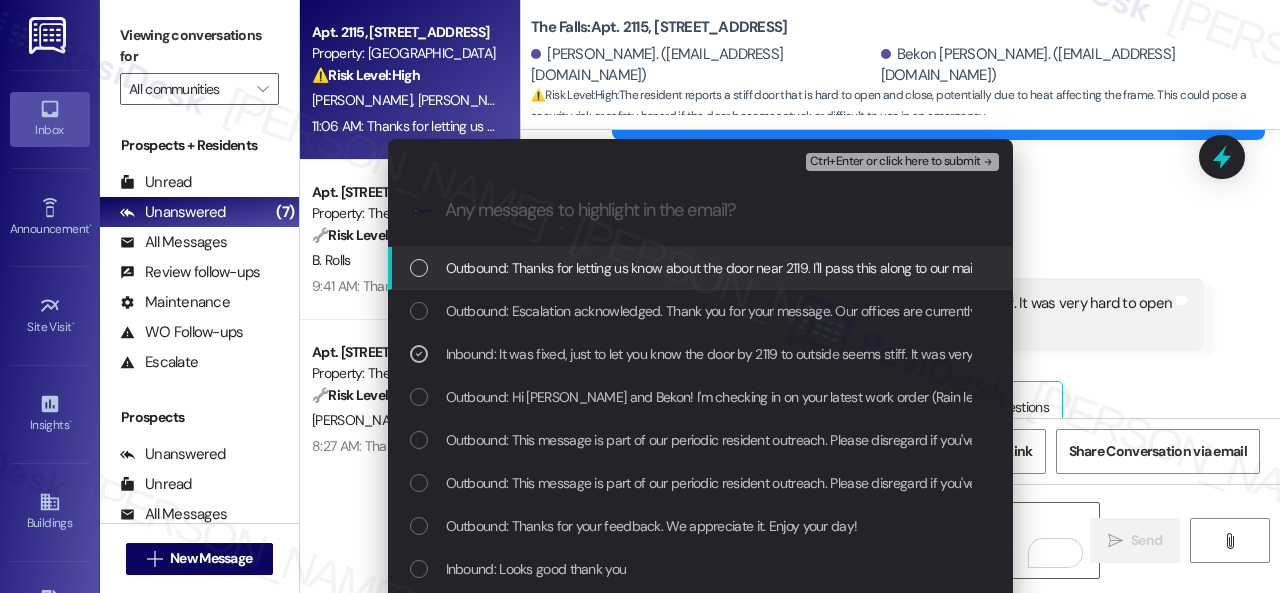 click on "Ctrl+Enter or click here to submit" at bounding box center [895, 162] 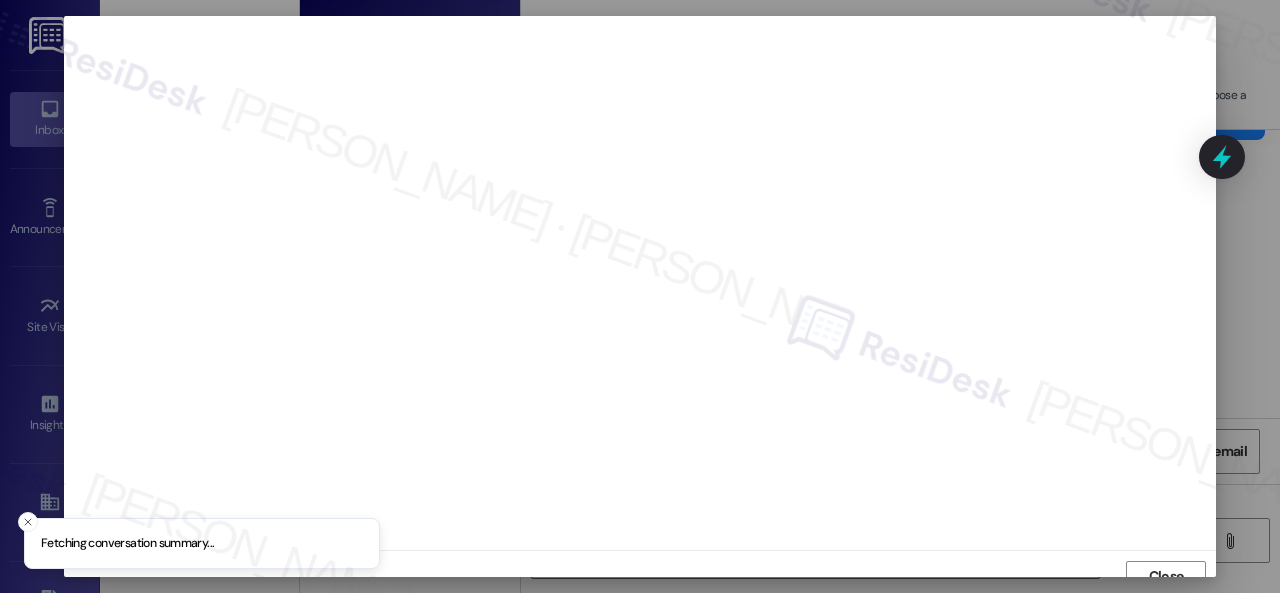 scroll, scrollTop: 15, scrollLeft: 0, axis: vertical 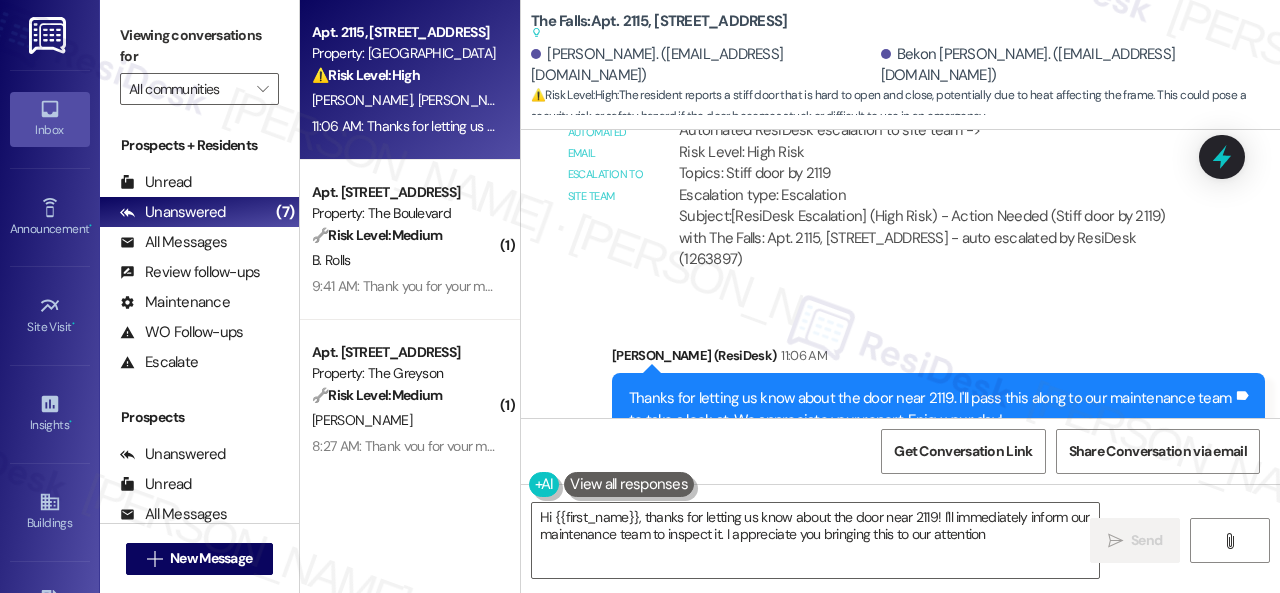 type on "Hi {{first_name}}, thanks for letting us know about the door near 2119! I'll immediately inform our maintenance team to inspect it. I appreciate you bringing this to our attention!" 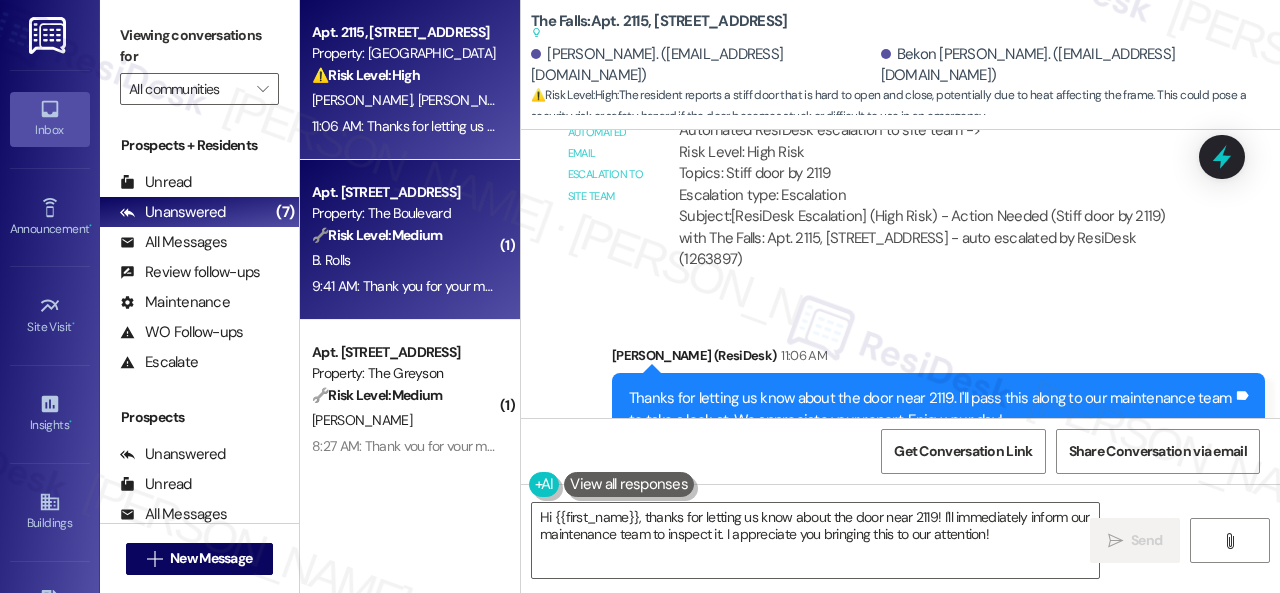 click on "B. Rolls" at bounding box center [404, 260] 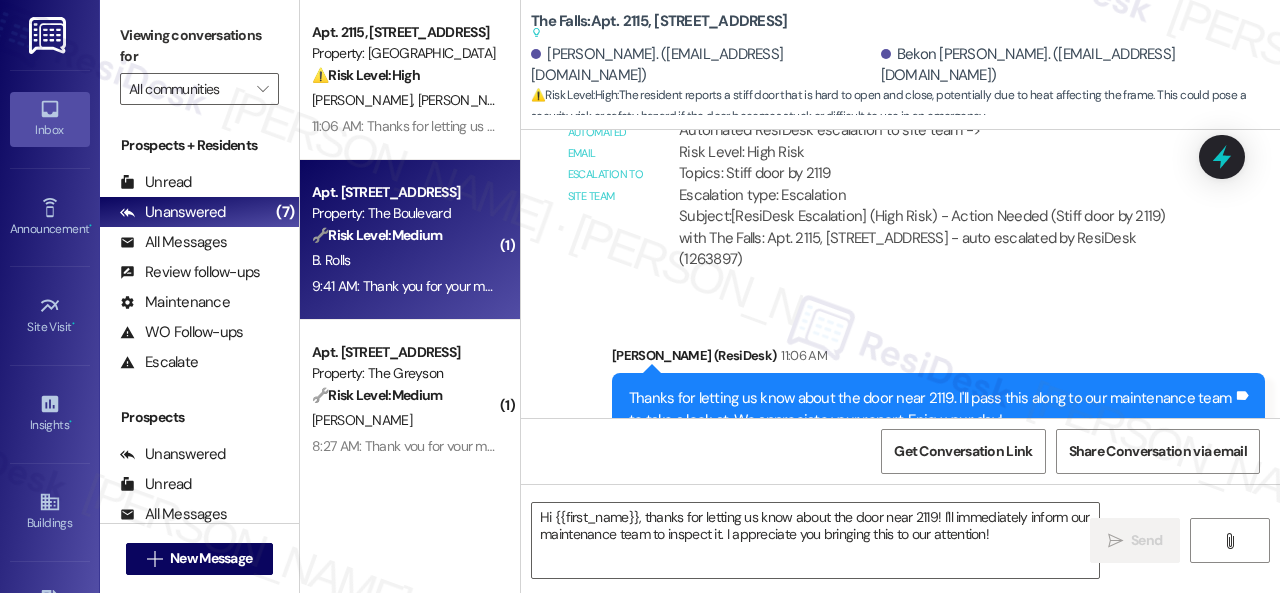 type on "Fetching suggested responses. Please feel free to read through the conversation in the meantime." 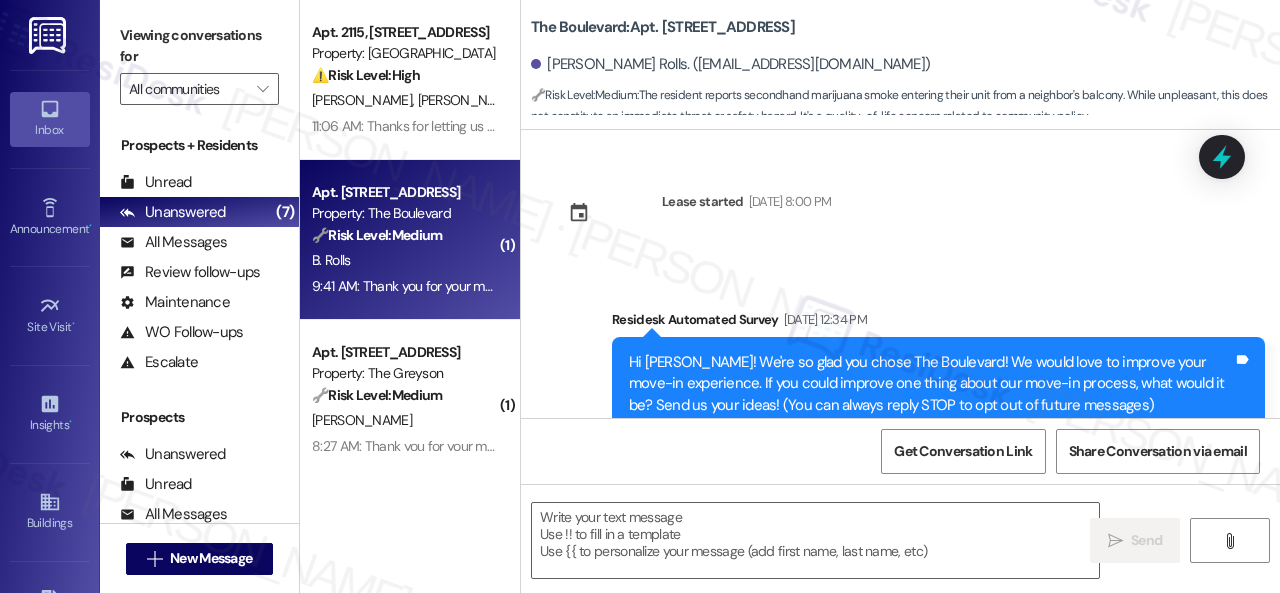 type on "Fetching suggested responses. Please feel free to read through the conversation in the meantime." 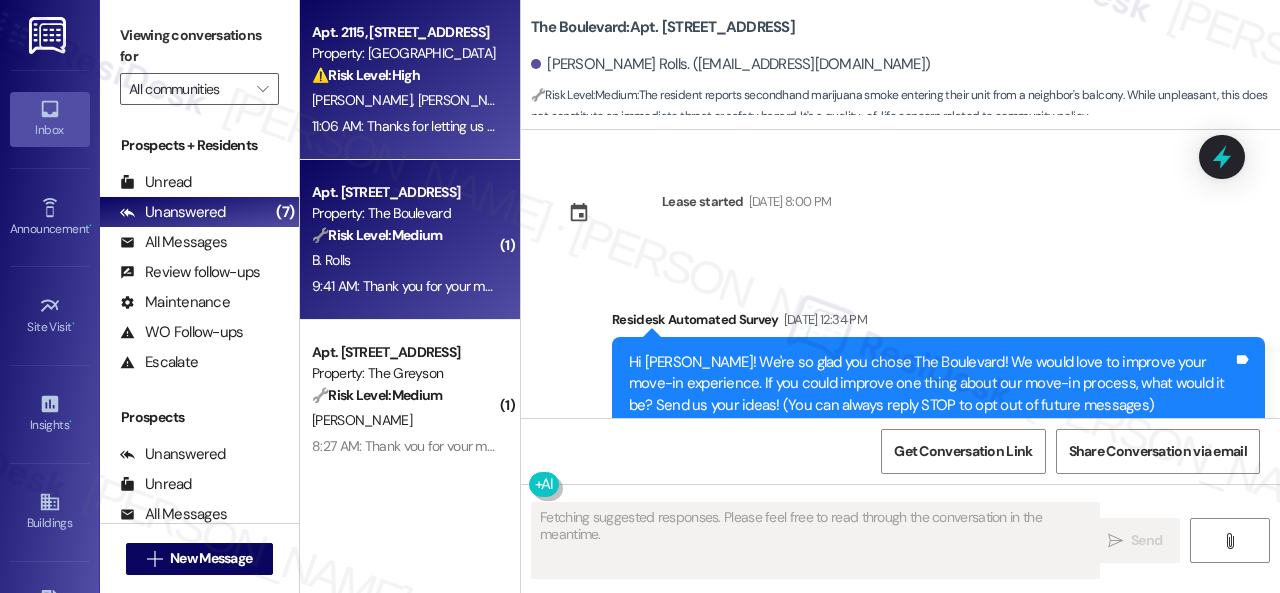 scroll, scrollTop: 17798, scrollLeft: 0, axis: vertical 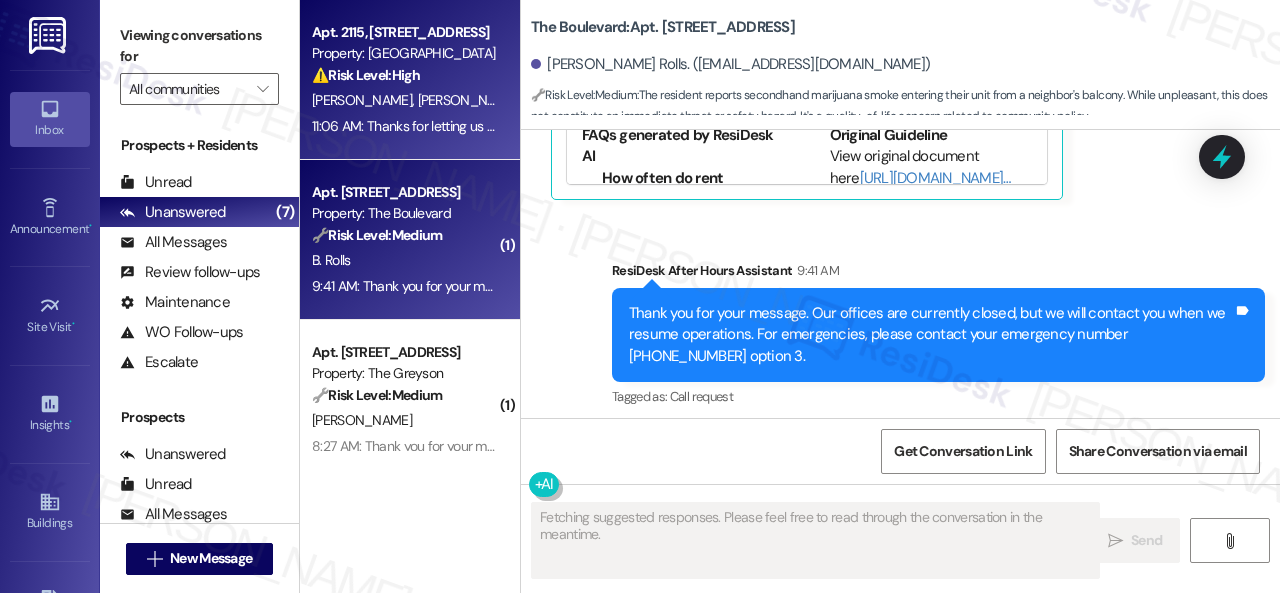 click on "⚠️  Risk Level:  High The resident reports a stiff door that is hard to open and close, potentially due to heat affecting the frame. This could pose a security risk or safety hazard if the door becomes stuck or difficult to use in an emergency." at bounding box center [404, 75] 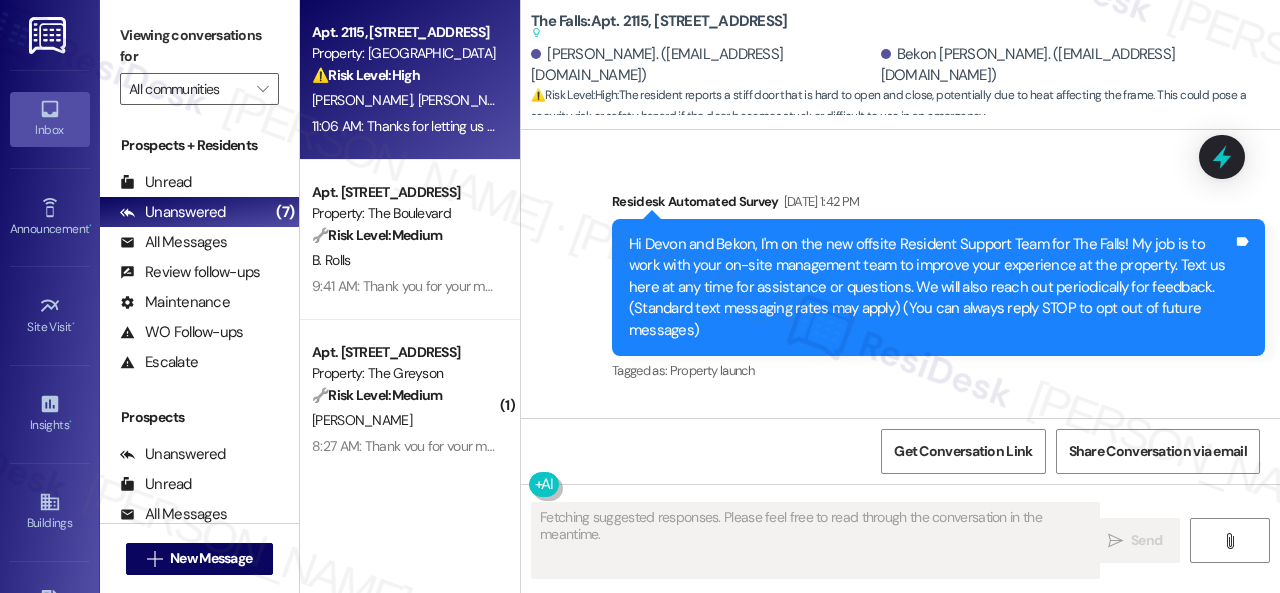 scroll, scrollTop: 13332, scrollLeft: 0, axis: vertical 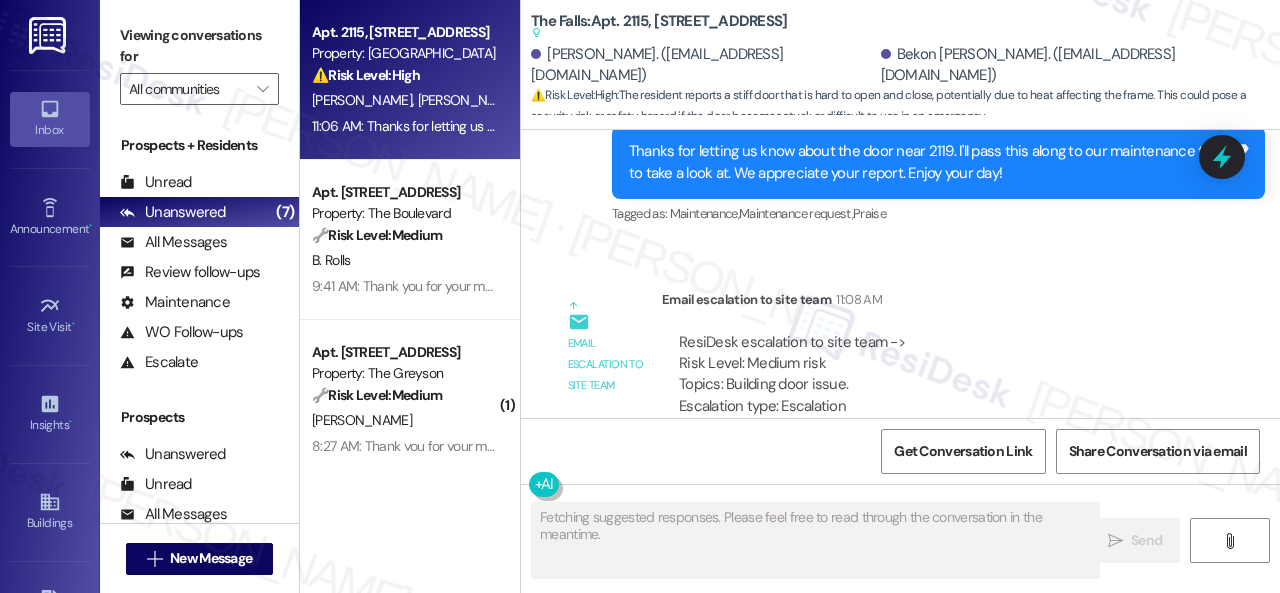 type on "Fetching suggested responses. Please feel free to read through the conversation in the meantime." 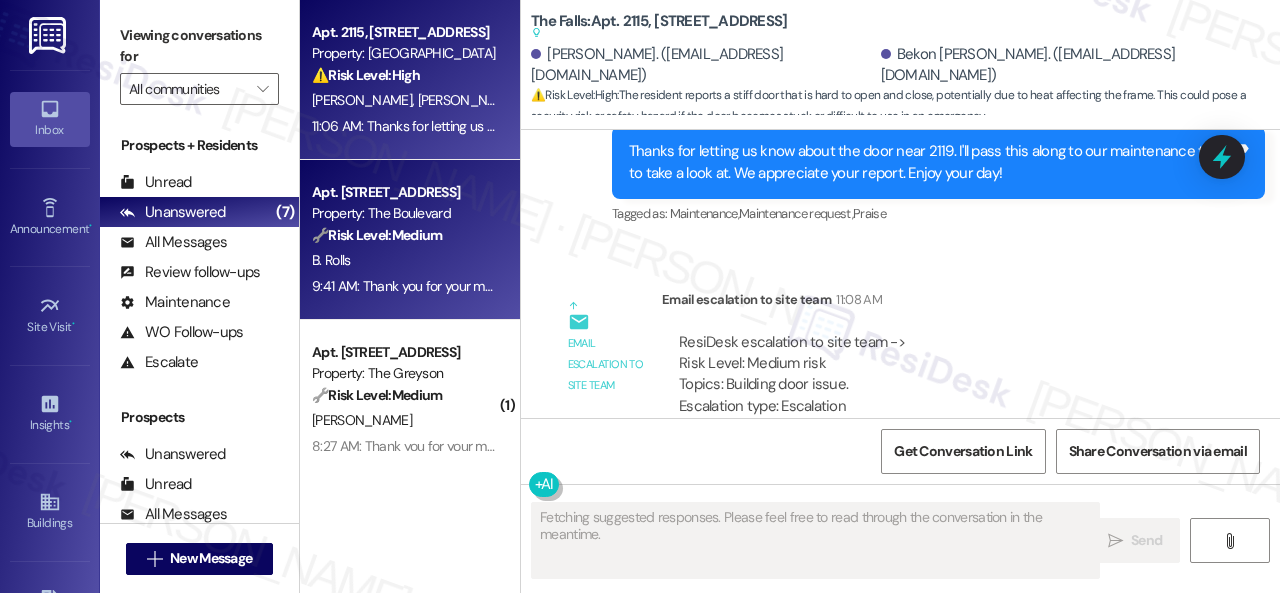 click on "9:41 AM: Thank you for your message. Our offices are currently closed, but we will contact you when we resume operations. For emergencies, please contact your emergency number 913-722-3171 option 3. 9:41 AM: Thank you for your message. Our offices are currently closed, but we will contact you when we resume operations. For emergencies, please contact your emergency number 913-722-3171 option 3." at bounding box center [404, 286] 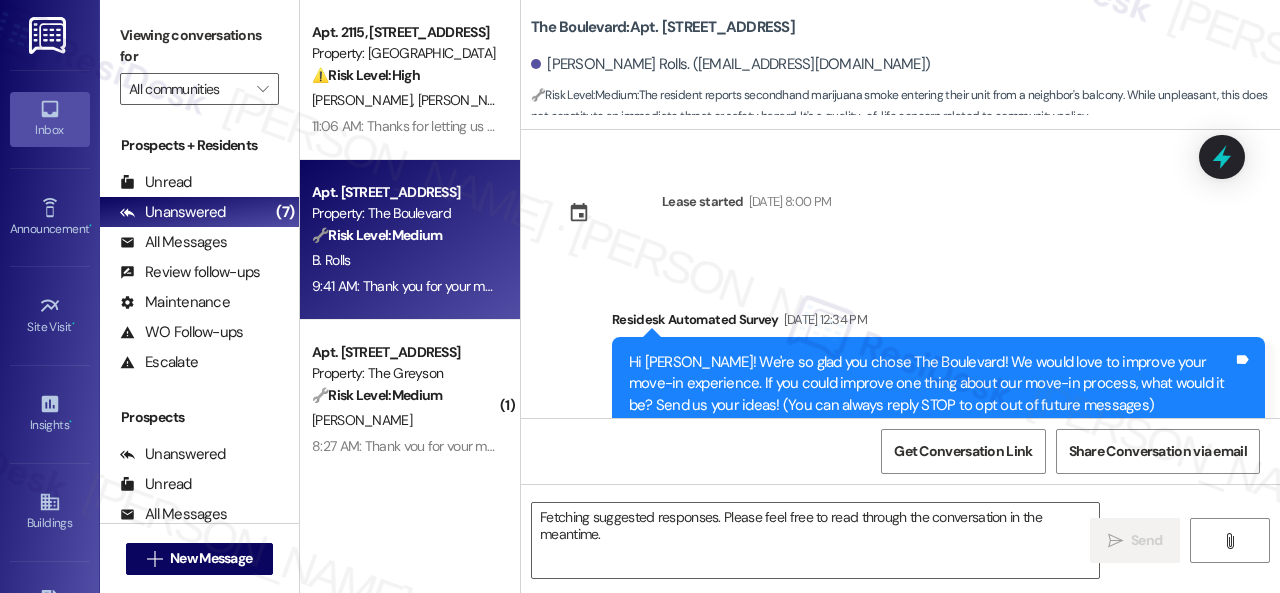 scroll, scrollTop: 17798, scrollLeft: 0, axis: vertical 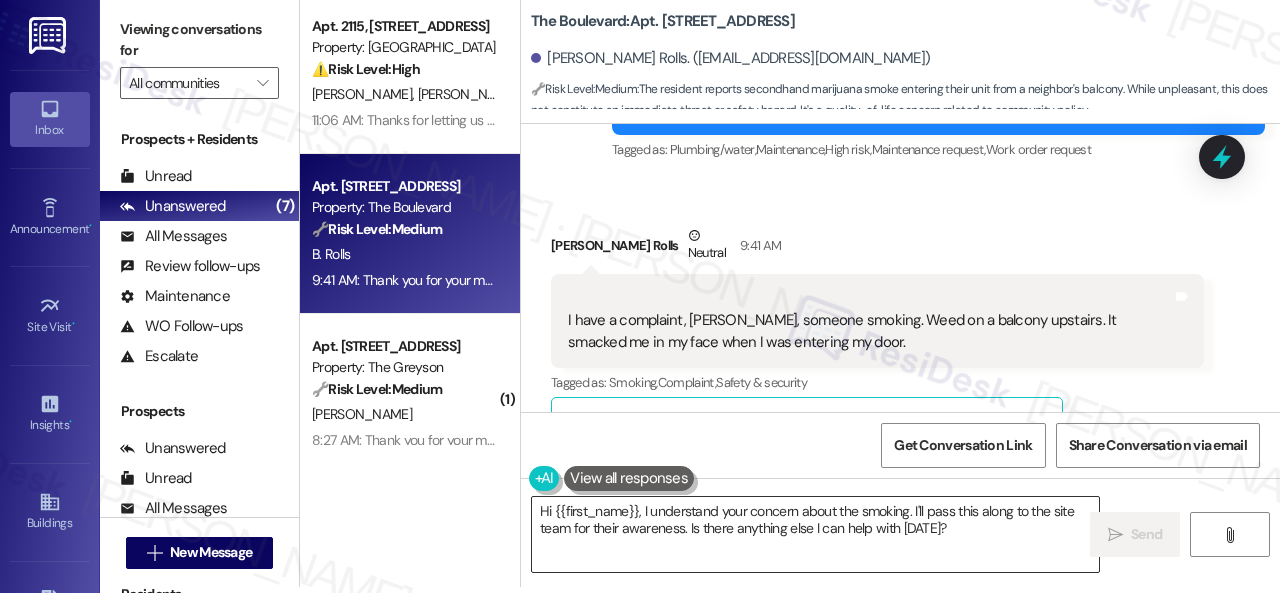 click on "Hi {{first_name}}, I understand your concern about the smoking. I'll pass this along to the site team for their awareness. Is there anything else I can help with today?" at bounding box center (815, 534) 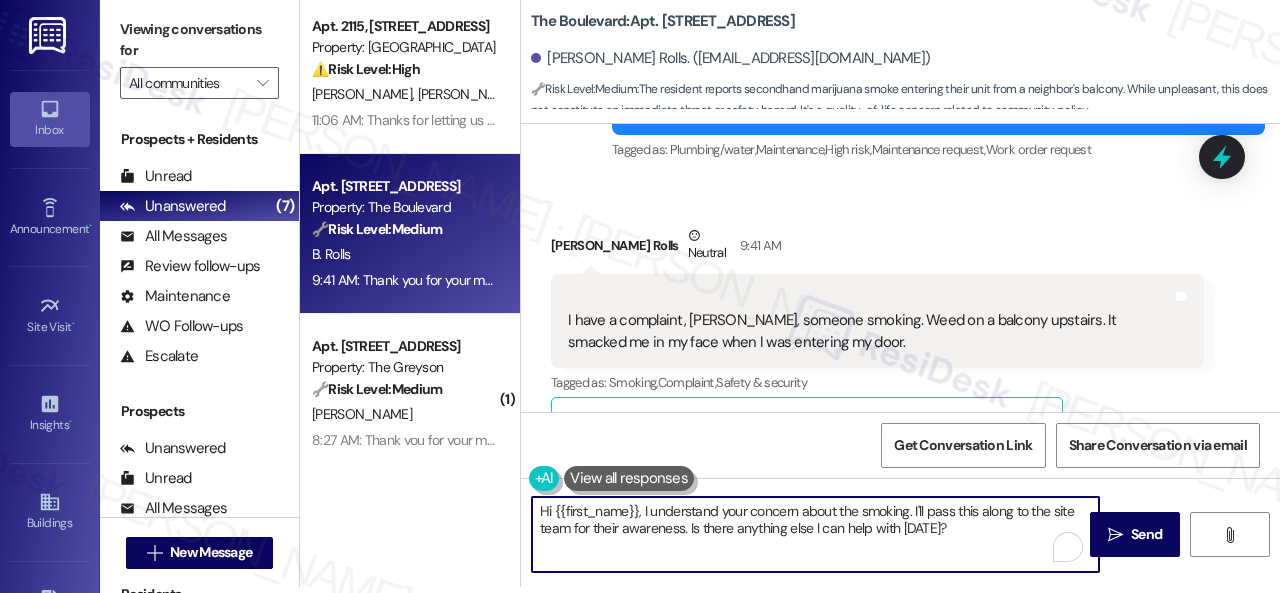 click on "Hi {{first_name}}, I understand your concern about the smoking. I'll pass this along to the site team for their awareness. Is there anything else I can help with today?" at bounding box center [815, 534] 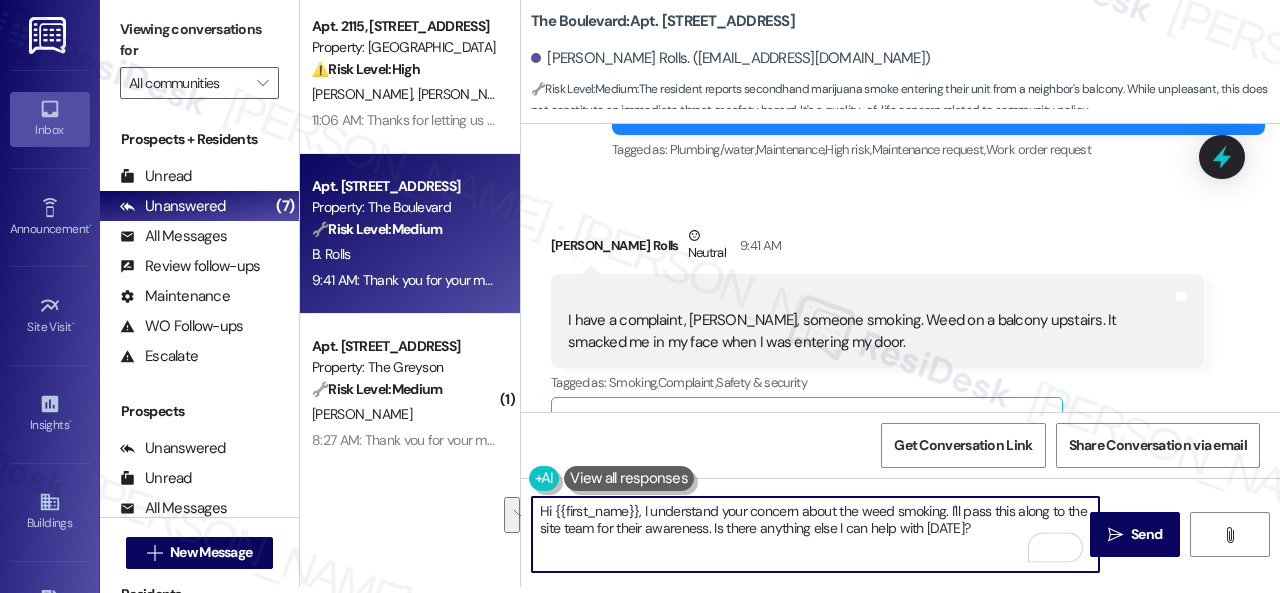 drag, startPoint x: 936, startPoint y: 507, endPoint x: 966, endPoint y: 527, distance: 36.05551 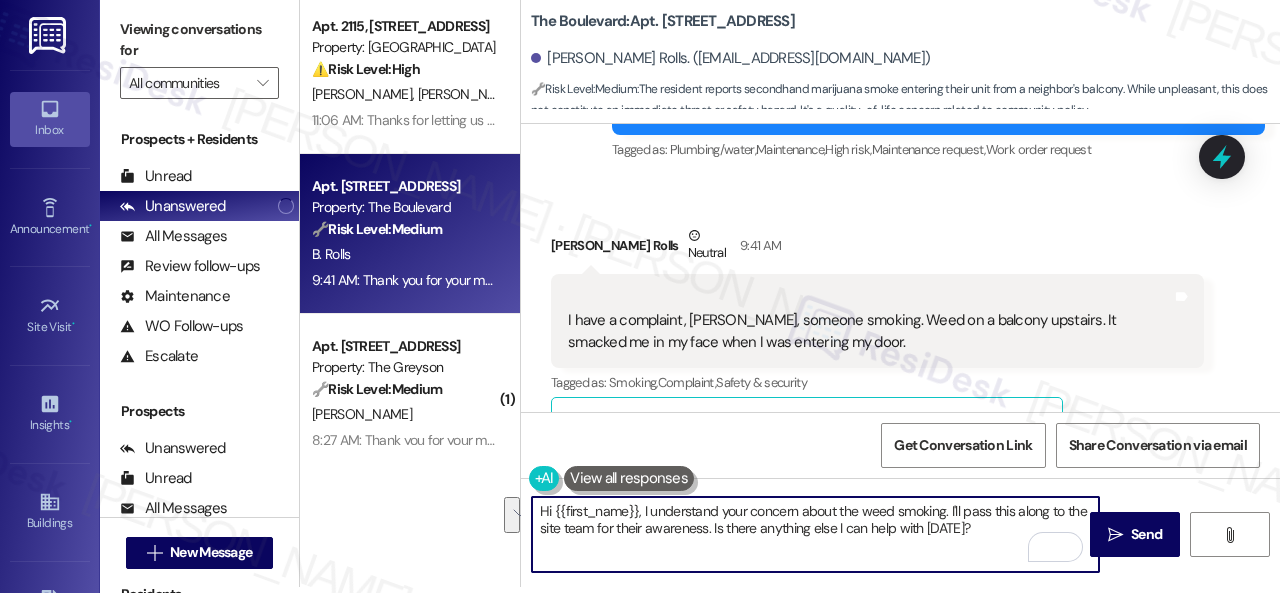 click on "Hi {{first_name}}, I understand your concern about the weed smoking. I'll pass this along to the site team for their awareness. Is there anything else I can help with today?" at bounding box center [815, 534] 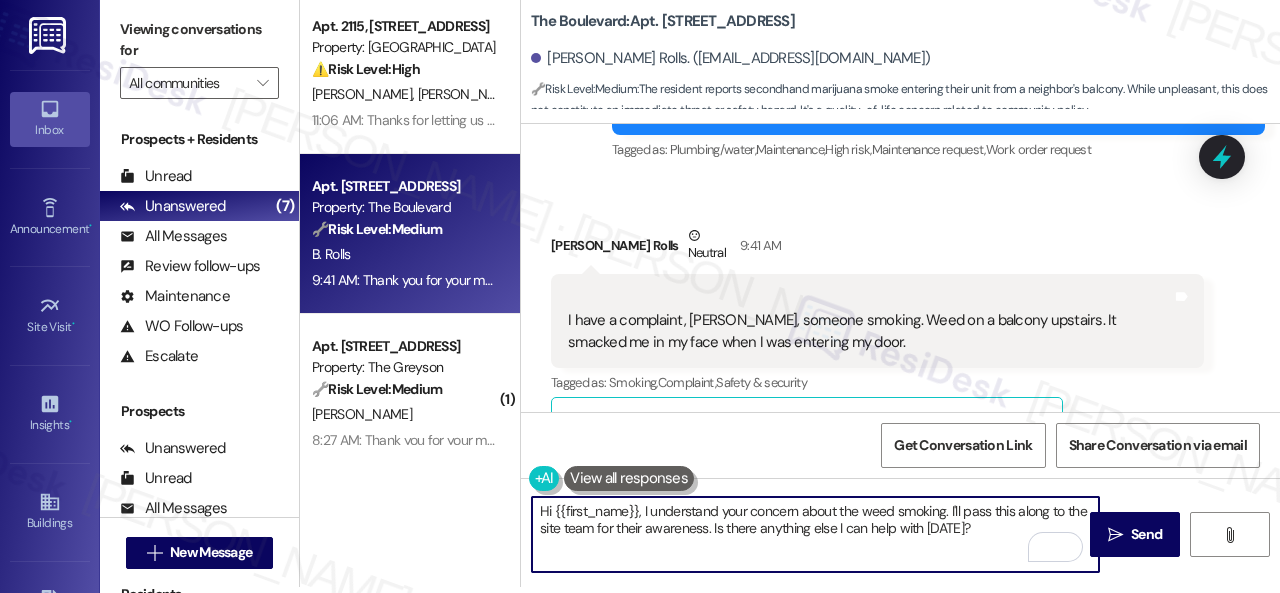 click on "Hi {{first_name}}, I understand your concern about the weed smoking. I'll pass this along to the site team for their awareness. Is there anything else I can help with today?" at bounding box center (815, 534) 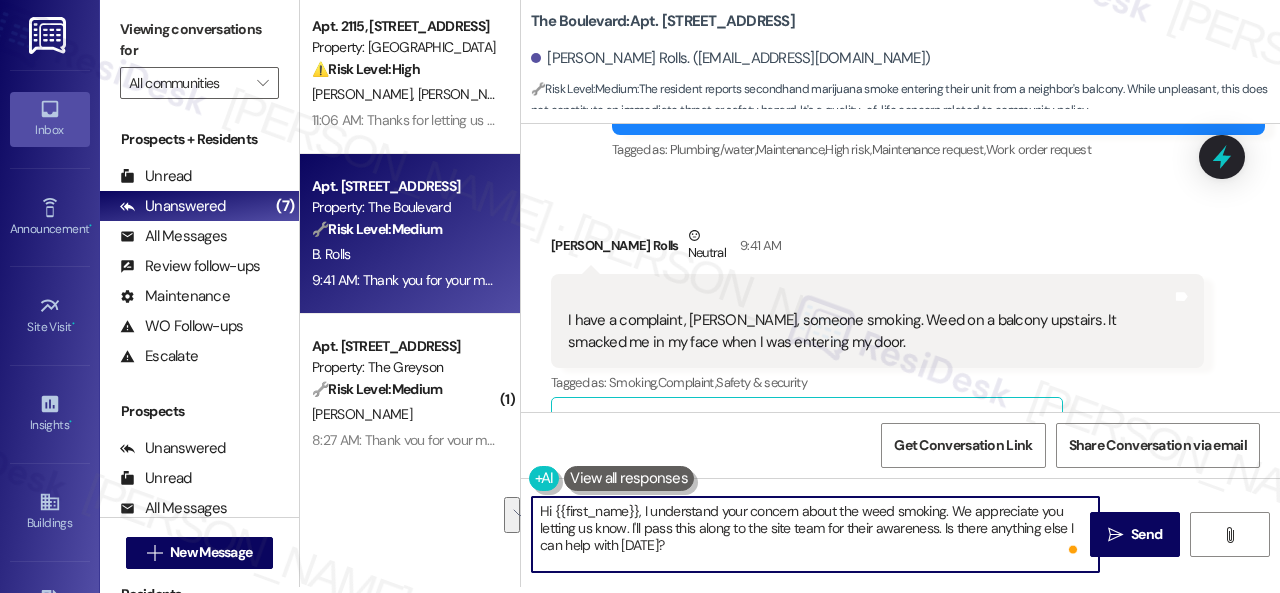 drag, startPoint x: 942, startPoint y: 528, endPoint x: 960, endPoint y: 545, distance: 24.758837 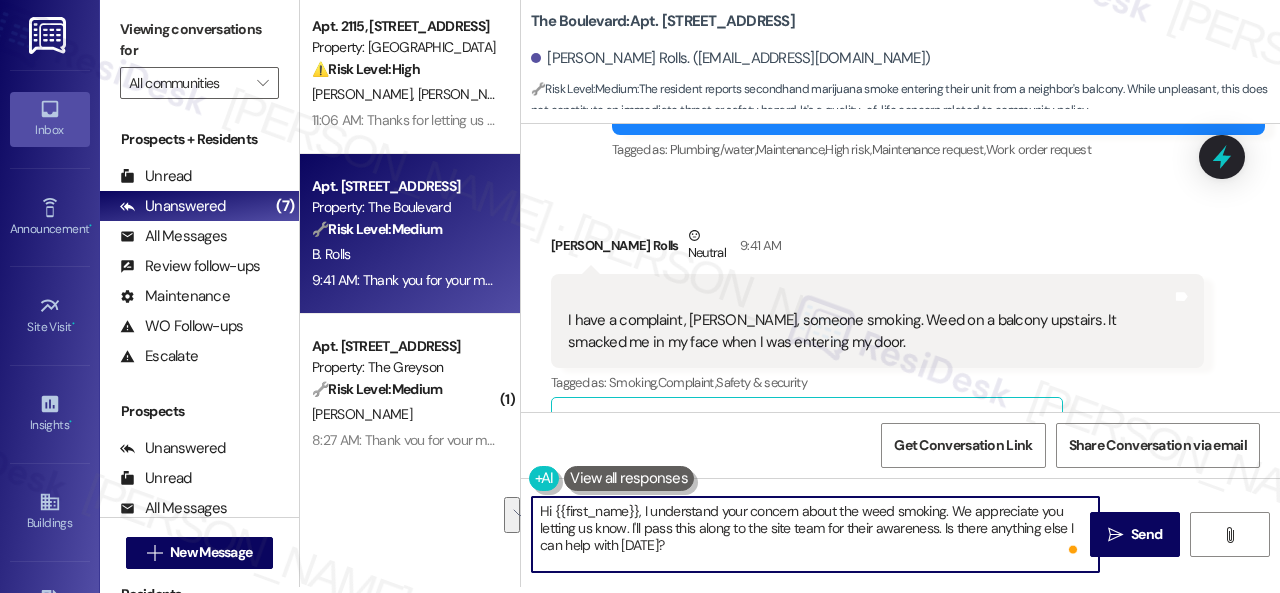 click on "Hi {{first_name}}, I understand your concern about the weed smoking. We appreciate you letting us know. I'll pass this along to the site team for their awareness. Is there anything else I can help with today?" at bounding box center [815, 534] 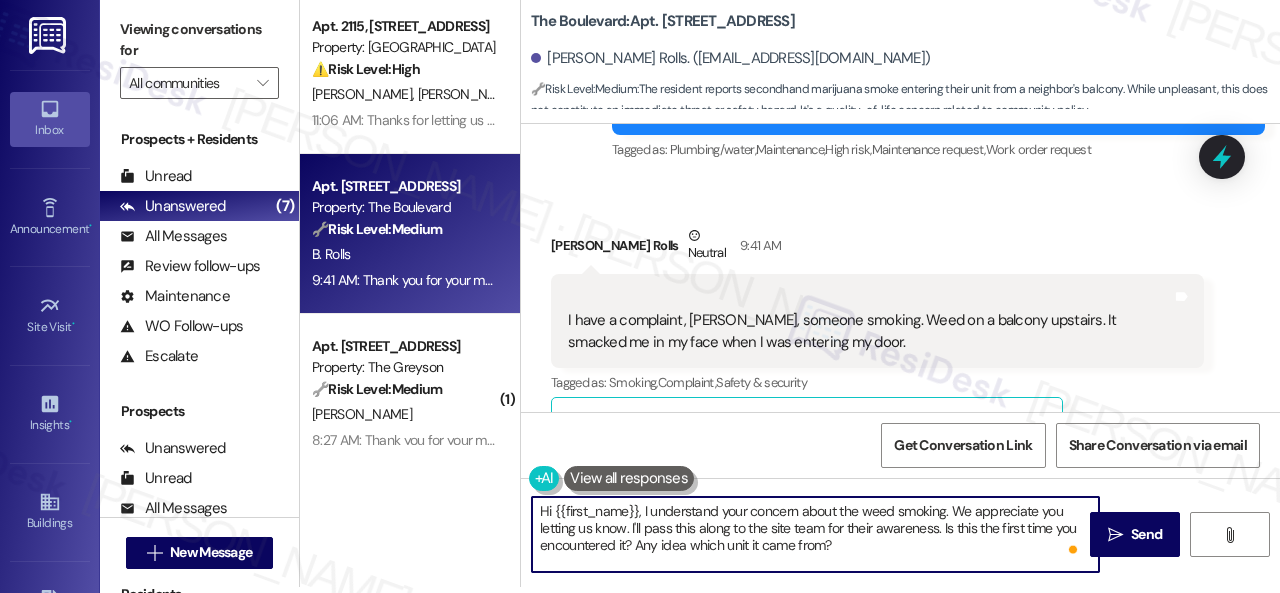 click on "Hi {{first_name}}, I understand your concern about the weed smoking. We appreciate you letting us know. I'll pass this along to the site team for their awareness. Is this the first time you encountered it? Any idea which unit it came from?" at bounding box center [815, 534] 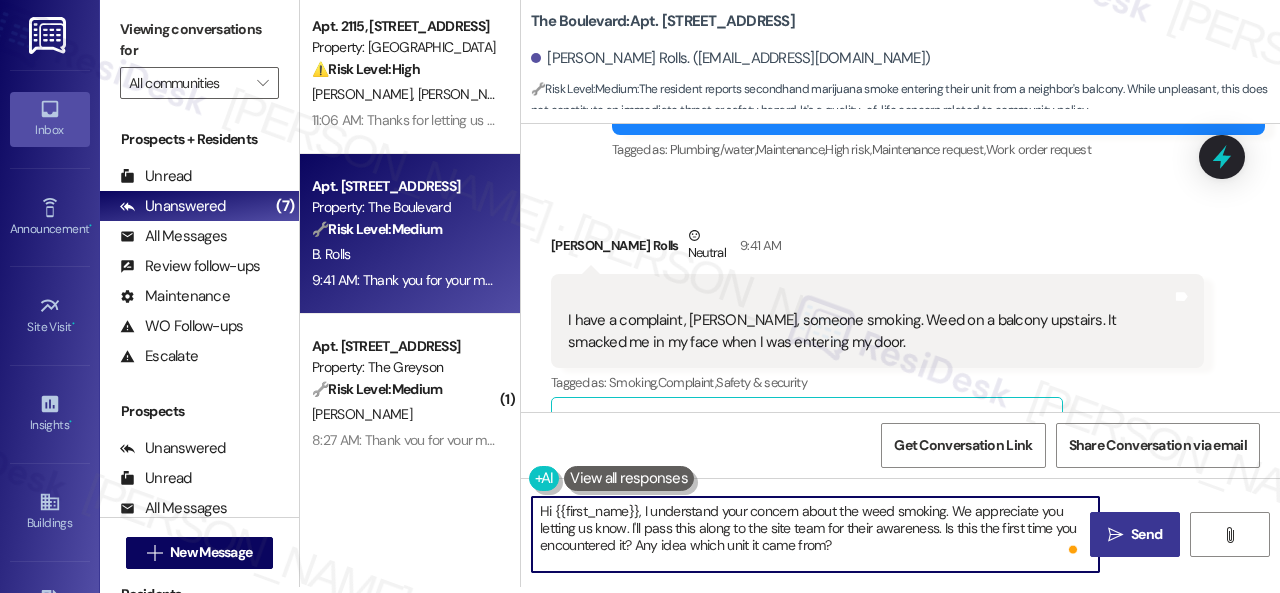 type on "Hi {{first_name}}, I understand your concern about the weed smoking. We appreciate you letting us know. I'll pass this along to the site team for their awareness. Is this the first time you encountered it? Any idea which unit it came from?" 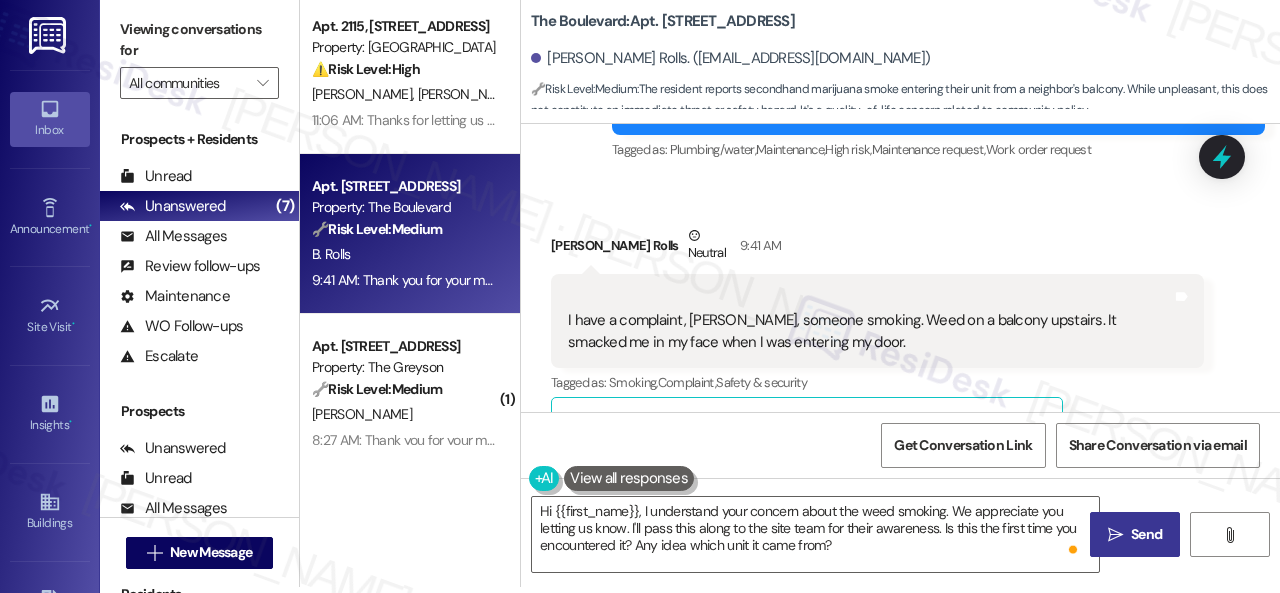 click on "Send" at bounding box center (1146, 534) 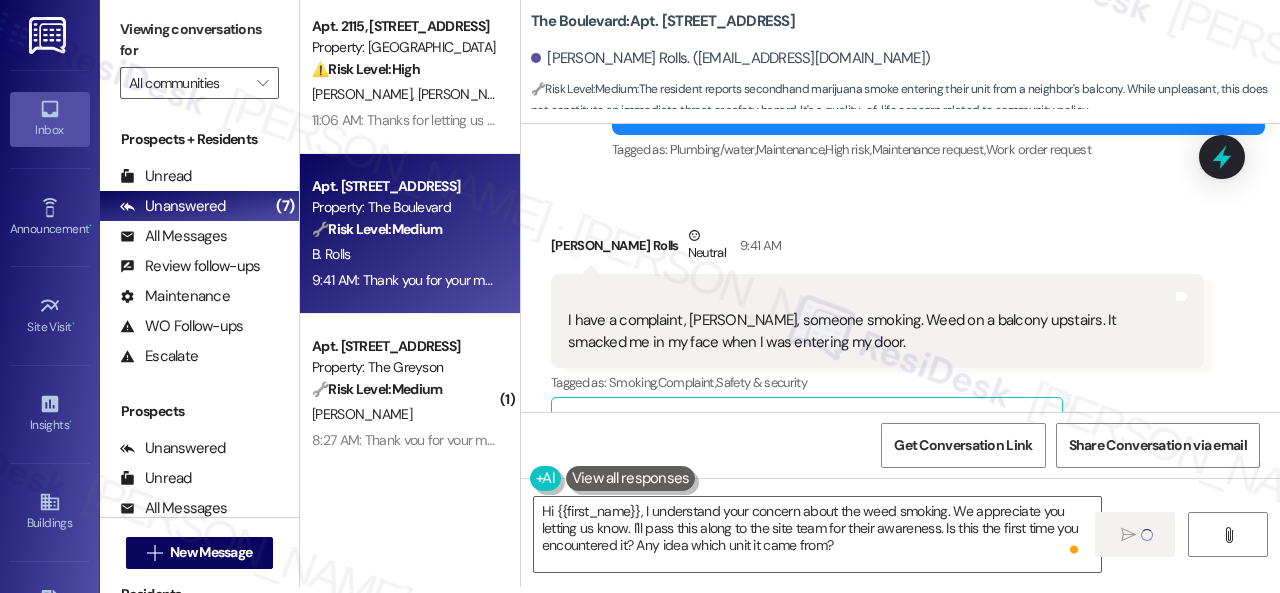 type 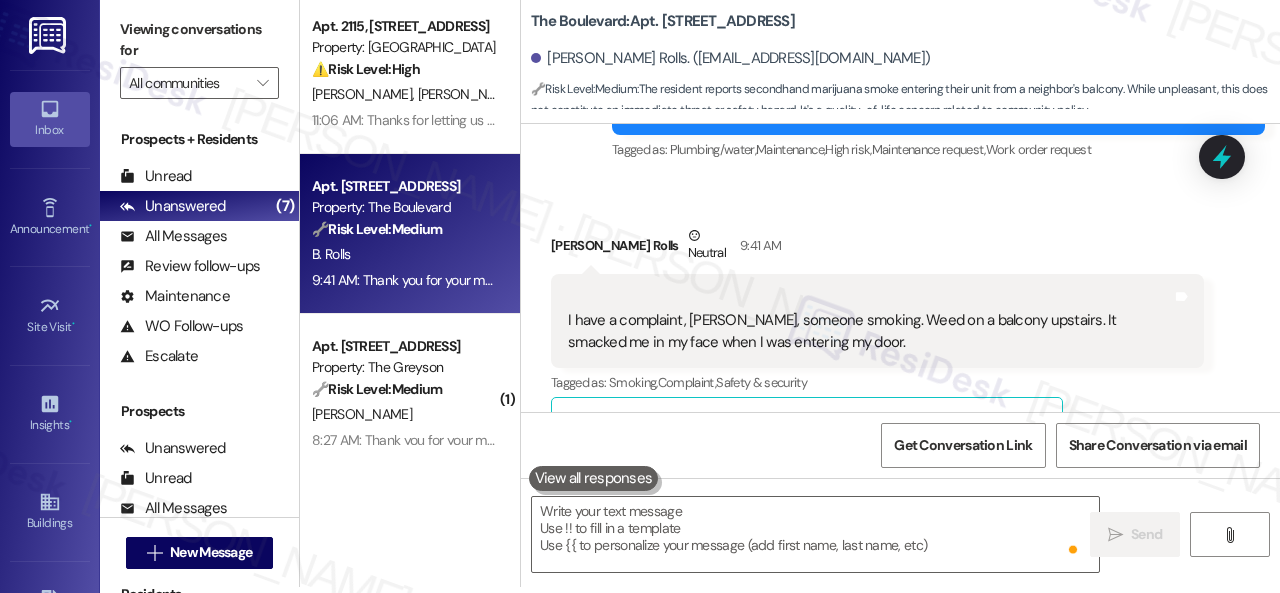 scroll, scrollTop: 0, scrollLeft: 0, axis: both 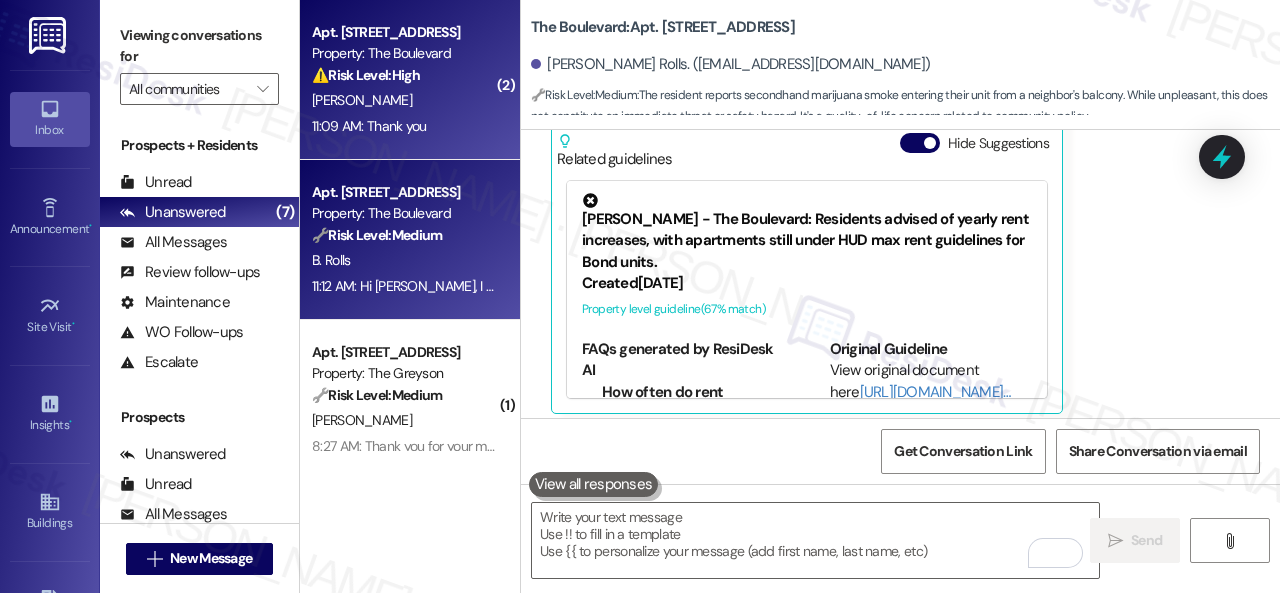 click on "I. Ortiz" at bounding box center [404, 100] 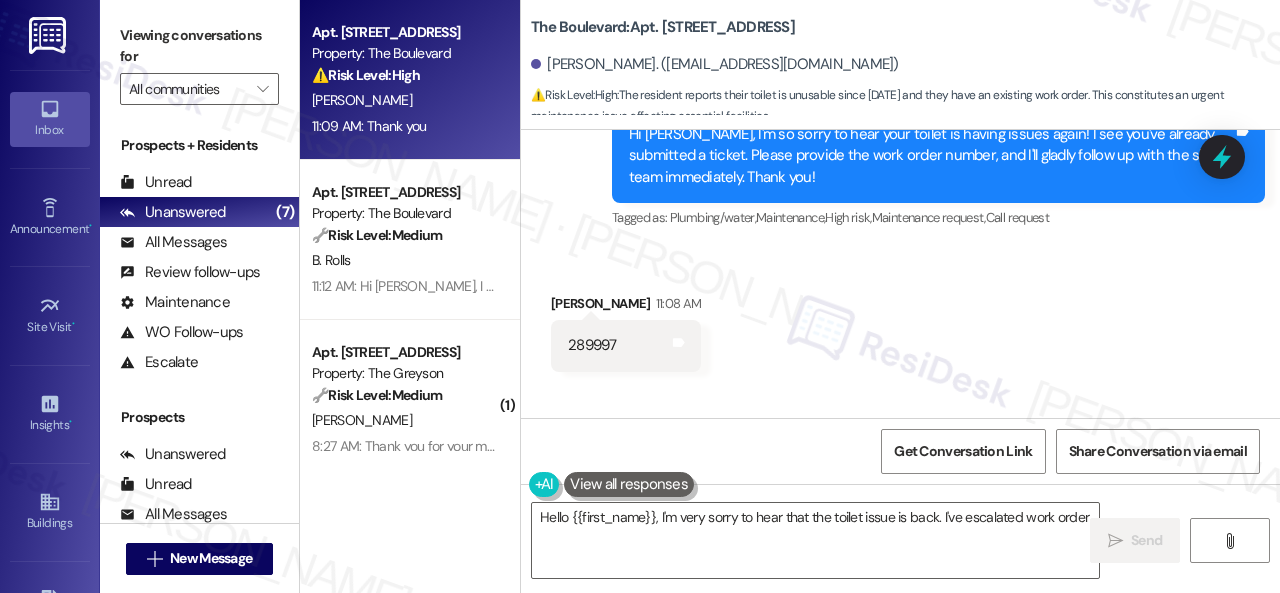 scroll, scrollTop: 10558, scrollLeft: 0, axis: vertical 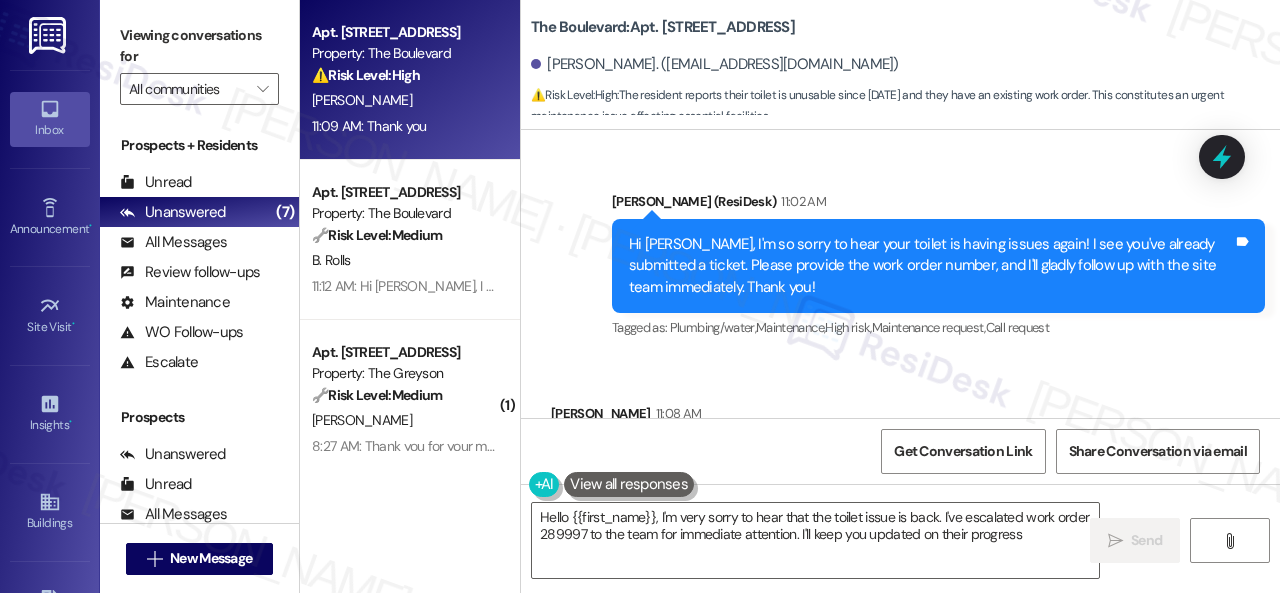 type on "Hello {{first_name}}, I'm very sorry to hear that the toilet issue is back. I've escalated work order 289997 to the team for immediate attention. I'll keep you updated on their progress!" 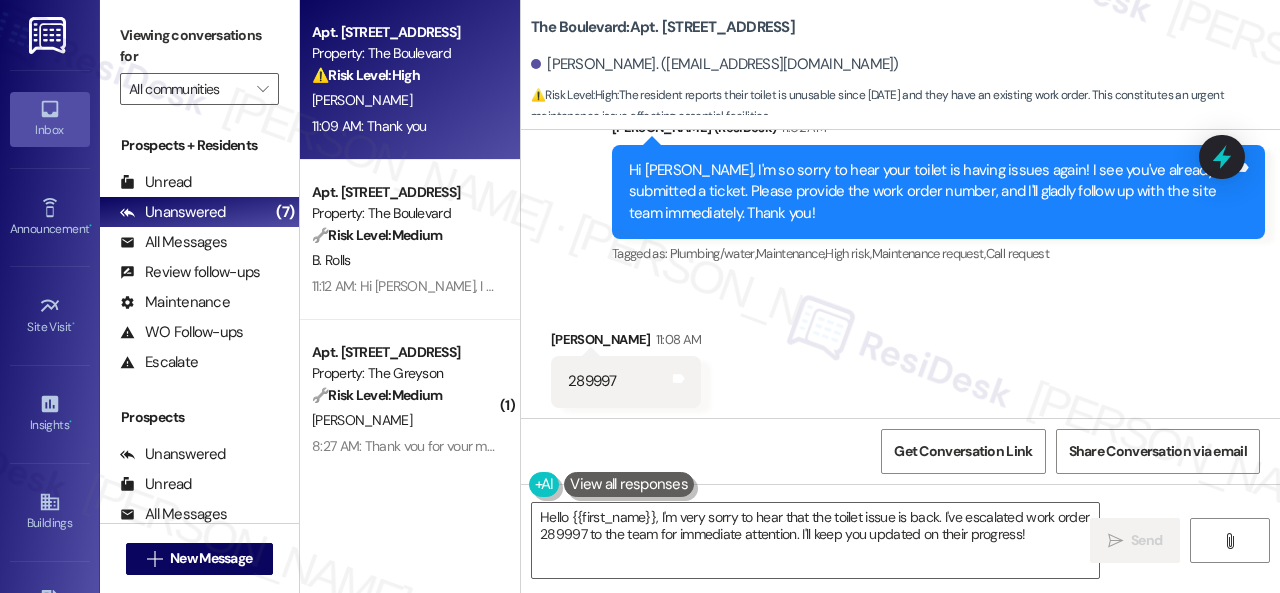 scroll, scrollTop: 10658, scrollLeft: 0, axis: vertical 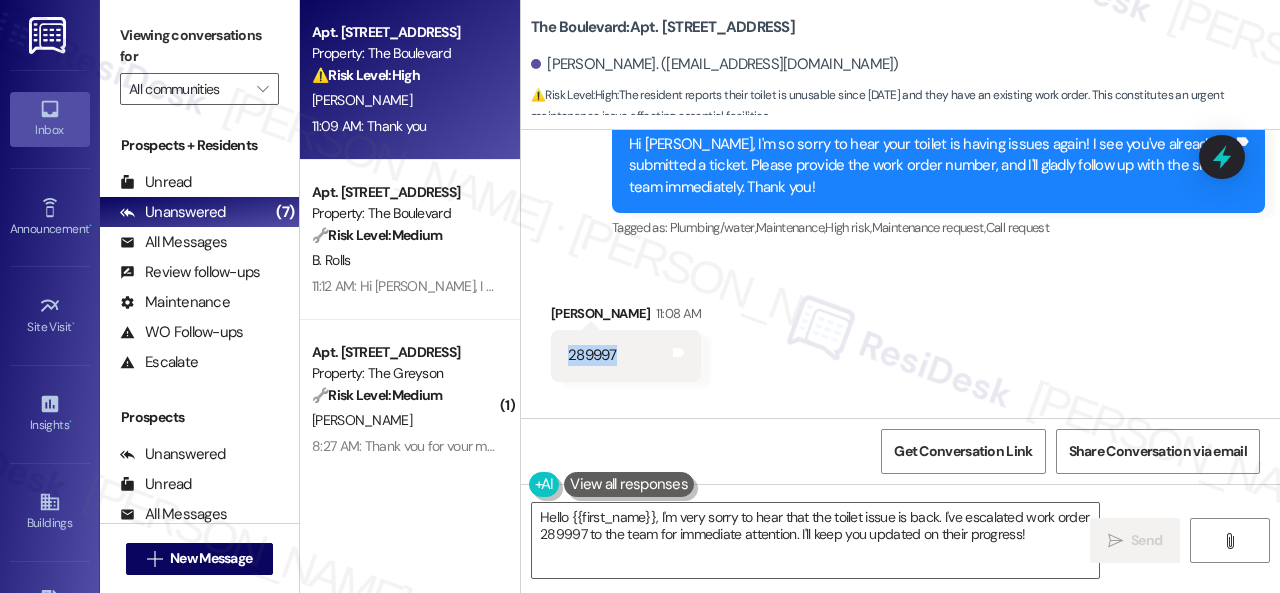 drag, startPoint x: 600, startPoint y: 368, endPoint x: 545, endPoint y: 368, distance: 55 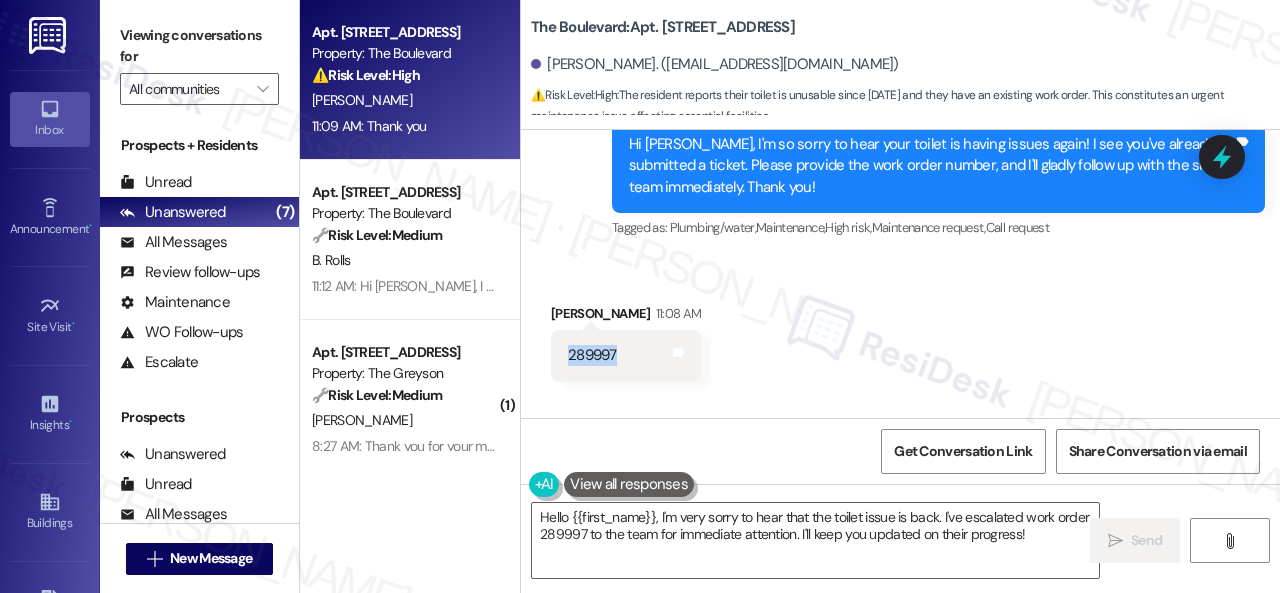 copy on "289997" 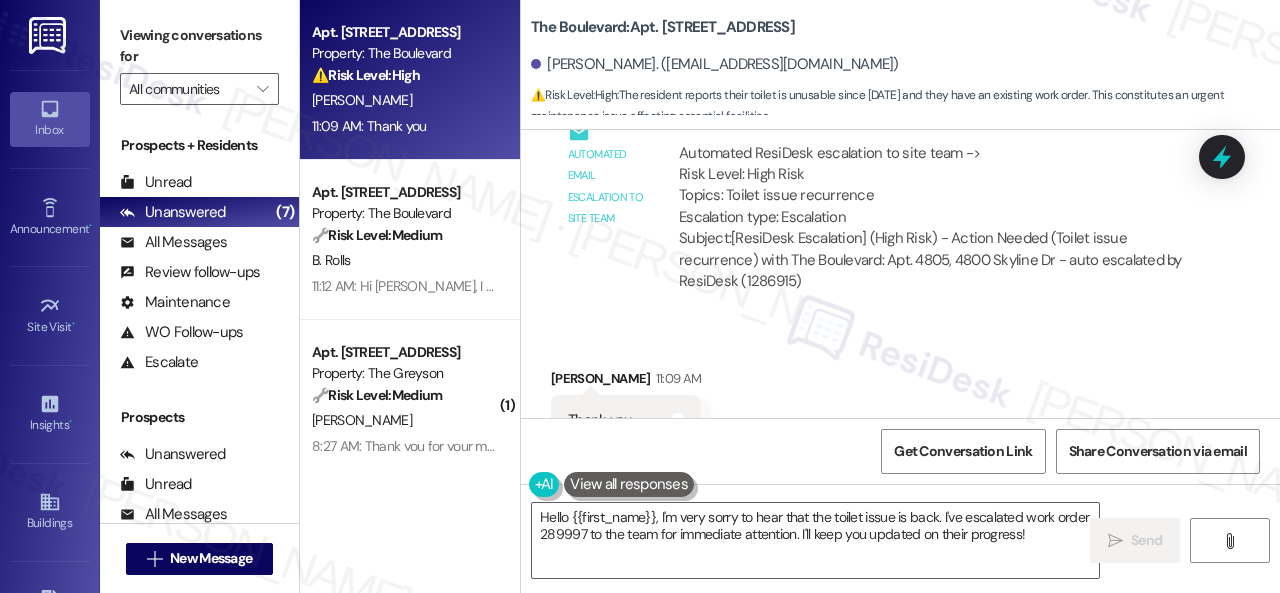 scroll, scrollTop: 11258, scrollLeft: 0, axis: vertical 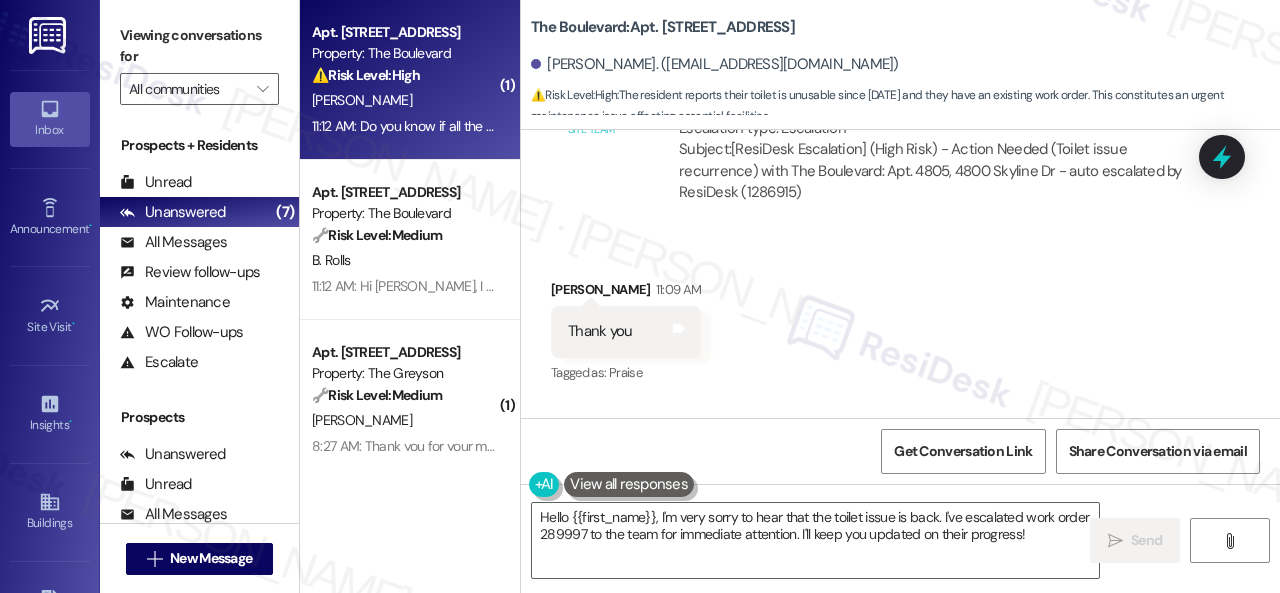 click on "Received via SMS Ivon Ortiz 11:09 AM Thank you  Tags and notes Tagged as:   Praise Click to highlight conversations about Praise Received via SMS Ivon Ortiz 11:12 AM Do you know if all the apartments will be tested for black mold? There was a letter left on my door stating a resident found black mold in his apartment and my neighbor found it on his vents as well. Tags and notes" at bounding box center [900, 409] 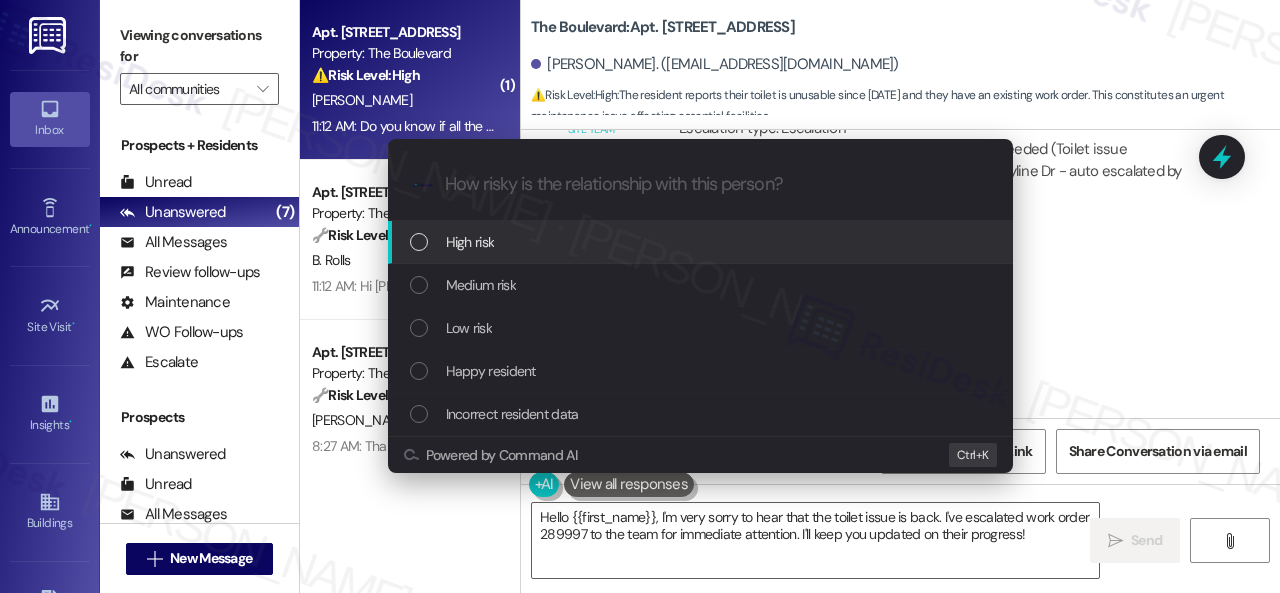 click on "High risk" at bounding box center [470, 242] 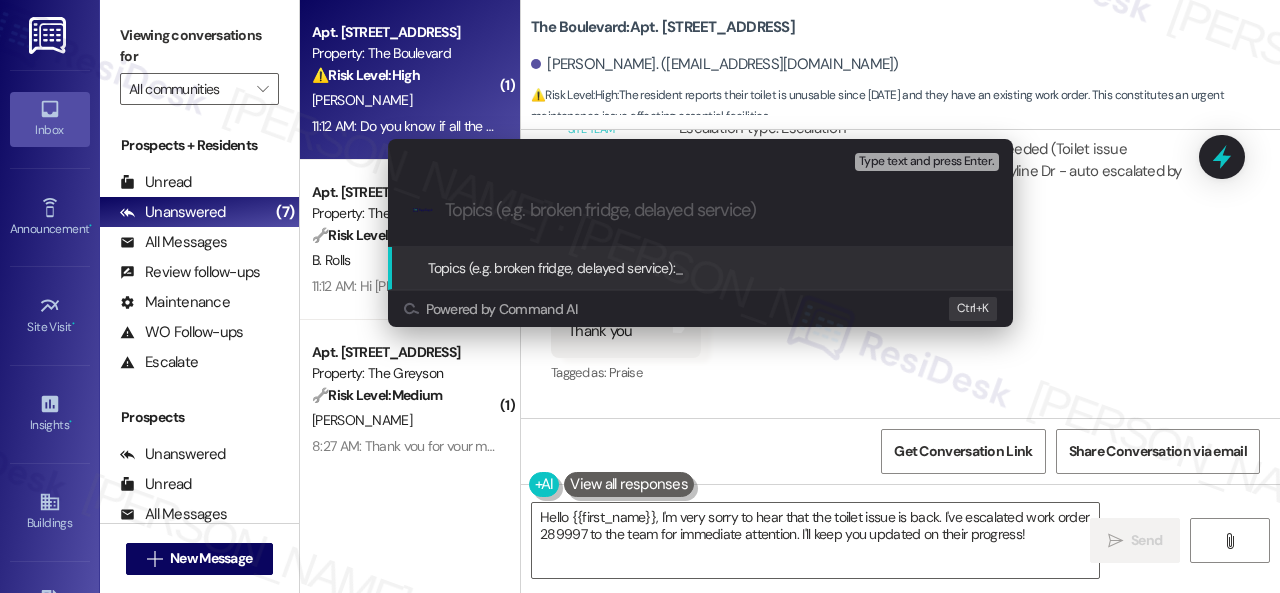 paste on "Follow-up on work order 289997" 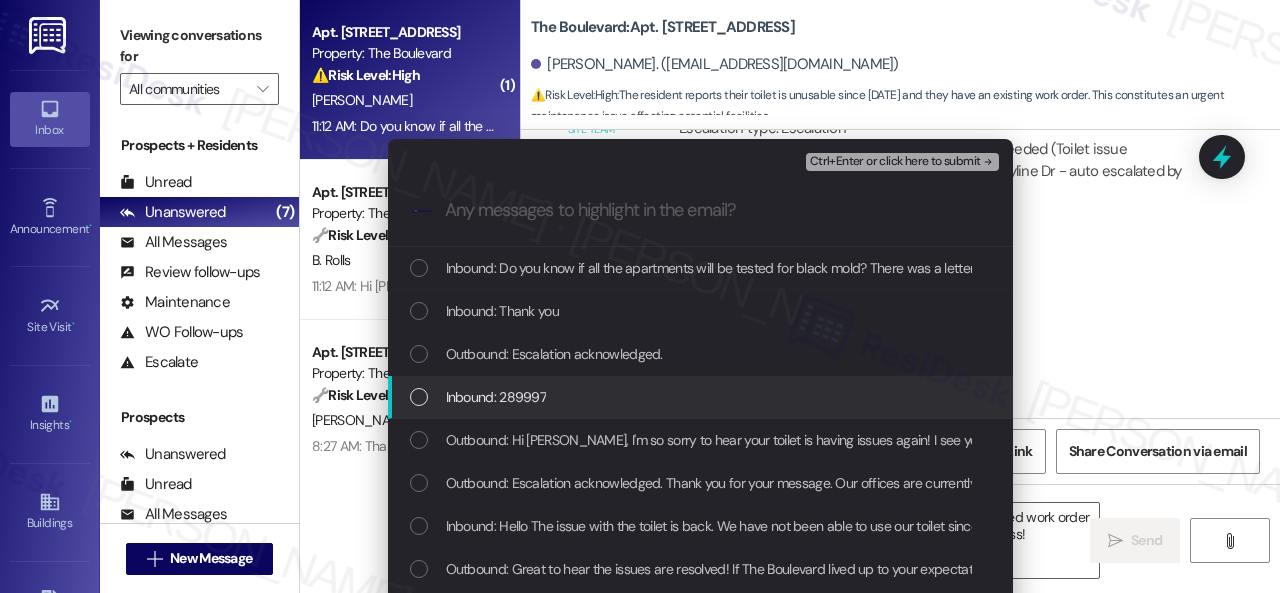 click on "Inbound: 289997" at bounding box center [496, 397] 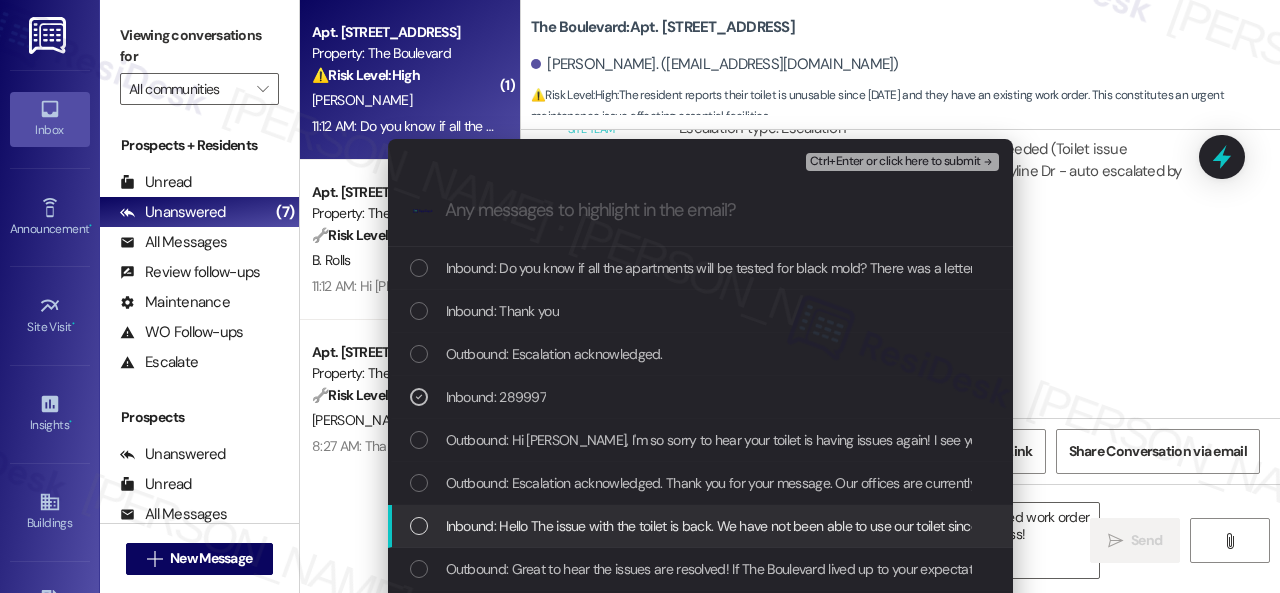 click on "Inbound: Hello
The issue with the toilet is back.  We have not been able to use our toilet since yesterday.  I opened another ticket yesterday and I am waiting on maintenance to come take a look." at bounding box center [979, 526] 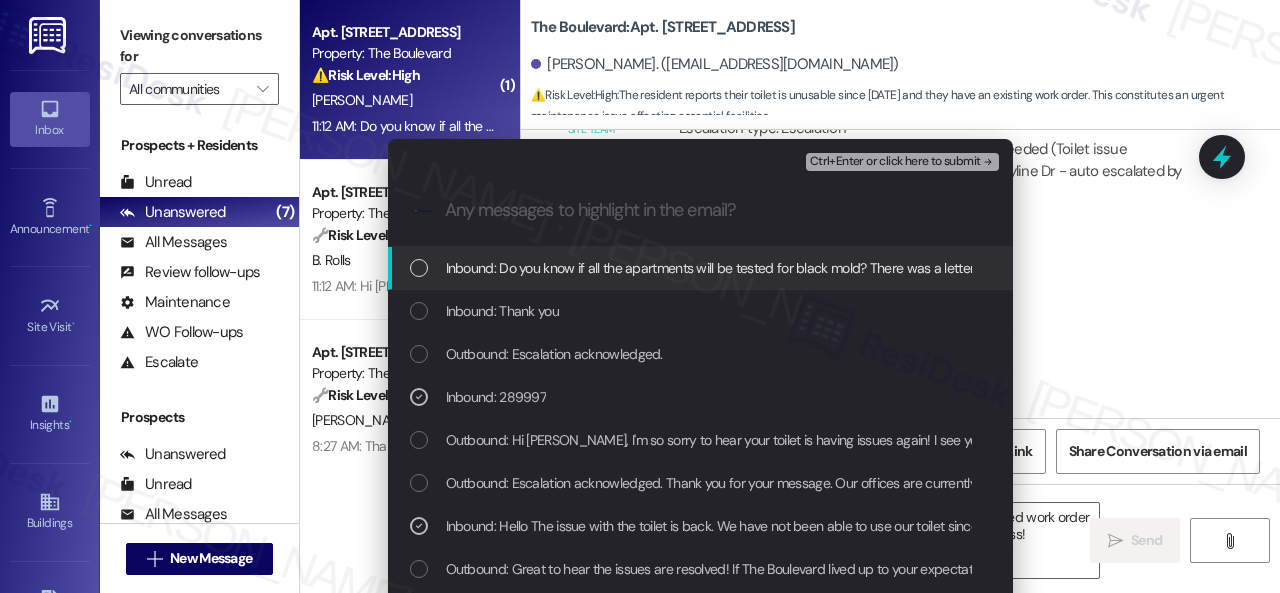 click on "Ctrl+Enter or click here to submit" at bounding box center (895, 162) 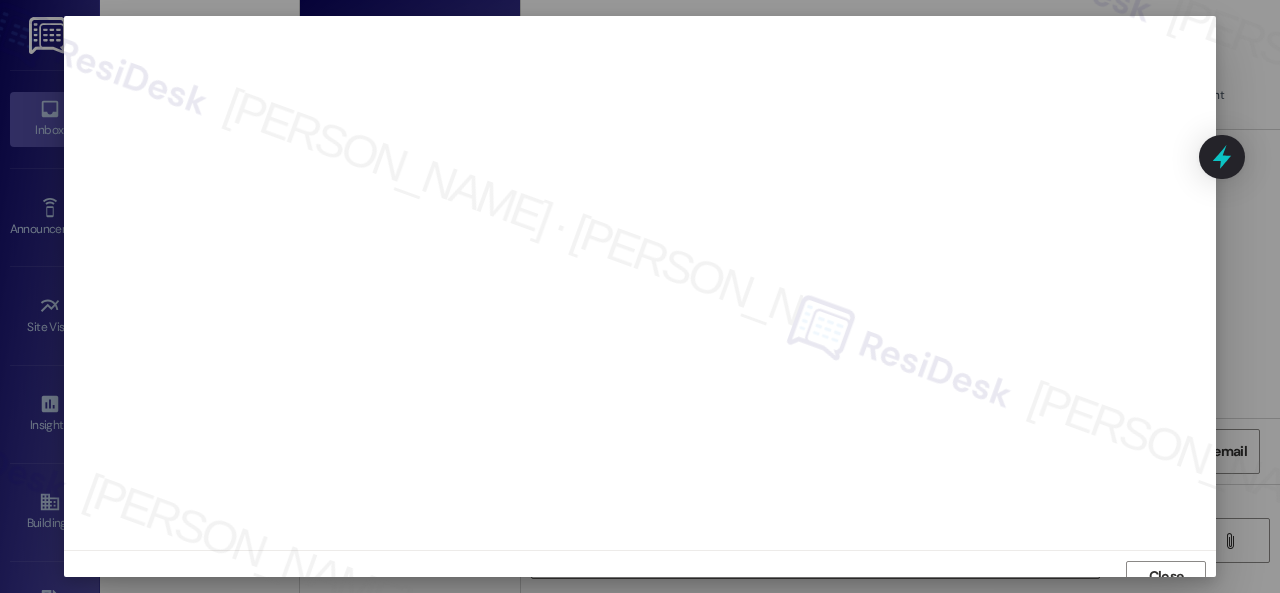 scroll, scrollTop: 15, scrollLeft: 0, axis: vertical 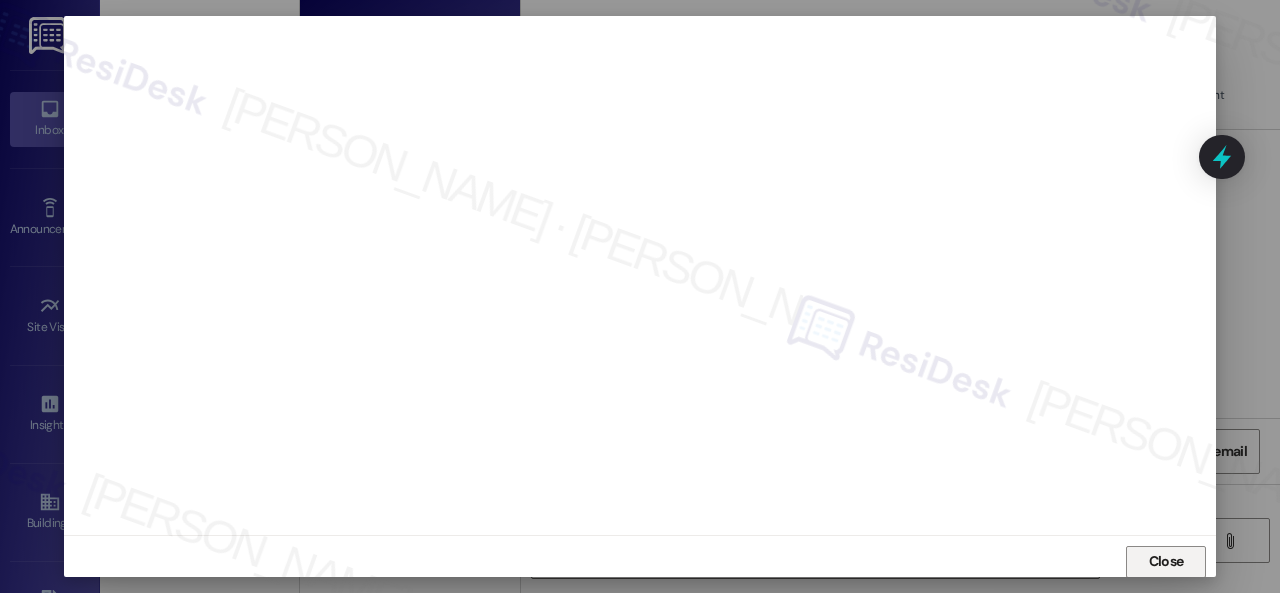 click on "Close" at bounding box center [1166, 561] 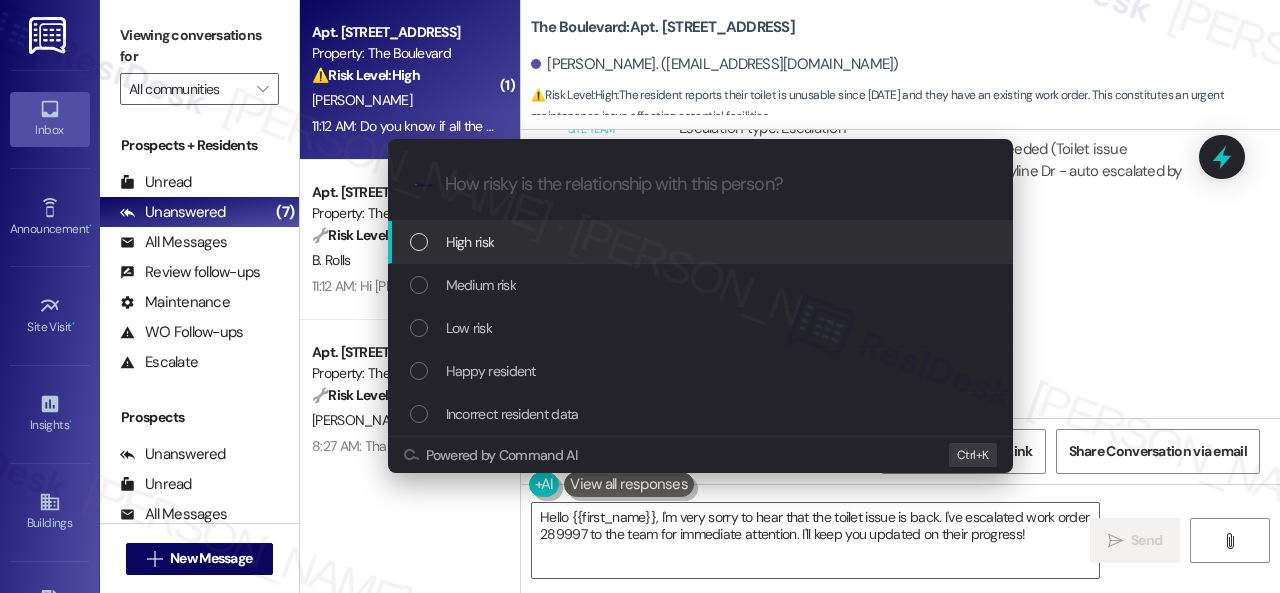 click on "High risk" at bounding box center (470, 242) 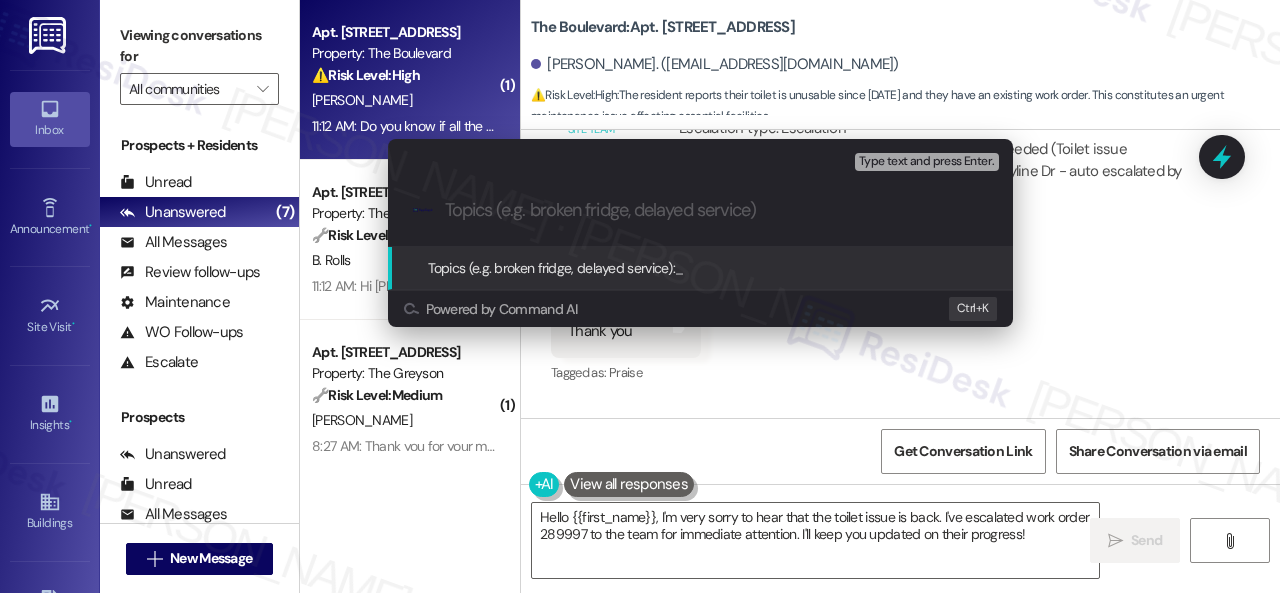 paste on "Follow-up on work order 289997" 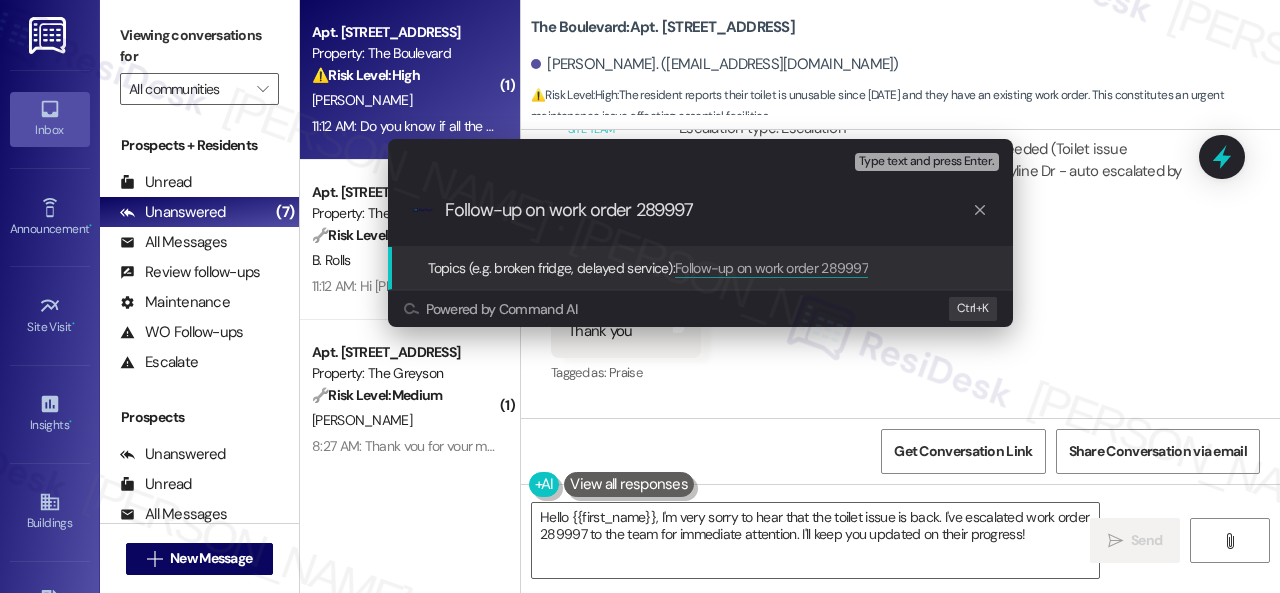 type 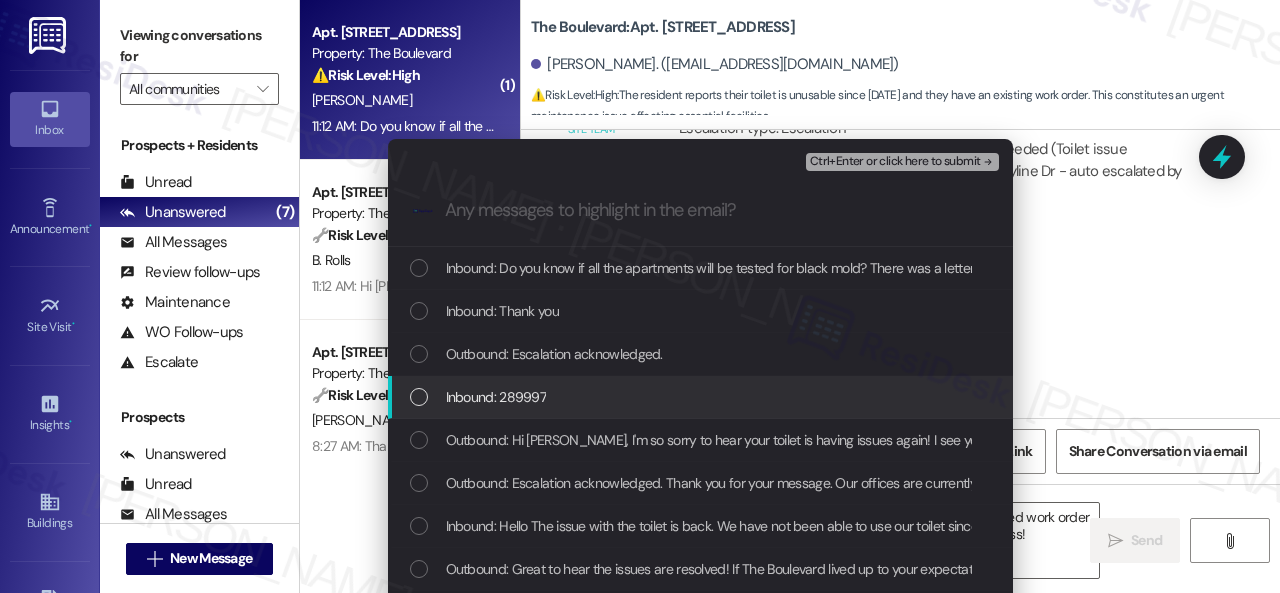 click on "Inbound: 289997" at bounding box center [496, 397] 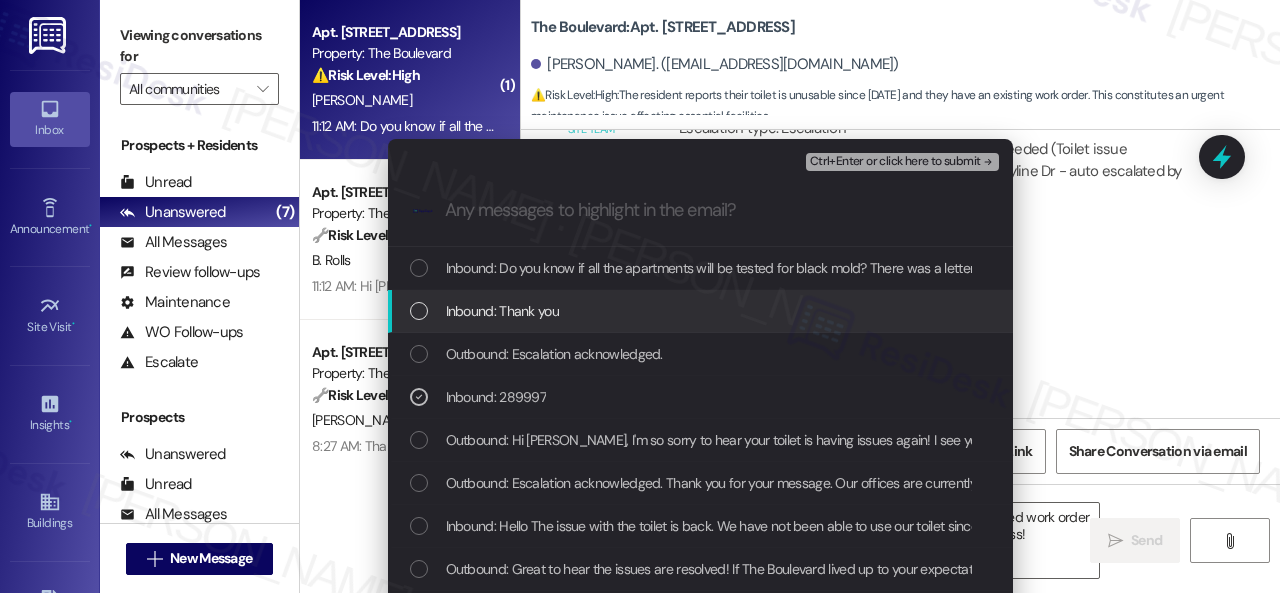 drag, startPoint x: 506, startPoint y: 271, endPoint x: 496, endPoint y: 317, distance: 47.07441 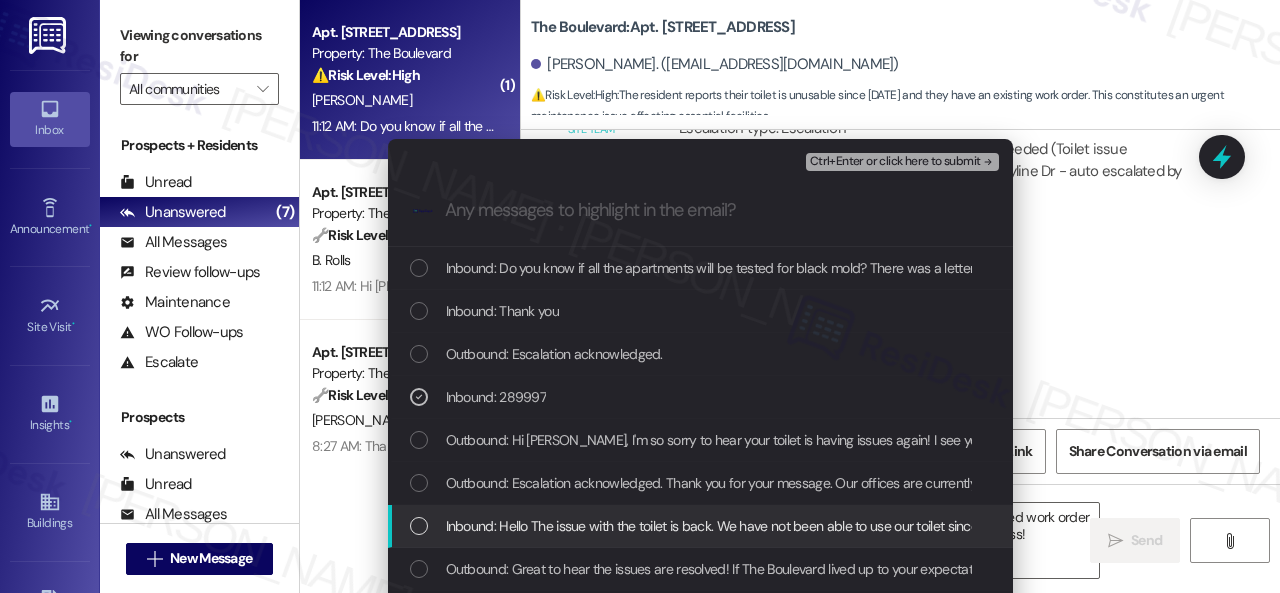 click on "Inbound: Hello
The issue with the toilet is back.  We have not been able to use our toilet since yesterday.  I opened another ticket yesterday and I am waiting on maintenance to come take a look." at bounding box center (979, 526) 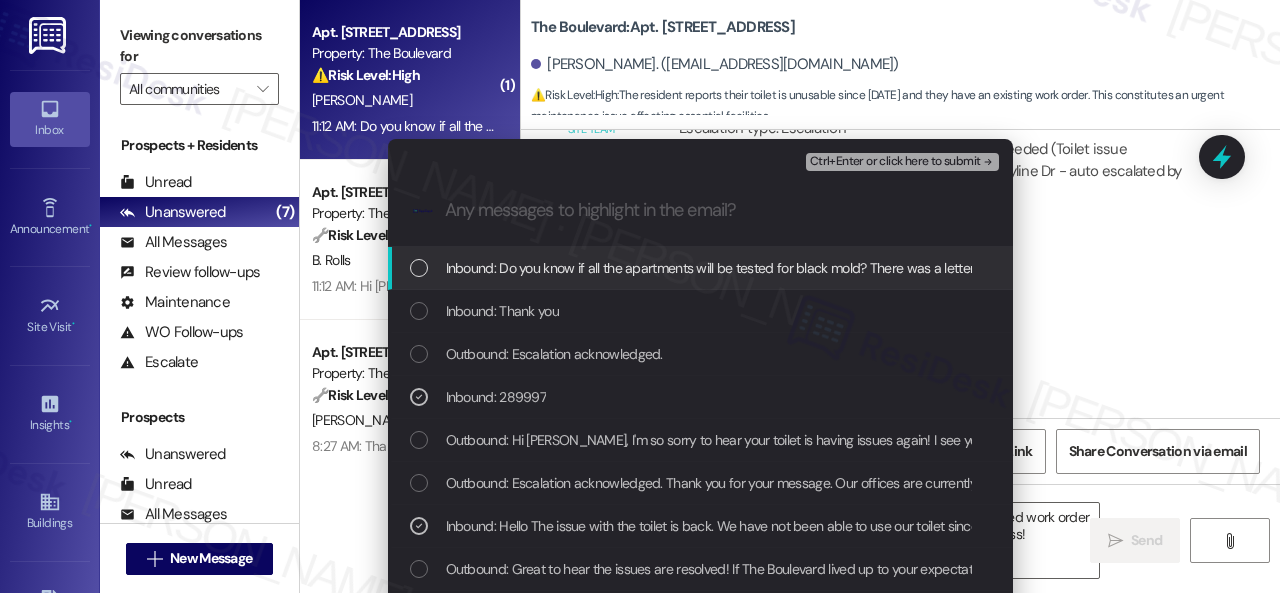 click on "Ctrl+Enter or click here to submit" at bounding box center (895, 162) 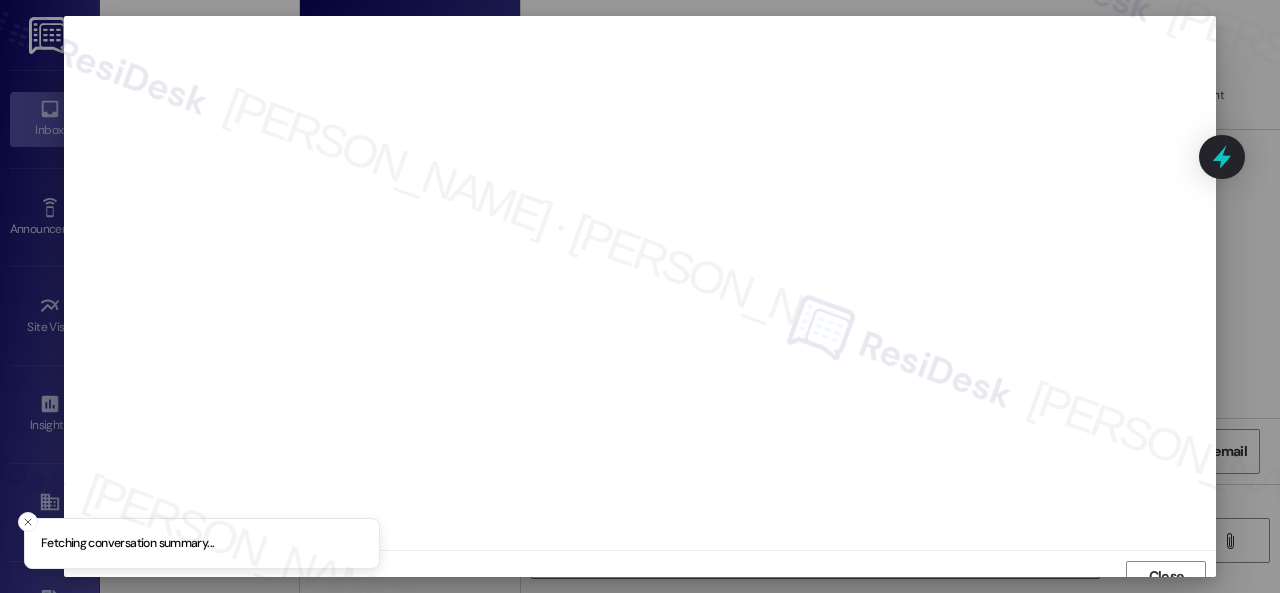 scroll, scrollTop: 15, scrollLeft: 0, axis: vertical 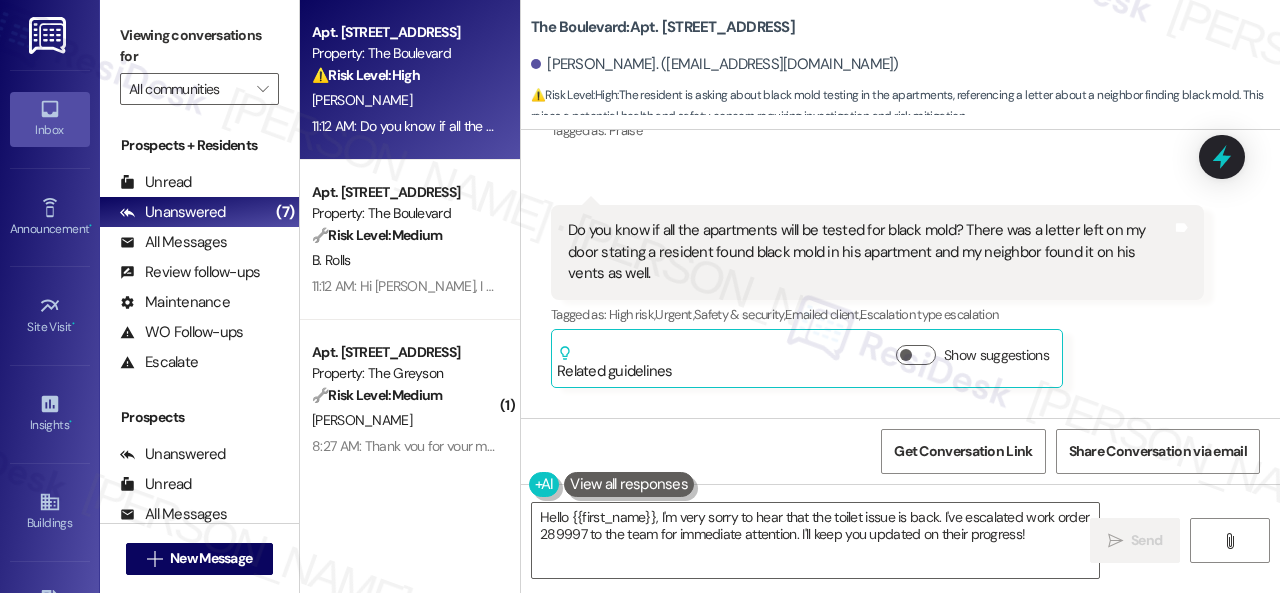 click on "Ivon Ortiz Question 11:12 AM Do you know if all the apartments will be tested for black mold? There was a letter left on my door stating a resident found black mold in his apartment and my neighbor found it on his vents as well. Tags and notes Tagged as:   High risk ,  Click to highlight conversations about High risk Urgent ,  Click to highlight conversations about Urgent Safety & security ,  Click to highlight conversations about Safety & security Emailed client ,  Click to highlight conversations about Emailed client Escalation type escalation Click to highlight conversations about Escalation type escalation  Related guidelines Show suggestions" at bounding box center [877, 296] 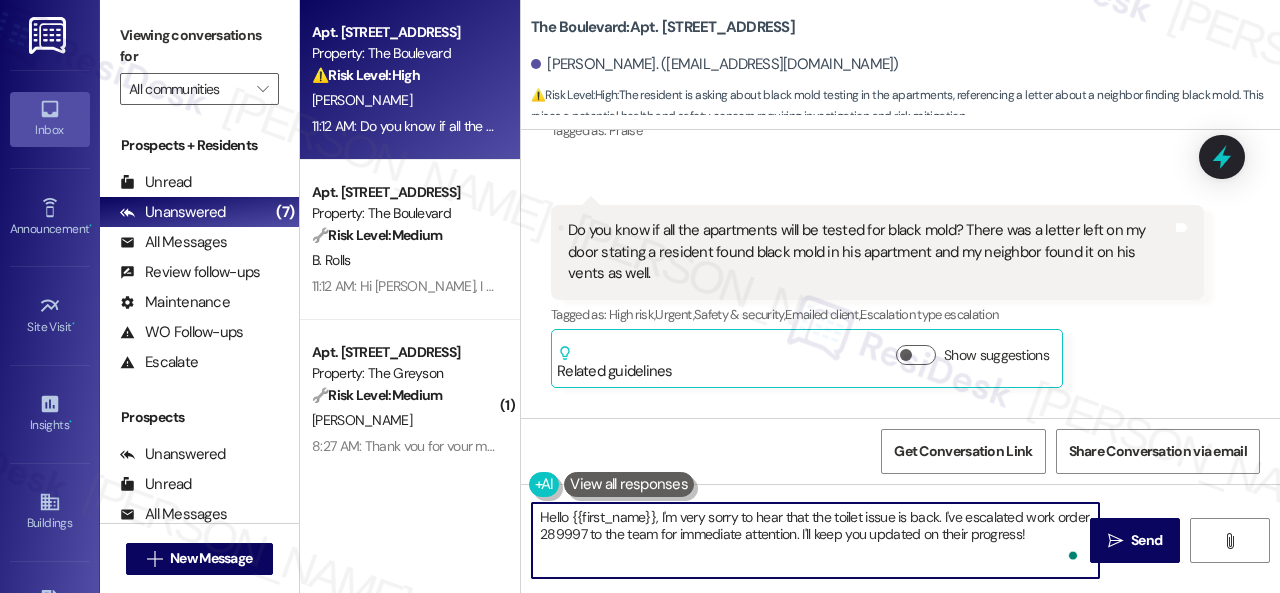 drag, startPoint x: 540, startPoint y: 511, endPoint x: 1144, endPoint y: 575, distance: 607.3813 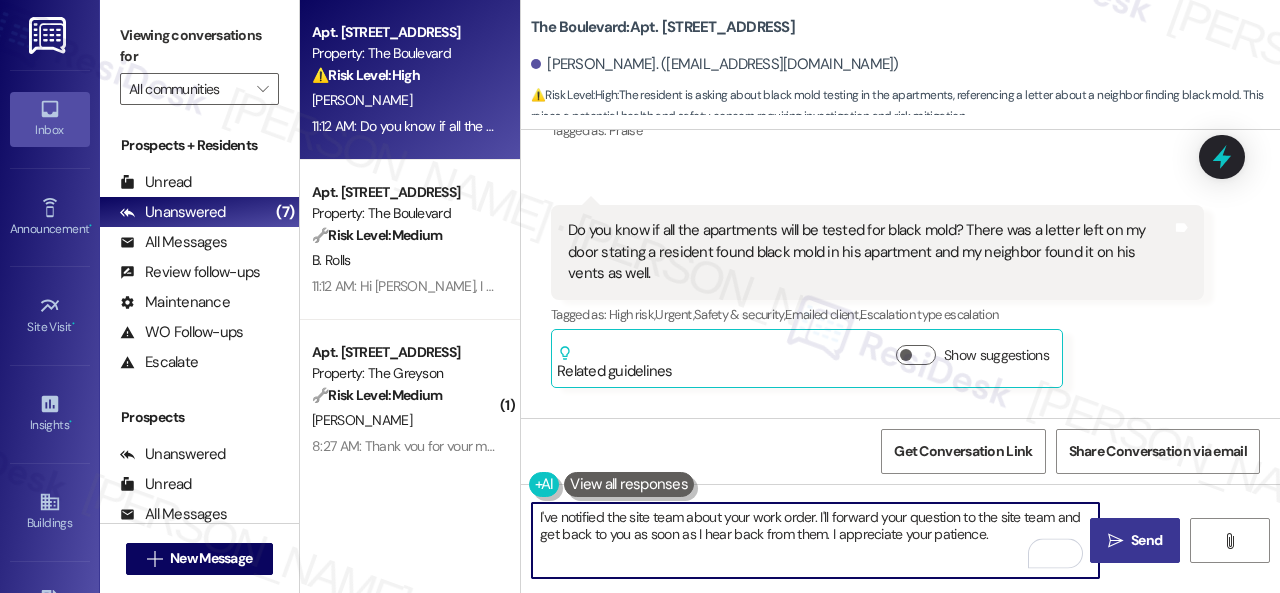 type on "I've notified the site team about your work order. I'll forward your question to the site team and get back to you as soon as I hear back from them. I appreciate your patience." 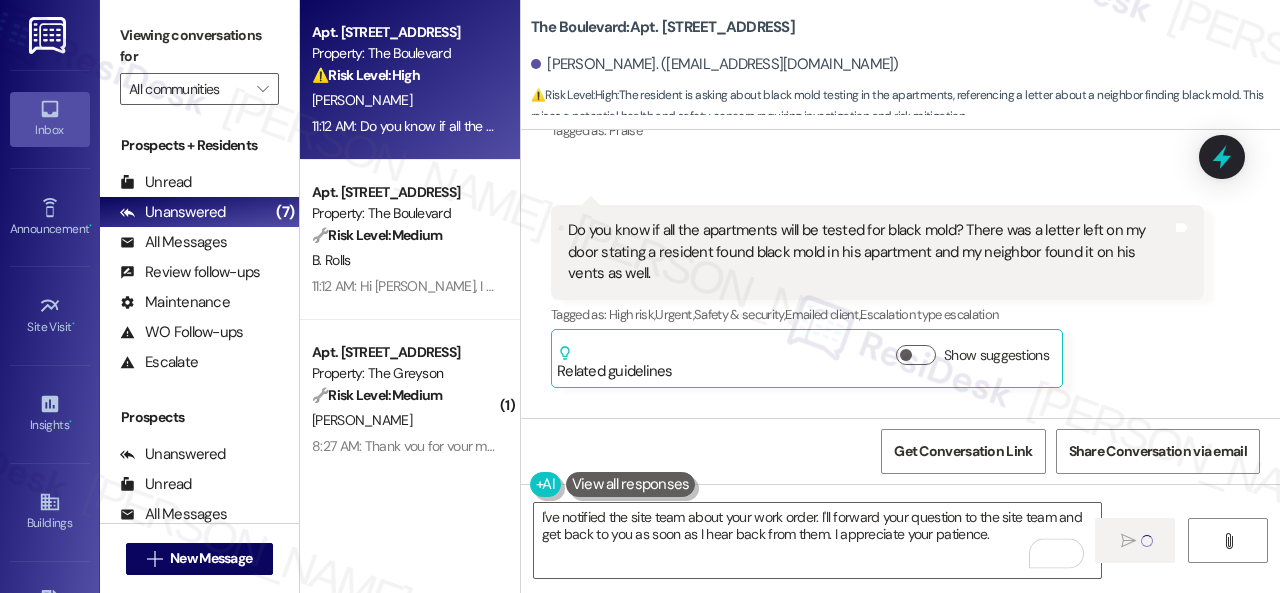 type 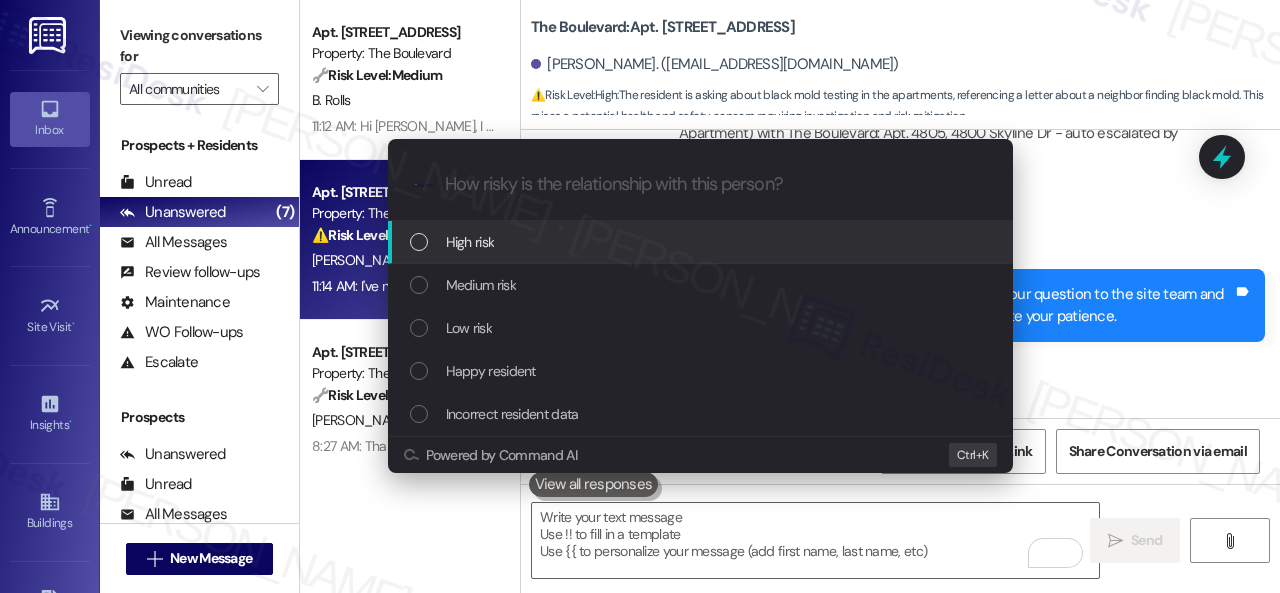 scroll, scrollTop: 12068, scrollLeft: 0, axis: vertical 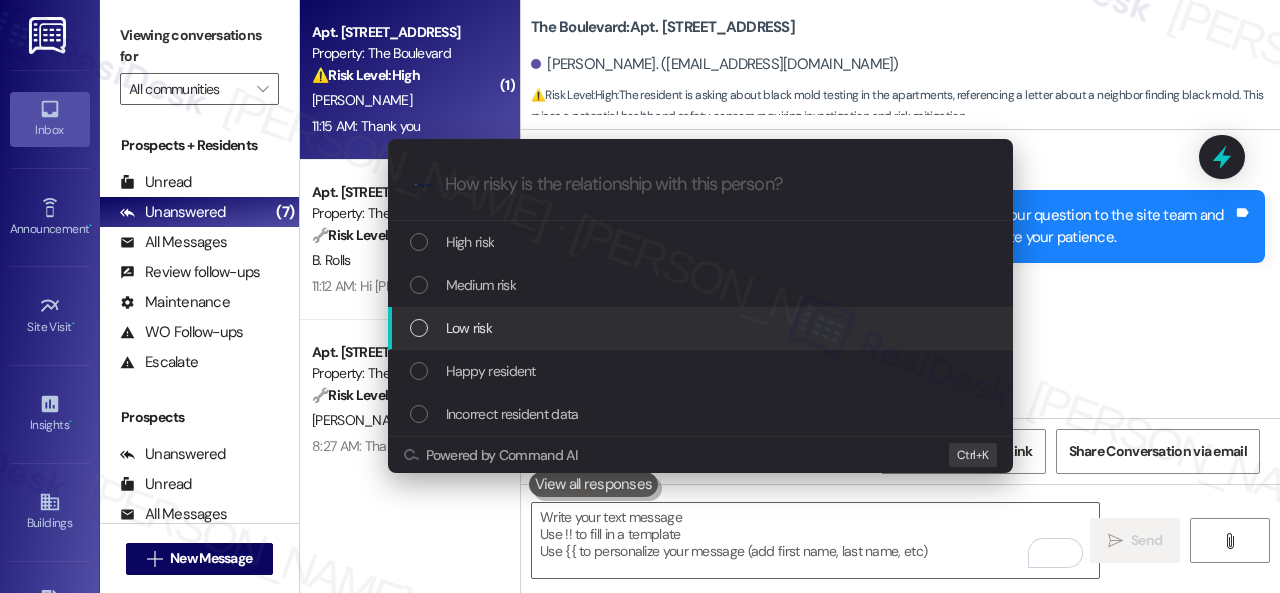 click on "Low risk" at bounding box center [469, 328] 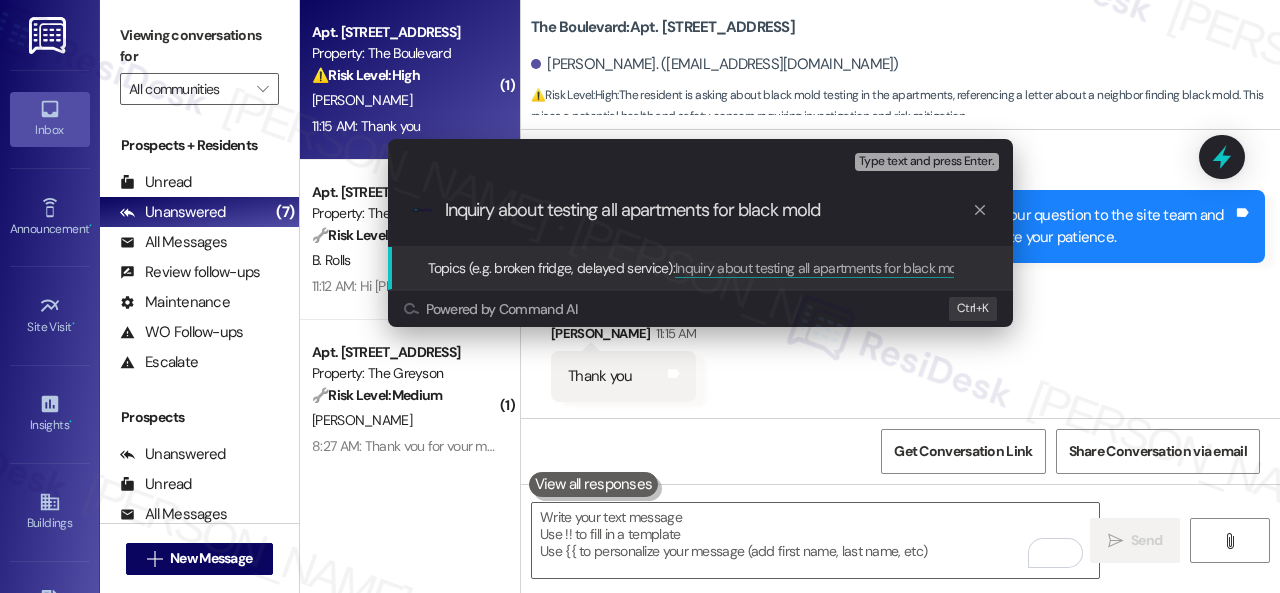 type on "Inquiry about testing all apartments for black mold." 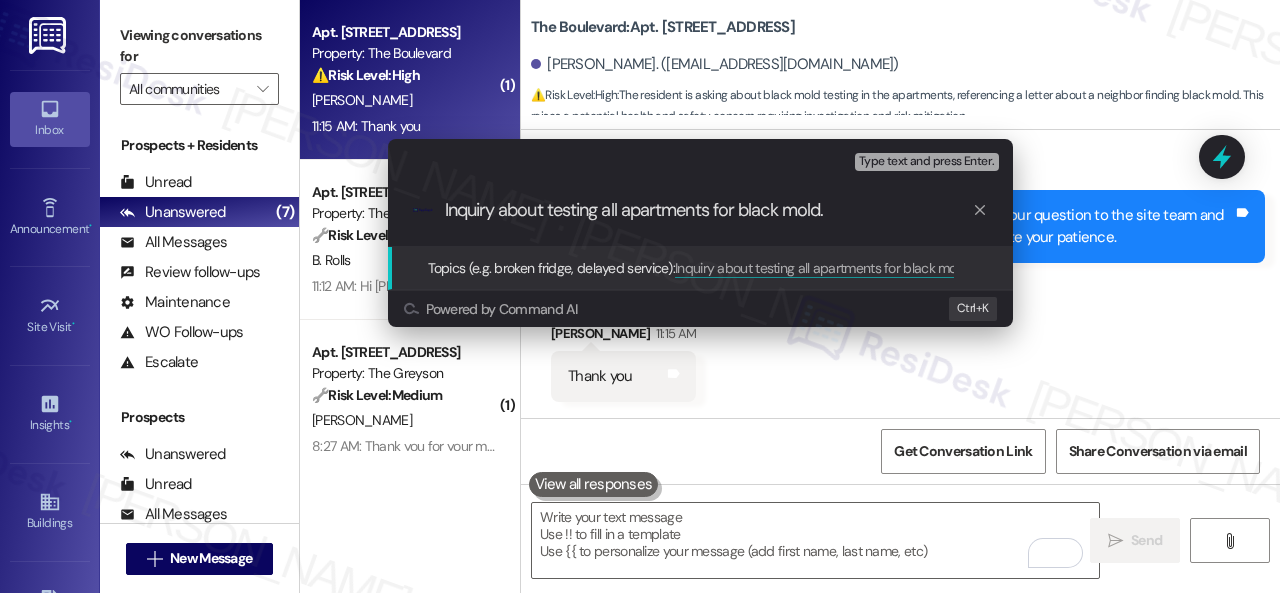 type 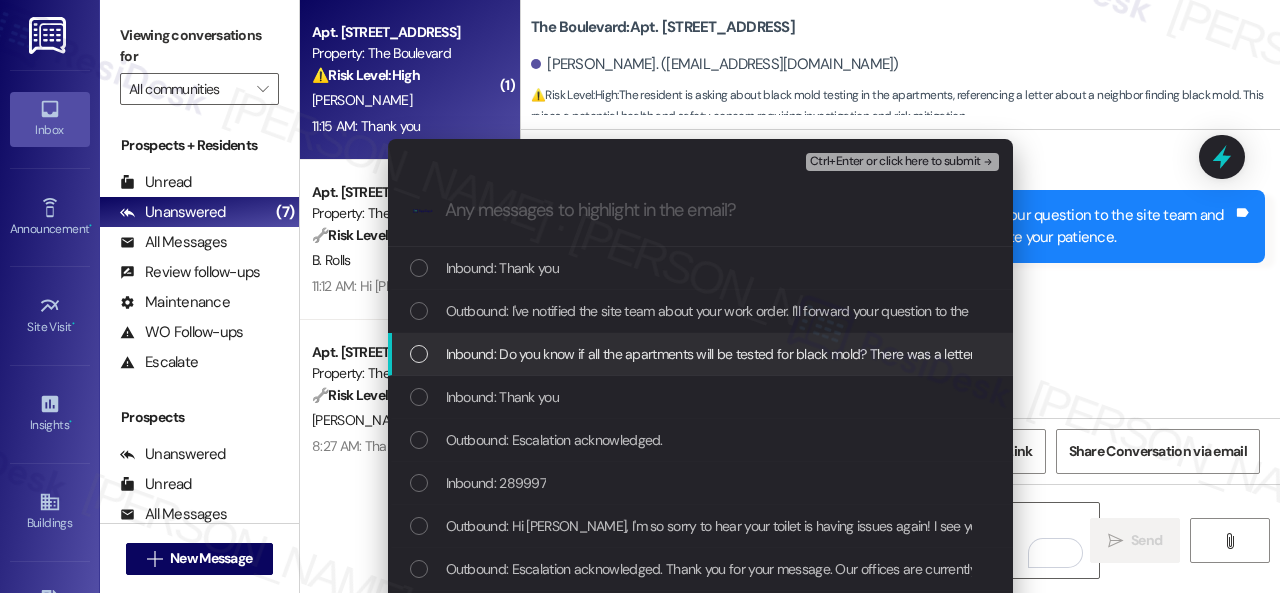 click on "Inbound: Do you know if all the apartments will be tested for black mold? There was a letter left on my door stating a resident found black mold in his apartment and my neighbor found it on his vents as well." at bounding box center (1042, 354) 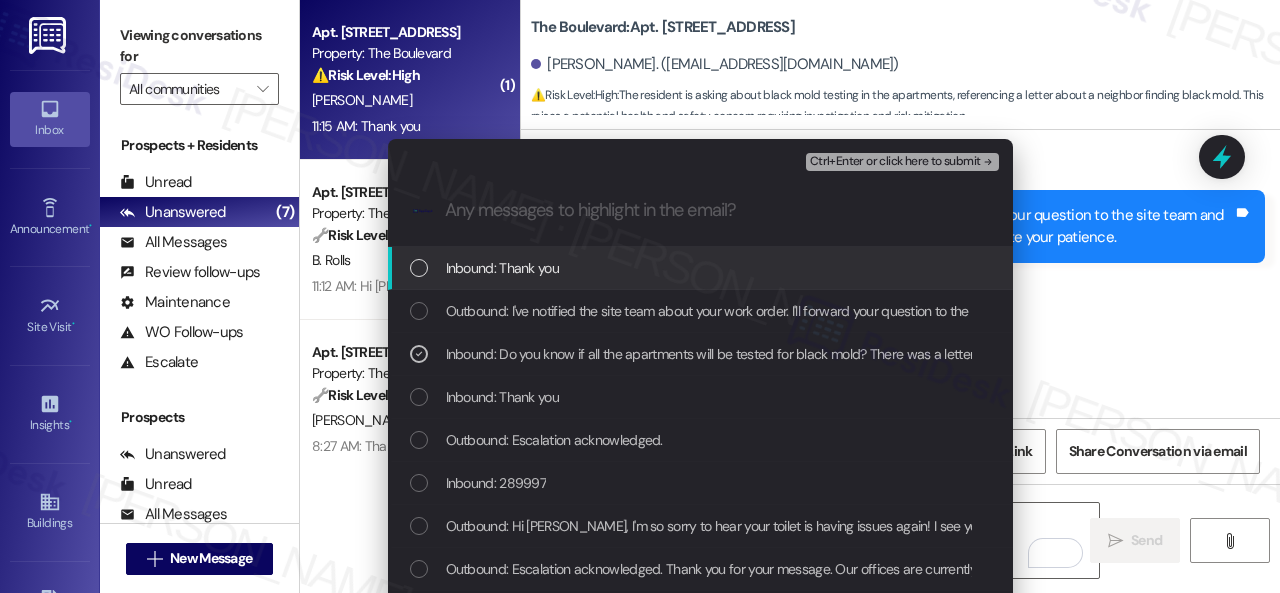 click on "Ctrl+Enter or click here to submit" at bounding box center (904, 162) 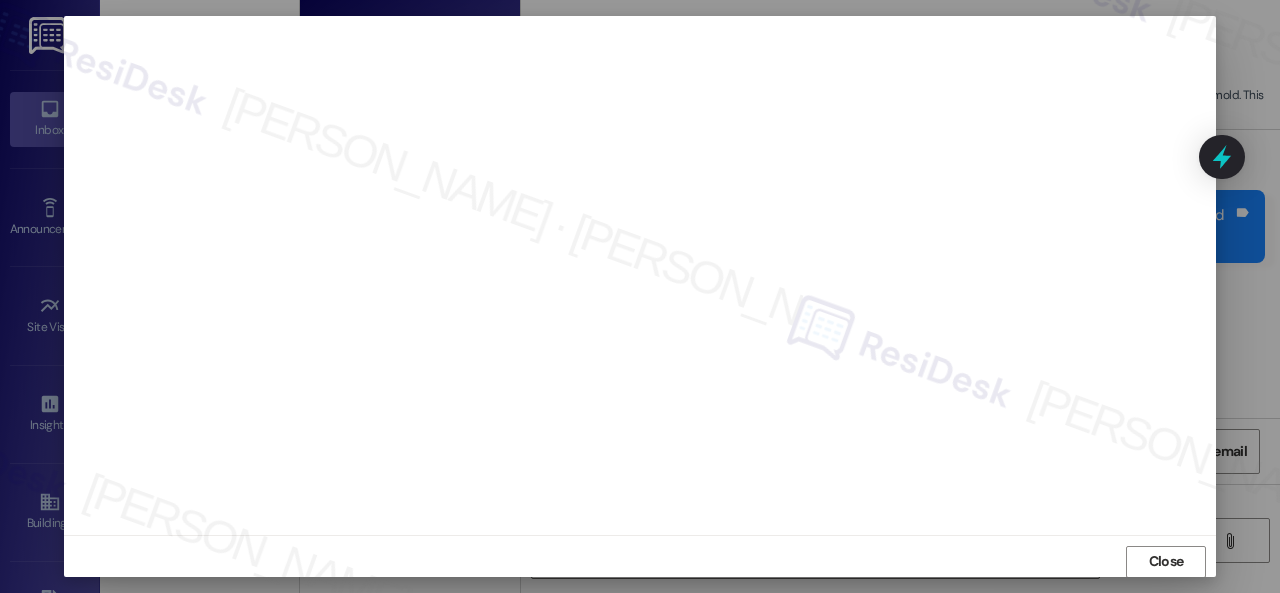 scroll, scrollTop: 25, scrollLeft: 0, axis: vertical 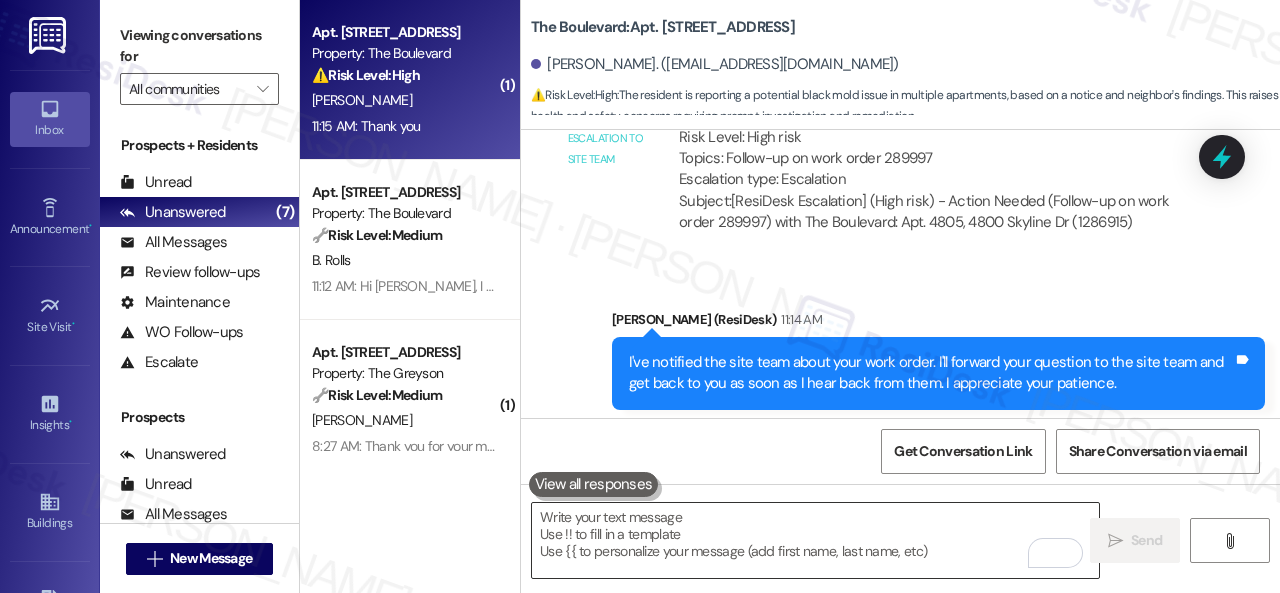 click at bounding box center (815, 540) 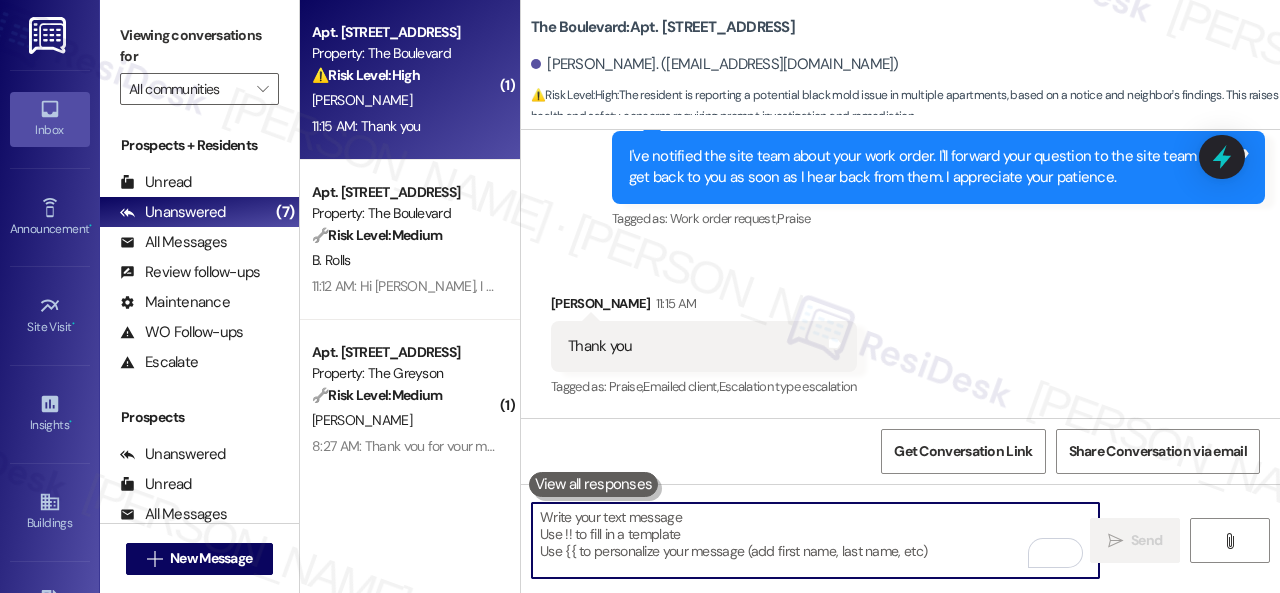 scroll, scrollTop: 12374, scrollLeft: 0, axis: vertical 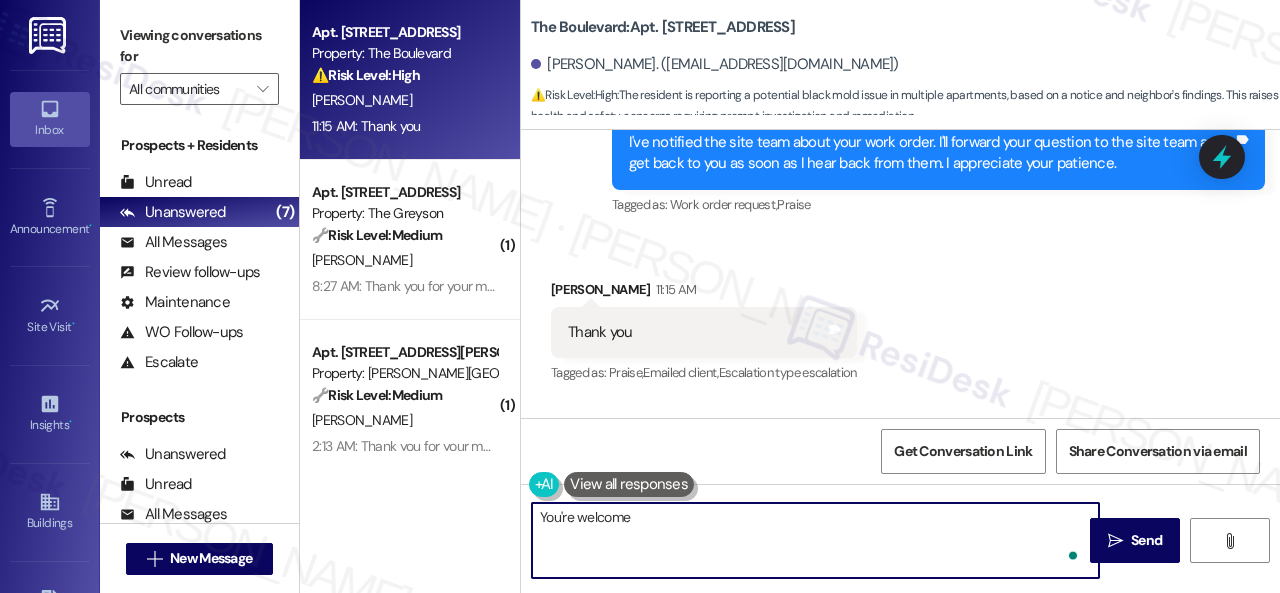 type on "You're welcome." 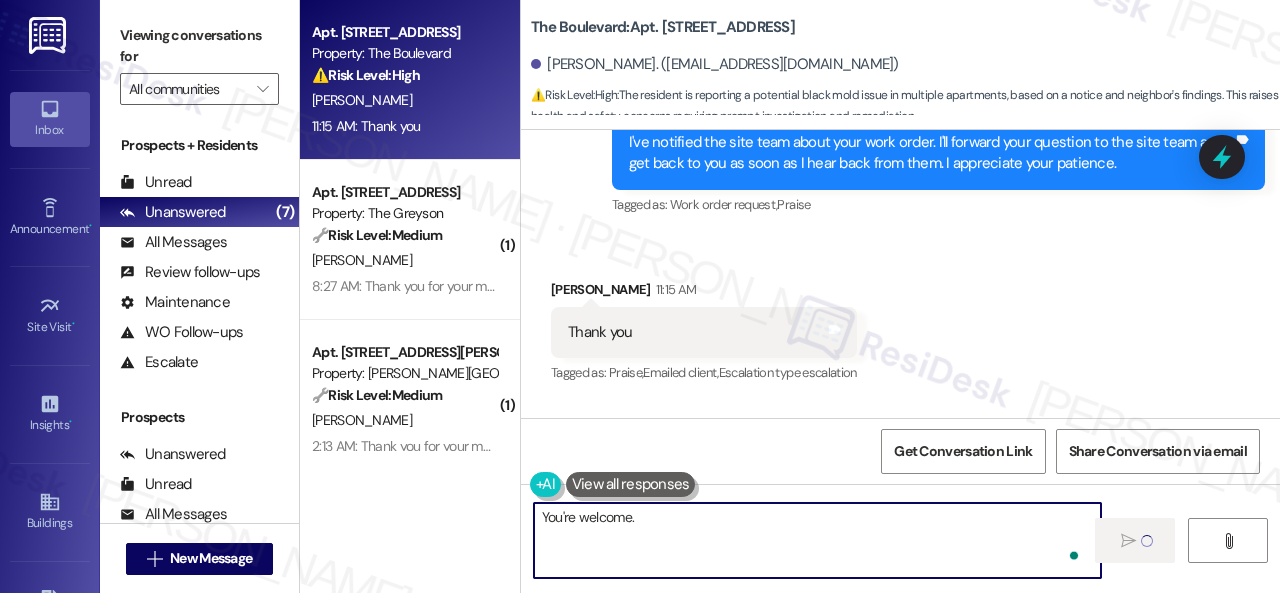 type 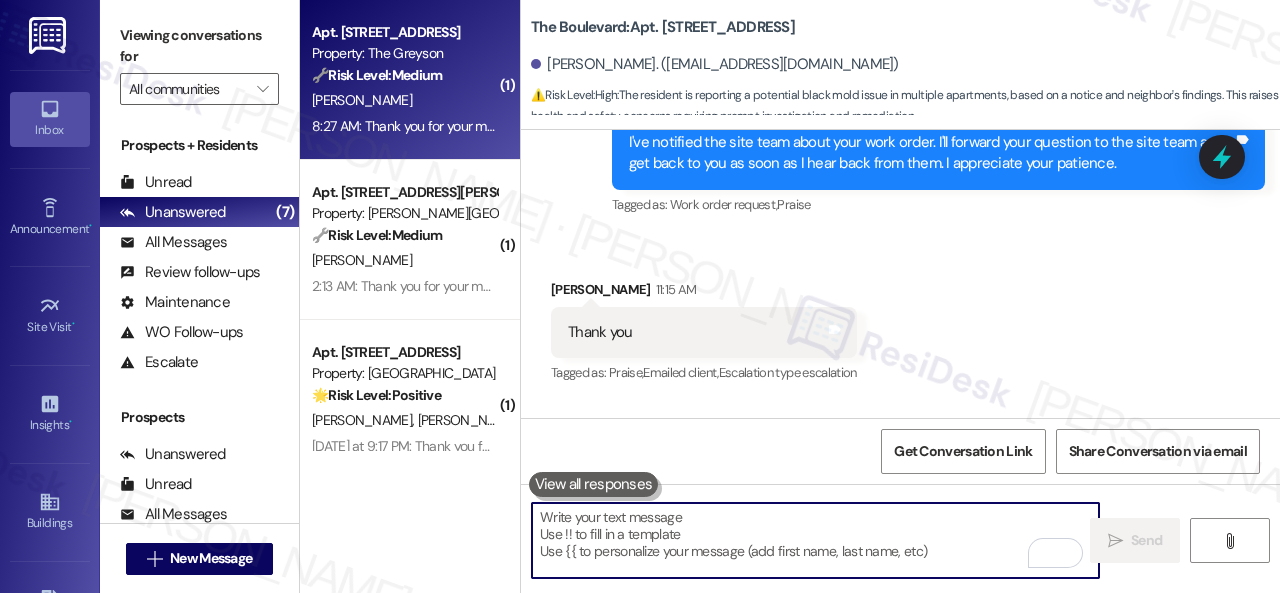 click on "K. Dillard" at bounding box center [404, 100] 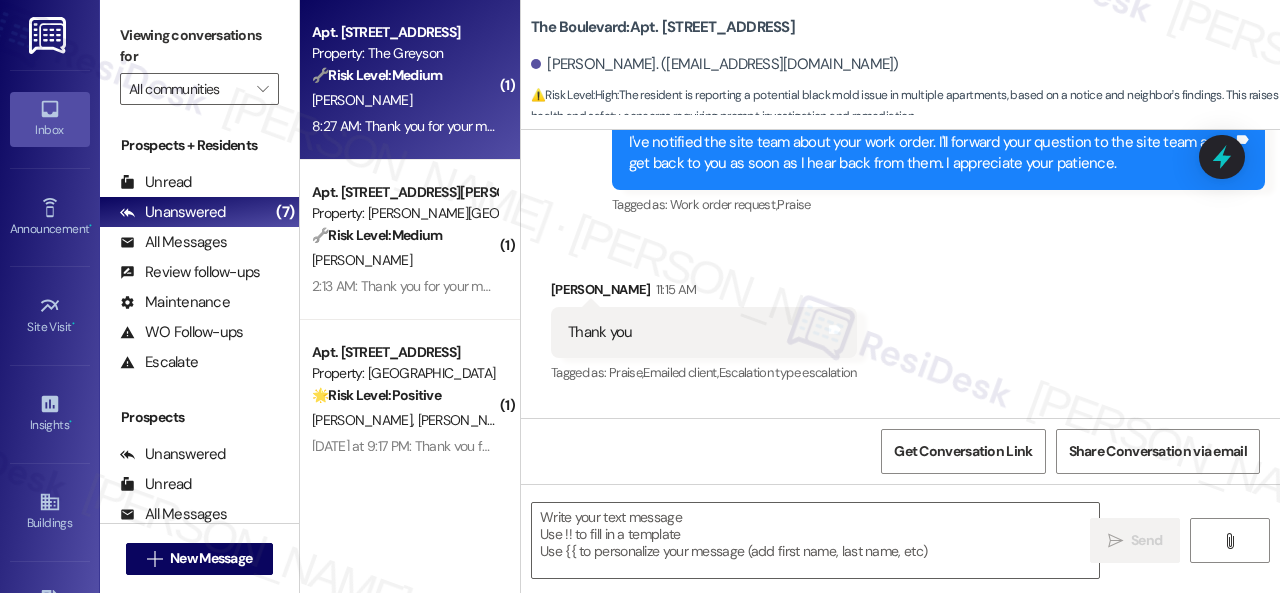 type on "Fetching suggested responses. Please feel free to read through the conversation in the meantime." 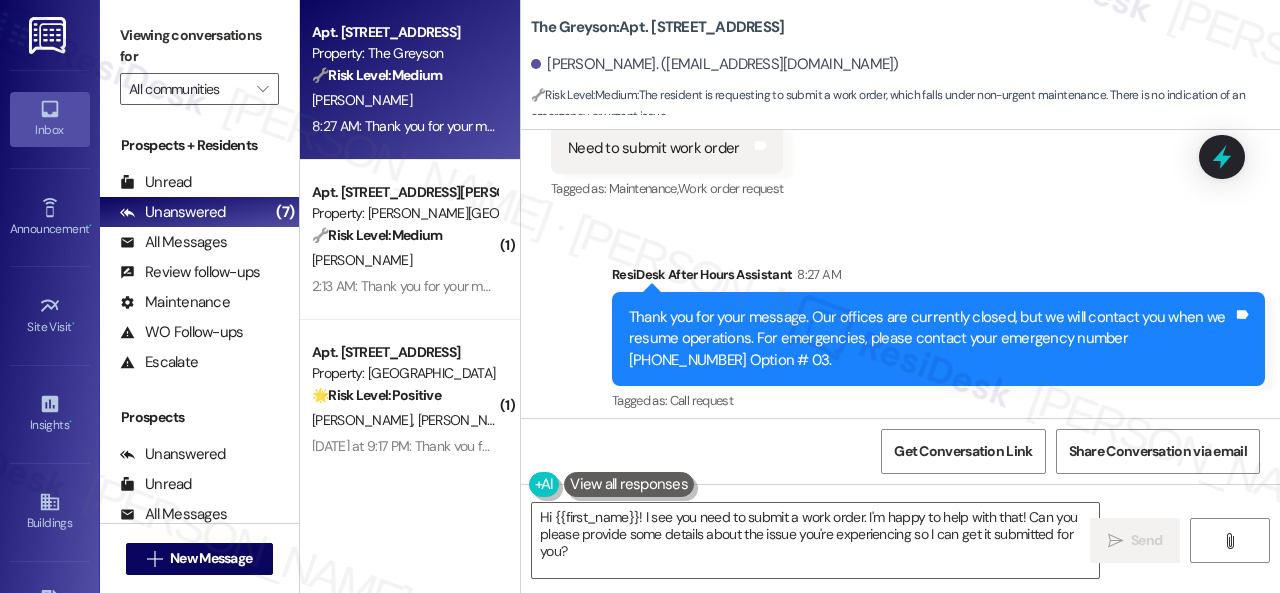 scroll, scrollTop: 9794, scrollLeft: 0, axis: vertical 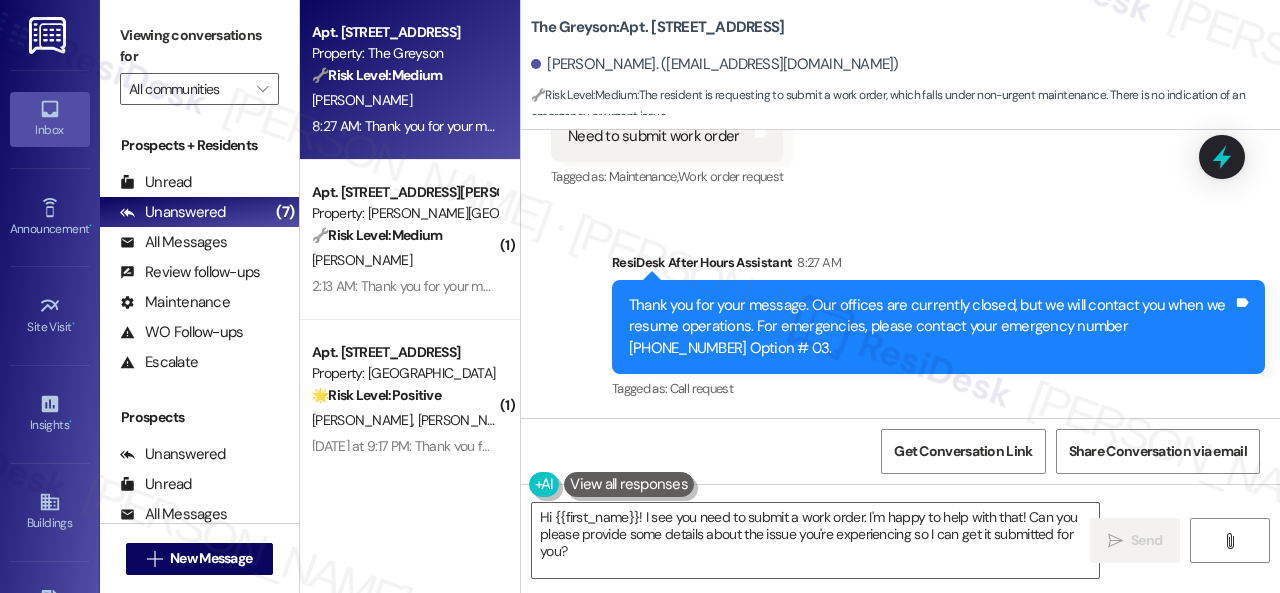 click on "Tagged as:   Call request Click to highlight conversations about Call request" at bounding box center [938, 388] 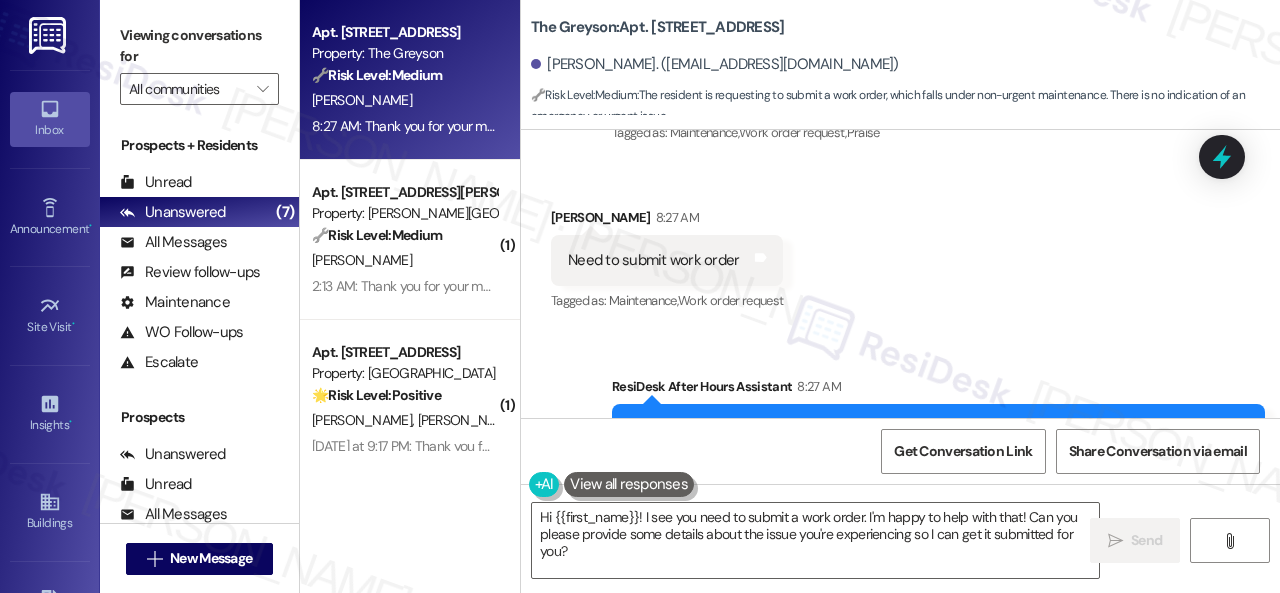 scroll, scrollTop: 9794, scrollLeft: 0, axis: vertical 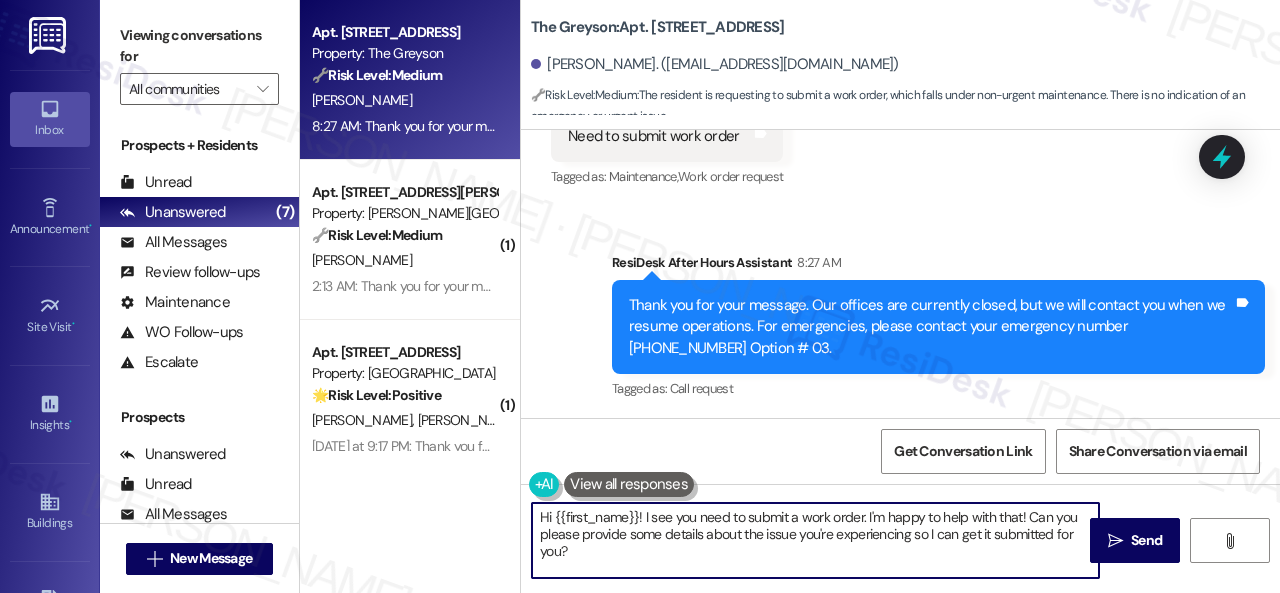 drag, startPoint x: 649, startPoint y: 517, endPoint x: 680, endPoint y: 552, distance: 46.75468 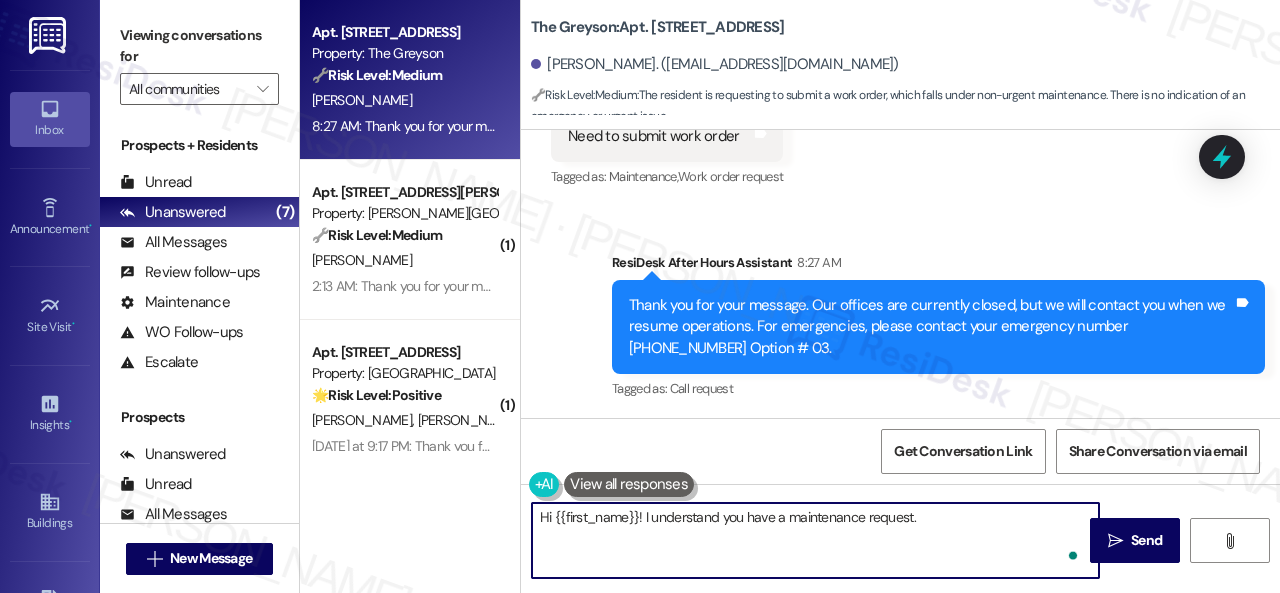 paste on "I'll be happy to submit it on your behalf. Please provide more detailed information about the problem. Any specific details or photos would be helpful.
Note: Due to limited availability, our maintenance team isn't able to call or schedule visits in advance. By submitting a work order, you're giving them permission to enter your apartment, even if you're not home. If any children may be alone during the visit, please let me know so we can inform the team." 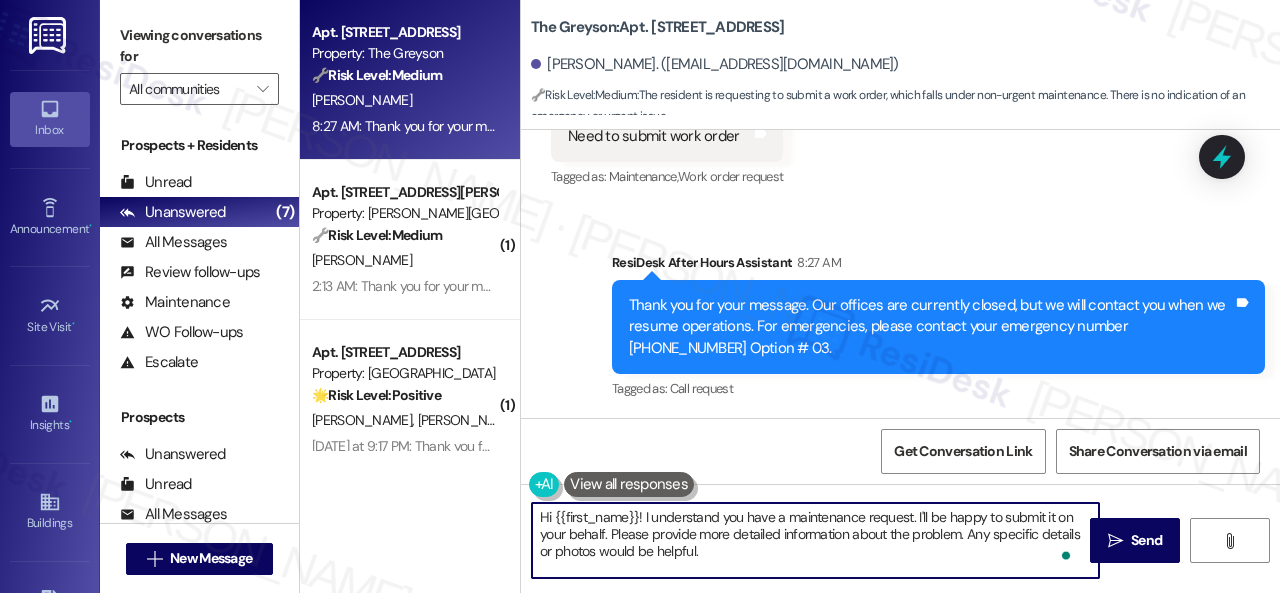 scroll, scrollTop: 68, scrollLeft: 0, axis: vertical 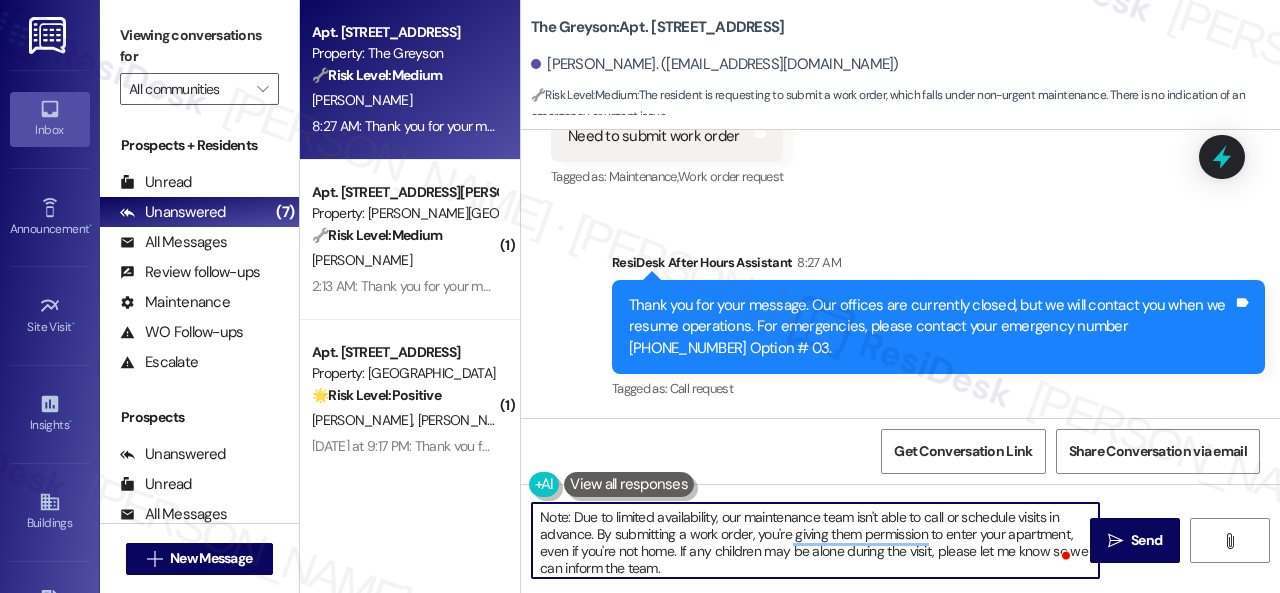 click on "Hi {{first_name}}! I understand you have a maintenance request. I'll be happy to submit it on your behalf. Please provide more detailed information about the problem. Any specific details or photos would be helpful.
Note: Due to limited availability, our maintenance team isn't able to call or schedule visits in advance. By submitting a work order, you're giving them permission to enter your apartment, even if you're not home. If any children may be alone during the visit, please let me know so we can inform the team." at bounding box center [815, 540] 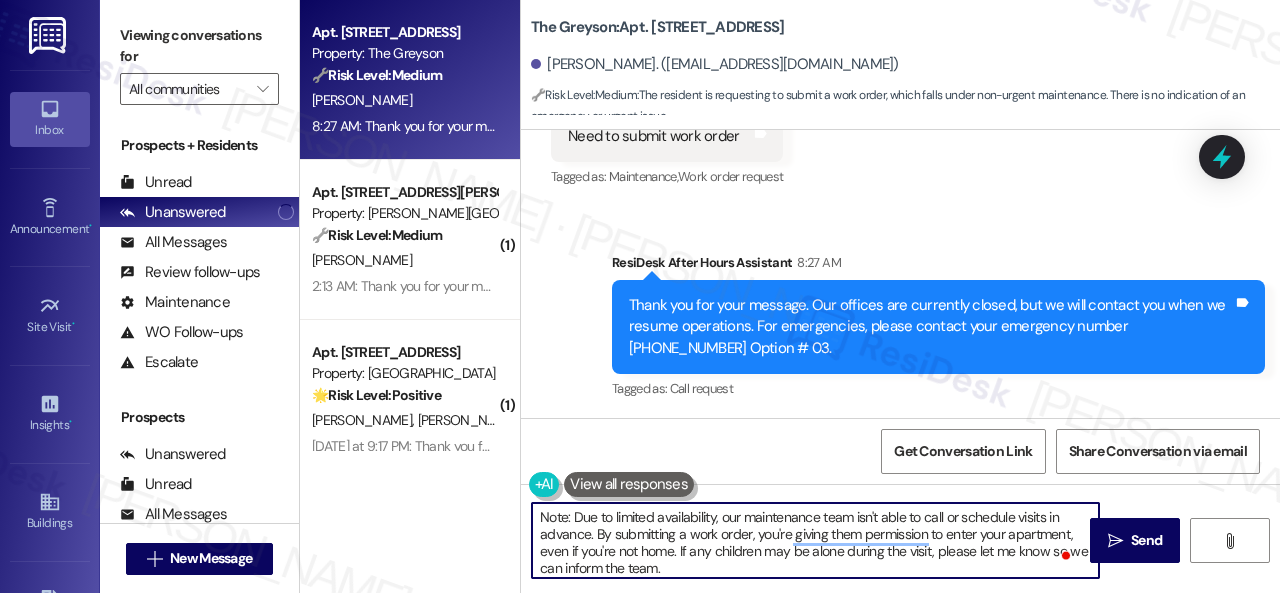 scroll, scrollTop: 0, scrollLeft: 0, axis: both 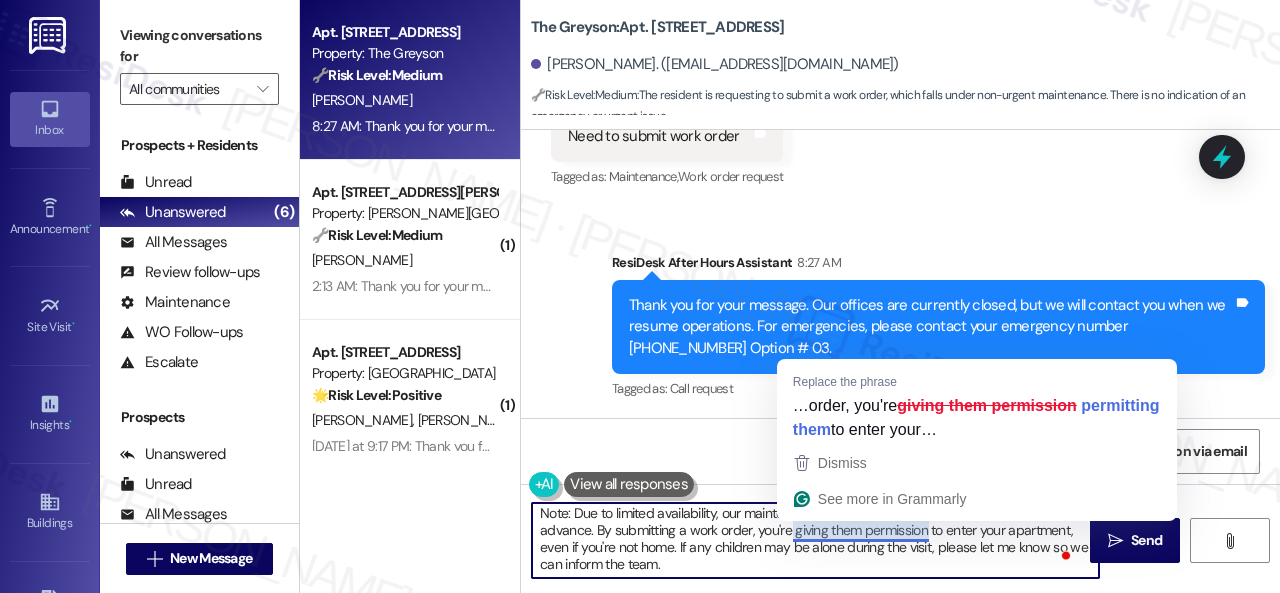 click on "Hi {{first_name}}! I understand you have a maintenance request. I'll be happy to submit it on your behalf. Please provide more detailed information about the problem. Any specific details or photos would be helpful.
Note: Due to limited availability, our maintenance team isn't able to call or schedule visits in advance. By submitting a work order, you're giving them permission to enter your apartment, even if you're not home. If any children may be alone during the visit, please let me know so we can inform the team." at bounding box center [815, 540] 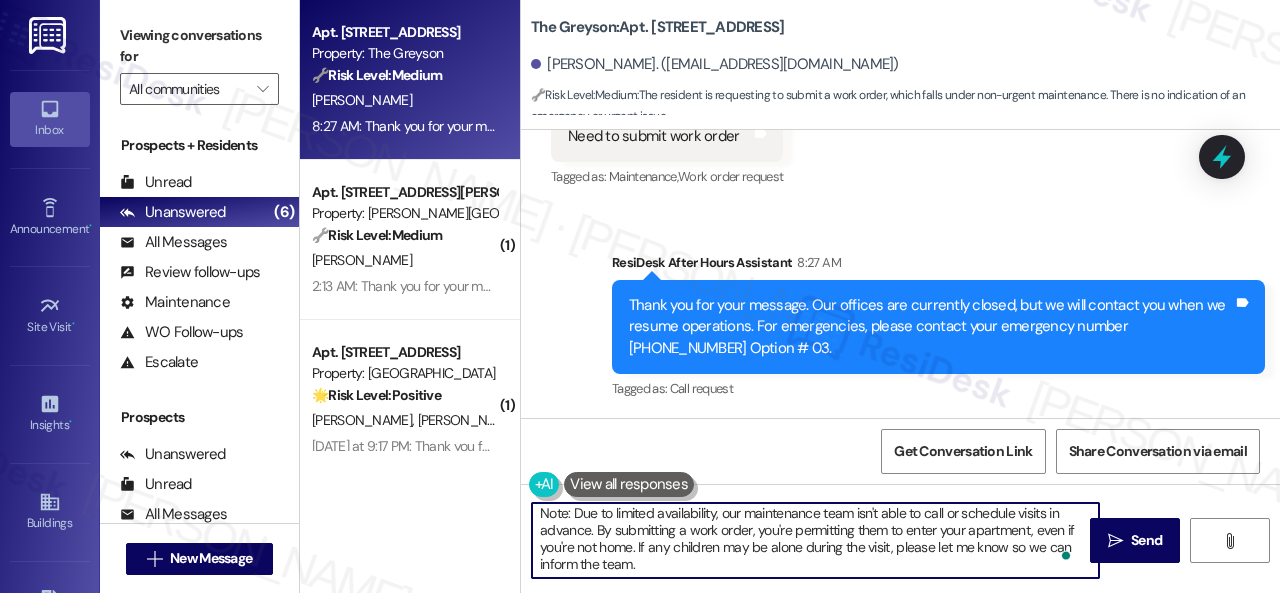 click on "Hi {{first_name}}! I understand you have a maintenance request. I'll be happy to submit it on your behalf. Please provide more detailed information about the problem. Any specific details or photos would be helpful.
Note: Due to limited availability, our maintenance team isn't able to call or schedule visits in advance. By submitting a work order, you're permitting them to enter your apartment, even if you're not home. If any children may be alone during the visit, please let me know so we can inform the team." at bounding box center (815, 540) 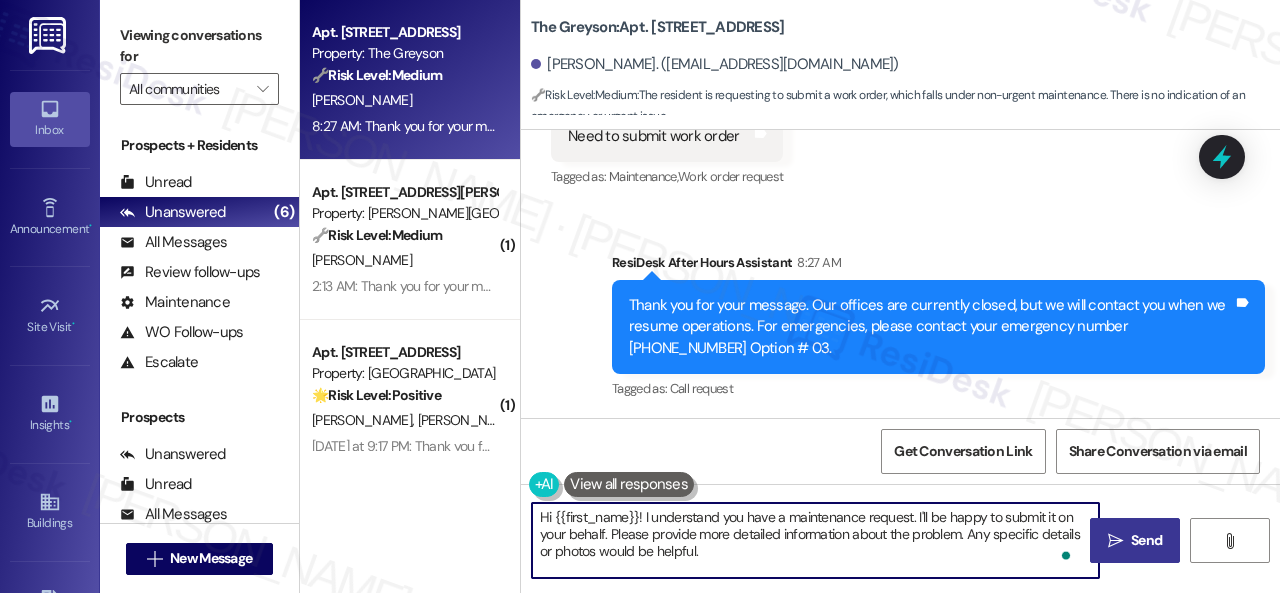 type on "Hi {{first_name}}! I understand you have a maintenance request. I'll be happy to submit it on your behalf. Please provide more detailed information about the problem. Any specific details or photos would be helpful.
Note: Due to limited availability, our maintenance team isn't able to call or schedule visits in advance. By submitting a work order, you're permitting them to enter your apartment, even if you're not home. If any children may be alone during the visit, please let me know so we can inform the team." 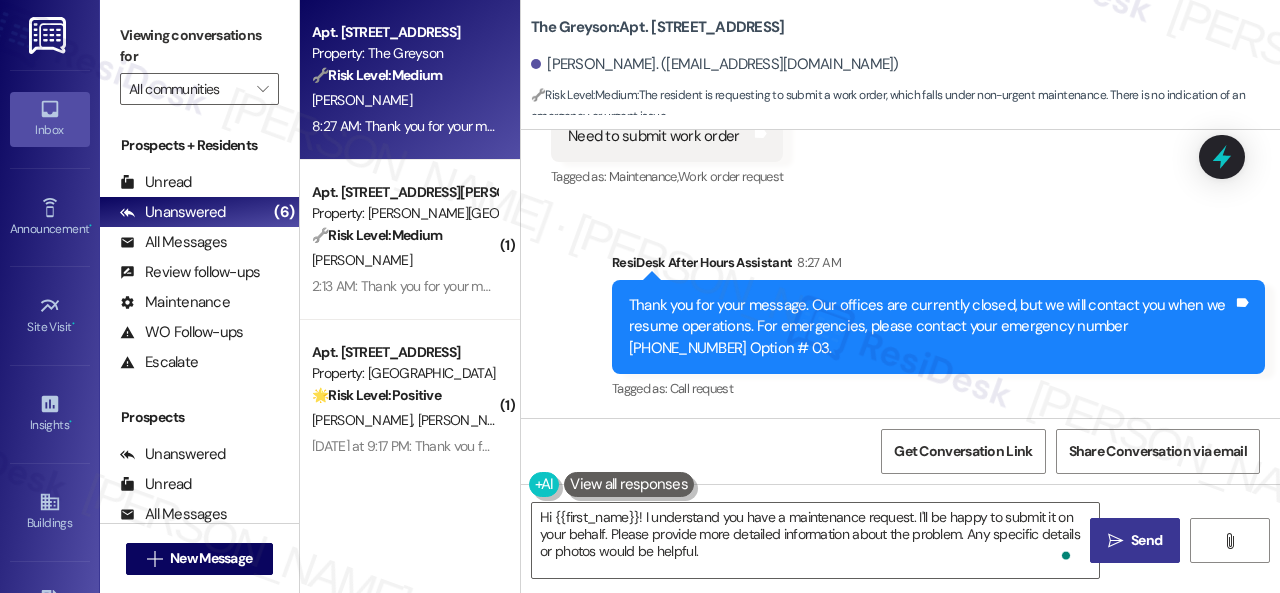 click on "Send" at bounding box center [1146, 540] 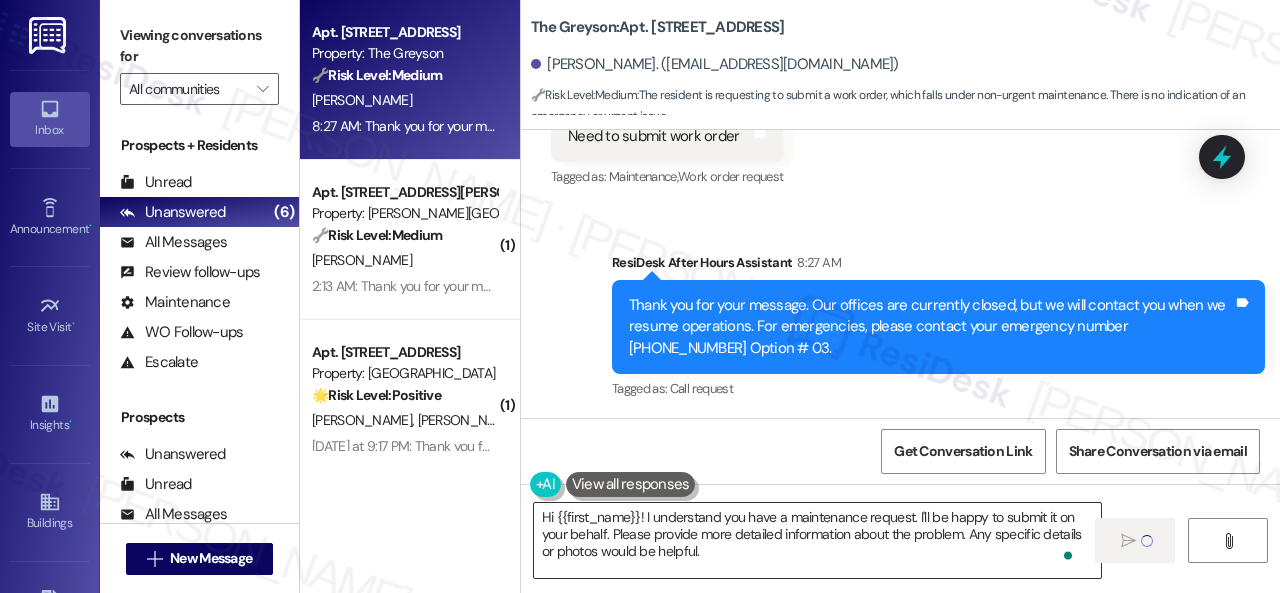 type 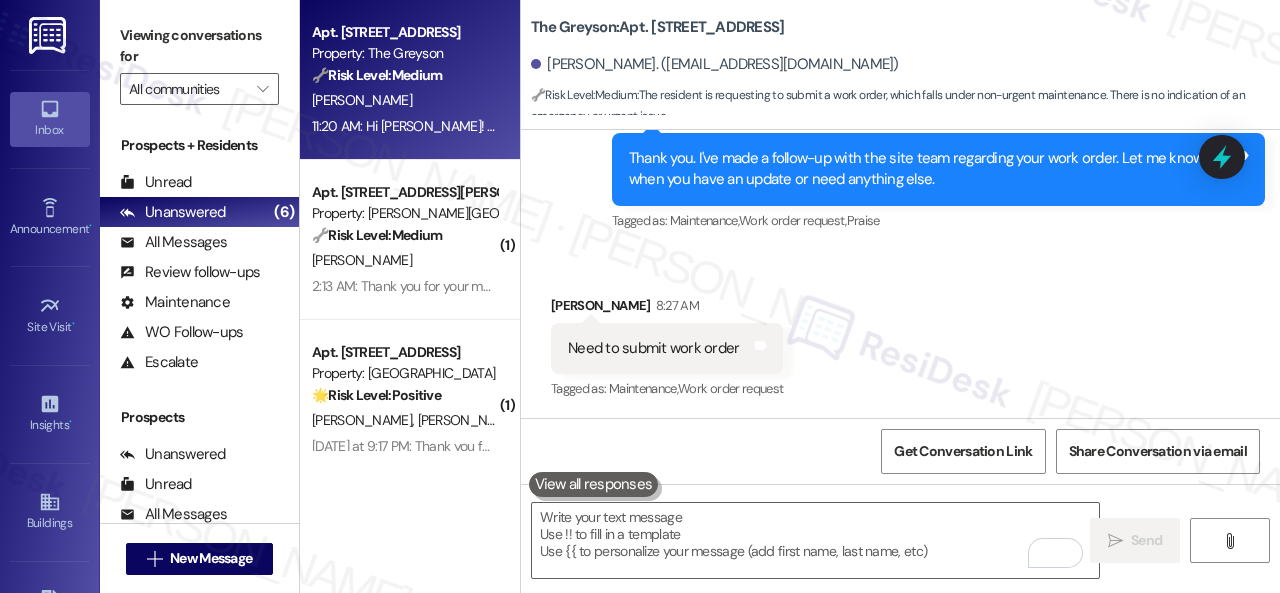 click on "Received via SMS Keli Dillard 8:27 AM Need to submit work order  Tags and notes Tagged as:   Maintenance ,  Click to highlight conversations about Maintenance Work order request Click to highlight conversations about Work order request" at bounding box center (900, 334) 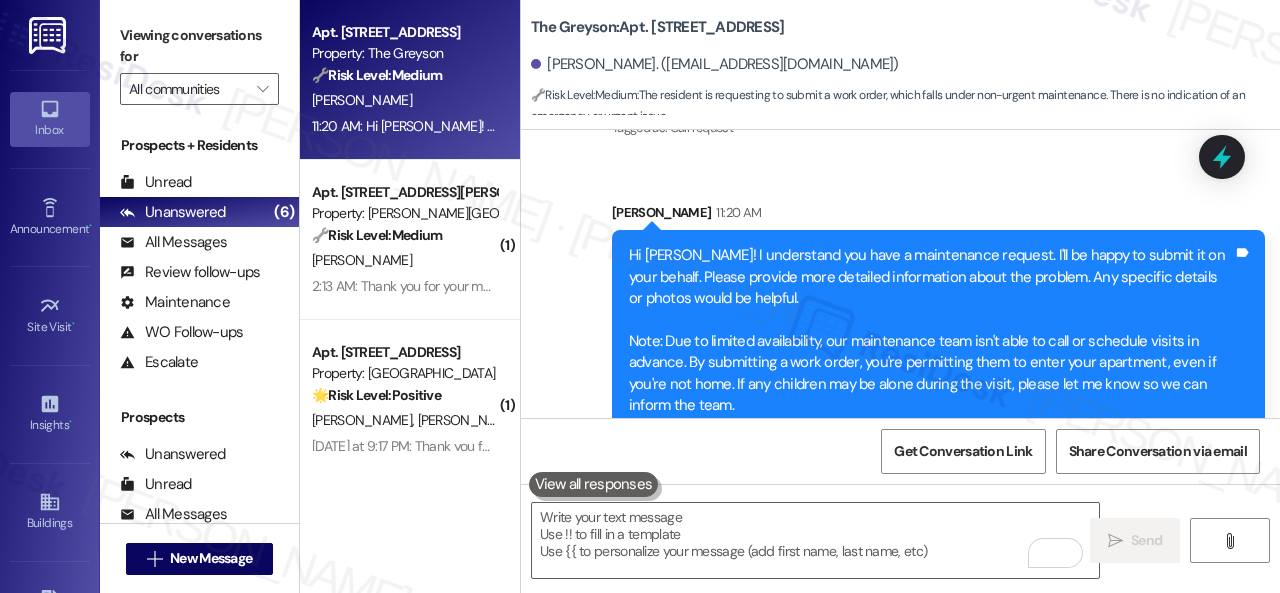 scroll, scrollTop: 10084, scrollLeft: 0, axis: vertical 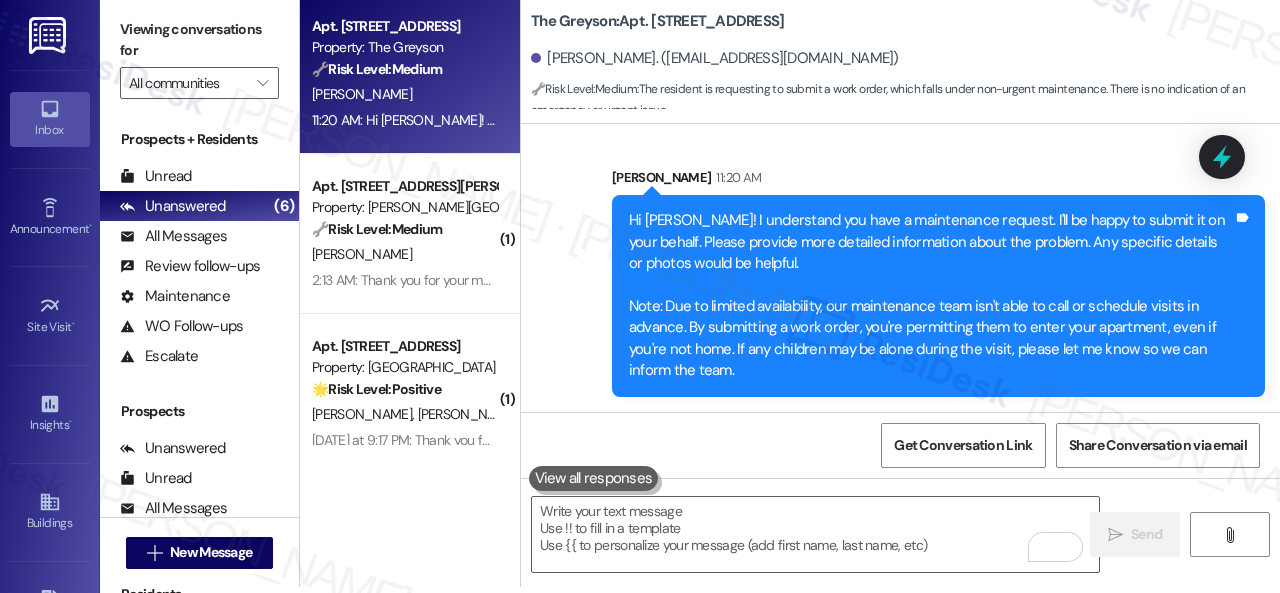 click on "Sarah 11:20 AM" at bounding box center (938, 181) 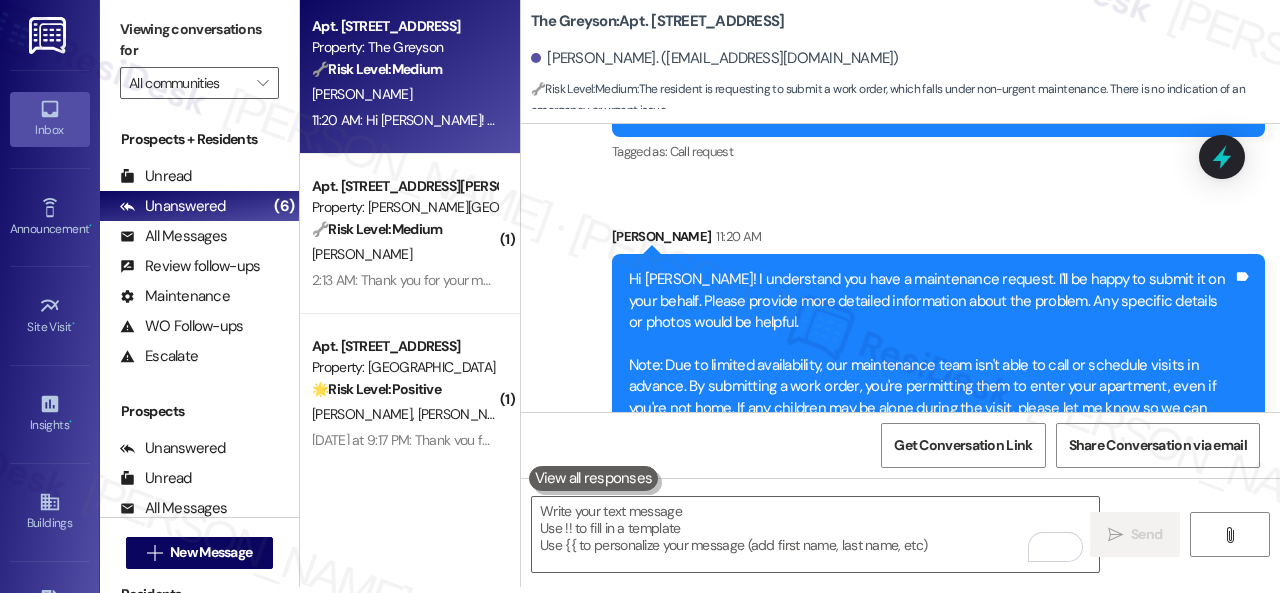 scroll, scrollTop: 10084, scrollLeft: 0, axis: vertical 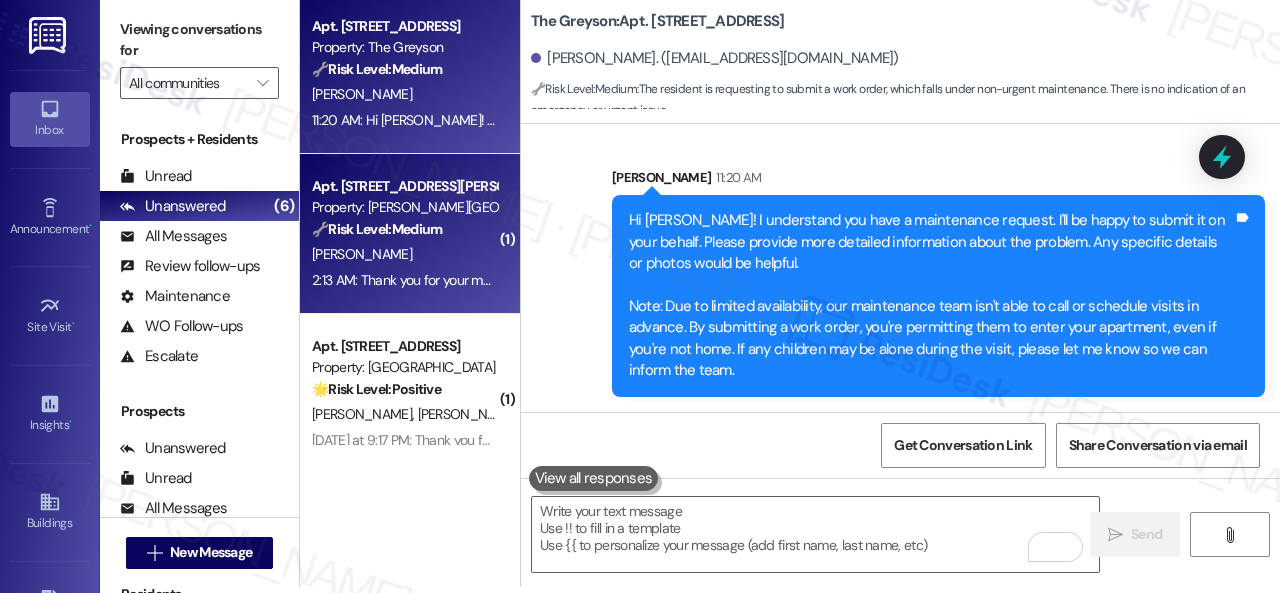 click on "[PERSON_NAME]" at bounding box center [404, 254] 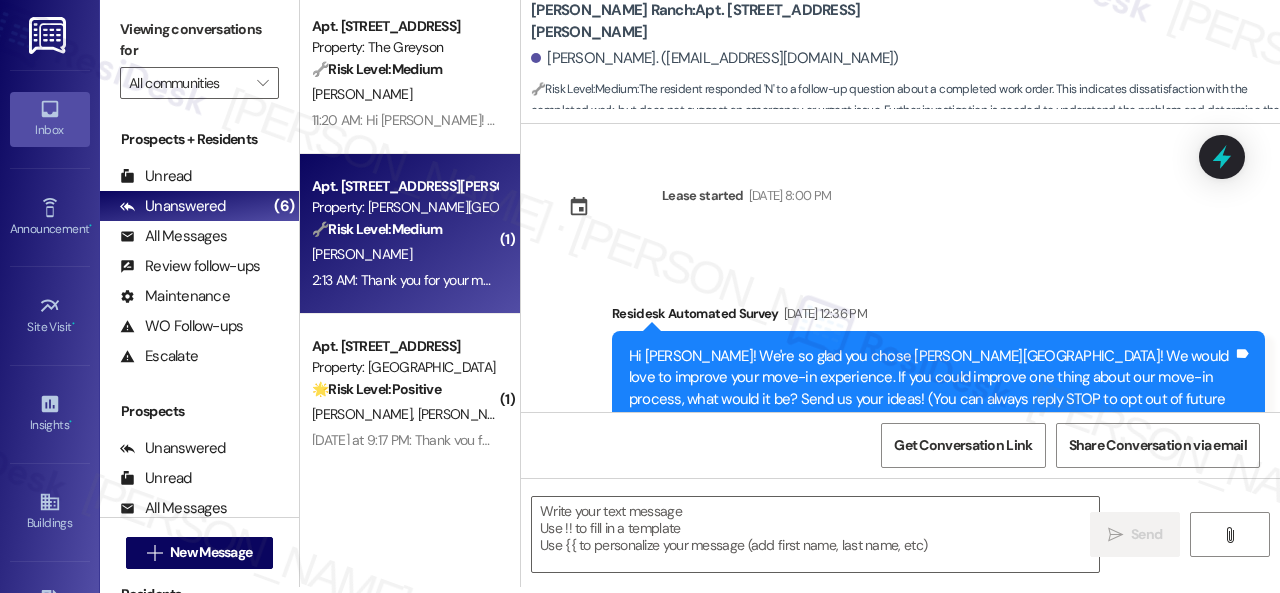 scroll, scrollTop: 0, scrollLeft: 0, axis: both 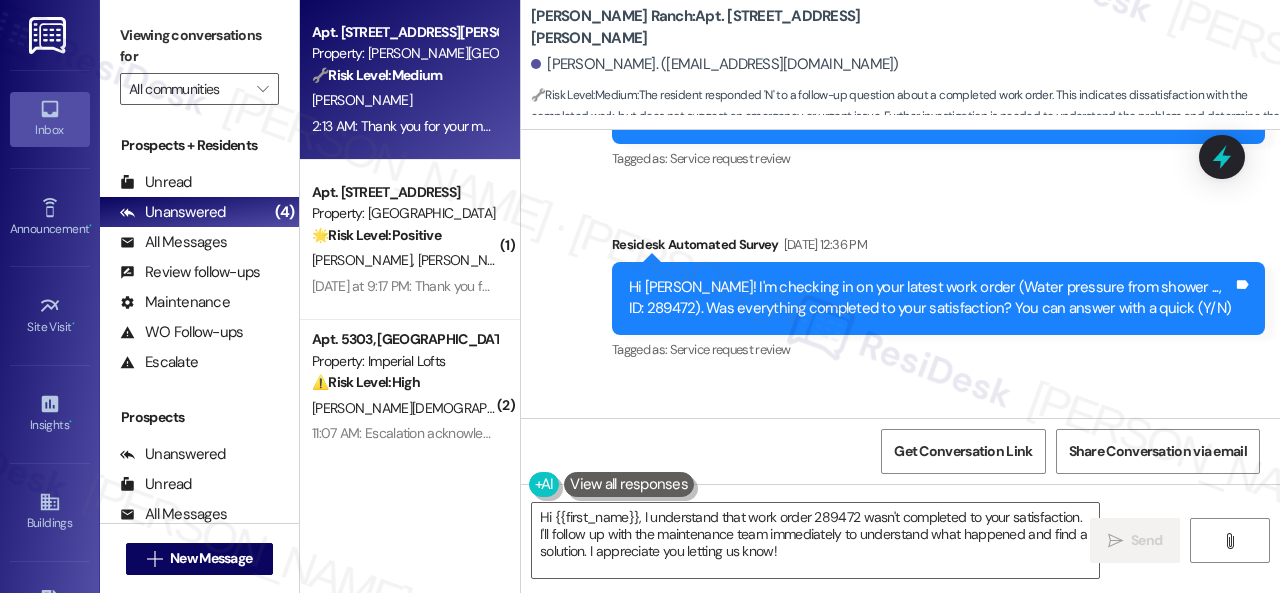 click on "Survey, sent via SMS Residesk Automated Survey Jul 21, 2025 at 12:36 PM Hi Nithin! I'm checking in on your latest work order (Water pressure from shower ..., ID: 289472). Was everything completed to your satisfaction? You can answer with a quick (Y/N) Tags and notes Tagged as:   Service request review Click to highlight conversations about Service request review" at bounding box center (938, 299) 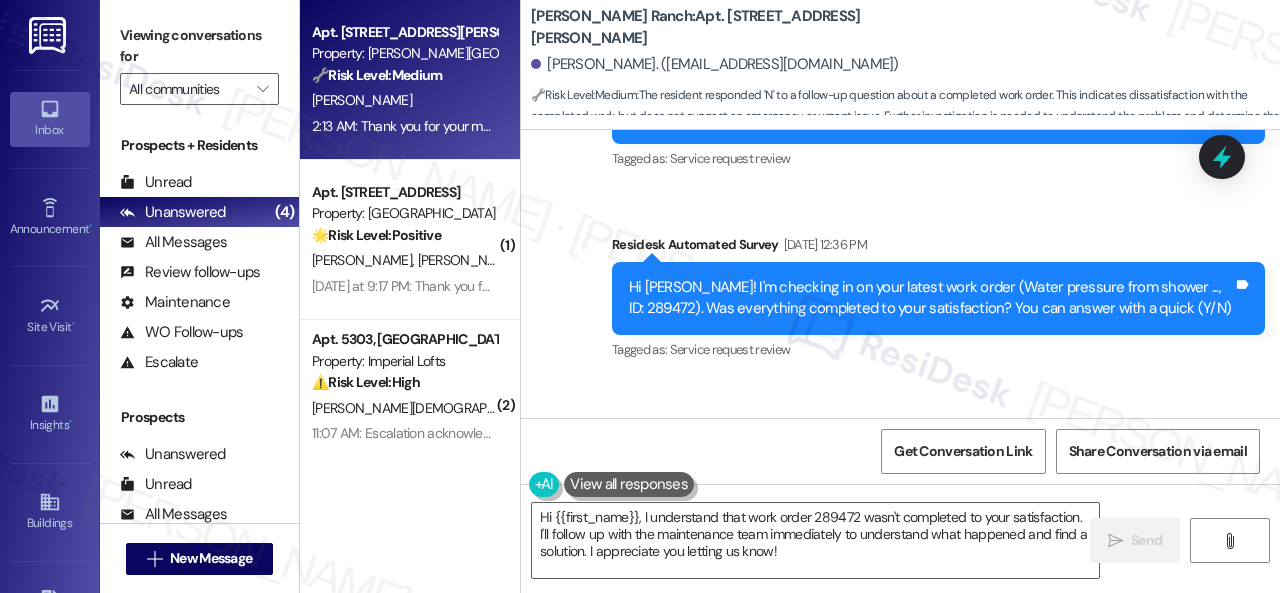drag, startPoint x: 801, startPoint y: 560, endPoint x: 445, endPoint y: 485, distance: 363.8145 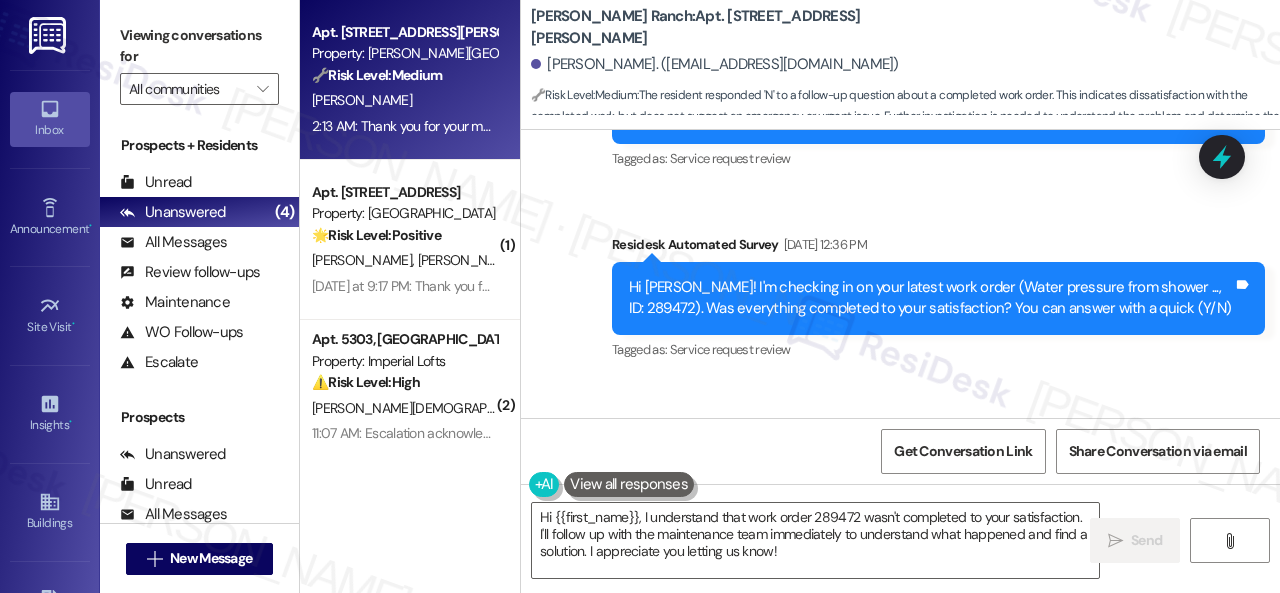 click on "Apt. 1238, 4101 S Custer Rd Property: Craig Ranch 🔧  Risk Level:  Medium The resident responded 'N' to a follow-up question about a completed work order. This indicates dissatisfaction with the completed work, but does not suggest an emergency or urgent issue. Further investigation is needed to understand the problem and determine the appropriate course of action. N. Ravishankar 2:13 AM: Thank you for your message. Our offices are currently closed, but we will contact you when we resume operations. For emergencies, please contact your emergency number 469-712-2052. 2:13 AM: Thank you for your message. Our offices are currently closed, but we will contact you when we resume operations. For emergencies, please contact your emergency number 469-712-2052. ( 1 ) Apt. 3308, 1550 Katy Gap Rd Property: Grand Villas 🌟  Risk Level:  Positive The message is an invitation to a community event, which promotes positive engagement and relationship building with residents. M. Gillum C. Haynes ( 2 ) ⚠️  Risk Level:" at bounding box center (790, 296) 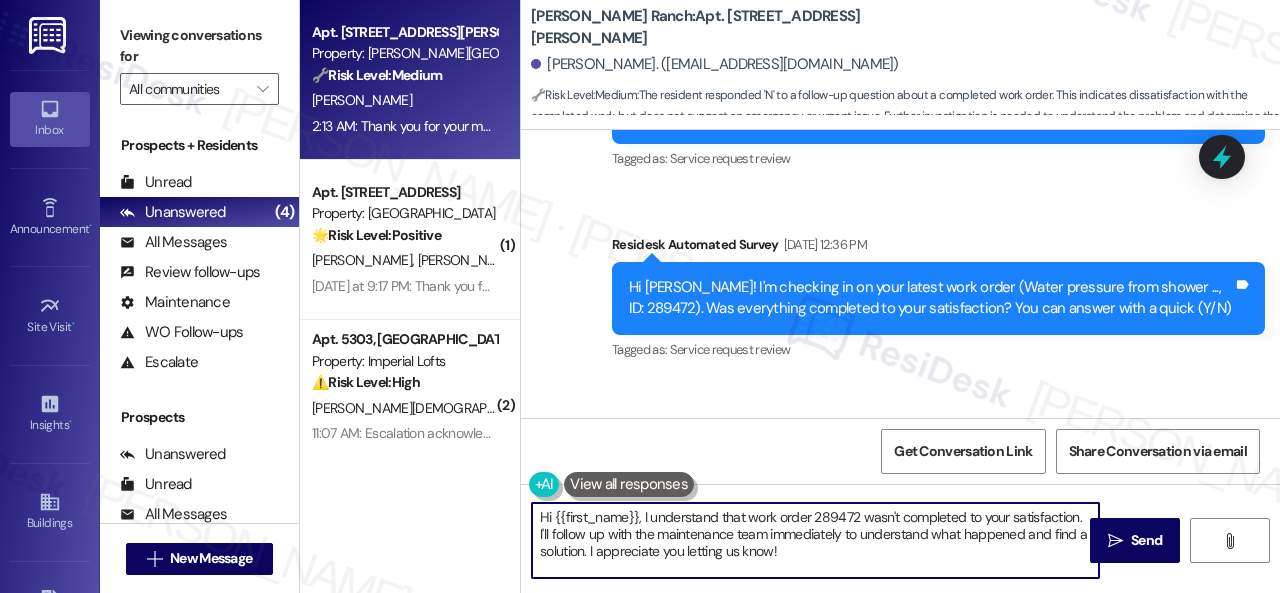 paste on "I'm sorry that the work order wasn't completed to your satisfaction. Can you please provide more details about what went wrong or what needs to be addressed?" 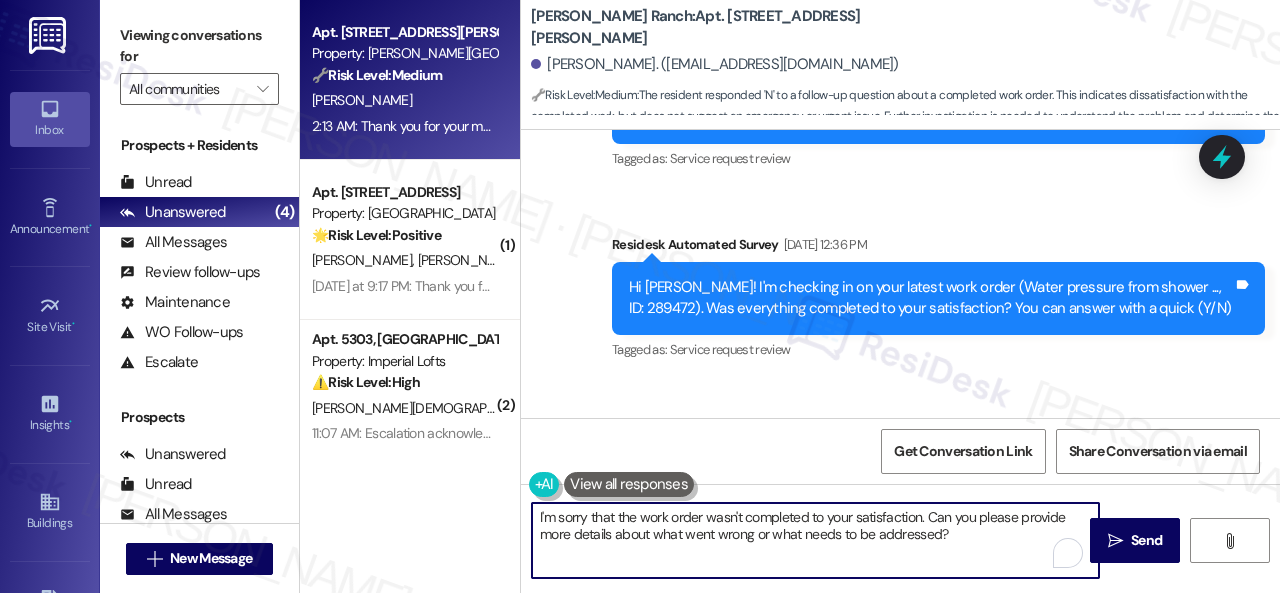 scroll, scrollTop: 1526, scrollLeft: 0, axis: vertical 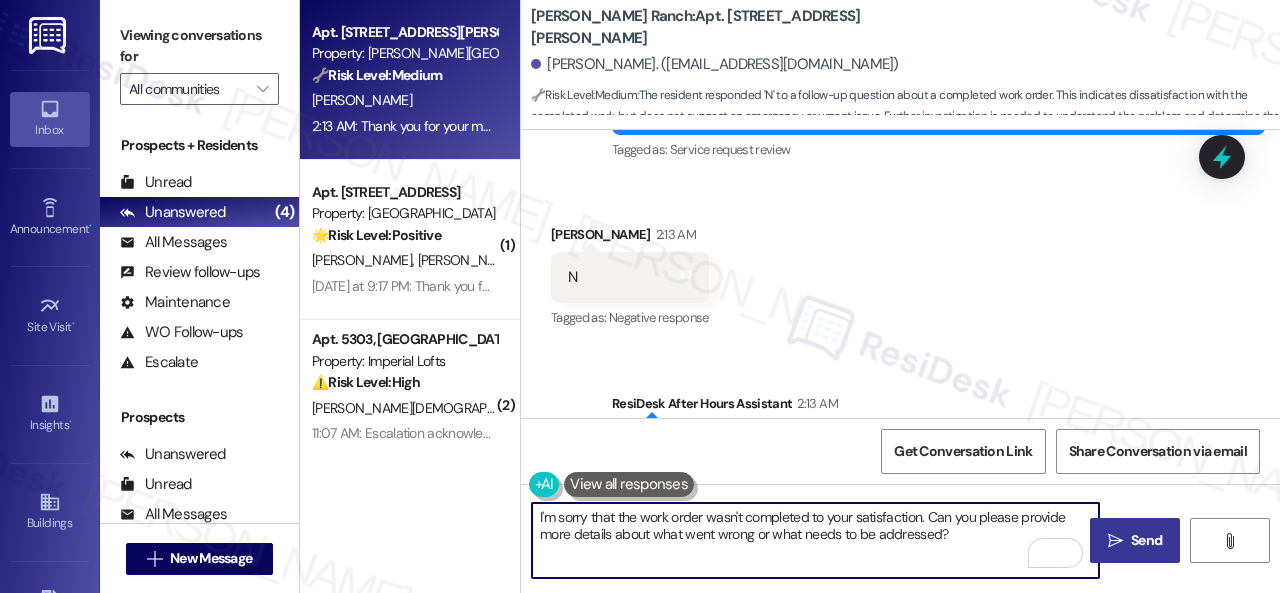 type on "I'm sorry that the work order wasn't completed to your satisfaction. Can you please provide more details about what went wrong or what needs to be addressed?" 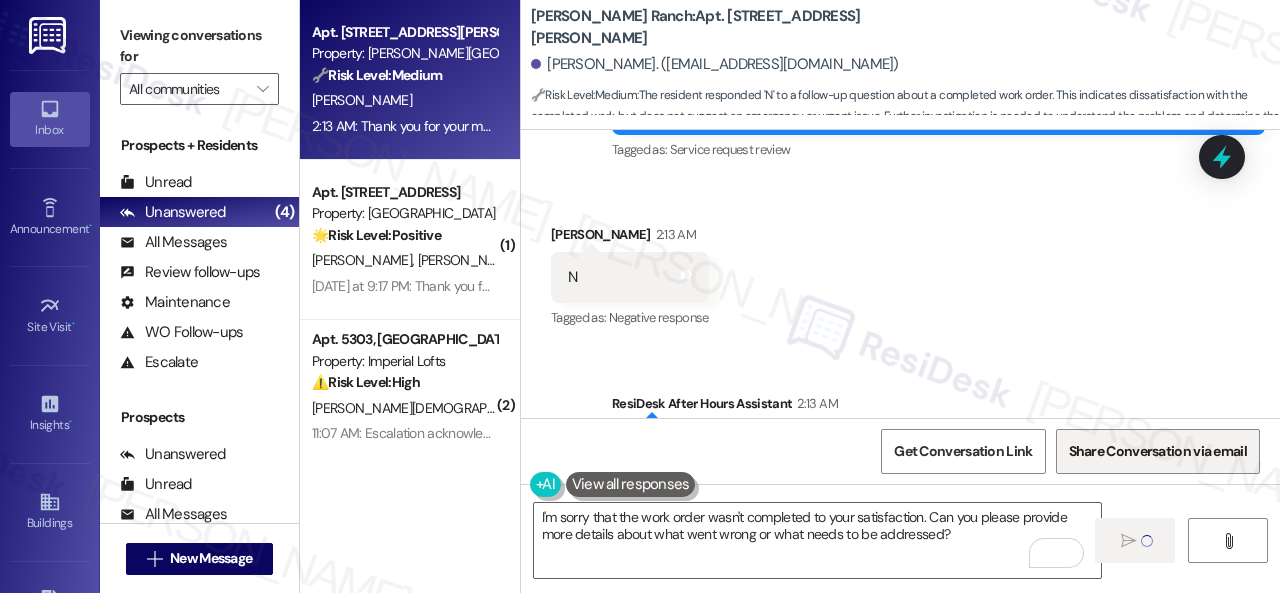 type 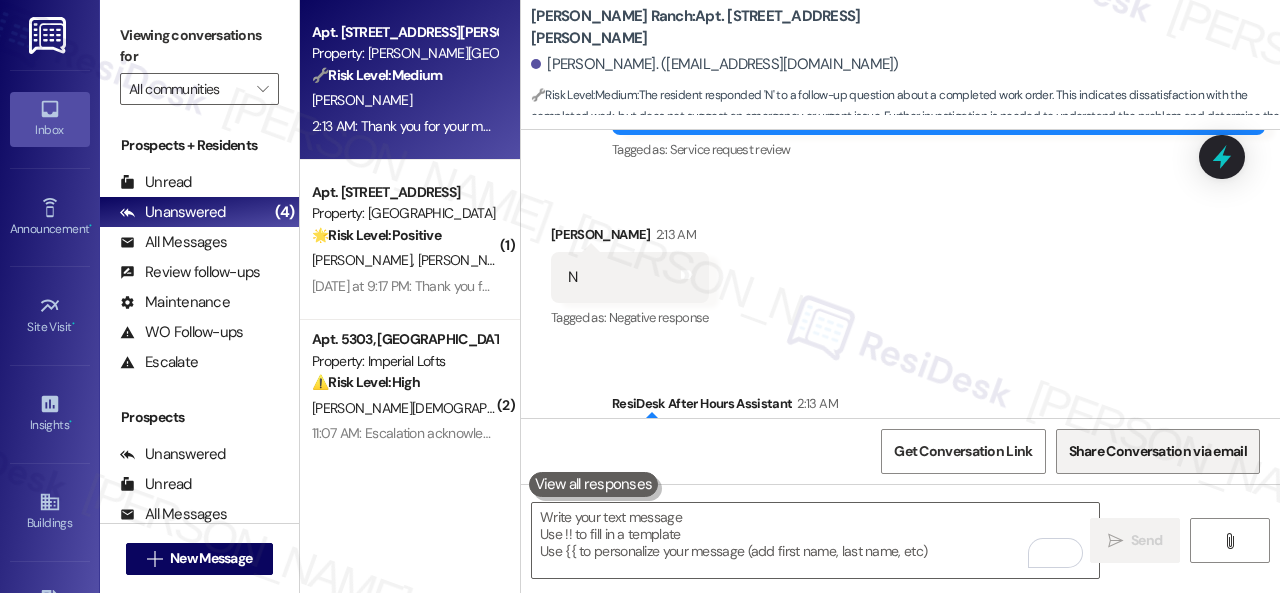scroll, scrollTop: 1434, scrollLeft: 0, axis: vertical 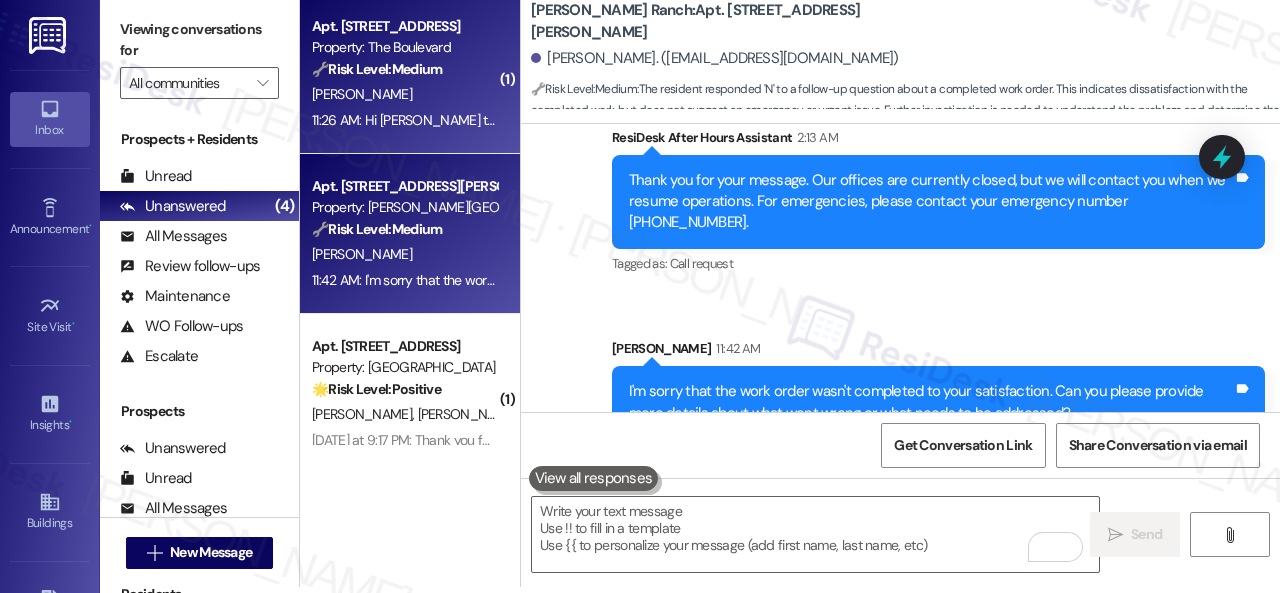 click on "11:26 AM: Hi [PERSON_NAME] this is [PERSON_NAME] unit 4902. I wanted to know is there a system in place to get rid of electronics like a washer/dryer set to be specific?  11:26 AM: Hi [PERSON_NAME] this is [PERSON_NAME] unit 4902. I wanted to know is there a system in place to get rid of electronics like a washer/dryer set to be specific?" at bounding box center (404, 120) 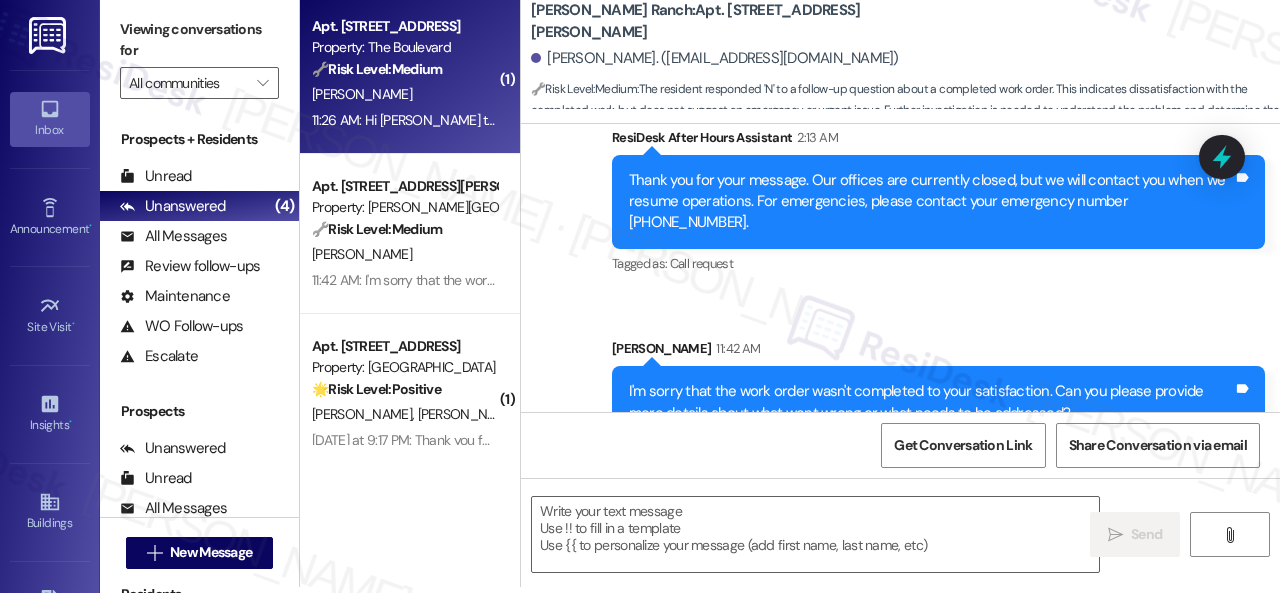type on "Fetching suggested responses. Please feel free to read through the conversation in the meantime." 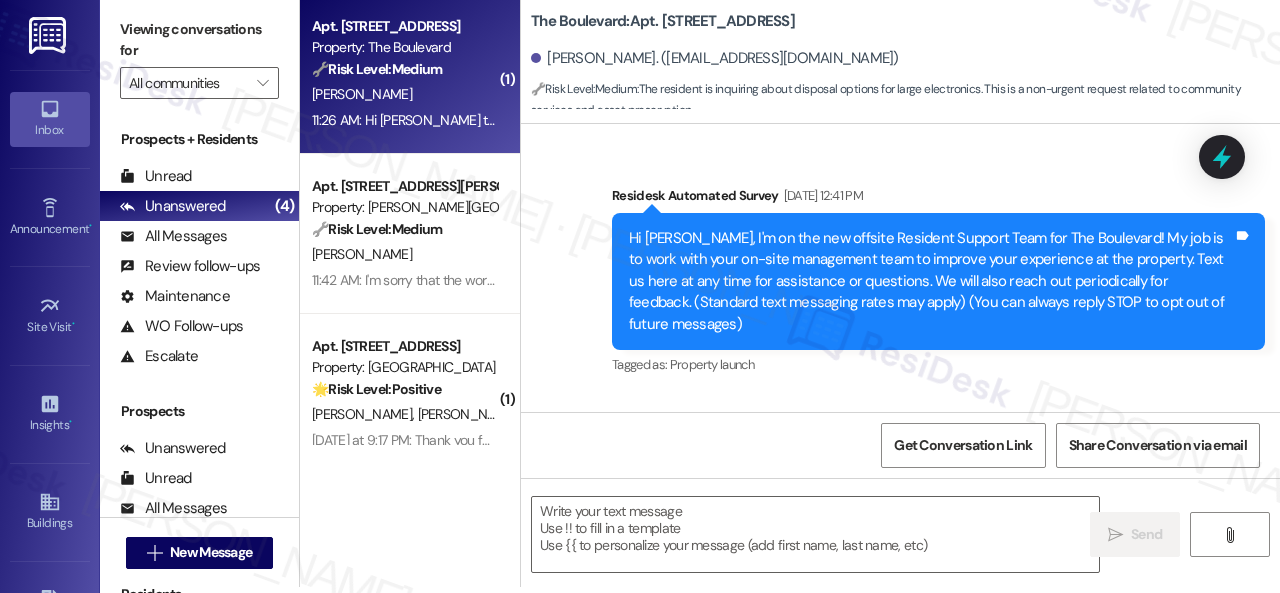 scroll, scrollTop: 18633, scrollLeft: 0, axis: vertical 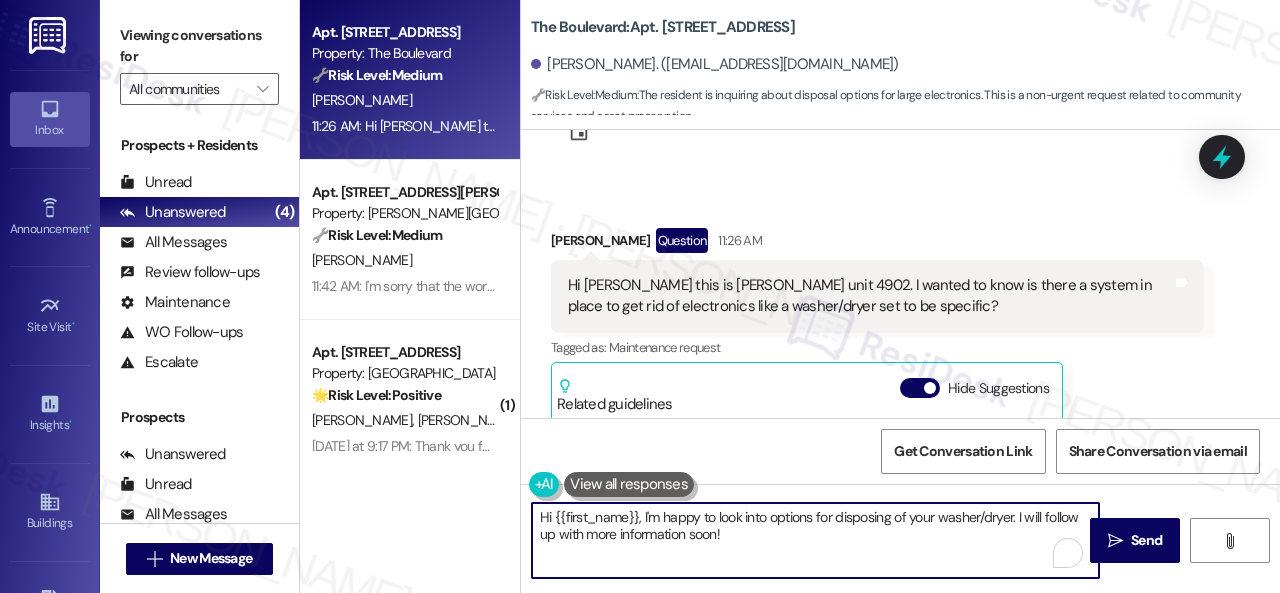 drag, startPoint x: 644, startPoint y: 515, endPoint x: 758, endPoint y: 545, distance: 117.881294 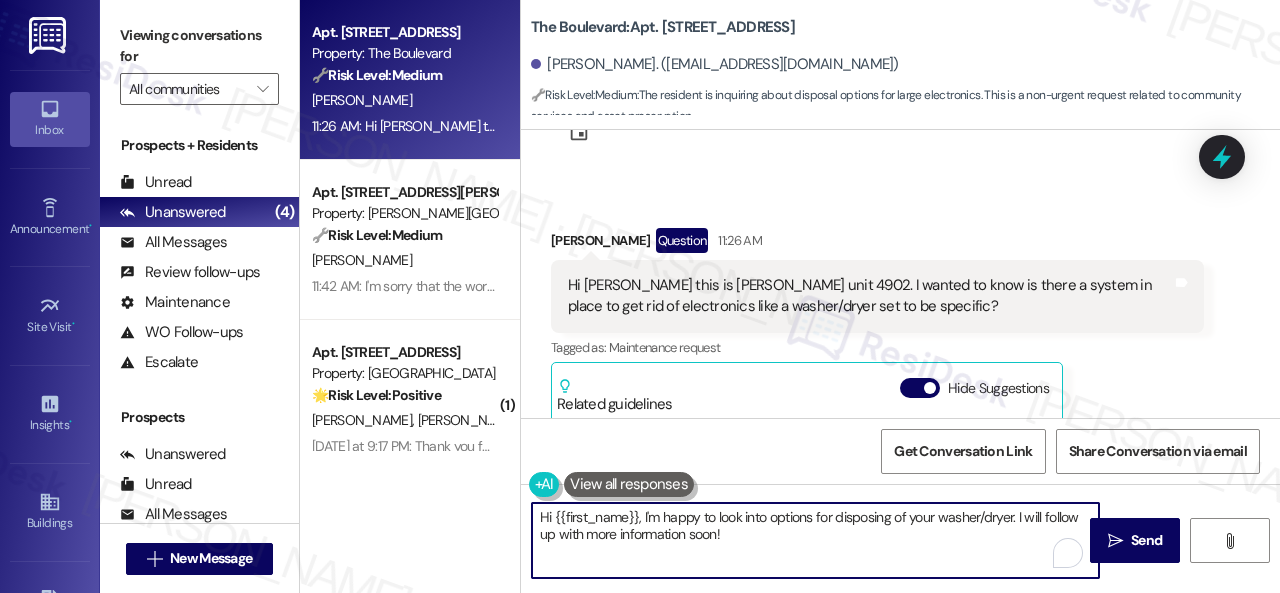click on "Hi {{first_name}}, I'm happy to look into options for disposing of your washer/dryer. I will follow up with more information soon!" at bounding box center [815, 540] 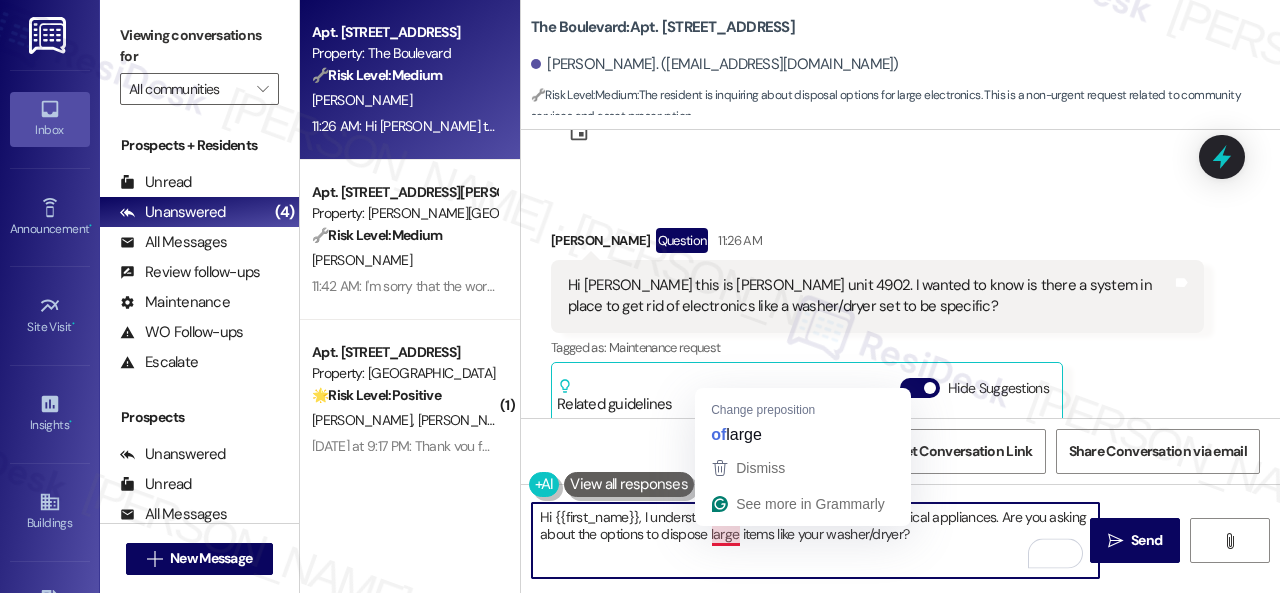 click on "Hi {{first_name}}, I understand you have a concern about electrical appliances. Are you asking about the options to dispose large items like your washer/dryer?" at bounding box center (815, 540) 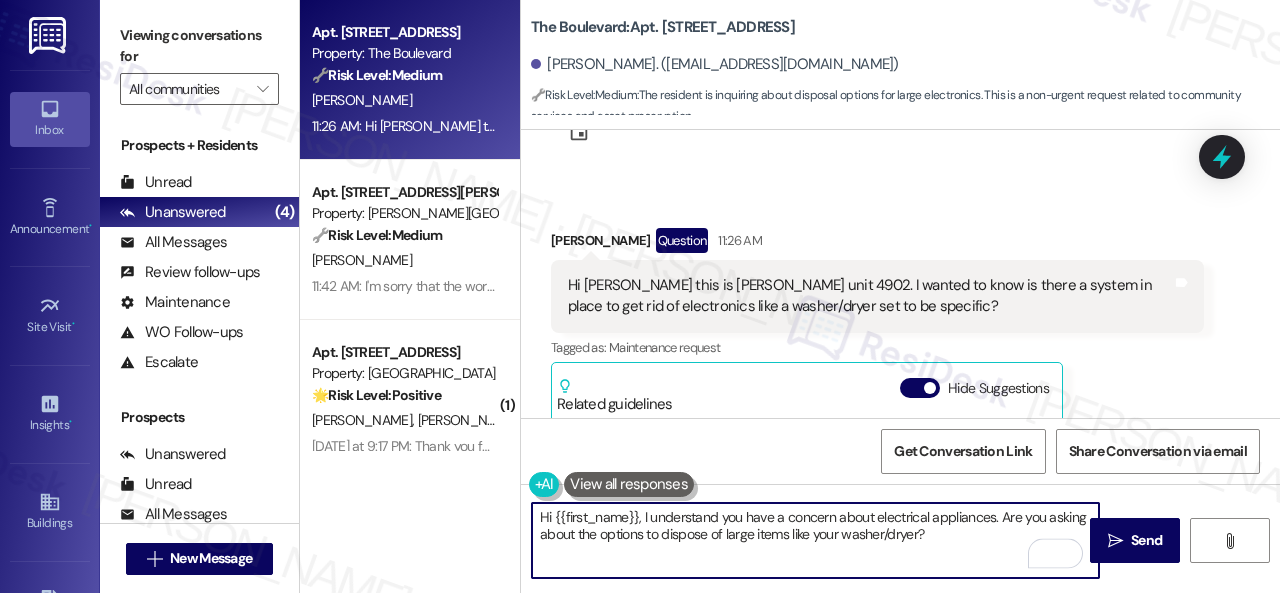 click on "Hi {{first_name}}, I understand you have a concern about electrical appliances. Are you asking about the options to dispose of large items like your washer/dryer?" at bounding box center (815, 540) 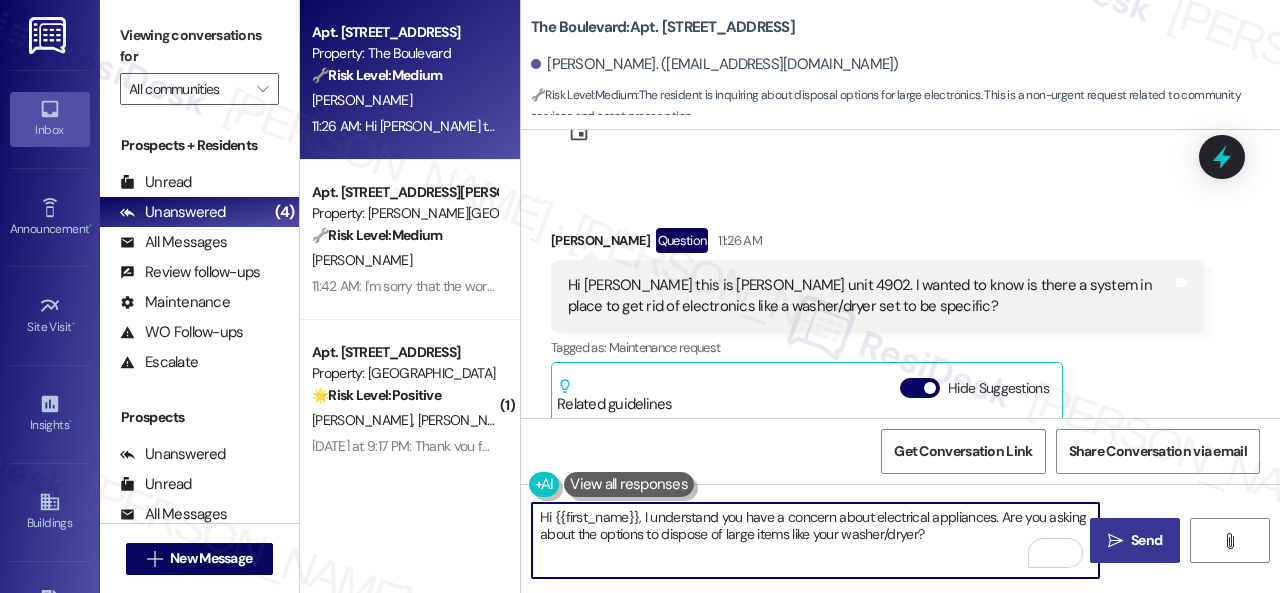 type on "Hi {{first_name}}, I understand you have a concern about electrical appliances. Are you asking about the options to dispose of large items like your washer/dryer?" 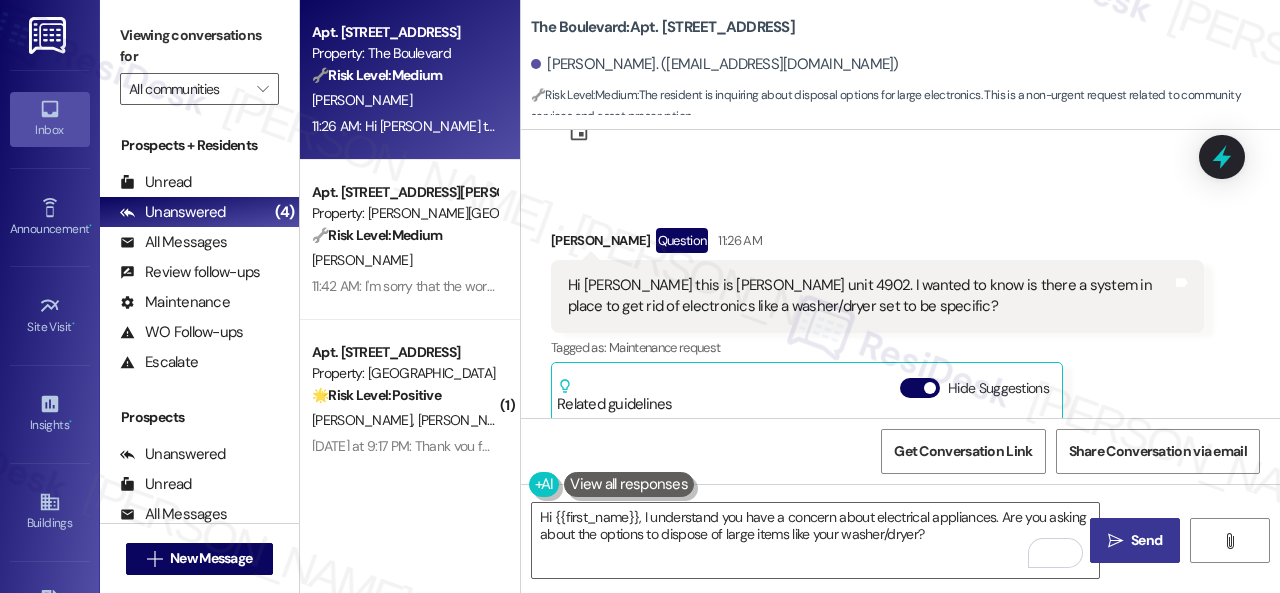 click on "Send" at bounding box center [1146, 540] 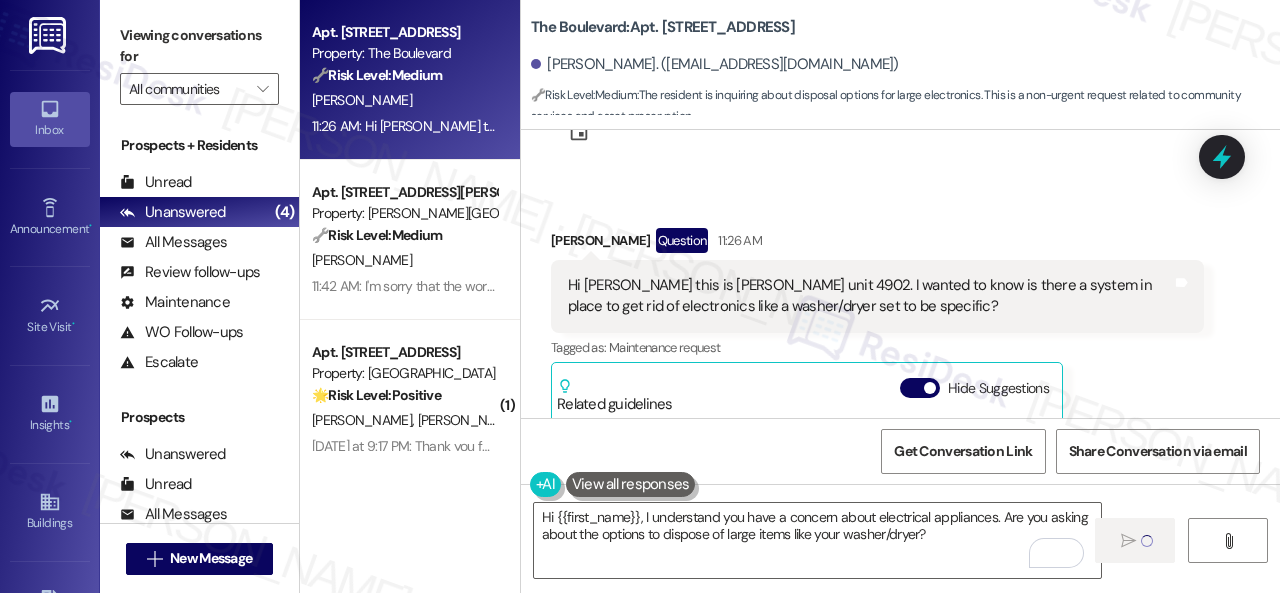 type 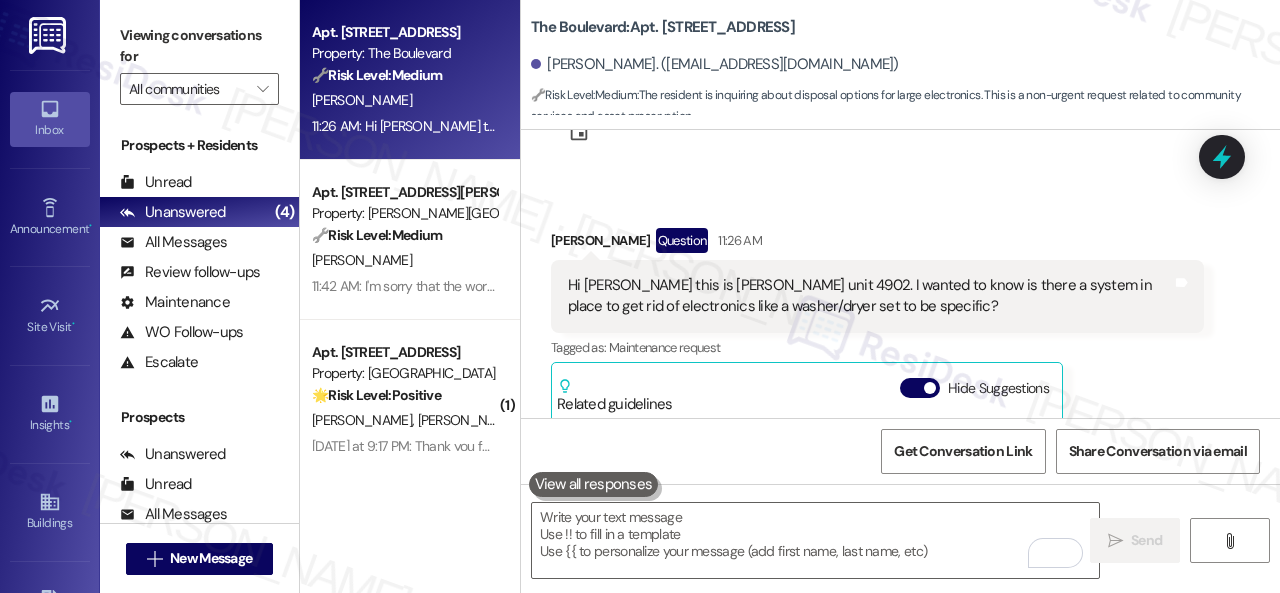 scroll, scrollTop: 18632, scrollLeft: 0, axis: vertical 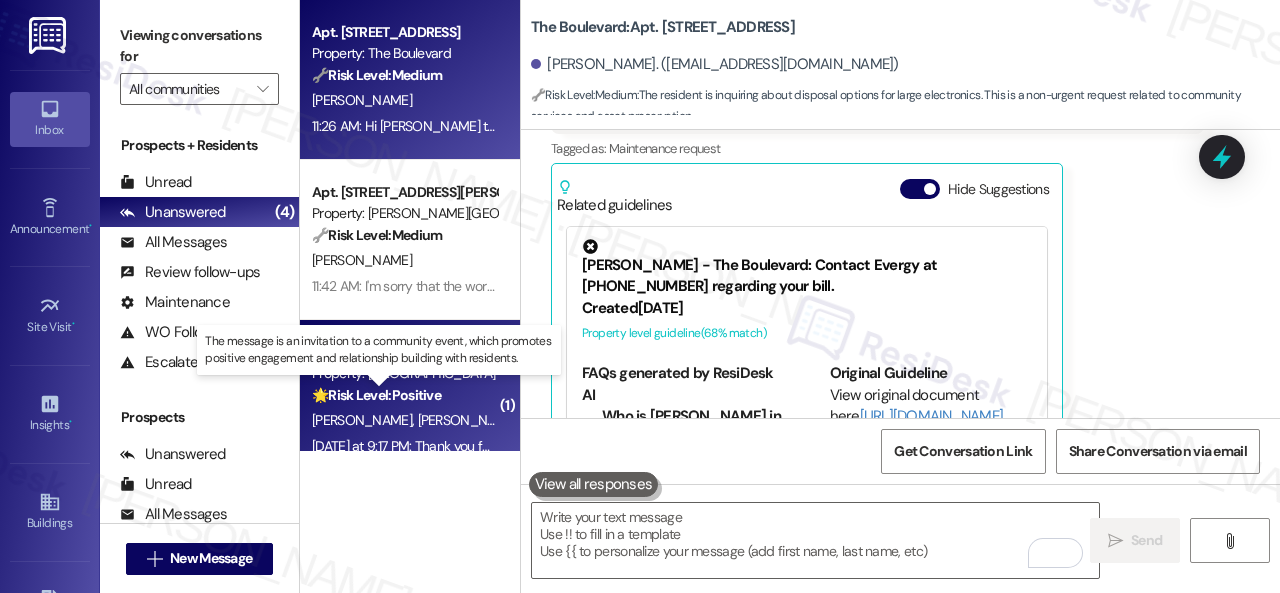 click on "🌟  Risk Level:  Positive" at bounding box center [376, 395] 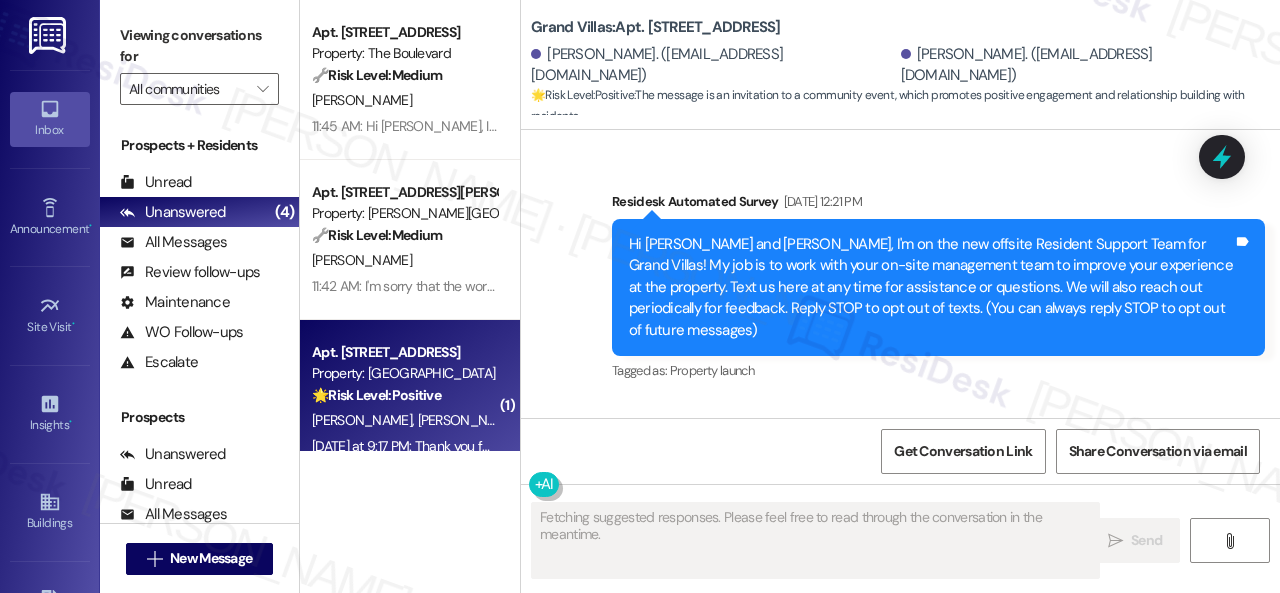 scroll, scrollTop: 13927, scrollLeft: 0, axis: vertical 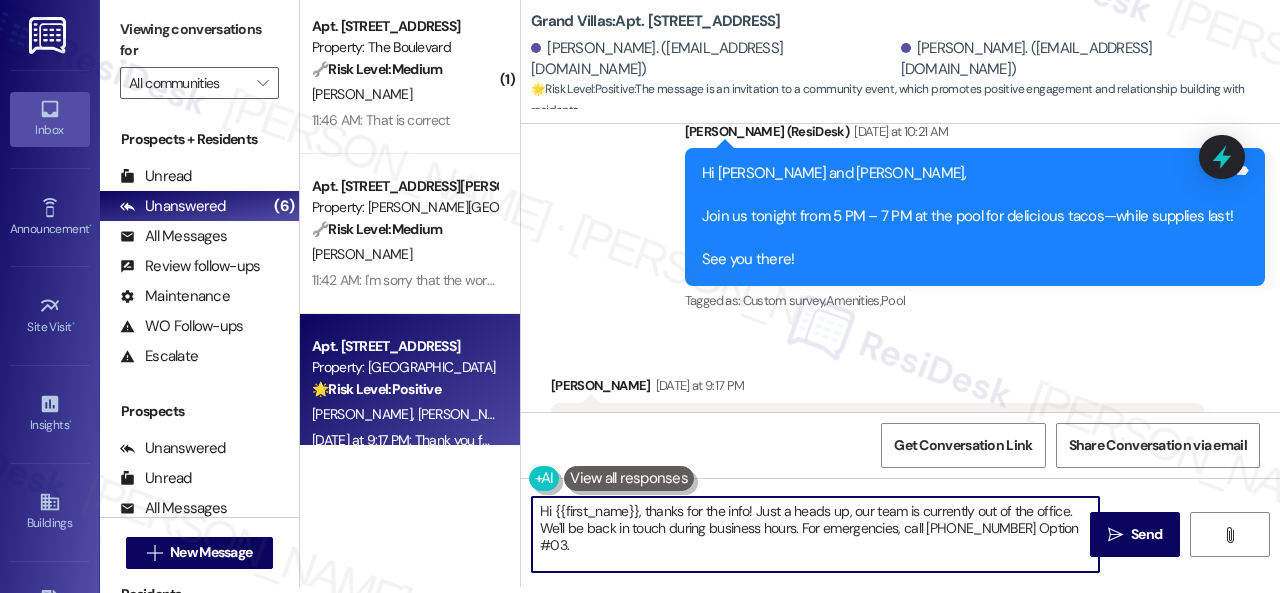 click on "Hi {{first_name}}, thanks for the info! Just a heads up, our team is currently out of the office. We'll be back in touch during business hours. For emergencies, call [PHONE_NUMBER] Option #03." at bounding box center (815, 534) 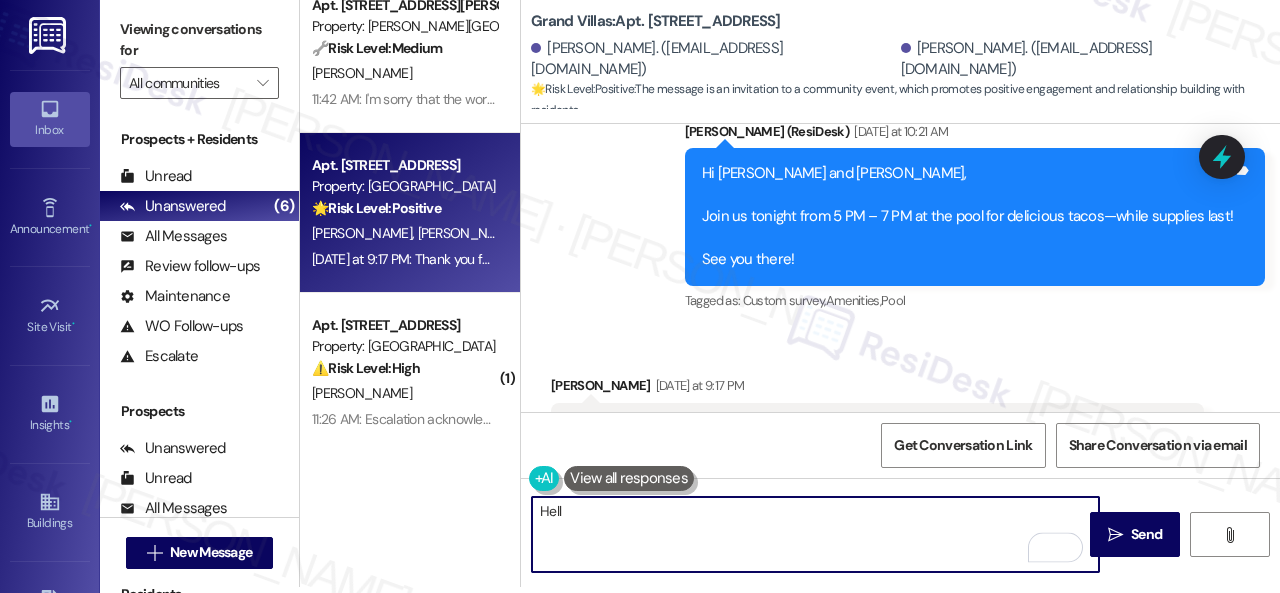 scroll, scrollTop: 200, scrollLeft: 0, axis: vertical 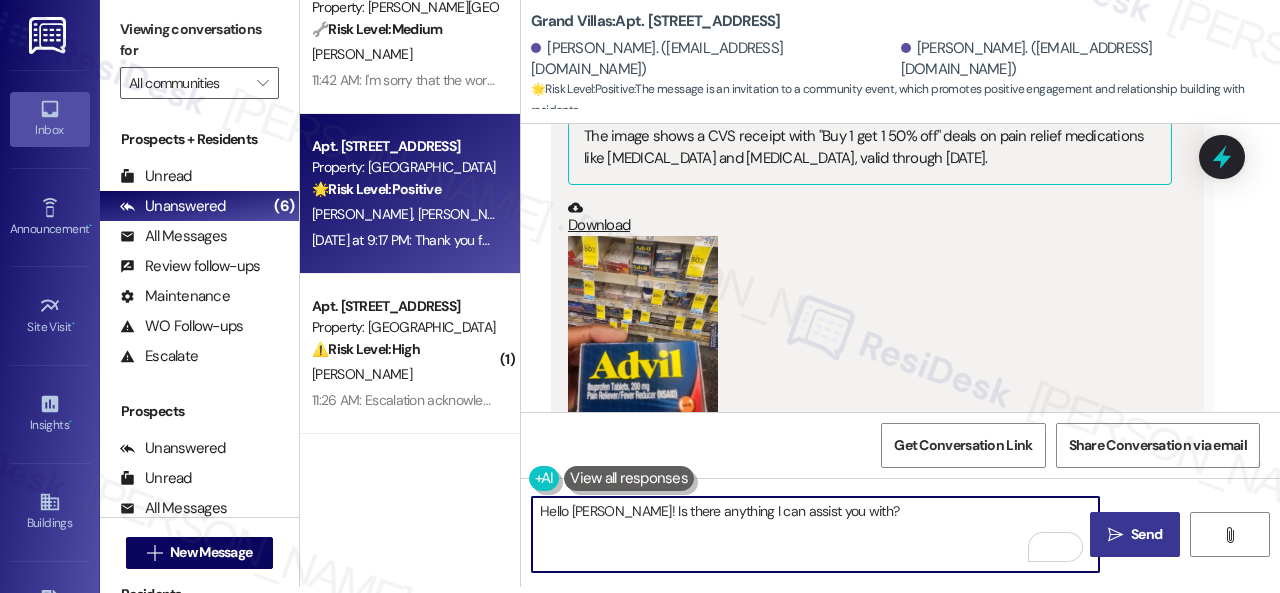 type on "Hello [PERSON_NAME]! Is there anything I can assist you with?" 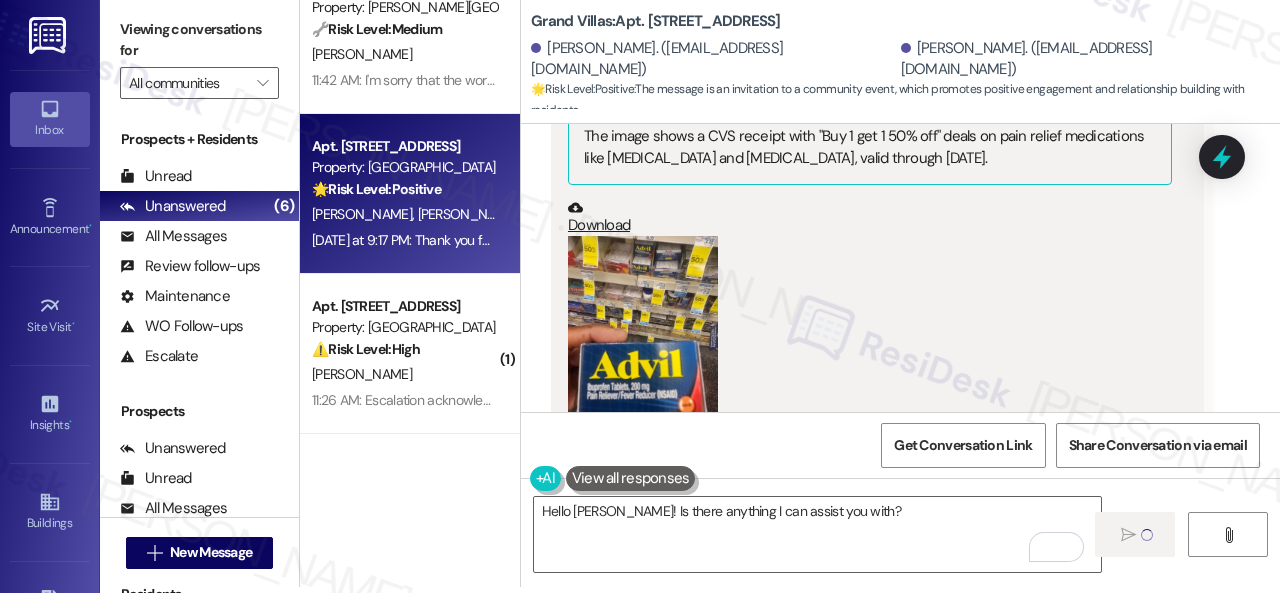 type 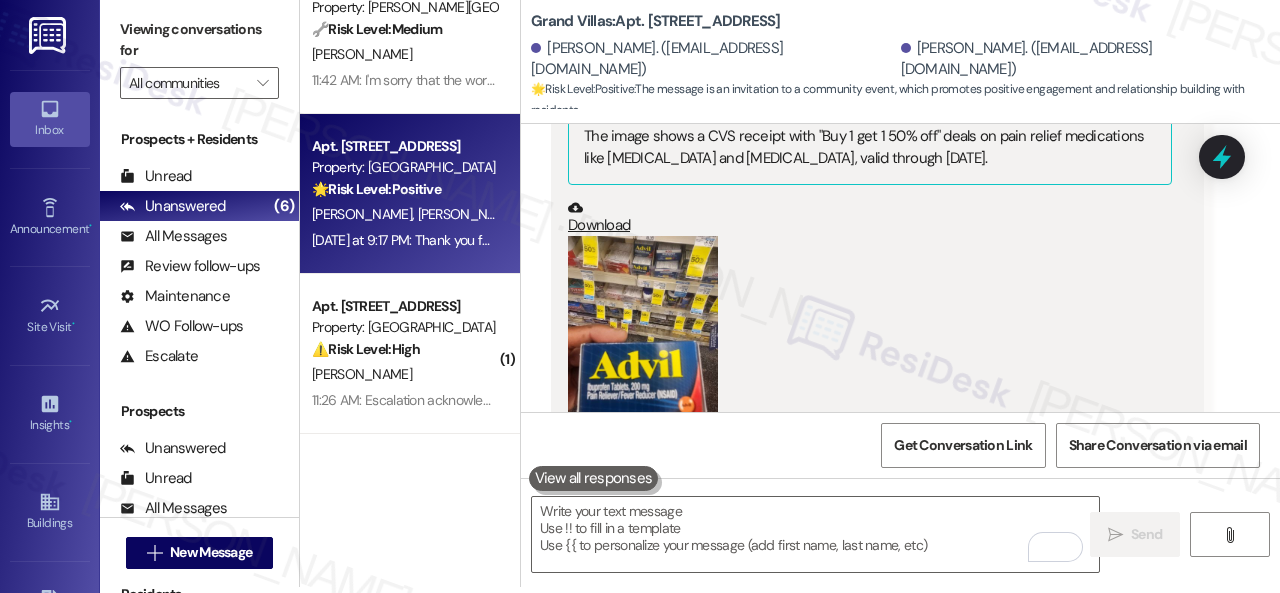 scroll, scrollTop: 0, scrollLeft: 0, axis: both 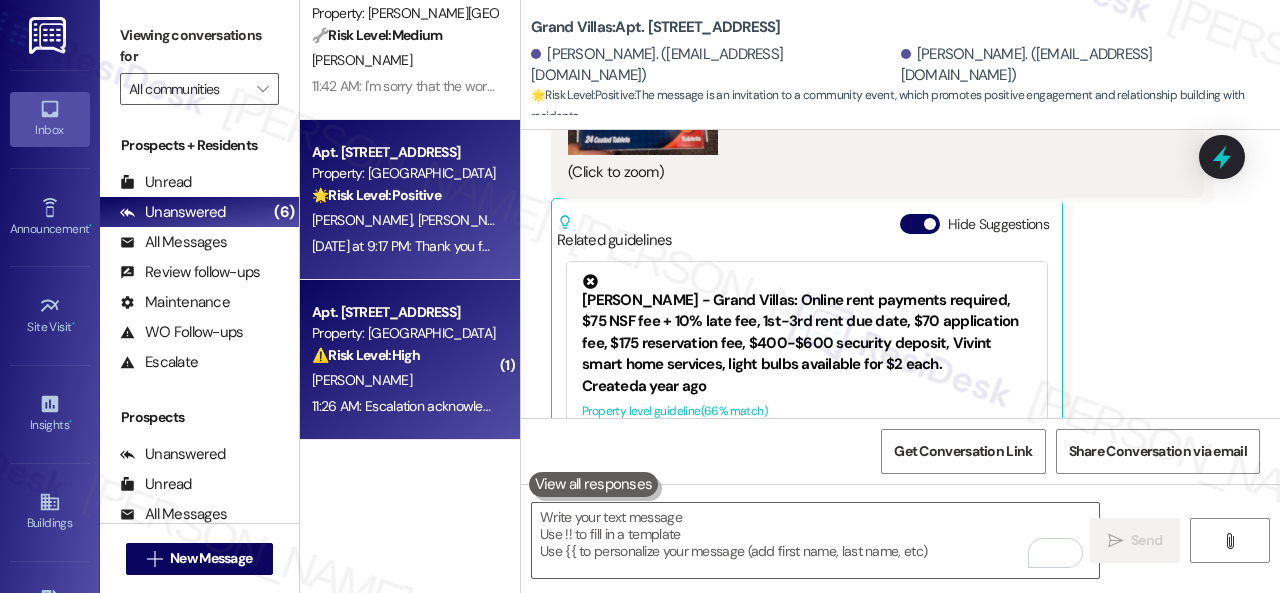 click on "[PERSON_NAME]" at bounding box center (404, 380) 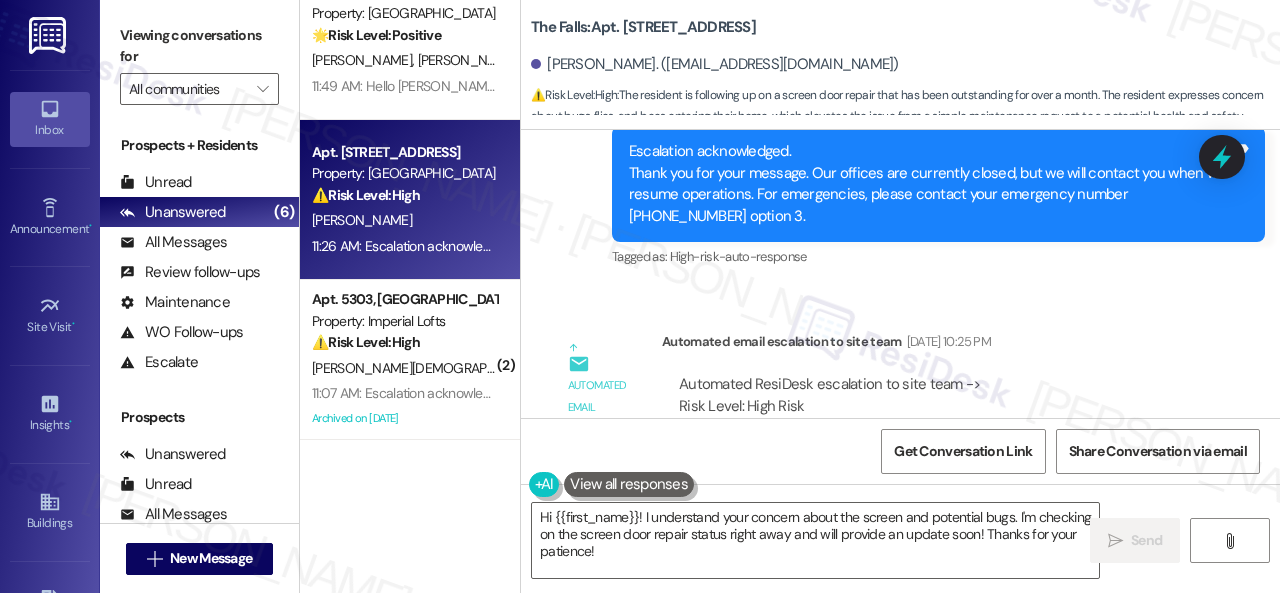scroll, scrollTop: 23546, scrollLeft: 0, axis: vertical 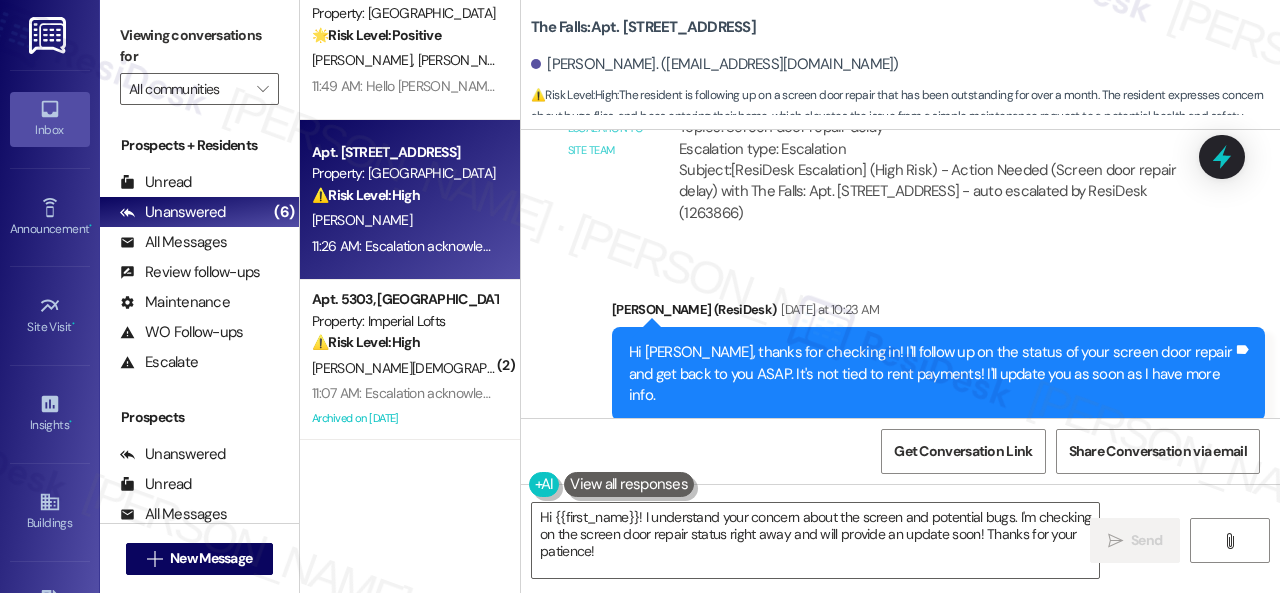 click on "The Falls:  Apt. 3014, [STREET_ADDRESS]" at bounding box center (643, 27) 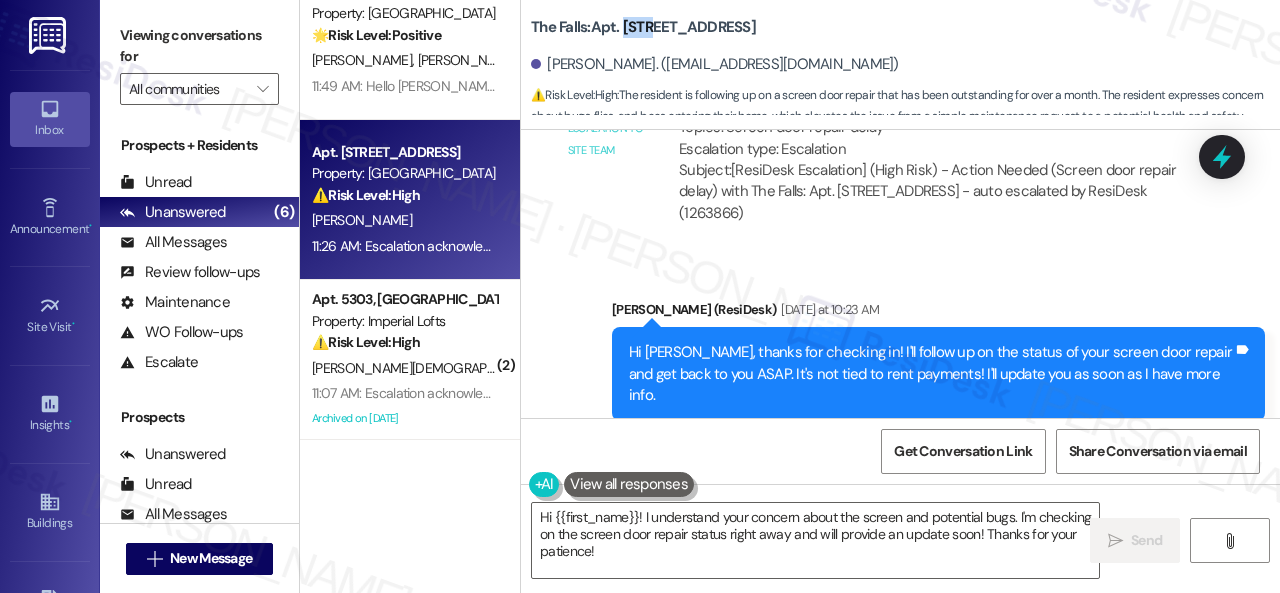 click on "The Falls:  Apt. 3014, [STREET_ADDRESS]" at bounding box center [643, 27] 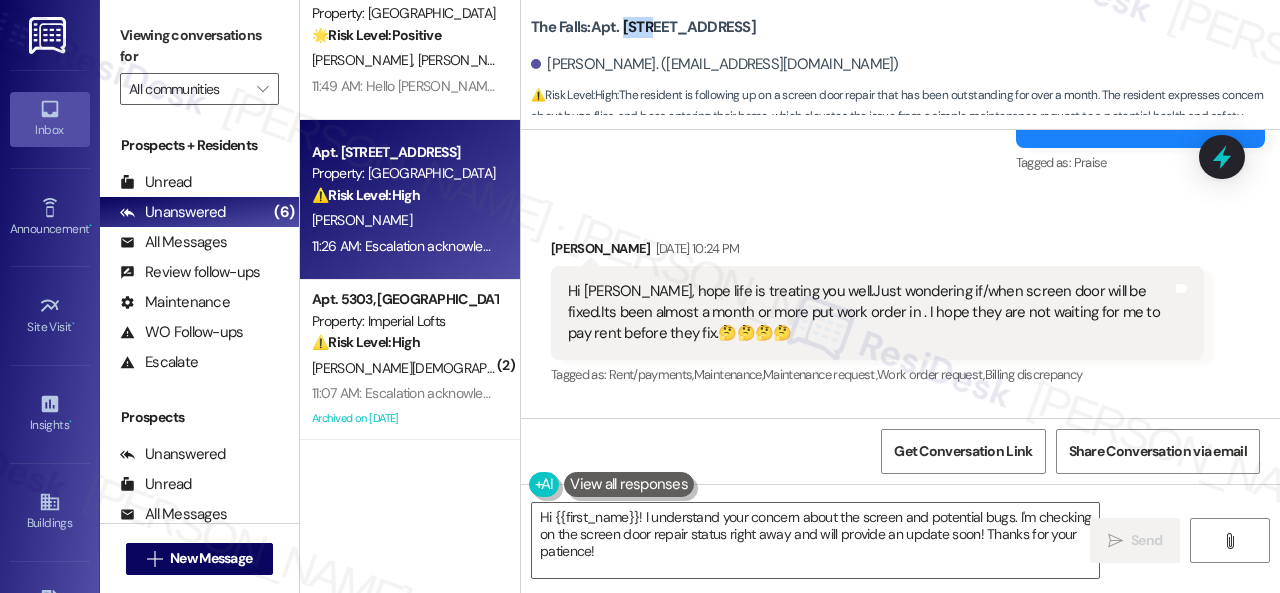 scroll, scrollTop: 22846, scrollLeft: 0, axis: vertical 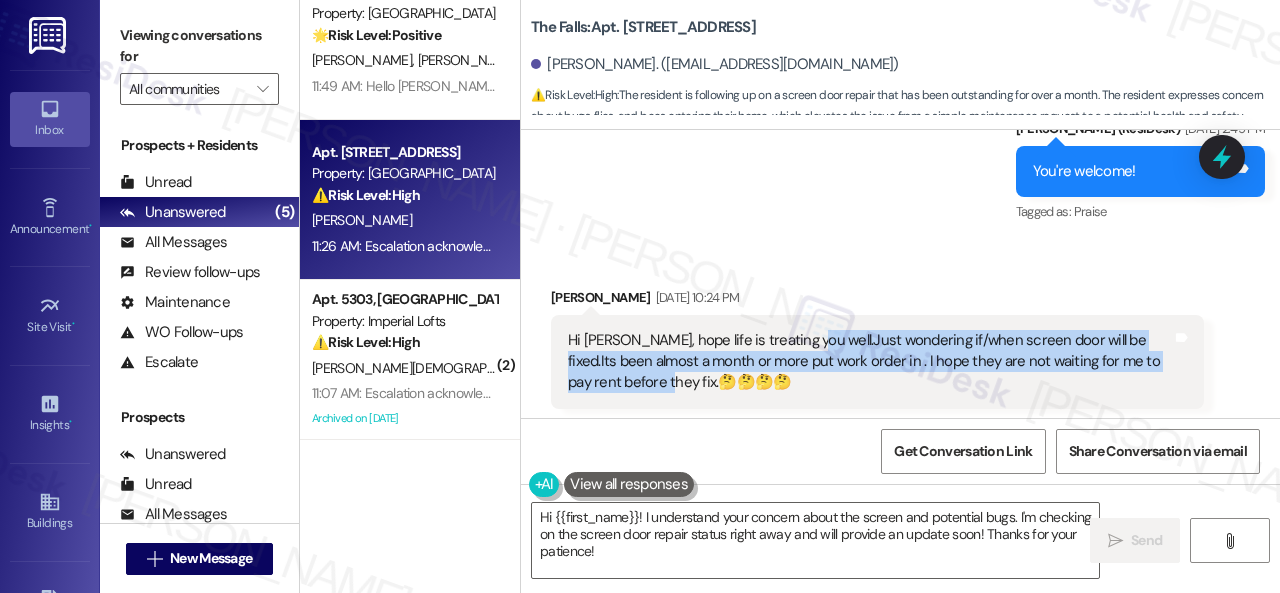 drag, startPoint x: 799, startPoint y: 323, endPoint x: 658, endPoint y: 371, distance: 148.9463 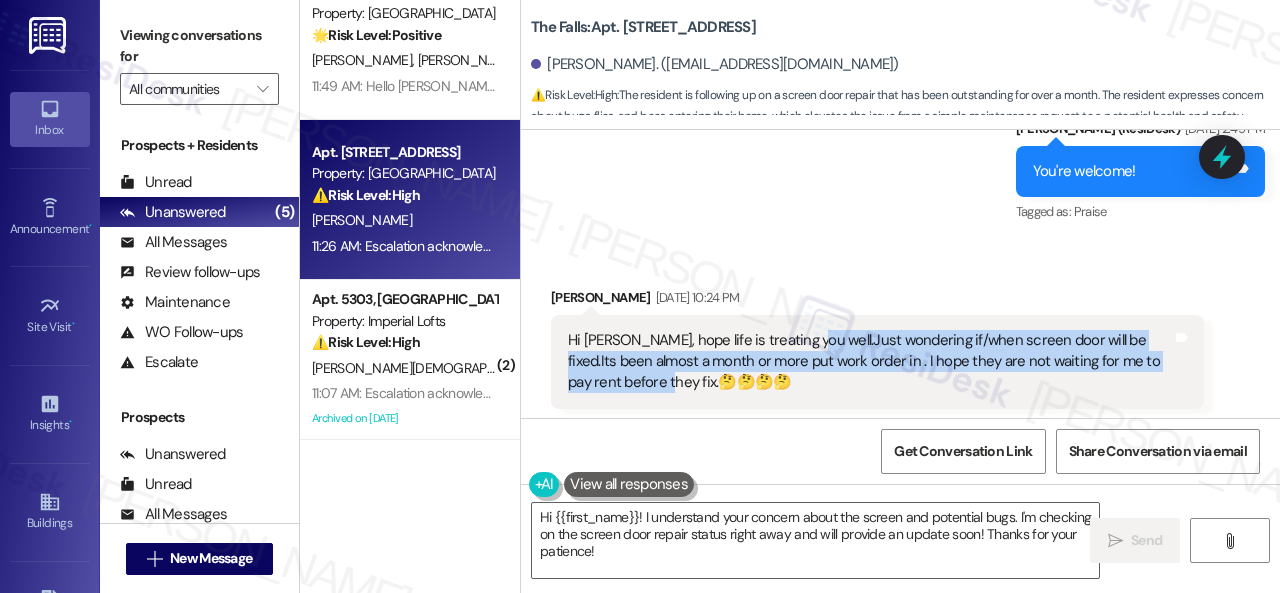 copy on "Just wondering if/when screen door will be fixed.Its been almost a month or more put work order in . I hope they are not waiting for me to pay rent before they fix." 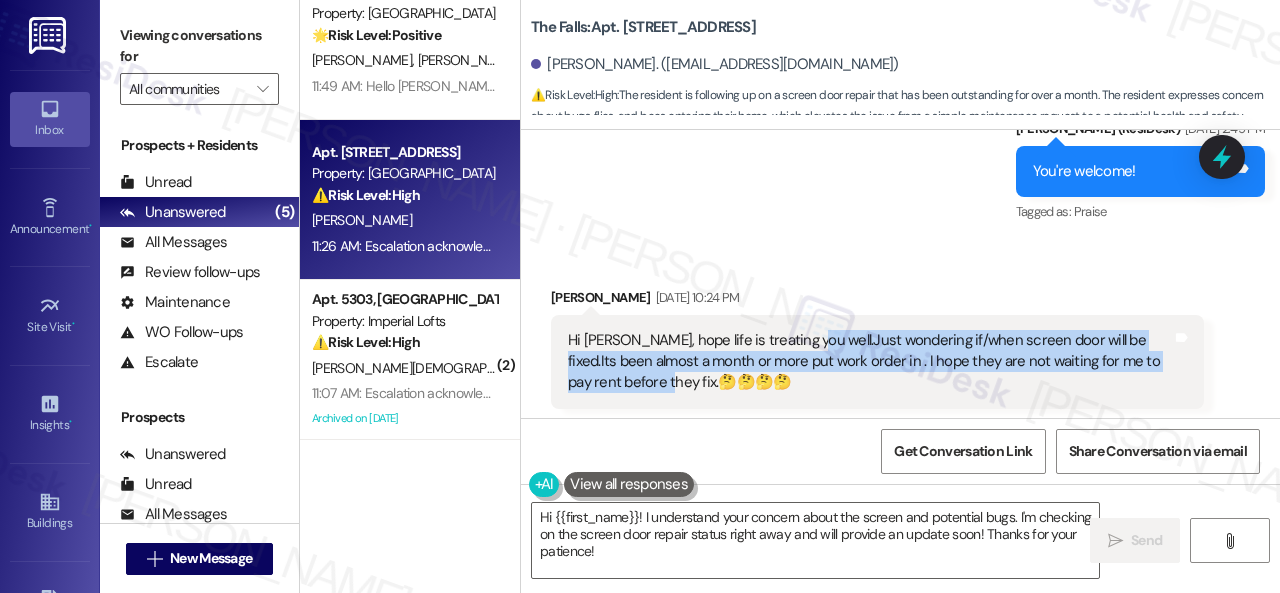 copy on "Just wondering if/when screen door will be fixed.Its been almost a month or more put work order in . I hope they are not waiting for me to pay rent before they fix." 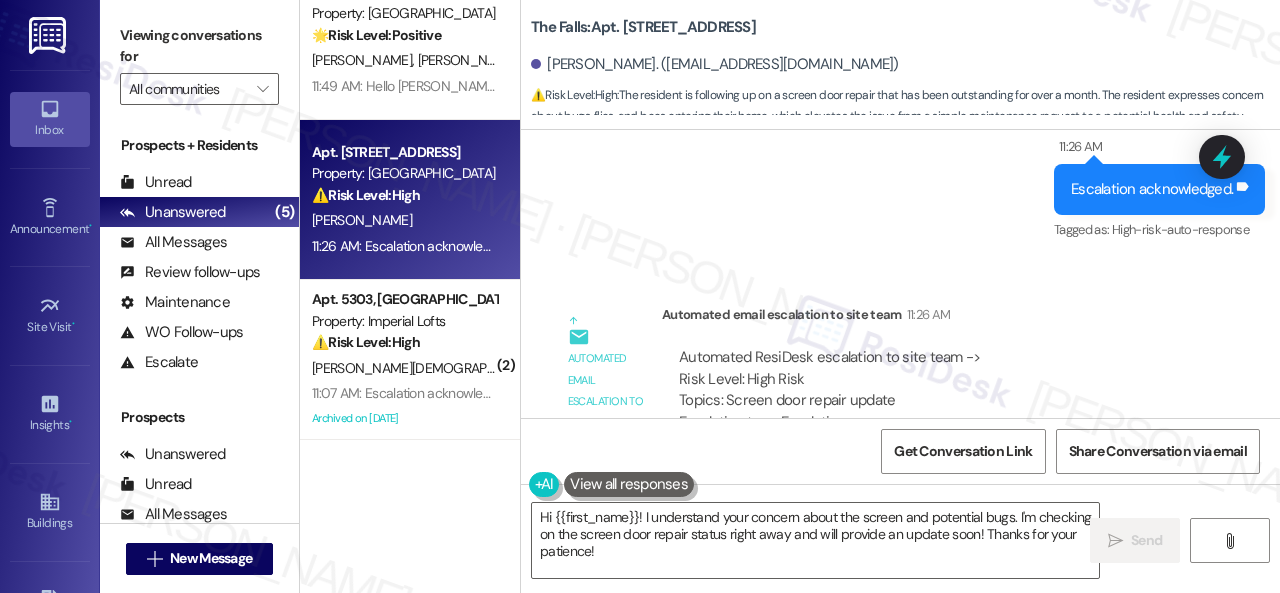 scroll, scrollTop: 24184, scrollLeft: 0, axis: vertical 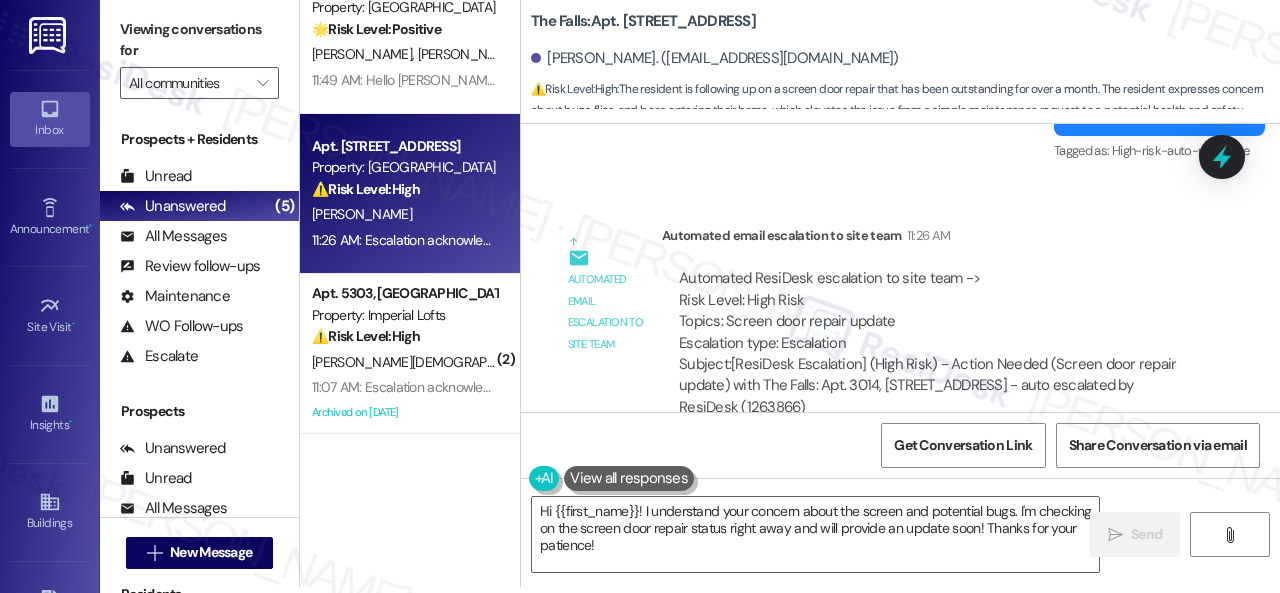 click on "Automated email escalation to site team 11:26 AM" at bounding box center (933, 239) 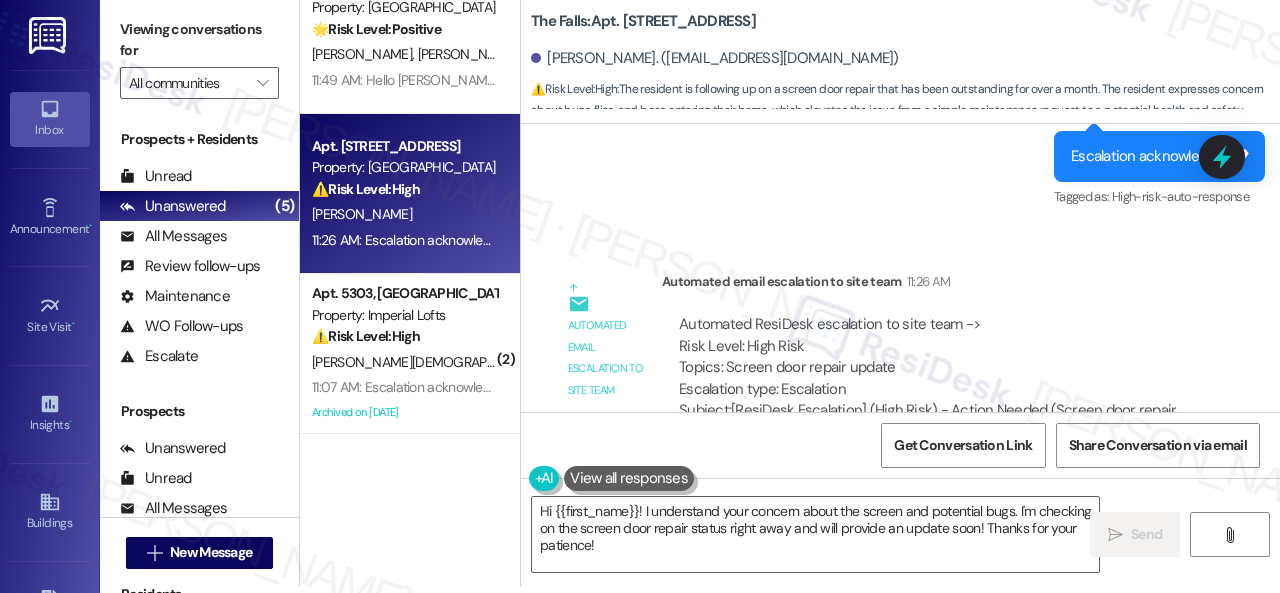 scroll, scrollTop: 24184, scrollLeft: 0, axis: vertical 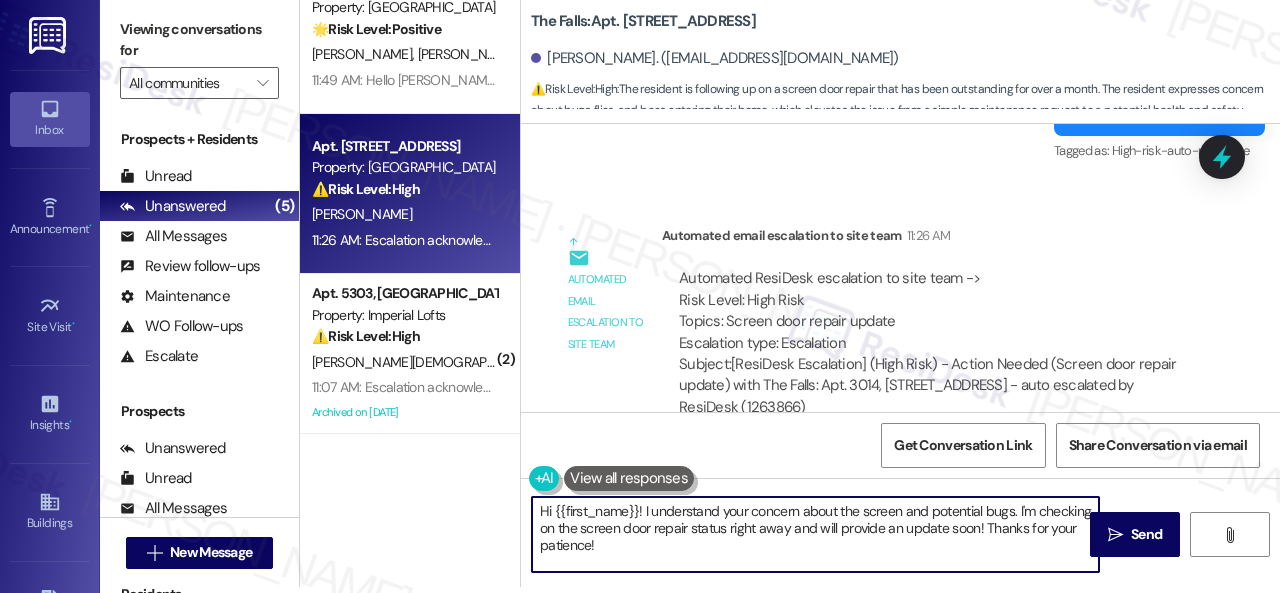 drag, startPoint x: 656, startPoint y: 552, endPoint x: 478, endPoint y: 487, distance: 189.4967 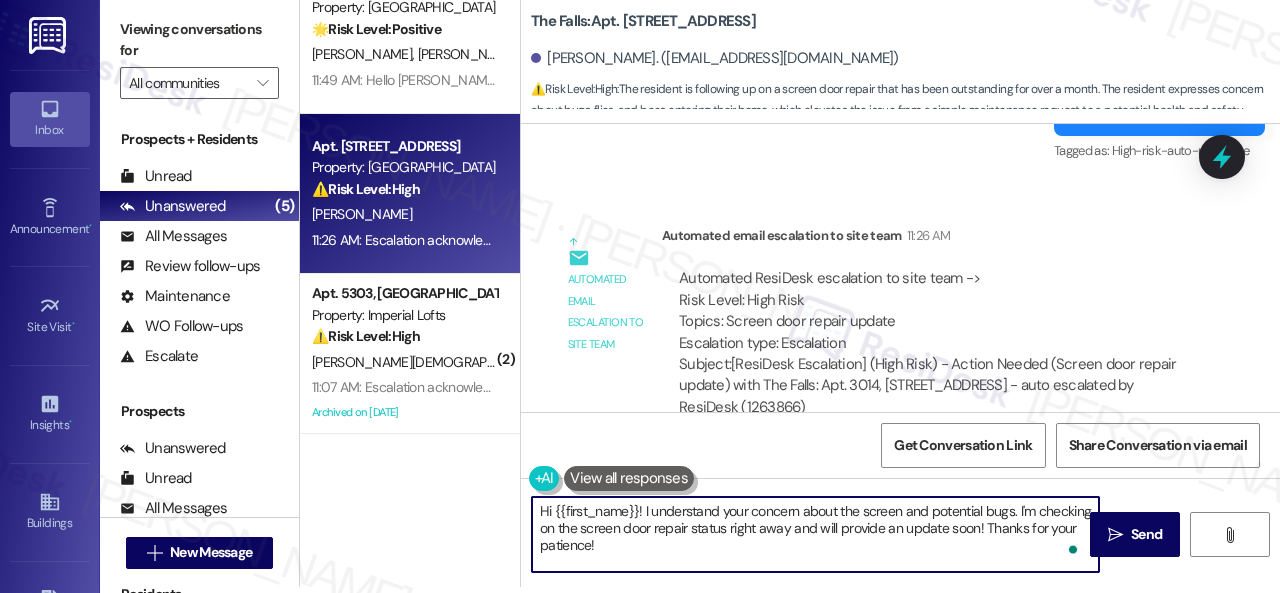 paste on "I haven't received a response from the site team yet, but I have made a follow-up. Rest assured that I will let you know once I hear from them. Calling or going to the office to speak with someone from the site team would be helpful, too. I appreciate your patience, {{first_name}}." 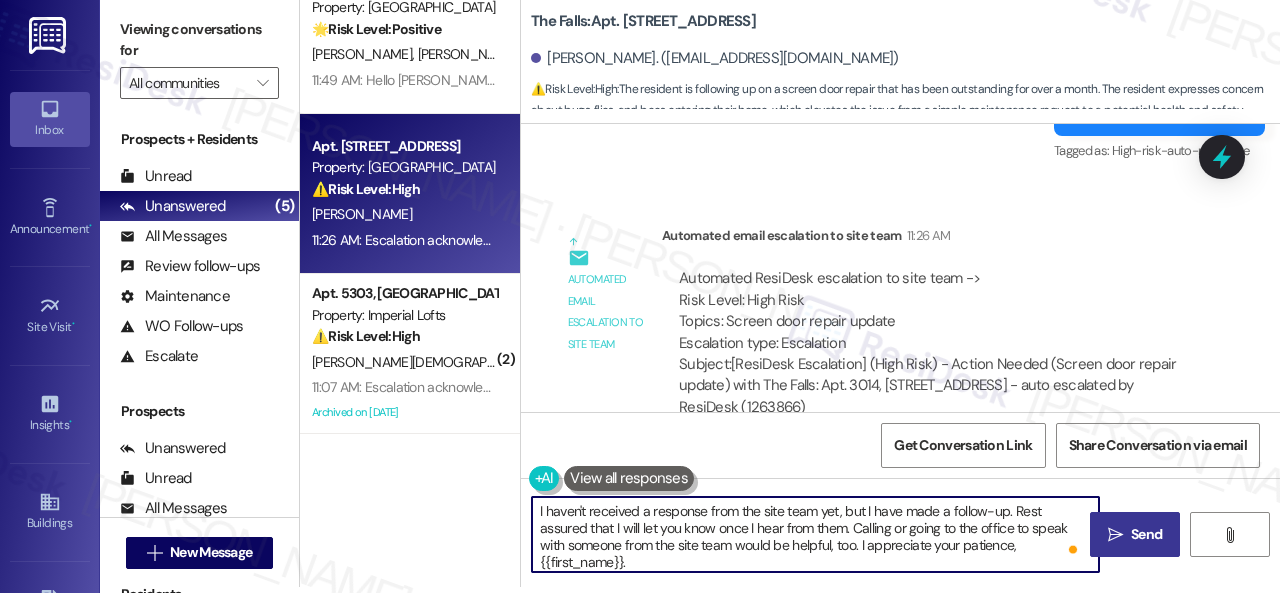 type on "I haven't received a response from the site team yet, but I have made a follow-up. Rest assured that I will let you know once I hear from them. Calling or going to the office to speak with someone from the site team would be helpful, too. I appreciate your patience, {{first_name}}." 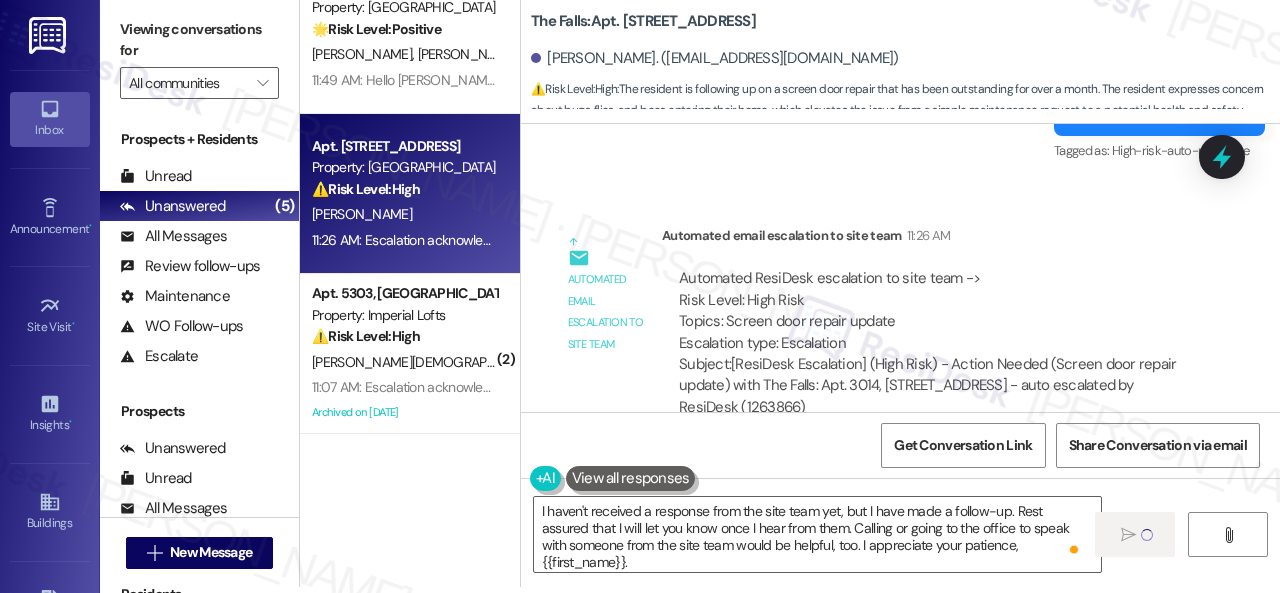 type 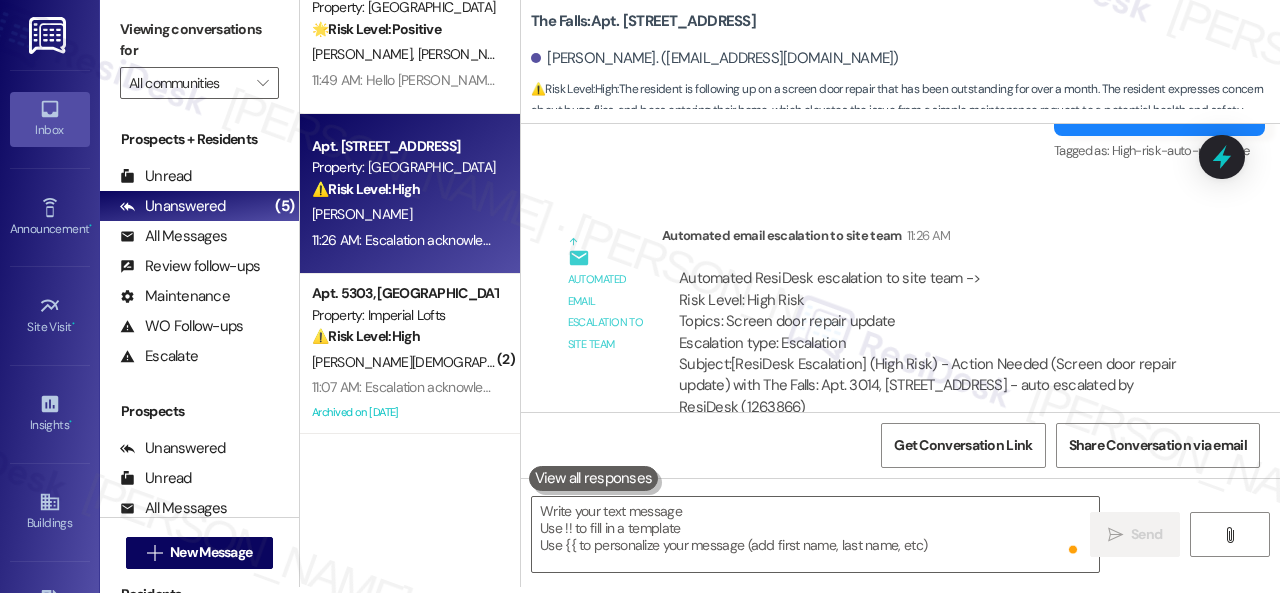 scroll, scrollTop: 0, scrollLeft: 0, axis: both 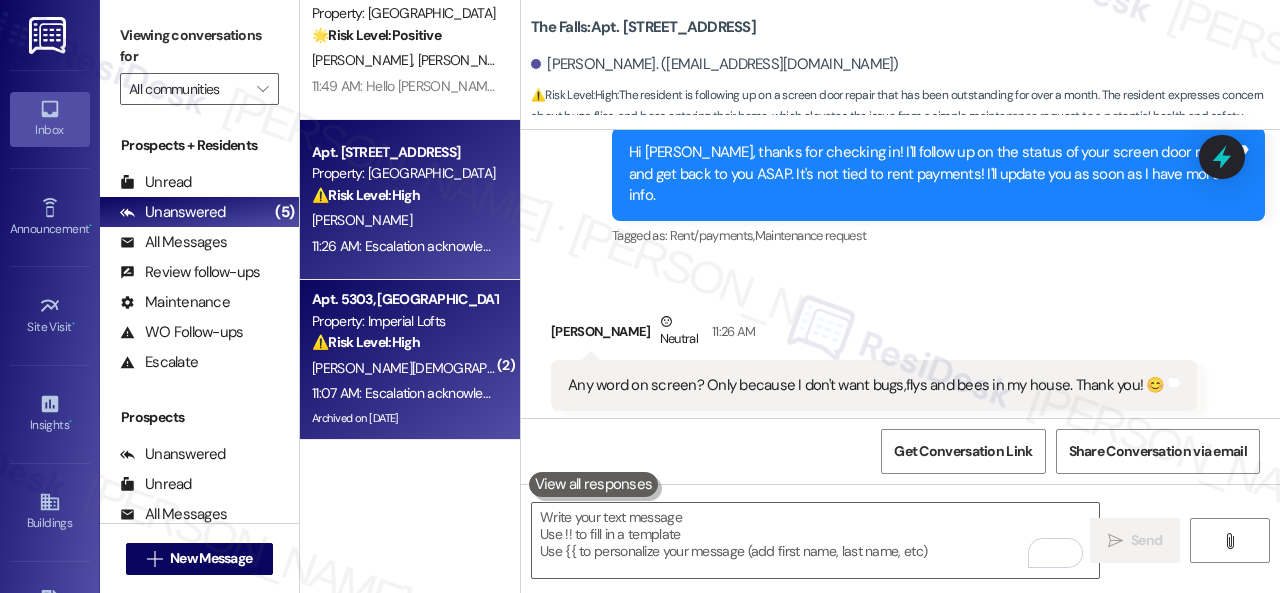click on "[PERSON_NAME][DEMOGRAPHIC_DATA]" at bounding box center (404, 368) 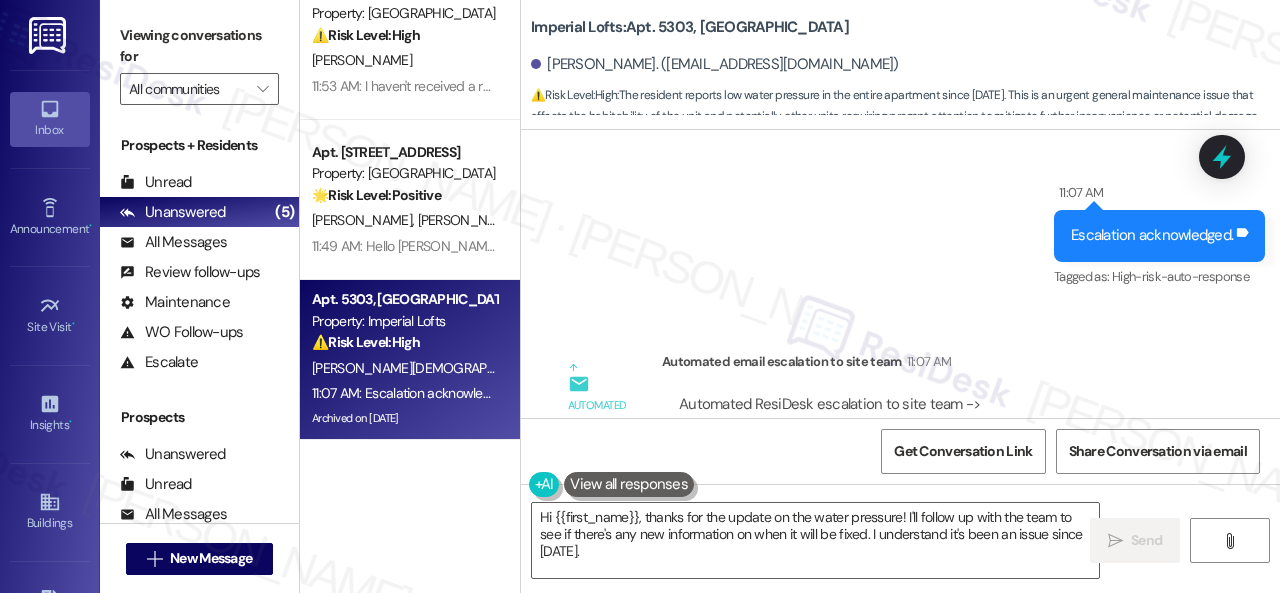 scroll, scrollTop: 46100, scrollLeft: 0, axis: vertical 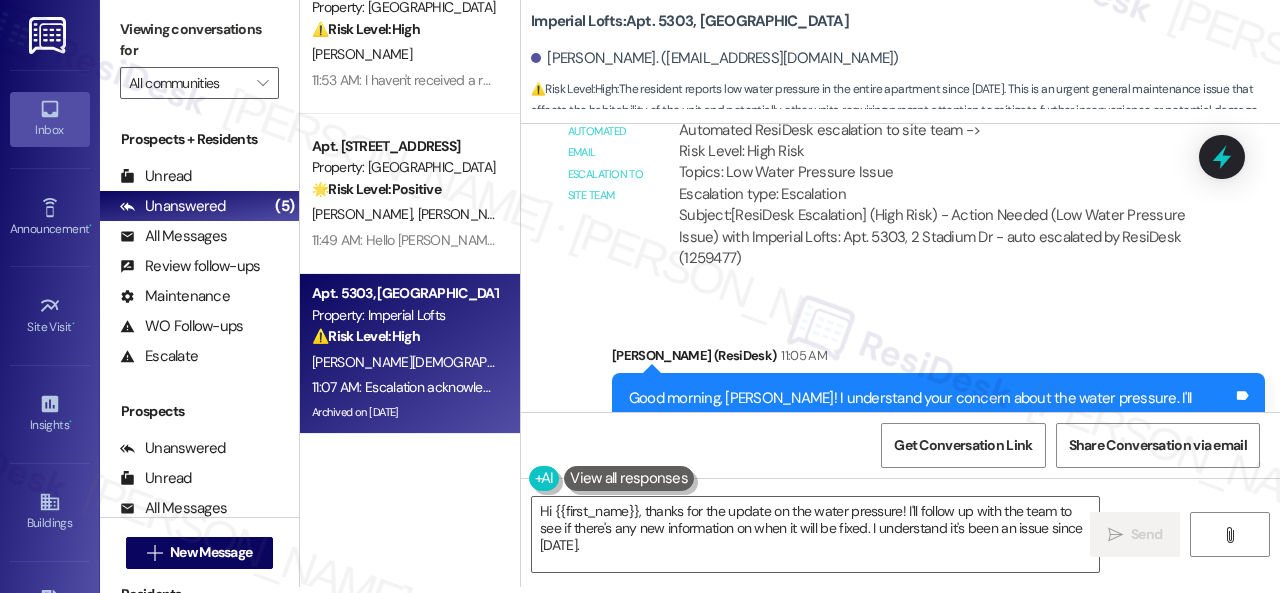 drag, startPoint x: 1044, startPoint y: 245, endPoint x: 1008, endPoint y: 274, distance: 46.227695 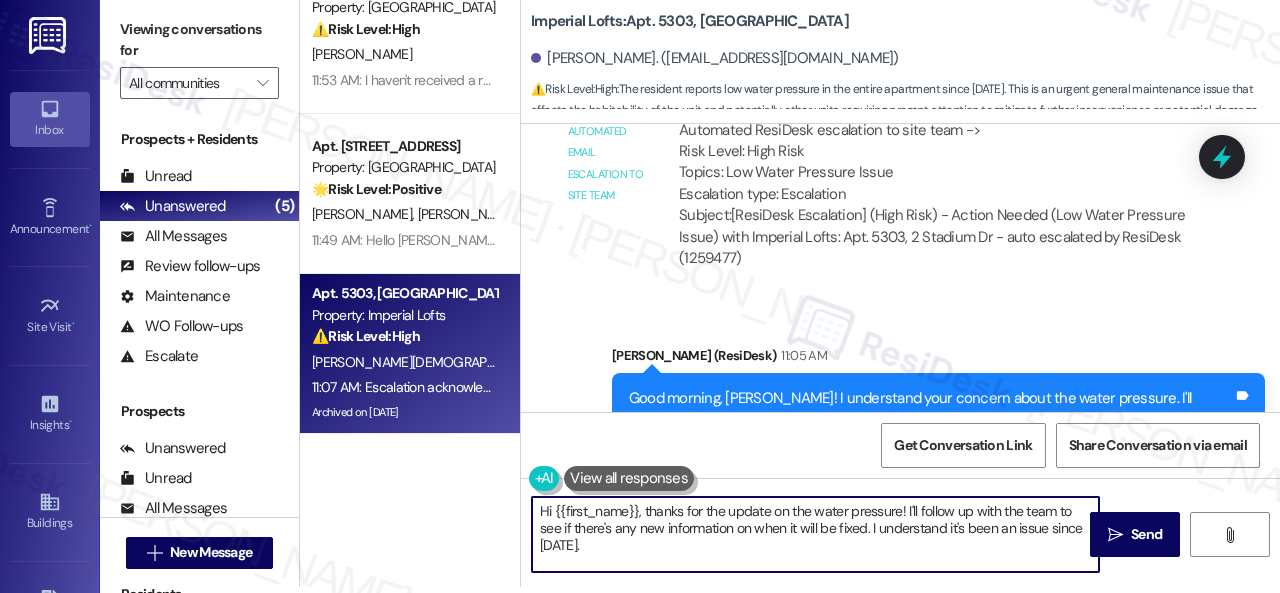 drag, startPoint x: 660, startPoint y: 559, endPoint x: 414, endPoint y: 493, distance: 254.69983 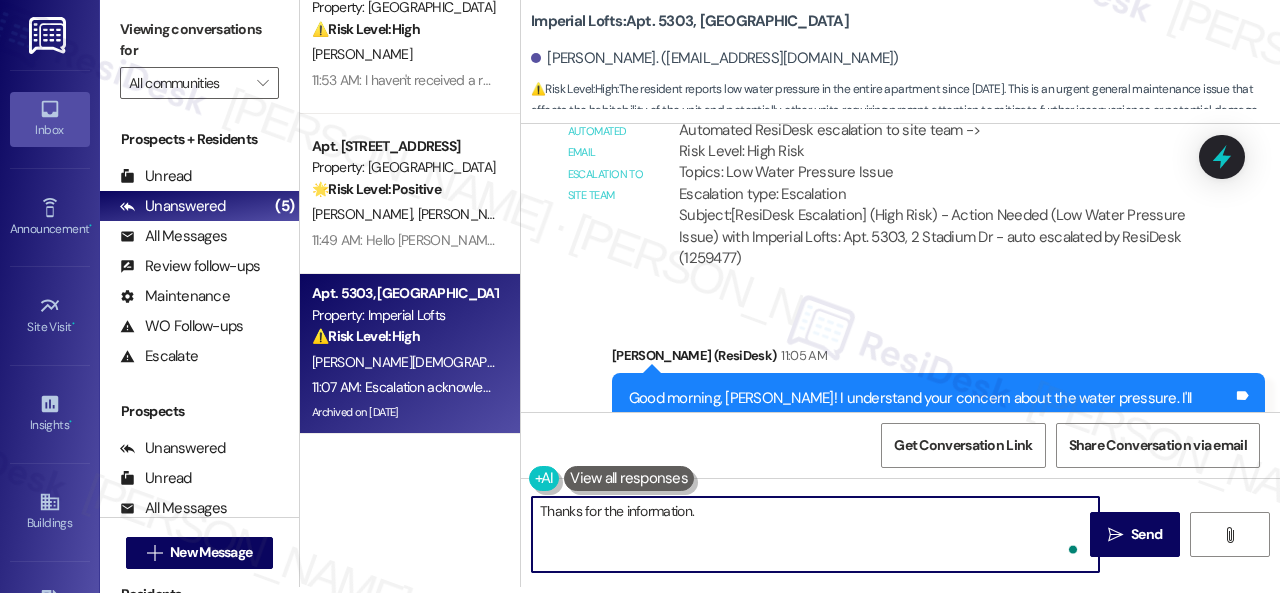 paste on "The site team has been informed about your inquiry or concern. I'll get back to you as soon as they respond. I appreciate your patience. Thank you!" 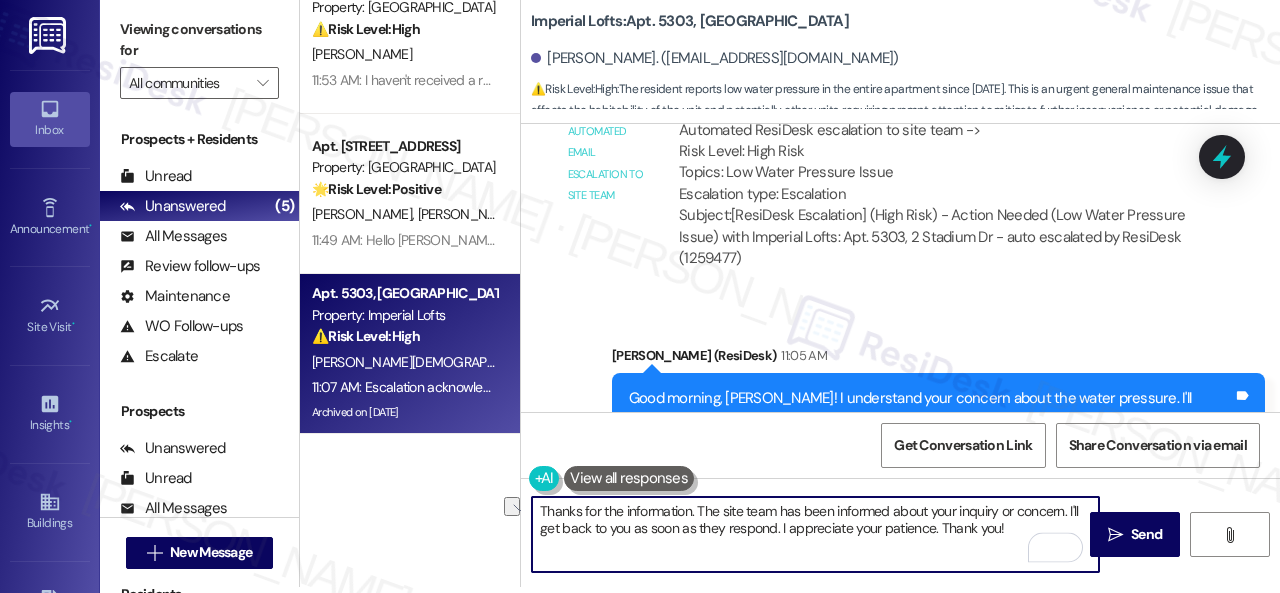 drag, startPoint x: 958, startPoint y: 513, endPoint x: 1011, endPoint y: 511, distance: 53.037724 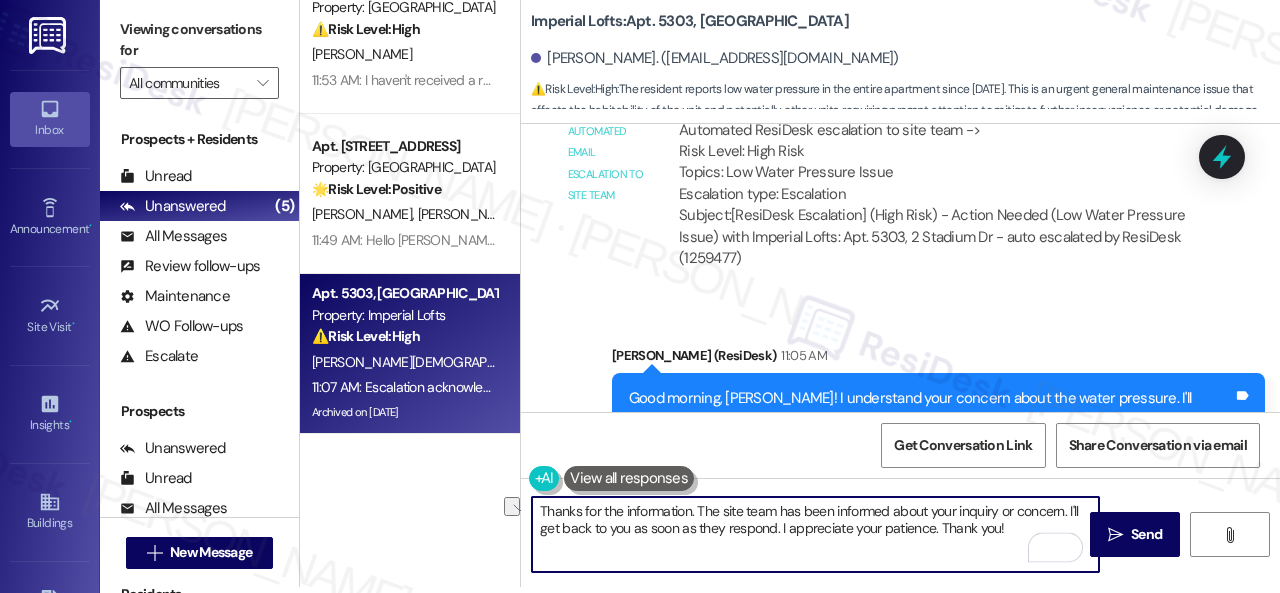 click on "Thanks for the information. The site team has been informed about your inquiry or concern. I'll get back to you as soon as they respond. I appreciate your patience. Thank you!" at bounding box center [815, 534] 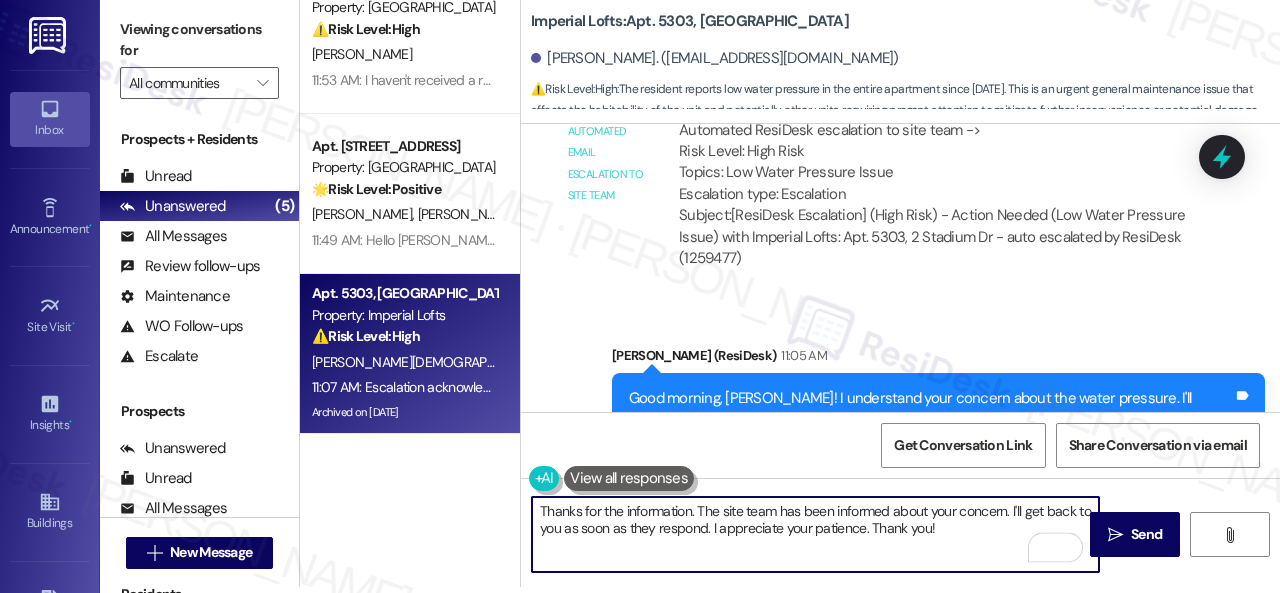 click on "Thanks for the information. The site team has been informed about your concern. I'll get back to you as soon as they respond. I appreciate your patience. Thank you!" at bounding box center [815, 534] 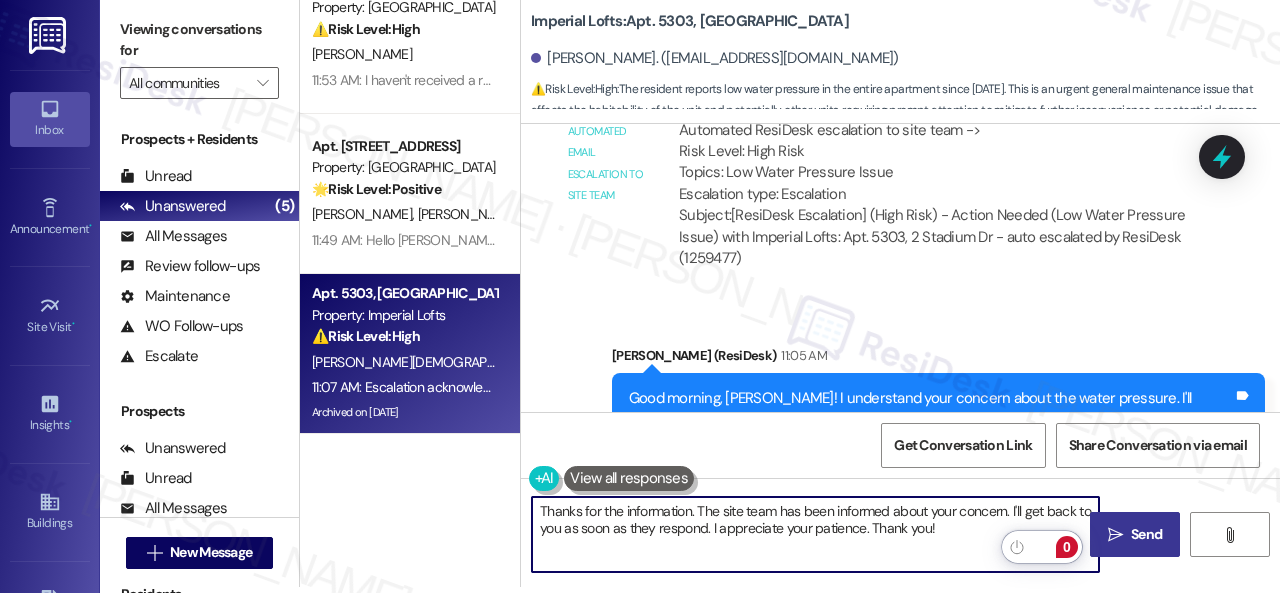type on "Thanks for the information. The site team has been informed about your concern. I'll get back to you as soon as they respond. I appreciate your patience. Thank you!" 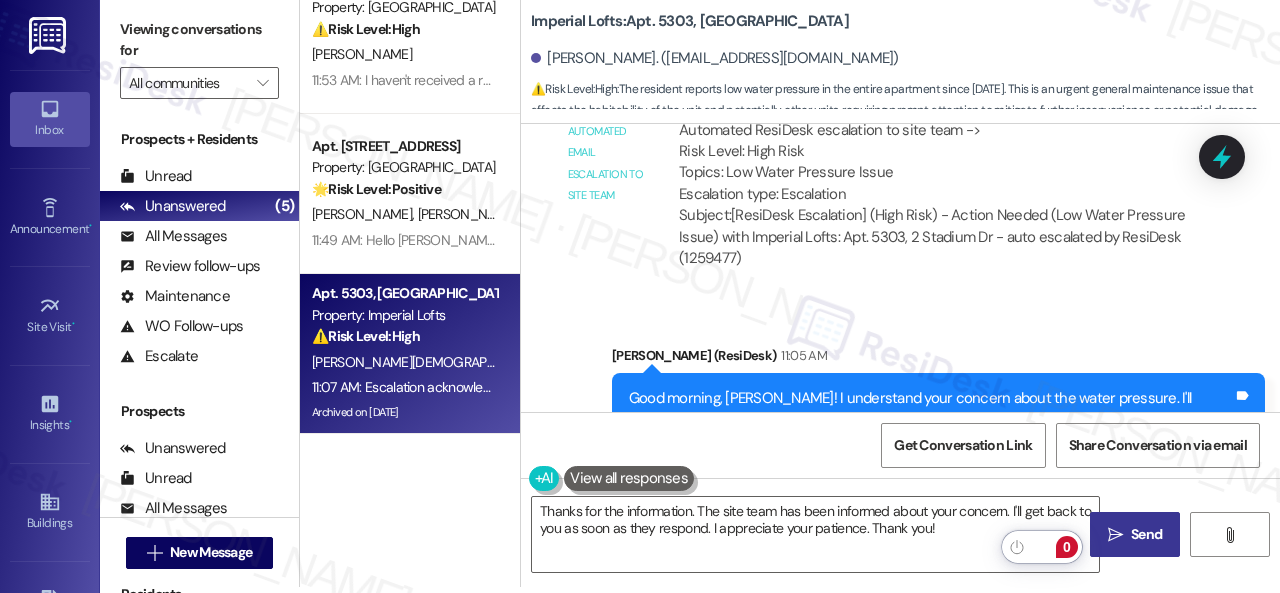 click on "Send" at bounding box center [1146, 534] 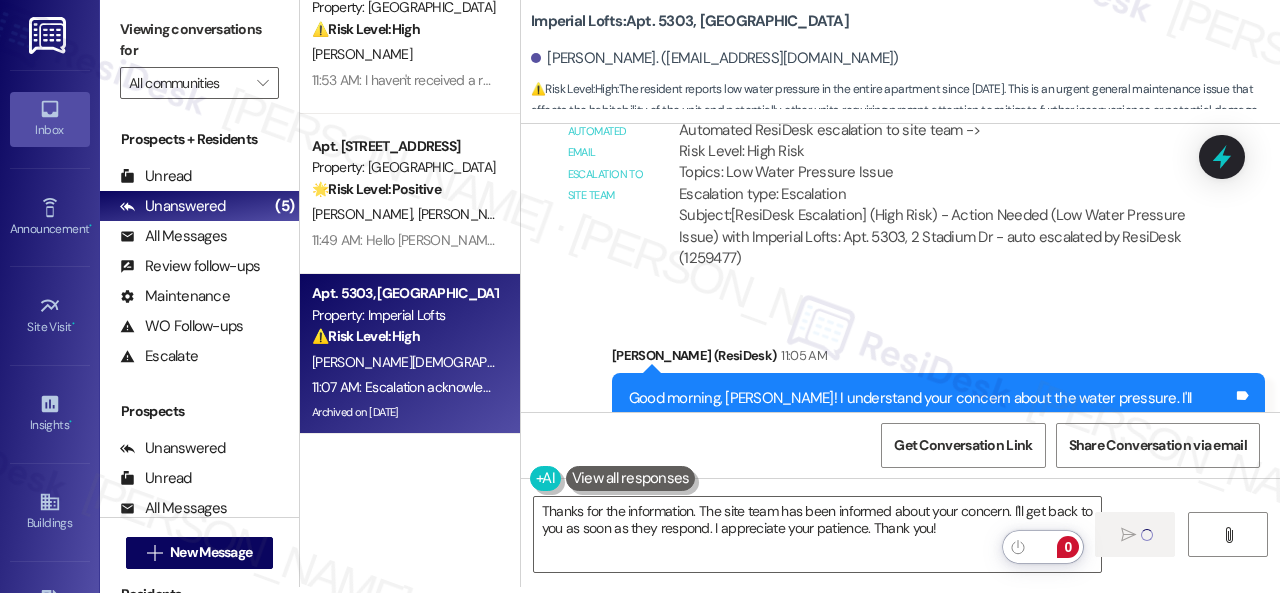 type 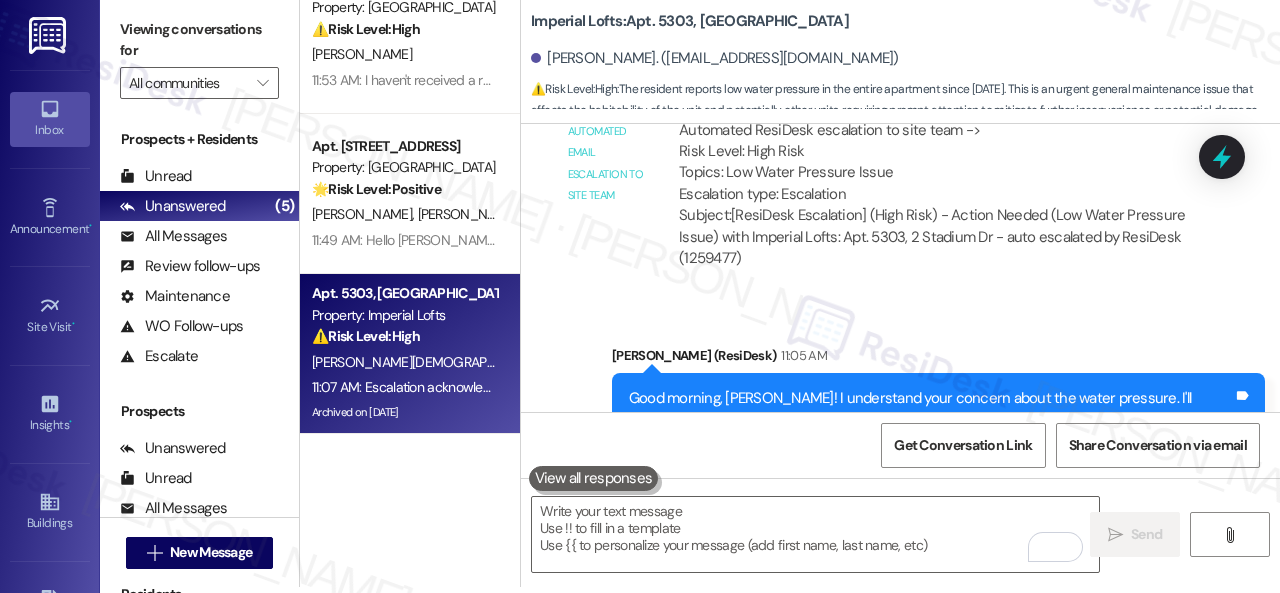 scroll, scrollTop: 0, scrollLeft: 0, axis: both 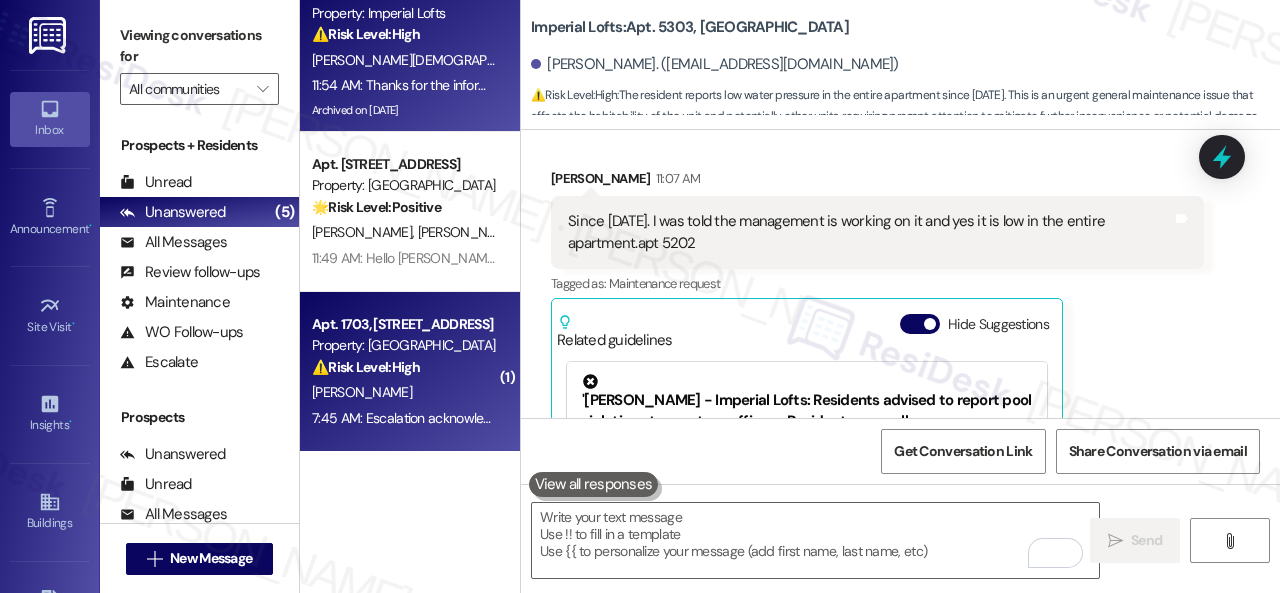 click on "7:45 AM: Escalation acknowledged. 7:45 AM: Escalation acknowledged." at bounding box center (414, 418) 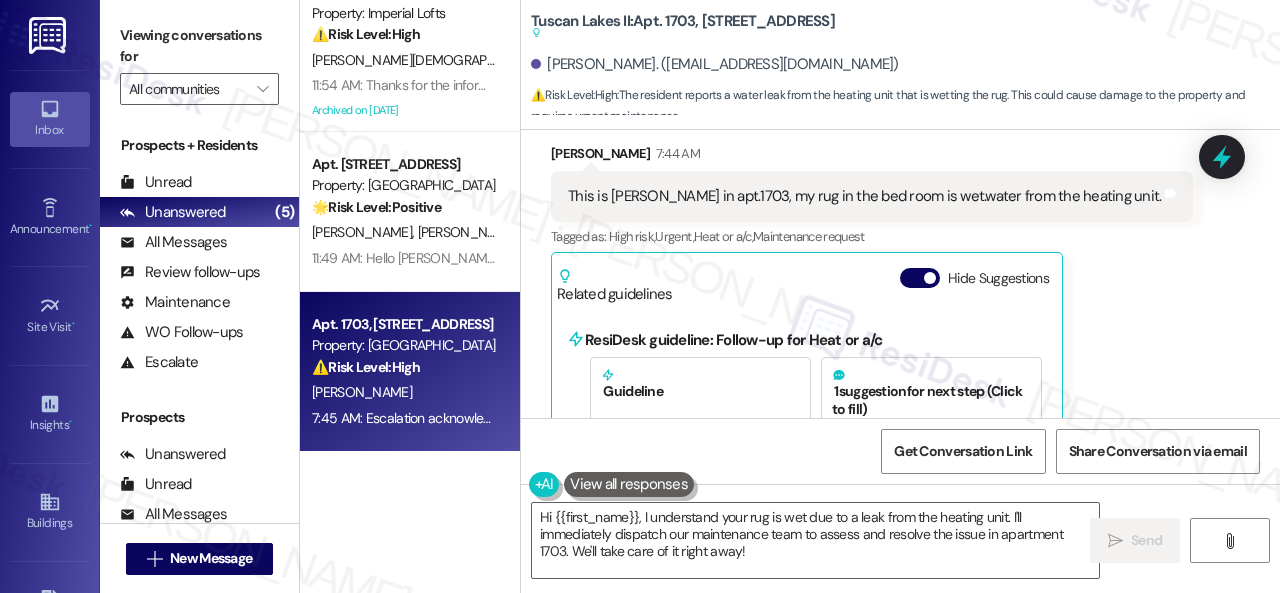 scroll, scrollTop: 200, scrollLeft: 0, axis: vertical 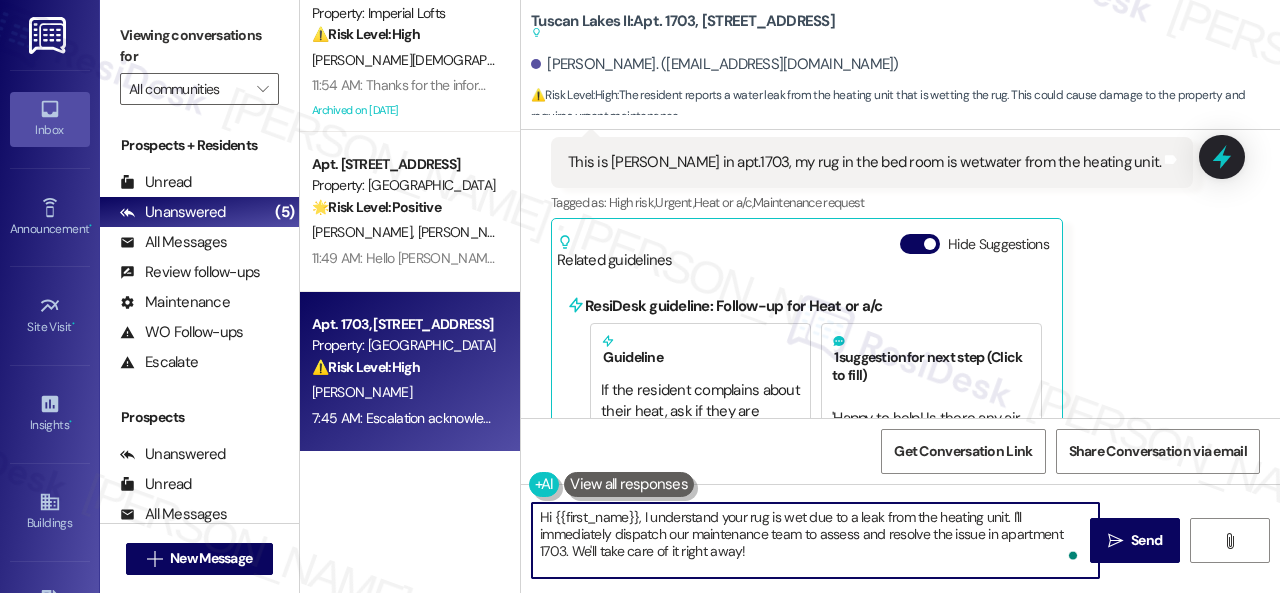 drag, startPoint x: 722, startPoint y: 515, endPoint x: 771, endPoint y: 548, distance: 59.07622 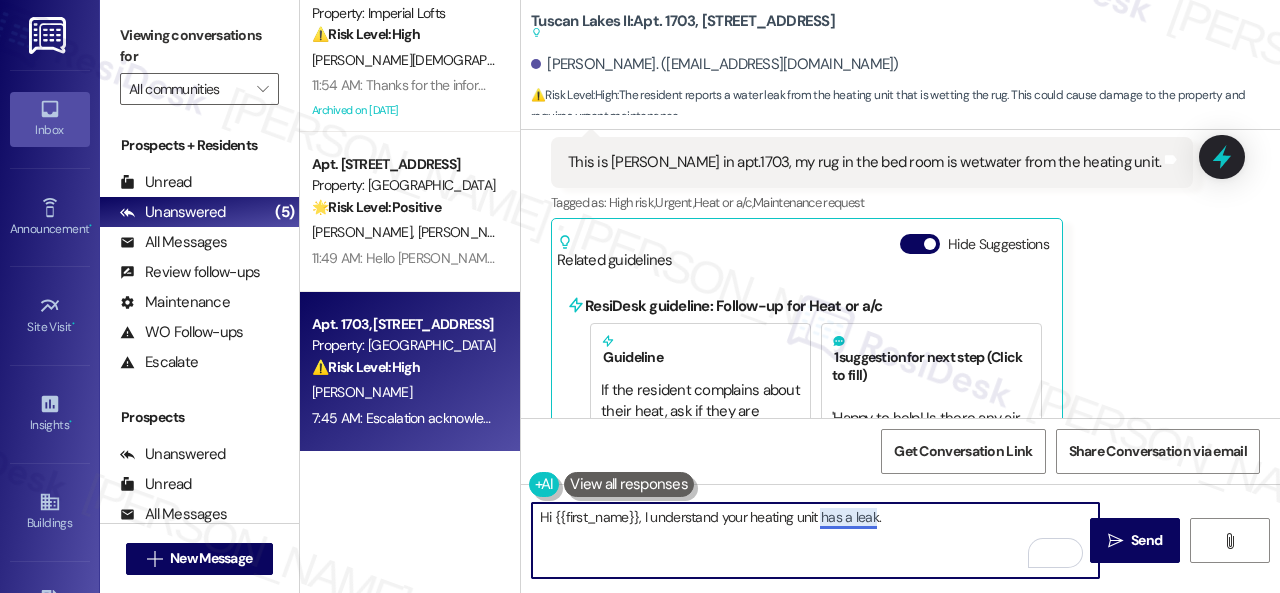 click on "Hi {{first_name}}, I understand your heating unit has a leak." at bounding box center [815, 540] 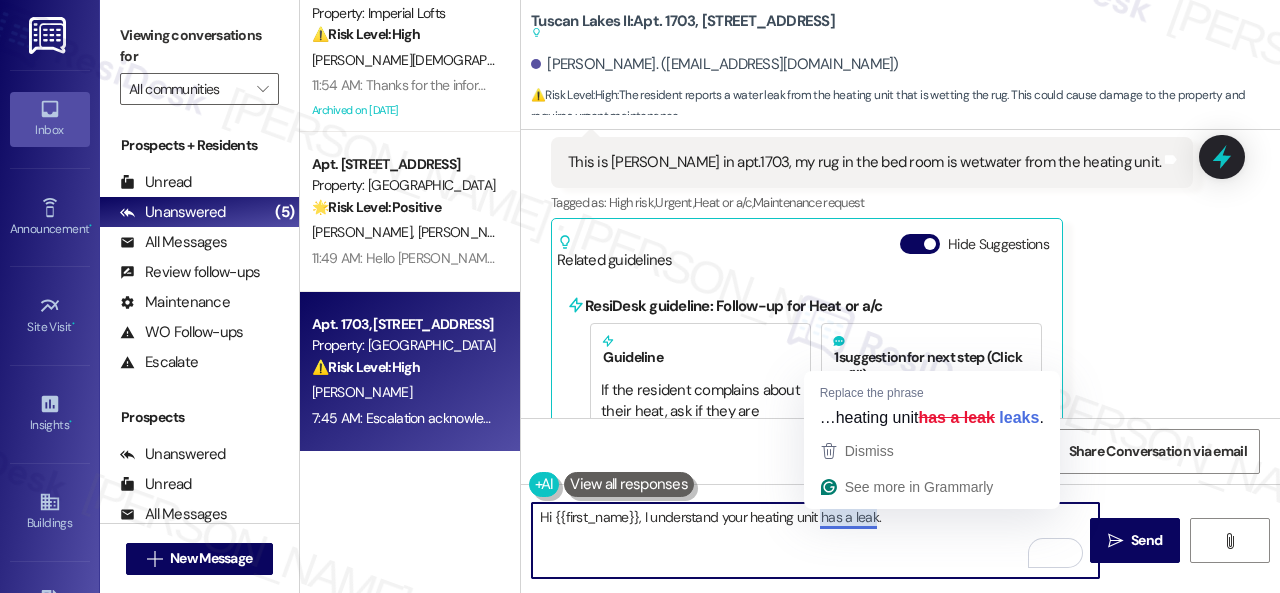 click on "Hi {{first_name}}, I understand your heating unit has a leak." at bounding box center (815, 540) 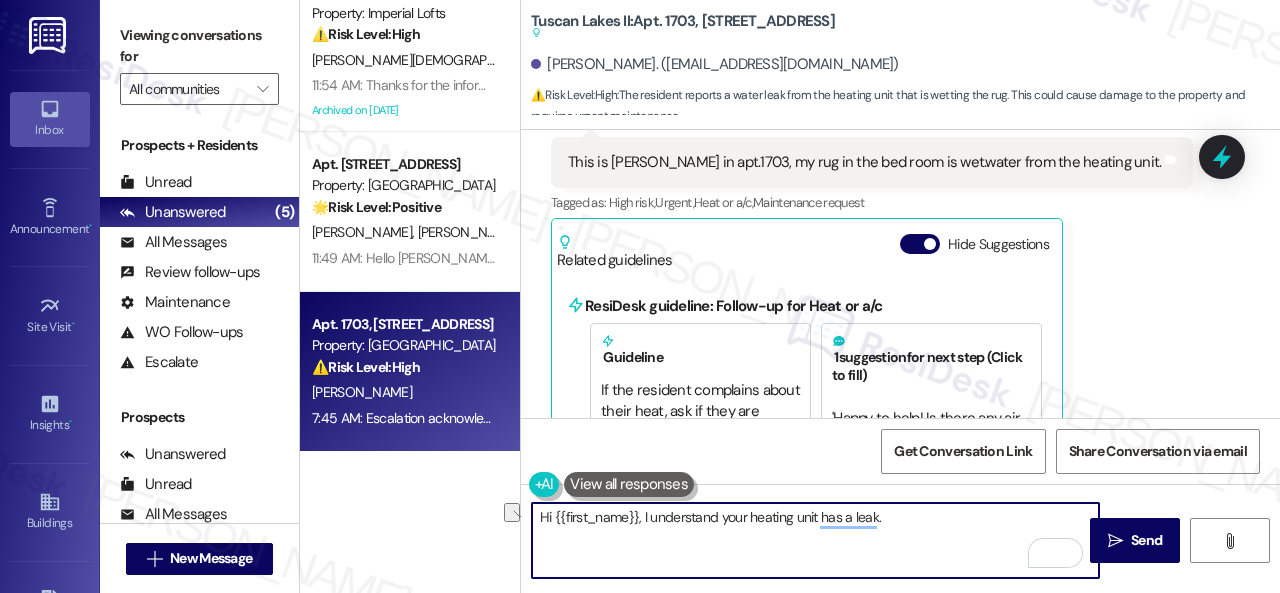 drag, startPoint x: 822, startPoint y: 517, endPoint x: 933, endPoint y: 517, distance: 111 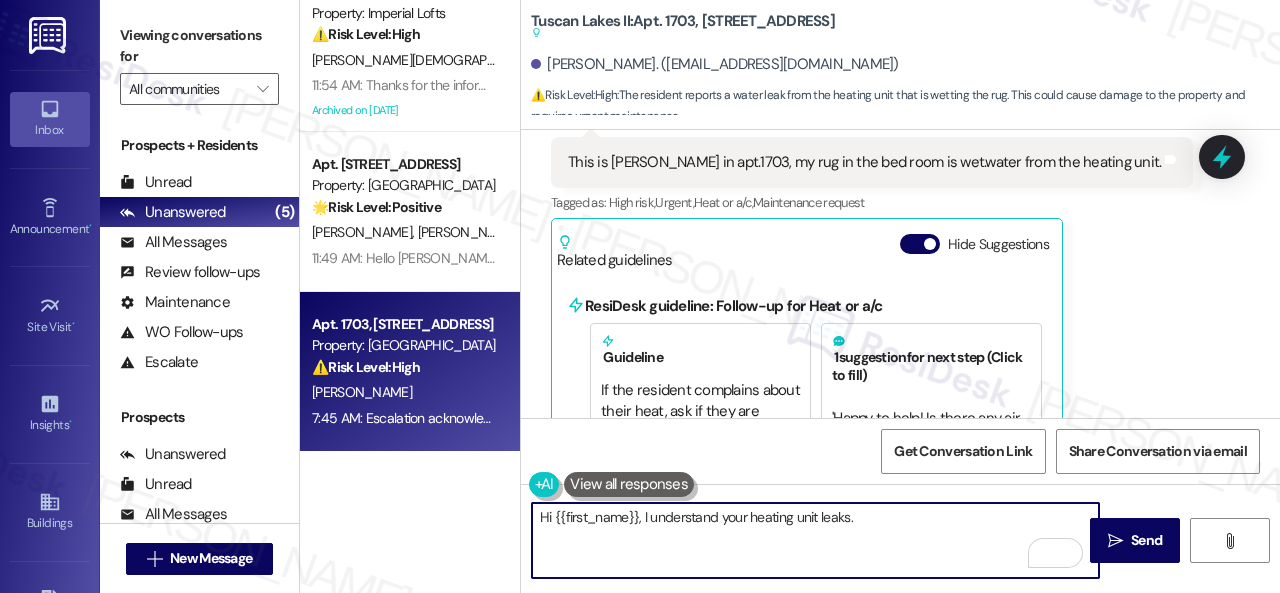 click on "Hi {{first_name}}, I understand your heating unit leaks." at bounding box center [815, 540] 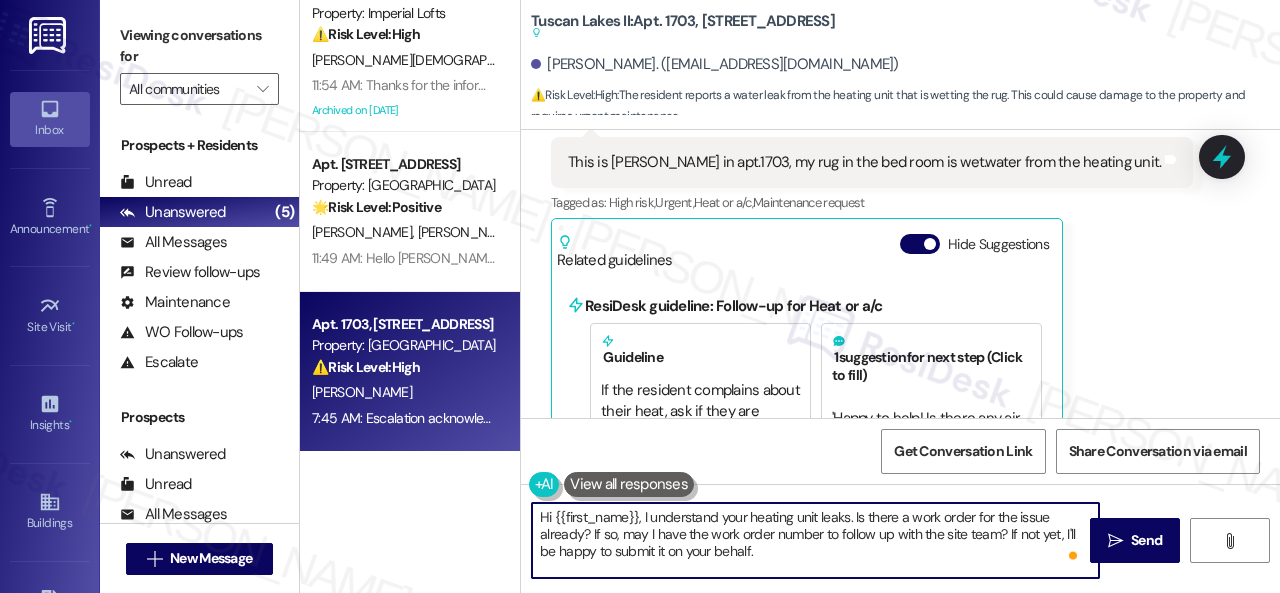 click on "Hi {{first_name}}, I understand your heating unit leaks. Is there a work order for the issue already? If so, may I have the work order number to follow up with the site team? If not yet, I'll be happy to submit it on your behalf." at bounding box center (815, 540) 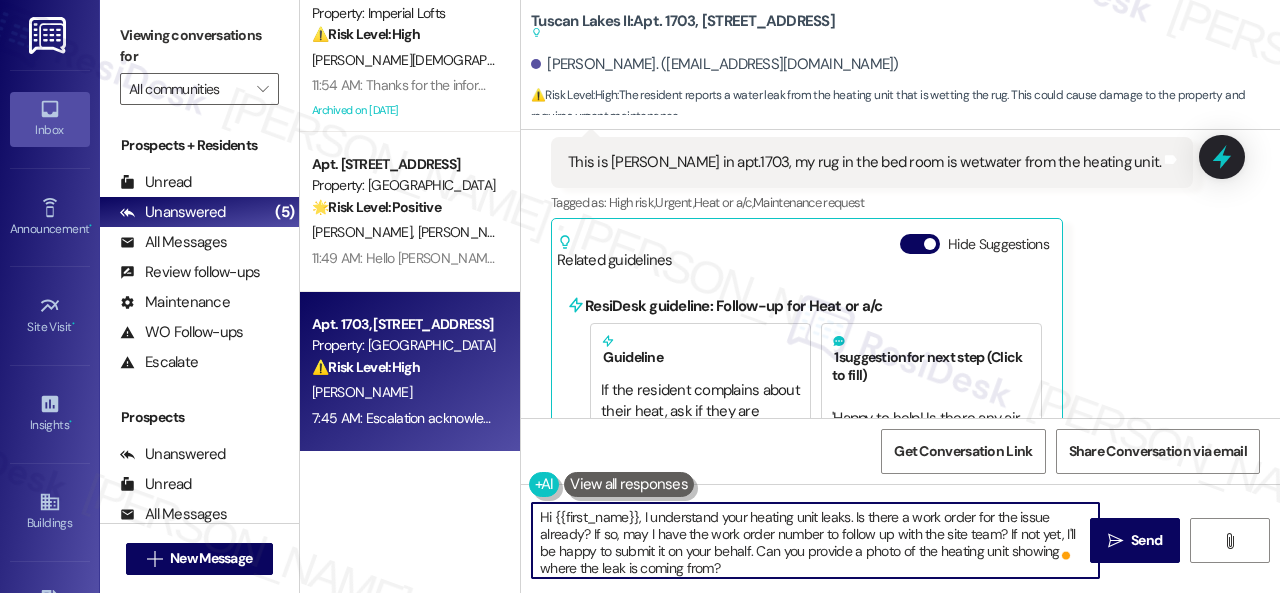 scroll, scrollTop: 16, scrollLeft: 0, axis: vertical 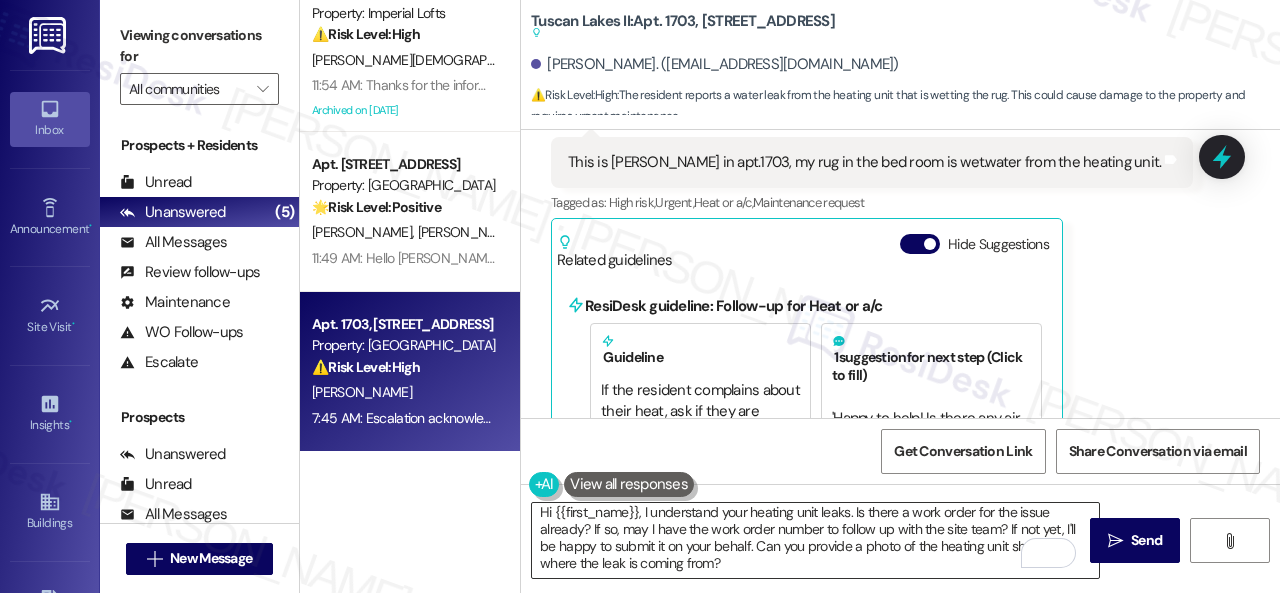 click on "Hi {{first_name}}, I understand your heating unit leaks. Is there a work order for the issue already? If so, may I have the work order number to follow up with the site team? If not yet, I'll be happy to submit it on your behalf. Can you provide a photo of the heating unit showing where the leak is coming from?" at bounding box center (815, 540) 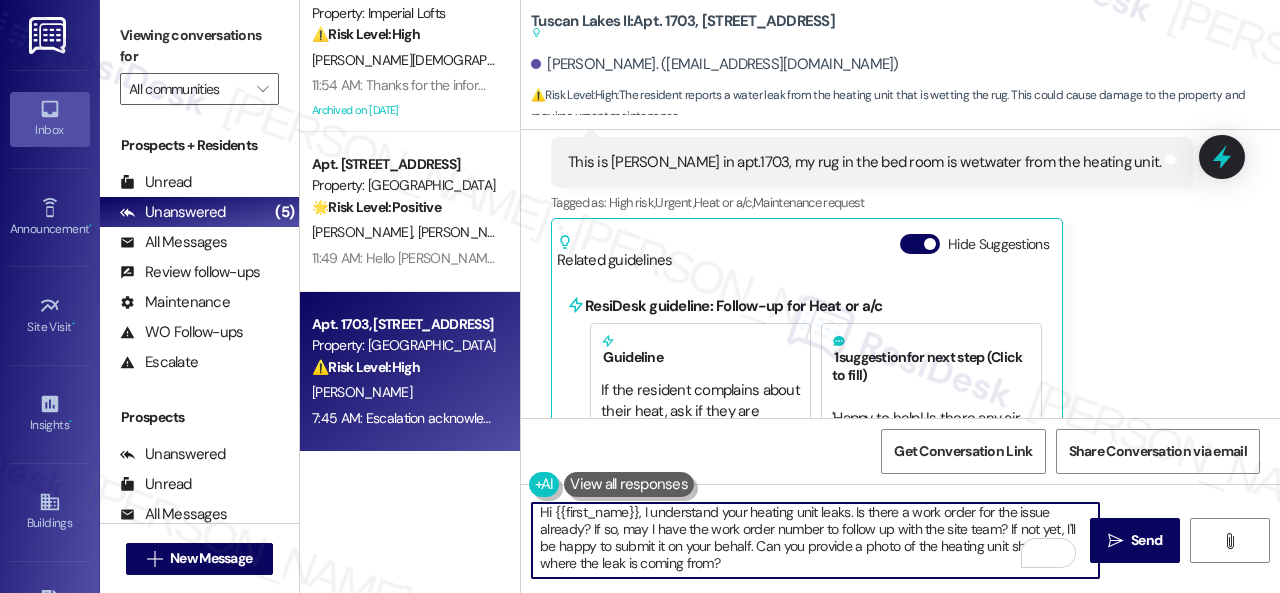 click on "Hi {{first_name}}, I understand your heating unit leaks. Is there a work order for the issue already? If so, may I have the work order number to follow up with the site team? If not yet, I'll be happy to submit it on your behalf. Can you provide a photo of the heating unit showing where the leak is coming from?" at bounding box center [815, 540] 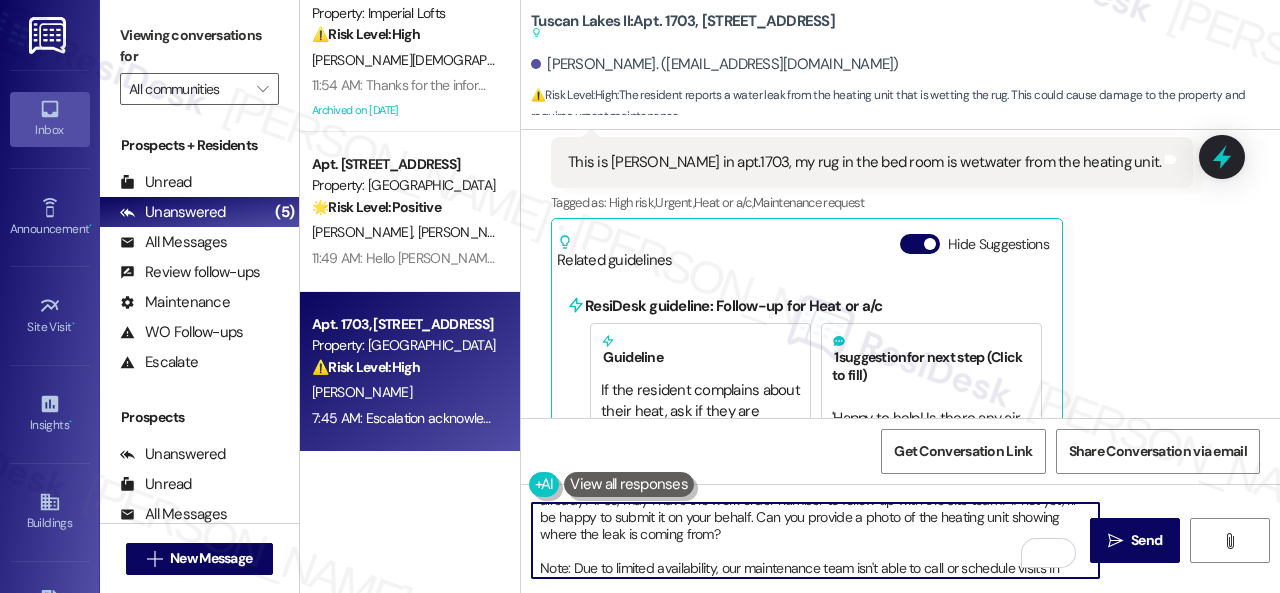 scroll, scrollTop: 84, scrollLeft: 0, axis: vertical 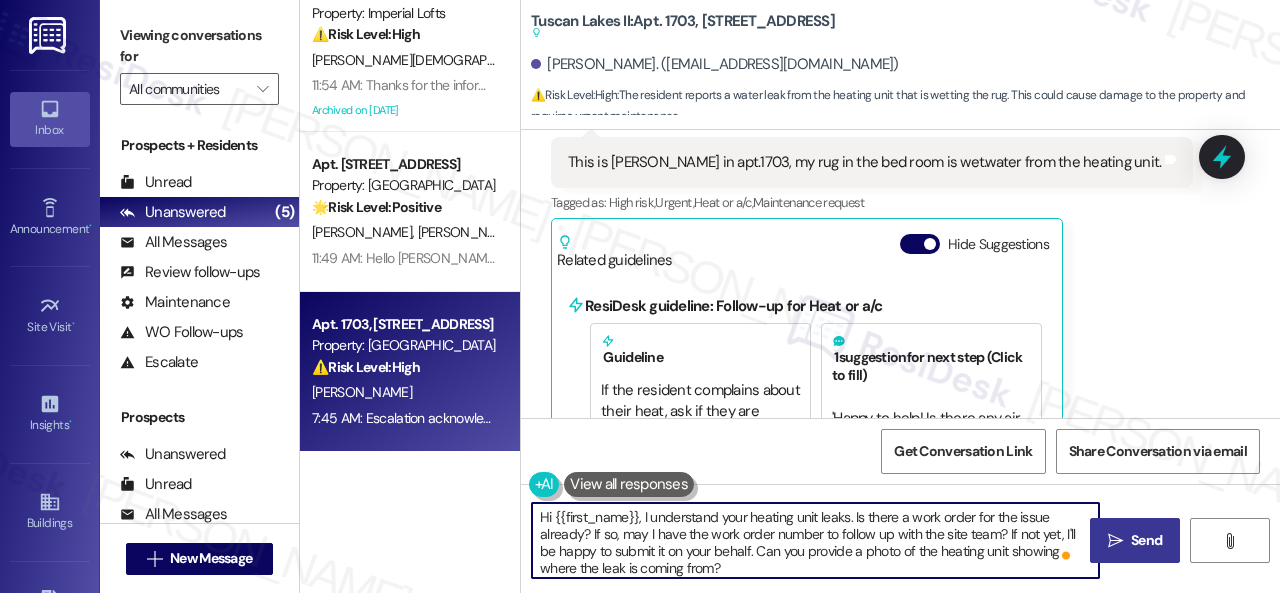 type on "Hi {{first_name}}, I understand your heating unit leaks. Is there a work order for the issue already? If so, may I have the work order number to follow up with the site team? If not yet, I'll be happy to submit it on your behalf. Can you provide a photo of the heating unit showing where the leak is coming from?
Note: Due to limited availability, our maintenance team isn't able to call or schedule visits in advance. By submitting a work order, you're you're permitting them to enter your apartment, even if you're not home. If any children may be alone during the visit, please let me know so we can inform the team." 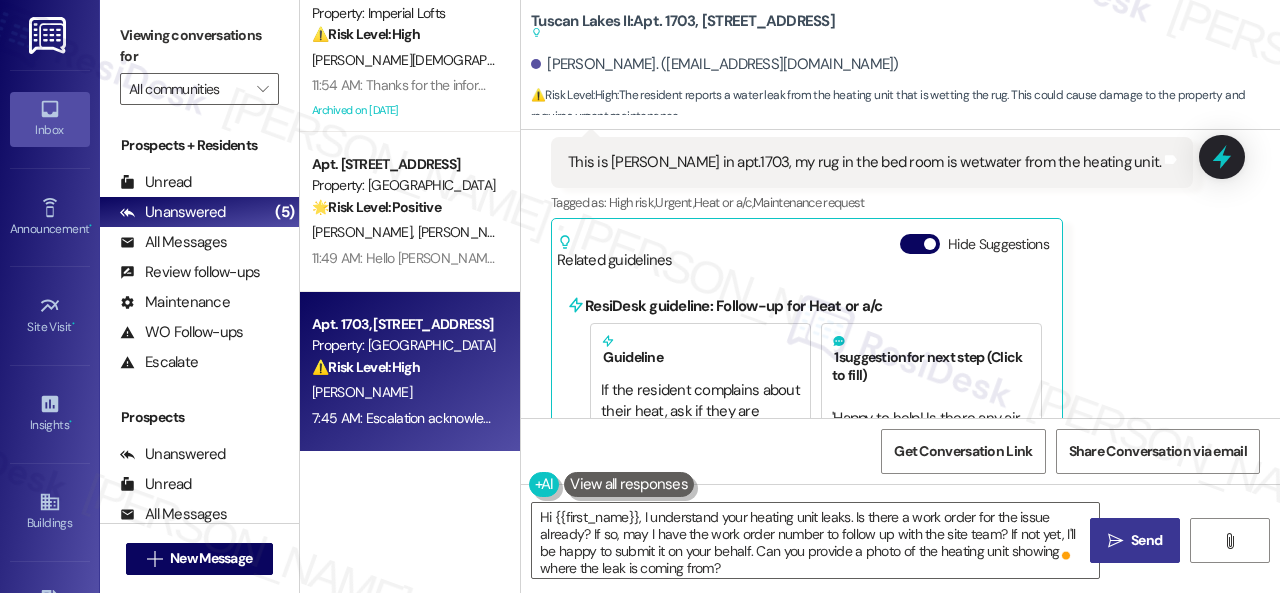 click on "Send" at bounding box center (1146, 540) 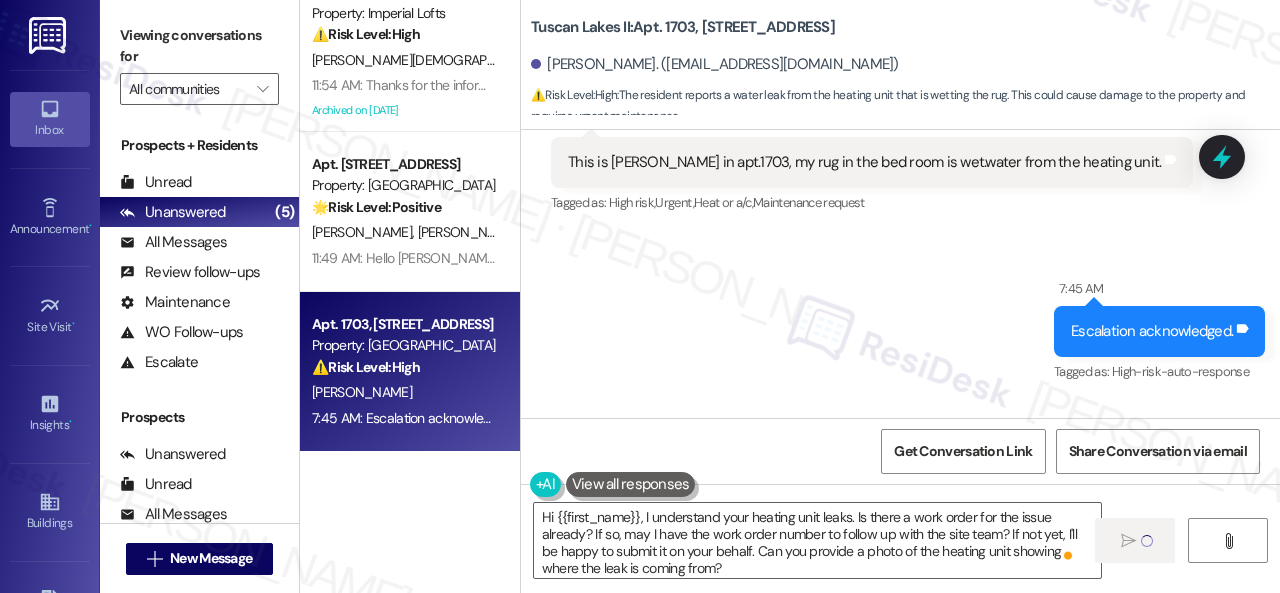 type 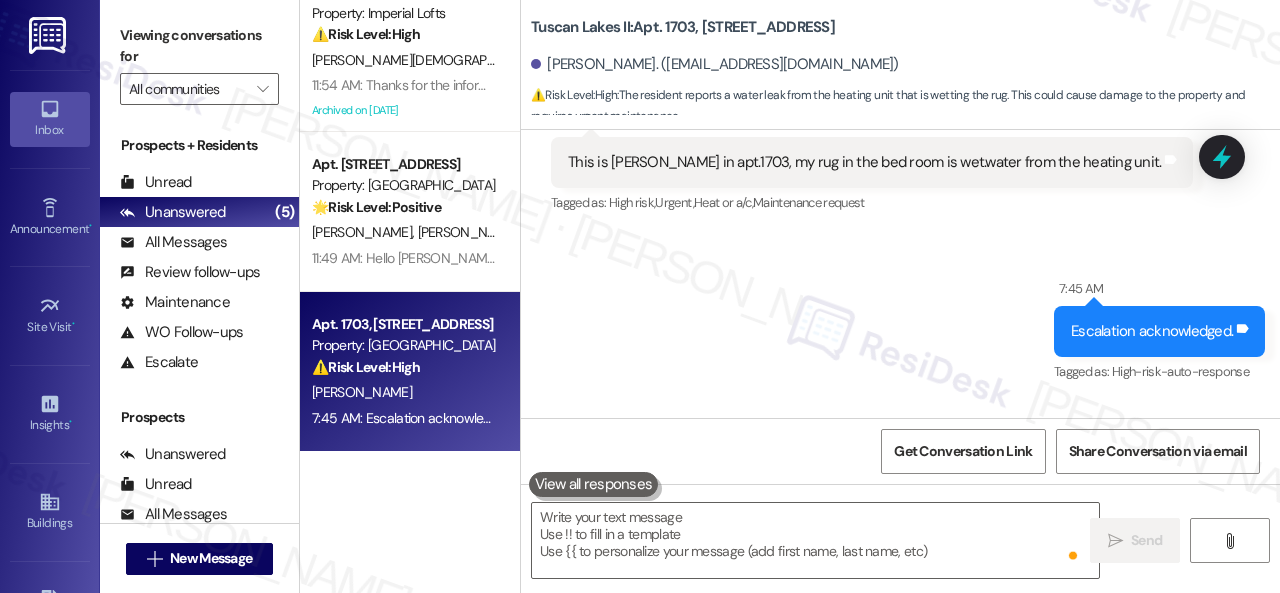 scroll, scrollTop: 14, scrollLeft: 0, axis: vertical 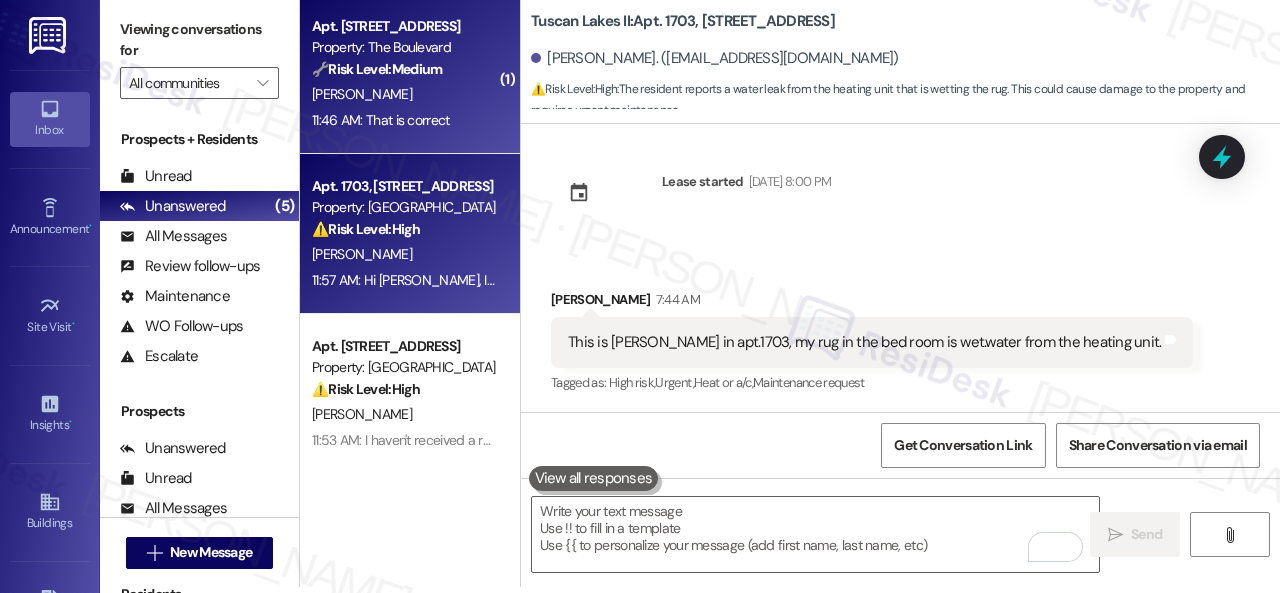 click on "11:46 AM: That is correct  11:46 AM: That is correct" at bounding box center (381, 120) 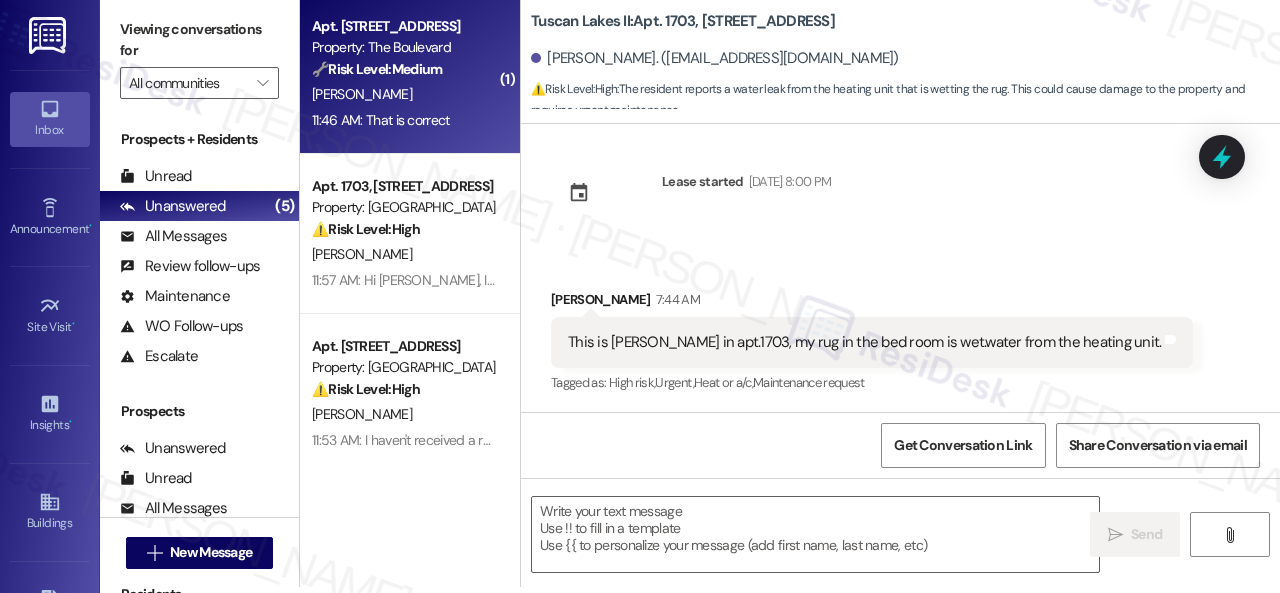 type on "Fetching suggested responses. Please feel free to read through the conversation in the meantime." 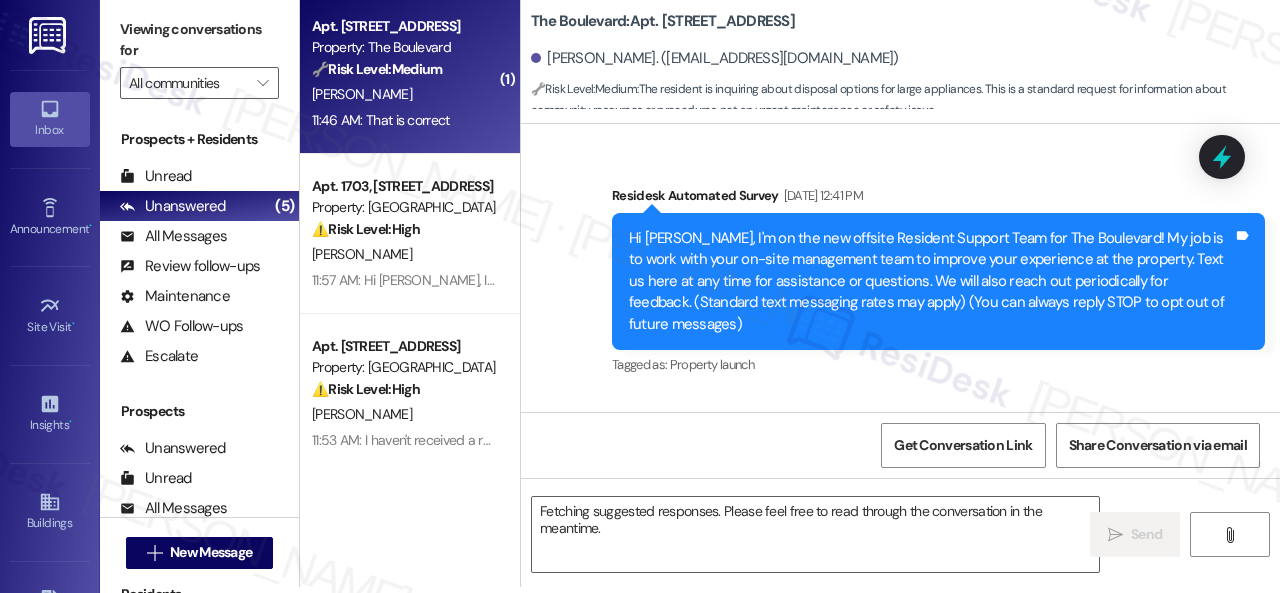 scroll, scrollTop: 18754, scrollLeft: 0, axis: vertical 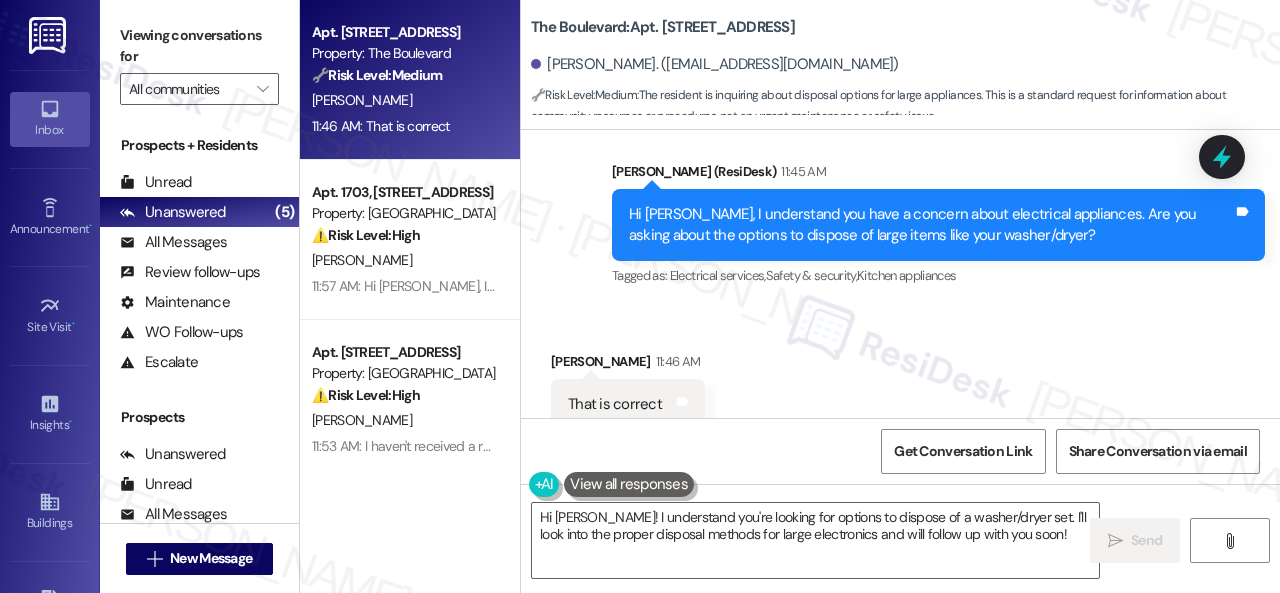 click on "Received via SMS Charles Randle 11:46 AM That is correct  Tags and notes Tagged as:   Positive response Click to highlight conversations about Positive response" at bounding box center (900, 390) 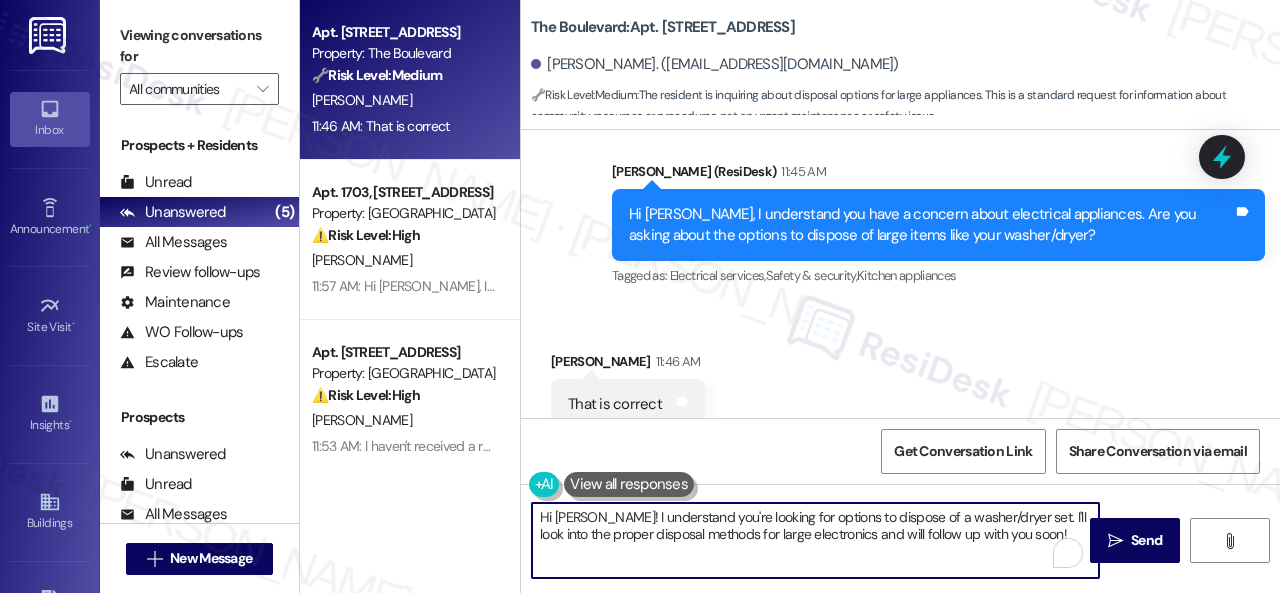 drag, startPoint x: 1024, startPoint y: 537, endPoint x: 639, endPoint y: 510, distance: 385.9456 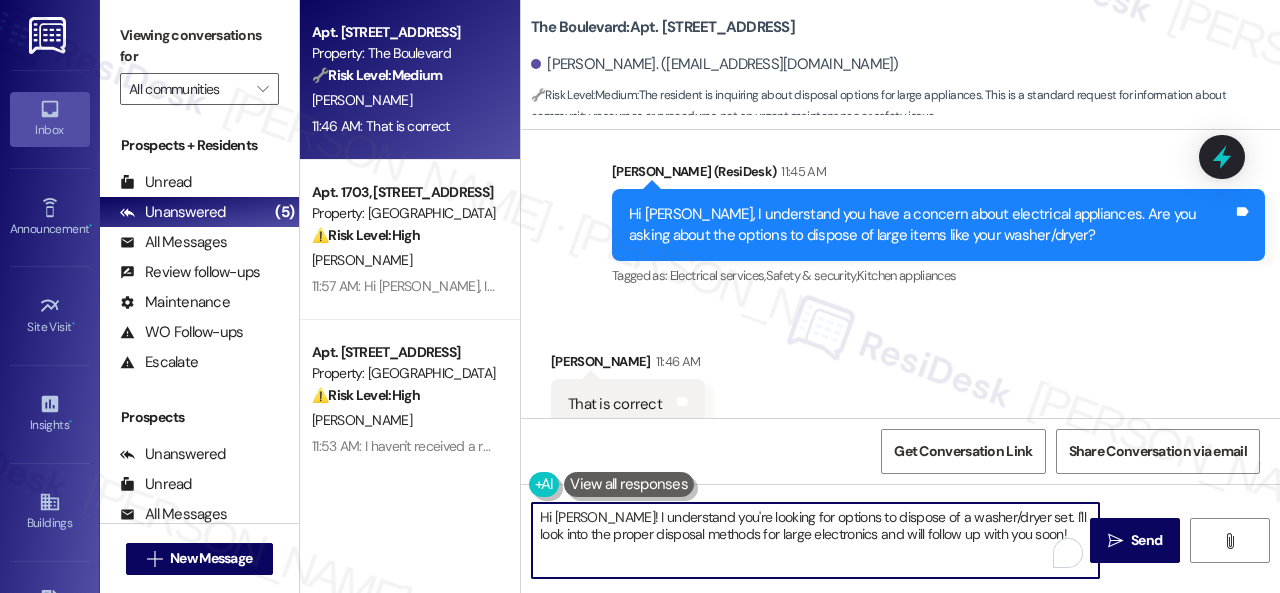 click on "Apt. 4902, 4800 Skyline Dr Property: The Boulevard 🔧  Risk Level:  Medium The resident is inquiring about disposal options for large appliances. This is a standard request for information about community resources or procedures, not an urgent maintenance or safety issue. C. Randle 11:46 AM: That is correct  11:46 AM: That is correct  Apt. 1703, 1805 S Egret Bay Blvd Property: Tuscan Lakes II ⚠️  Risk Level:  High The resident reports a water leak from the heating unit that is wetting the rug. This could cause damage to the property and requires urgent maintenance. B. Bell Apt. 3014, 6565 W Foxridge Dr Property: The Falls ⚠️  Risk Level:  High R. Presson-Clemens 11:53 AM: I haven't received a response from the site team yet, but I have made a follow-up. Rest assured that I will let you know once I hear from them. Calling or going to the office to speak with someone from the site team would be helpful, too. I appreciate your patience, Robin. Apt. 5303, 2 Stadium Dr Property: Imperial Lofts ⚠️" at bounding box center (790, 296) 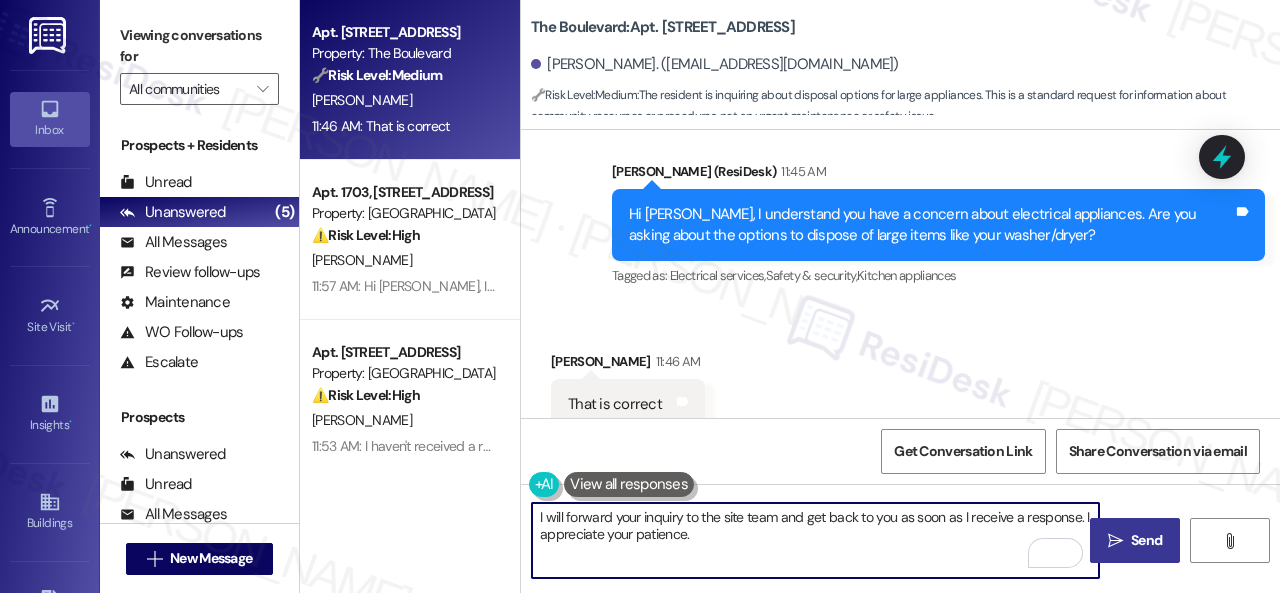 type on "I will forward your inquiry to the site team and get back to you as soon as I receive a response. I appreciate your patience." 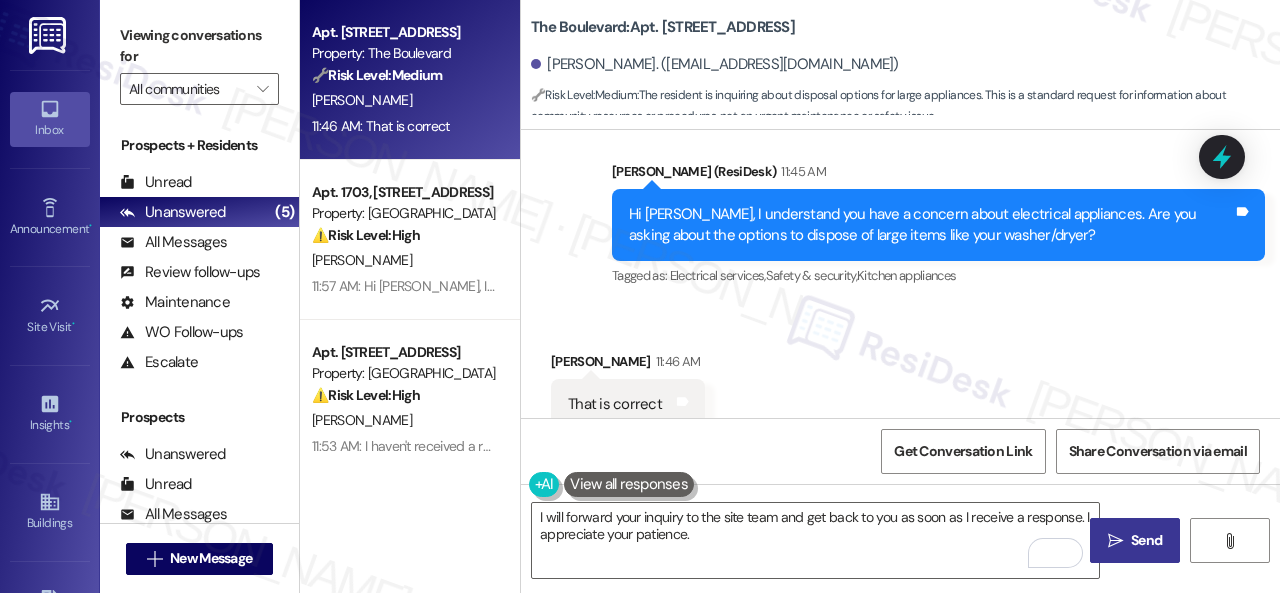 click on "Send" at bounding box center (1146, 540) 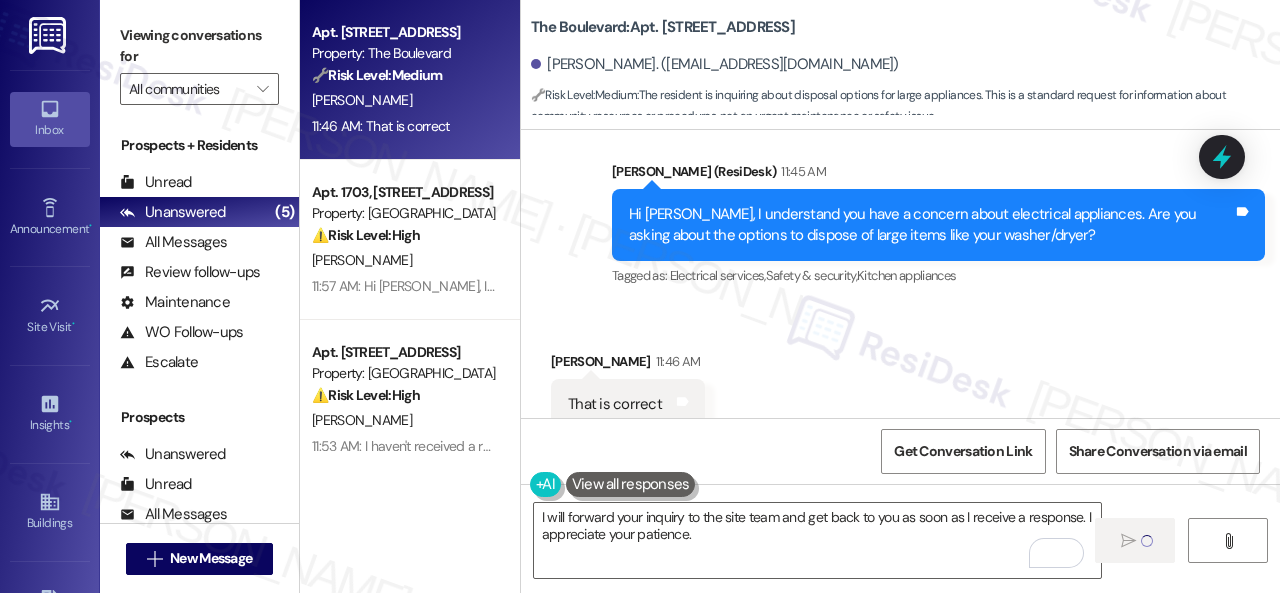 type 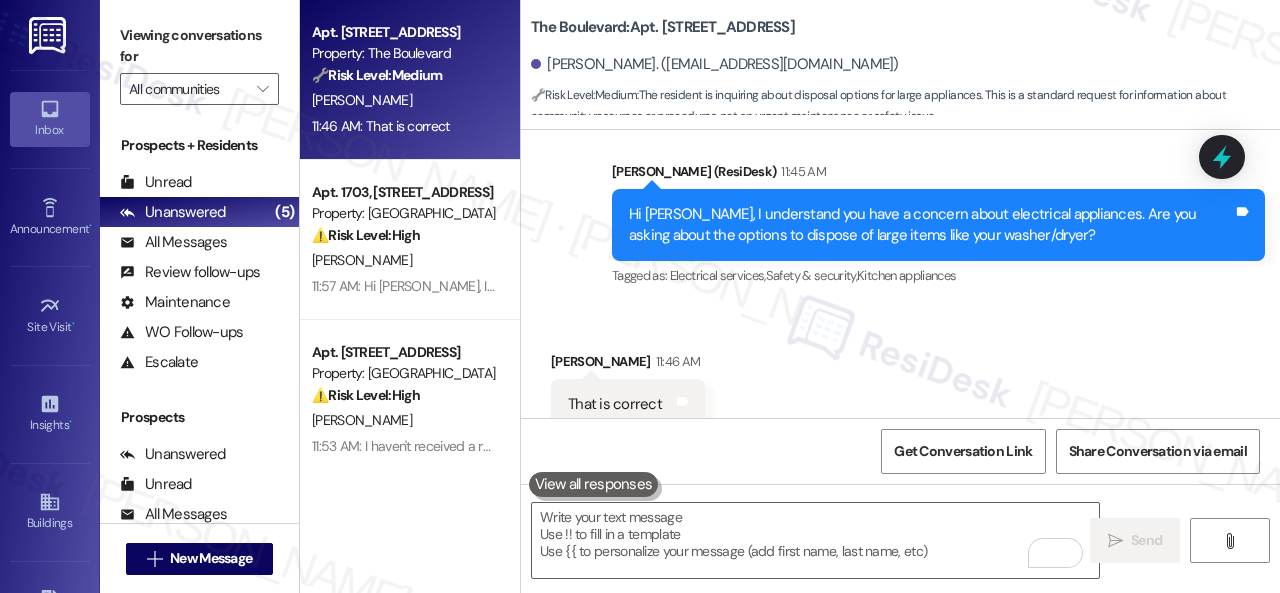 scroll, scrollTop: 18753, scrollLeft: 0, axis: vertical 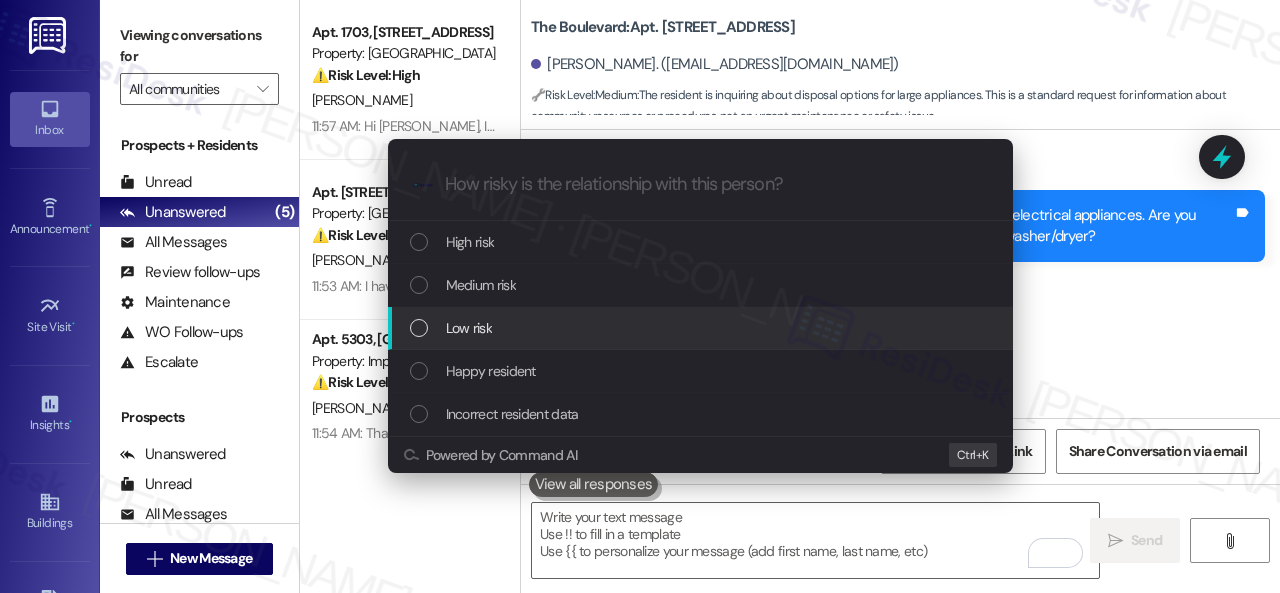 click on "Low risk" at bounding box center (469, 328) 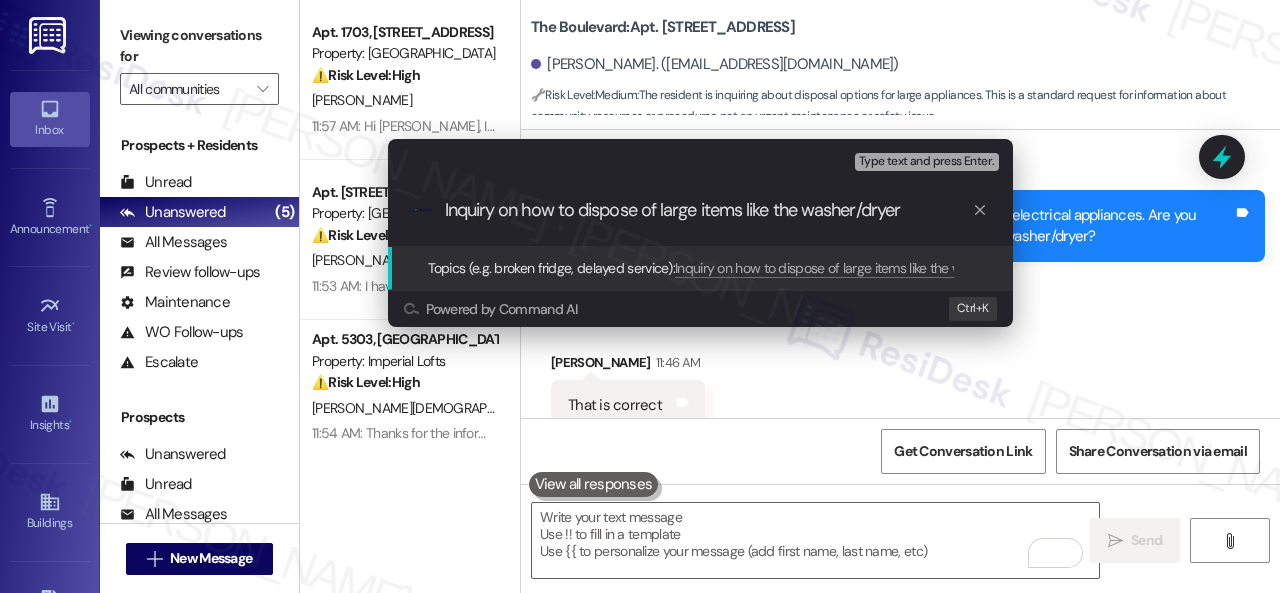 type on "Inquiry on how to dispose of large items like the washer/dryer." 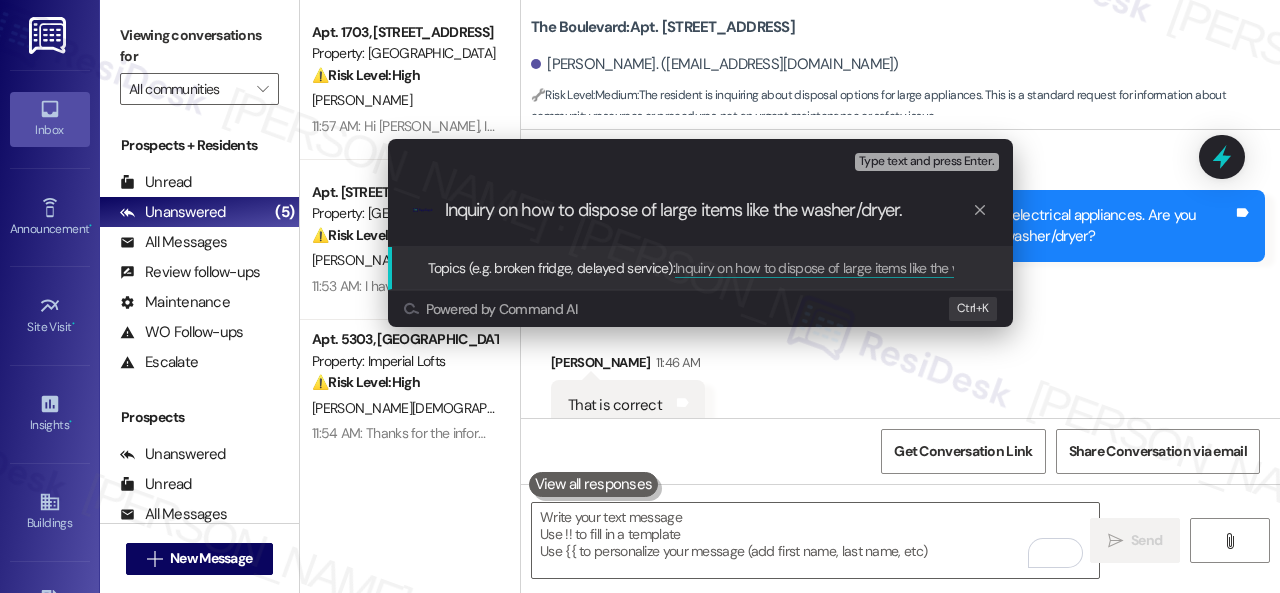 type 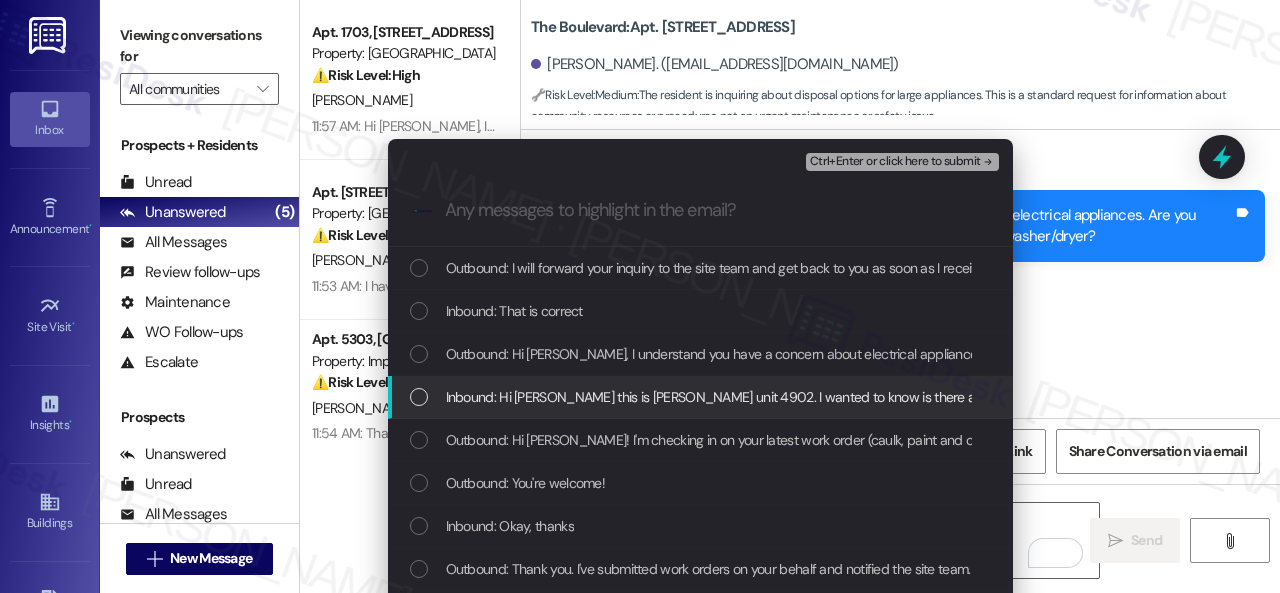 click on "Inbound: Hi Sarah this is Charles Randle unit 4902. I wanted to know is there a system in place to get rid of electronics like a washer/dryer set to be specific?" at bounding box center [937, 397] 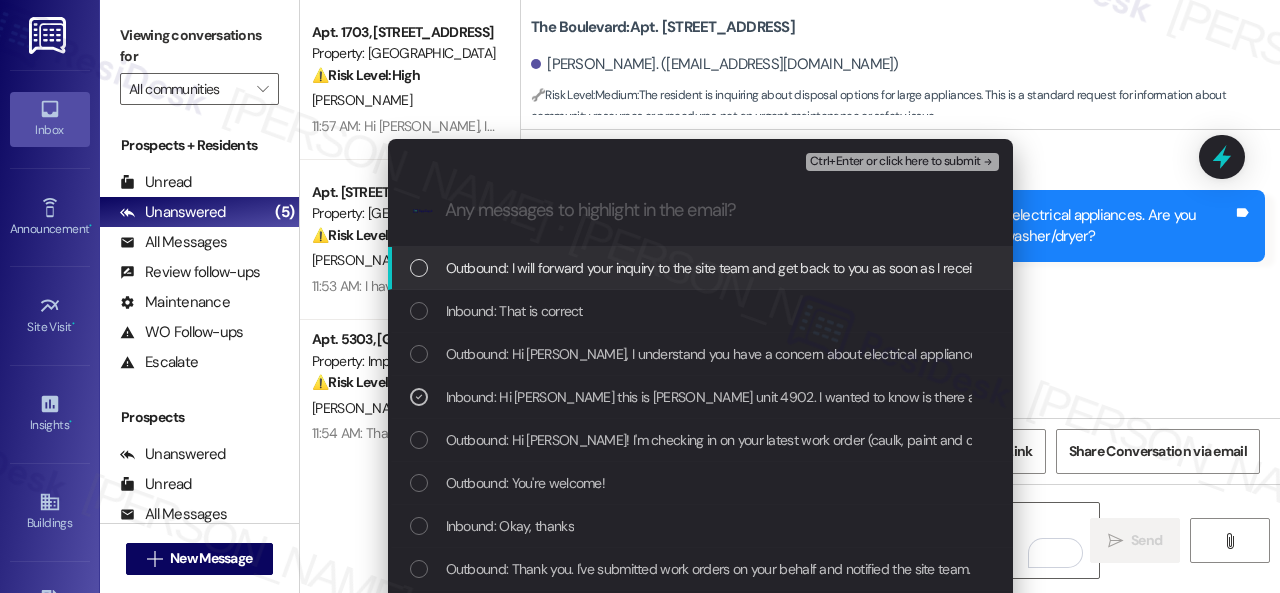 click on "Ctrl+Enter or click here to submit" at bounding box center [895, 162] 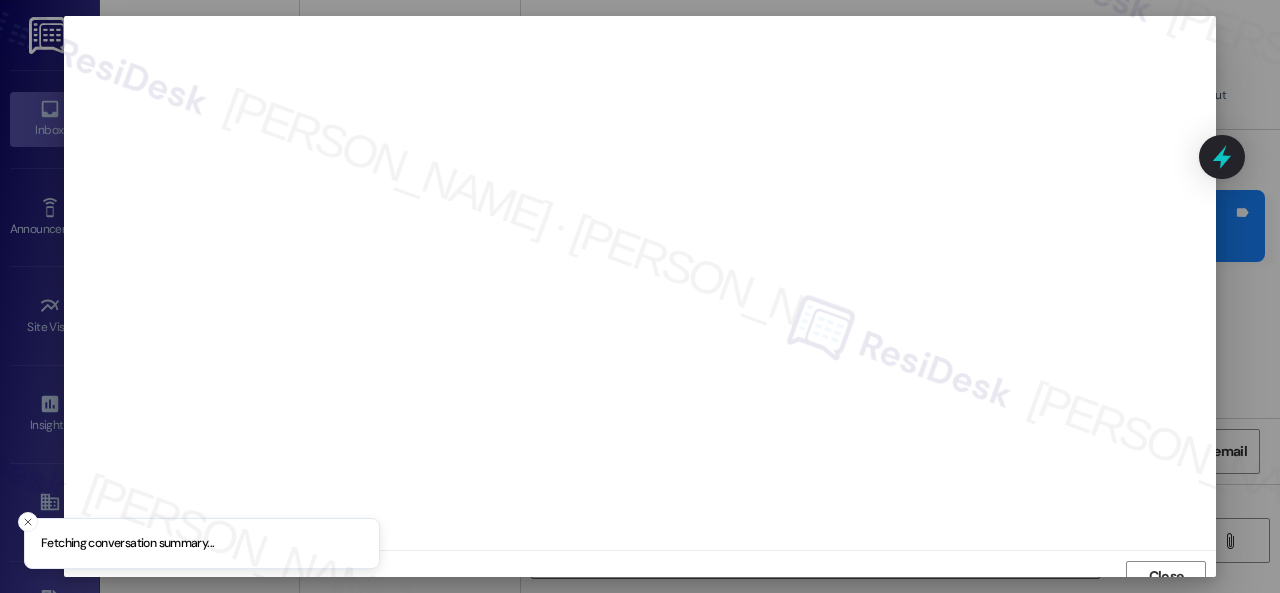 scroll, scrollTop: 15, scrollLeft: 0, axis: vertical 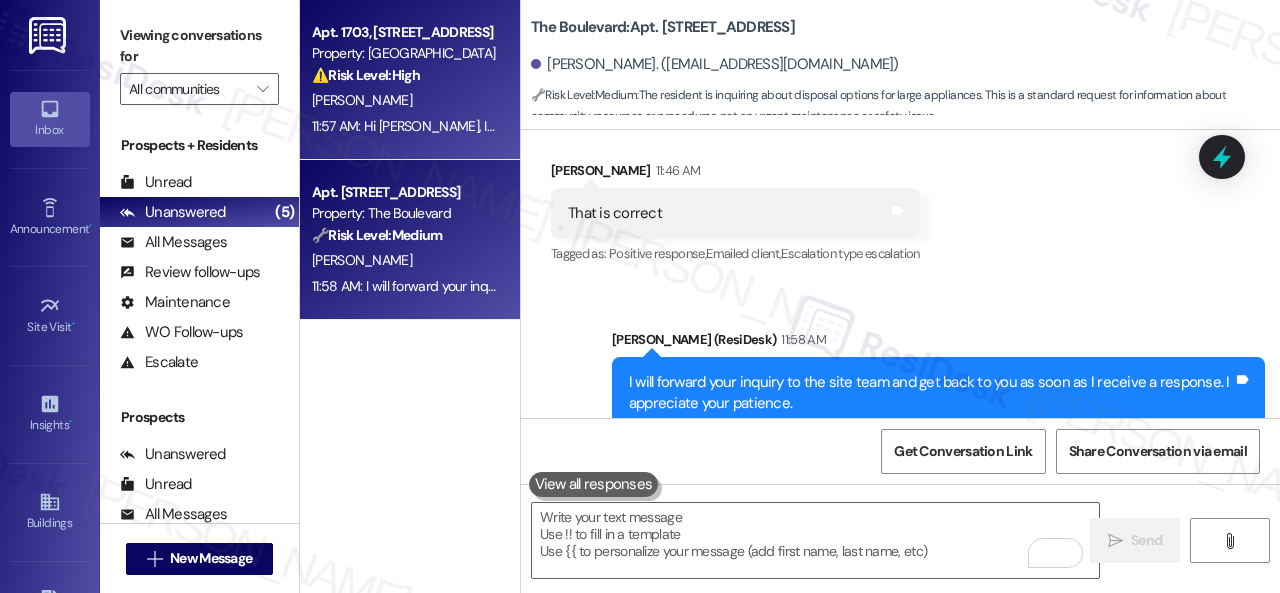 click on "11:57 AM: Hi Bernice, I understand your heating unit leaks. Is there a work order for the issue already? If so, may I have the work order number to follow up with the site team? If not yet, I'll be happy to submit it on your behalf. Can you provide a photo of the heating unit showing where the leak is coming from?
Note: Due to limited availability, our maintenance team isn't able to call or schedule visits in advance. By submitting a work order, you're you're permitting them to enter your apartment, even if you're not home. If any children may be alone during the visit, please let me know so we can inform the team." at bounding box center [2088, 126] 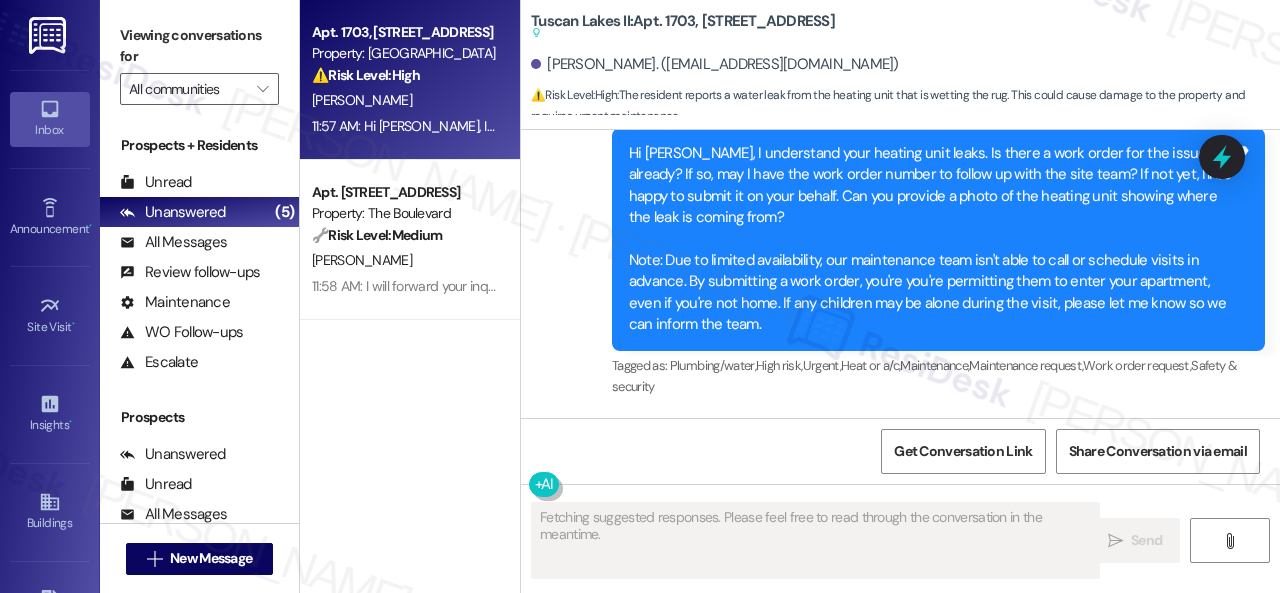 scroll, scrollTop: 1110, scrollLeft: 0, axis: vertical 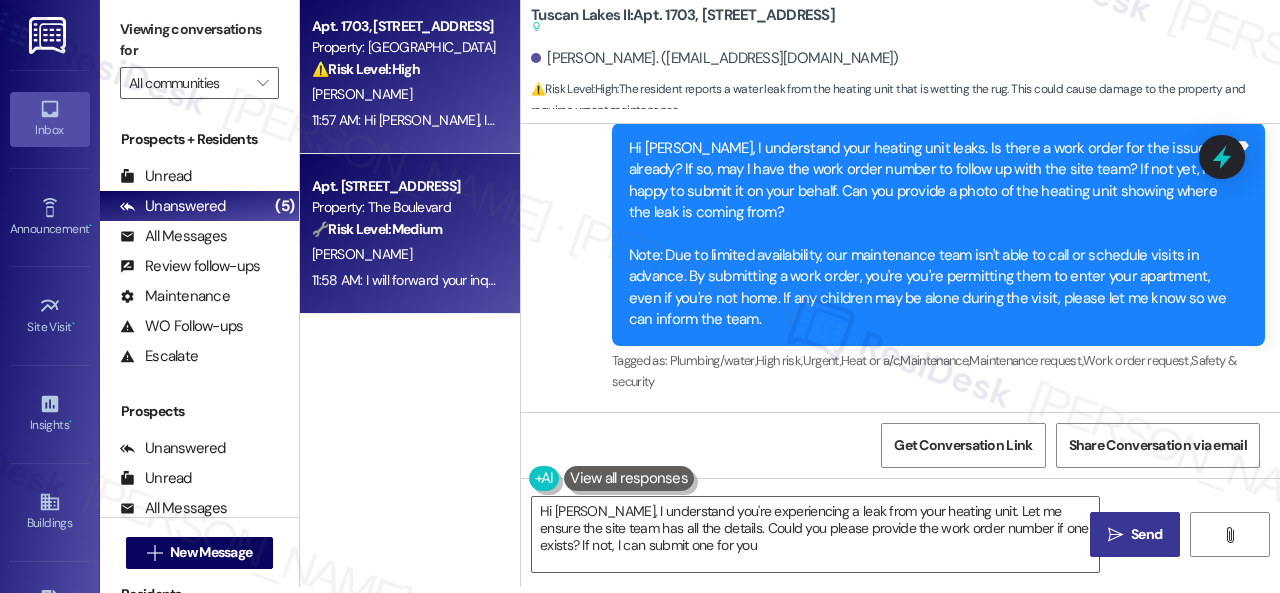 type on "Hi Bernice, I understand you're experiencing a leak from your heating unit. Let me ensure the site team has all the details. Could you please provide the work order number if one exists? If not, I can submit one for you." 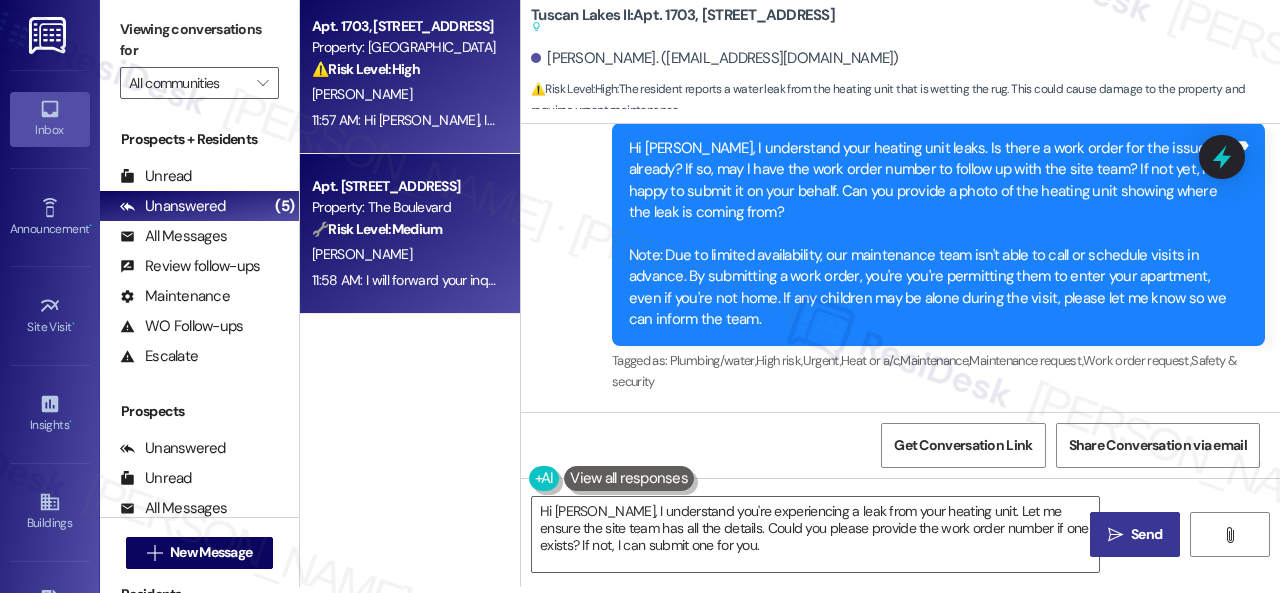 click on "C. Randle" at bounding box center (404, 254) 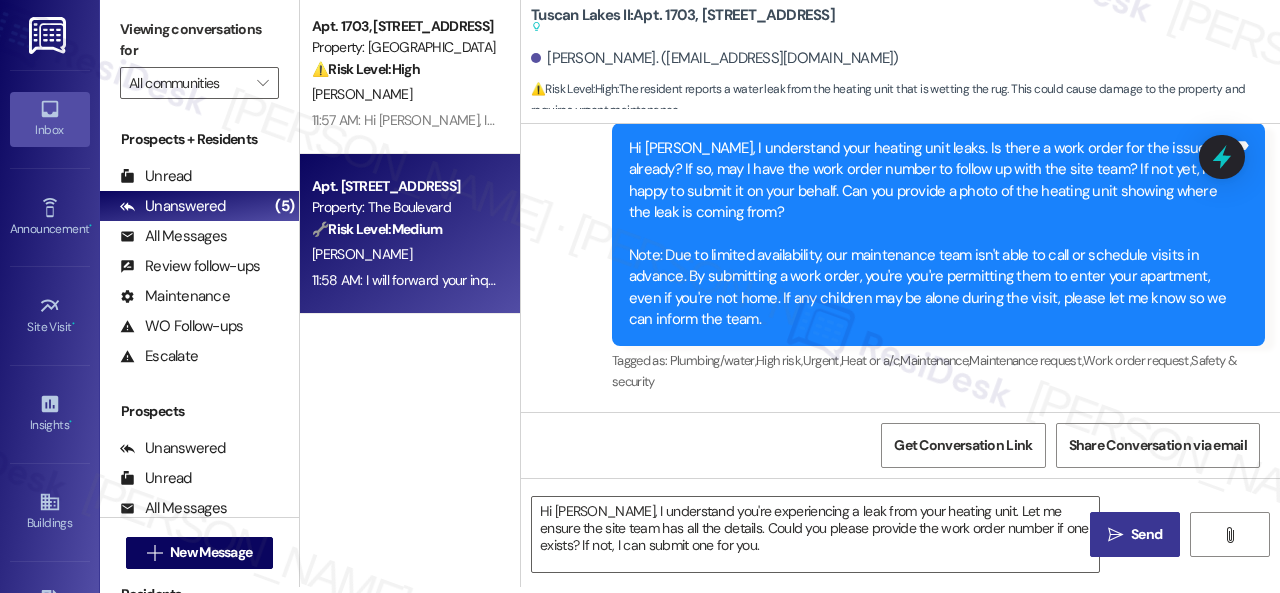 type on "Fetching suggested responses. Please feel free to read through the conversation in the meantime." 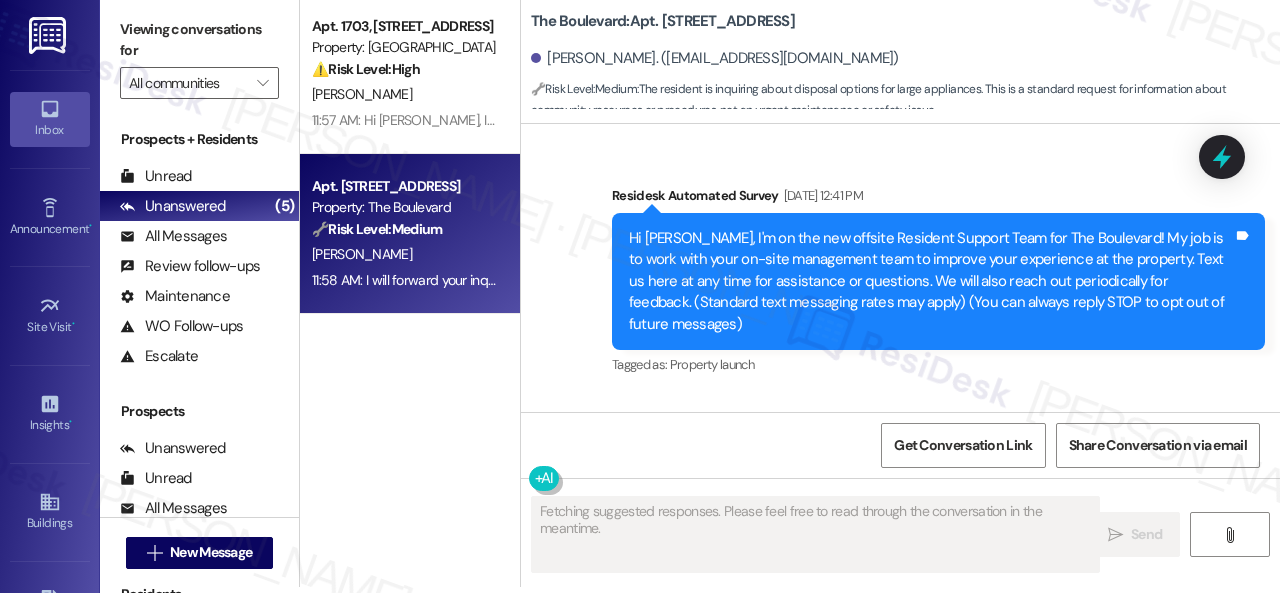 scroll, scrollTop: 19212, scrollLeft: 0, axis: vertical 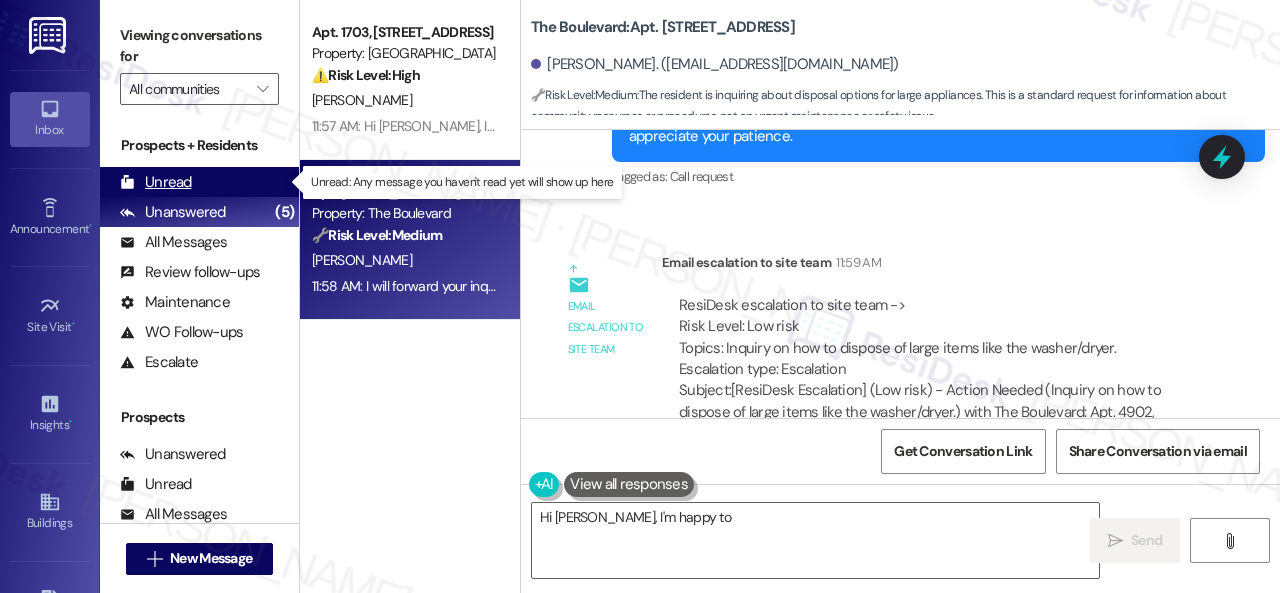 click on "Unread" at bounding box center [156, 182] 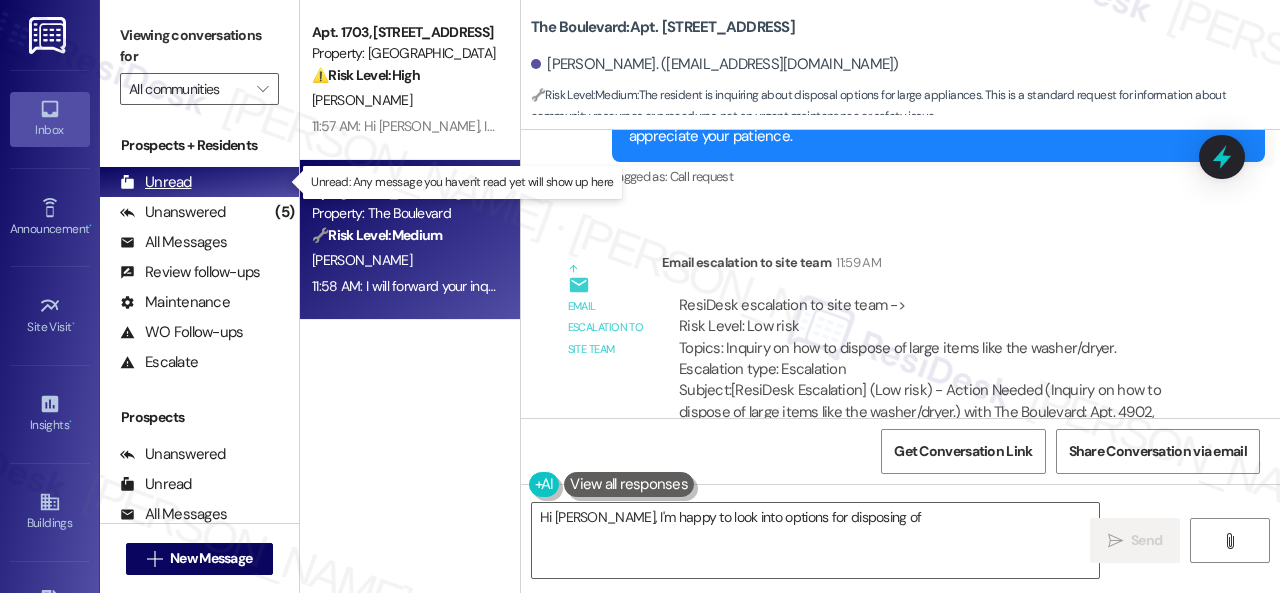 type on "Hi Charles, I'm happy to look into options for disposing of your" 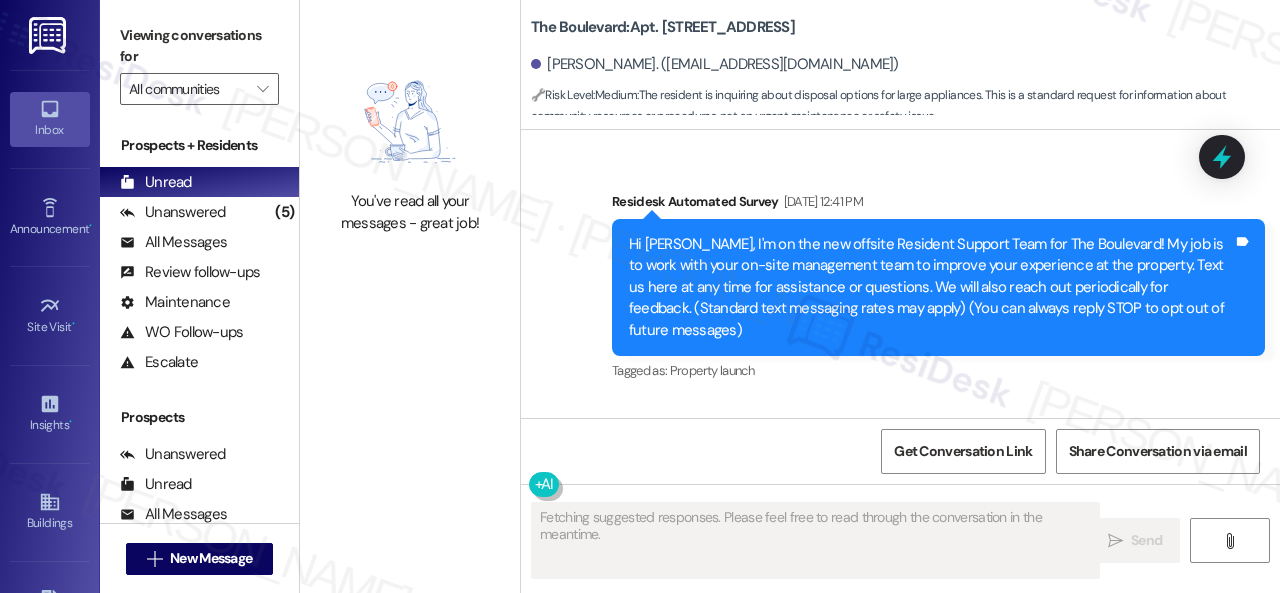 scroll, scrollTop: 19374, scrollLeft: 0, axis: vertical 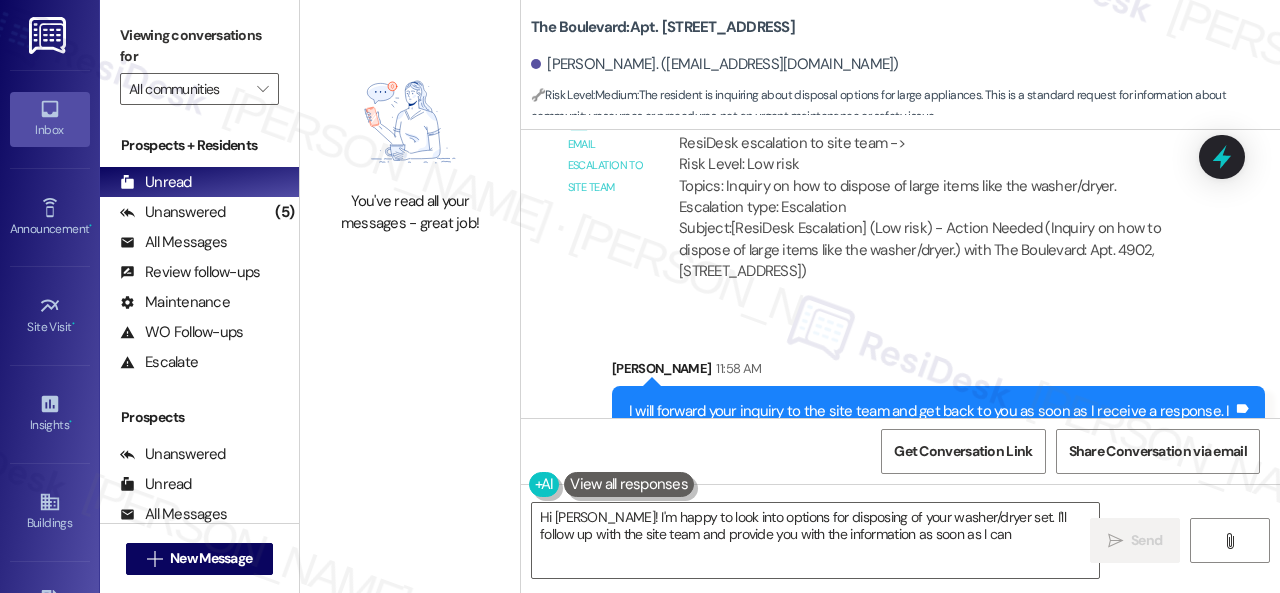type on "Hi Charles! I'm happy to look into options for disposing of your washer/dryer set. I'll follow up with the site team and provide you with the information as soon as I can." 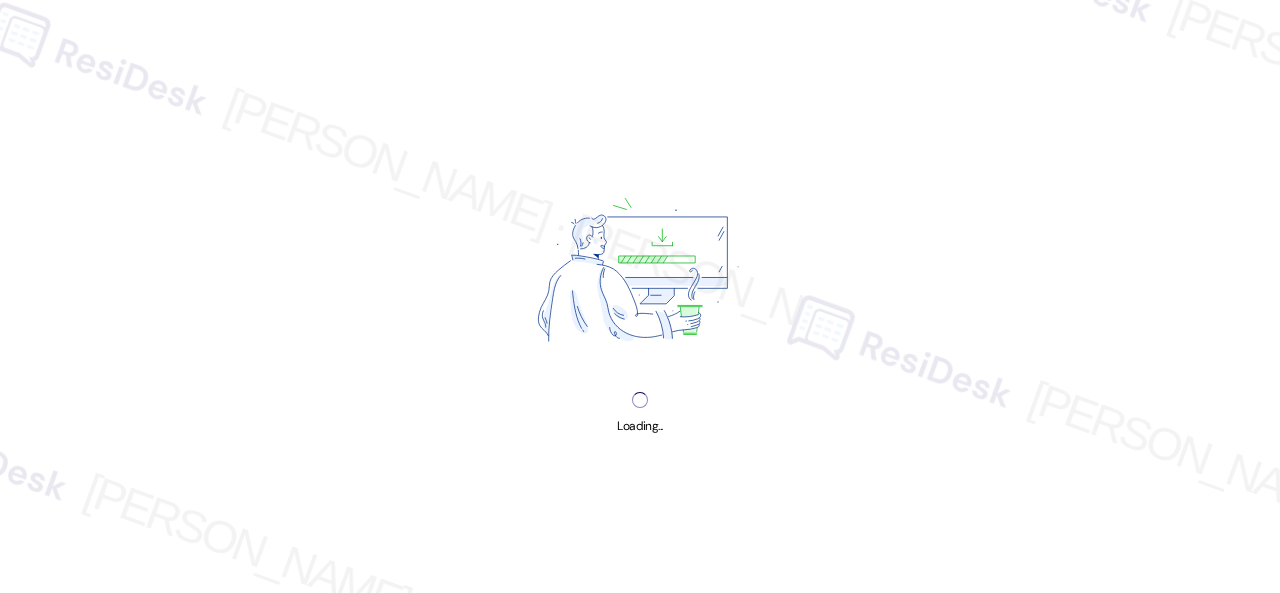 scroll, scrollTop: 0, scrollLeft: 0, axis: both 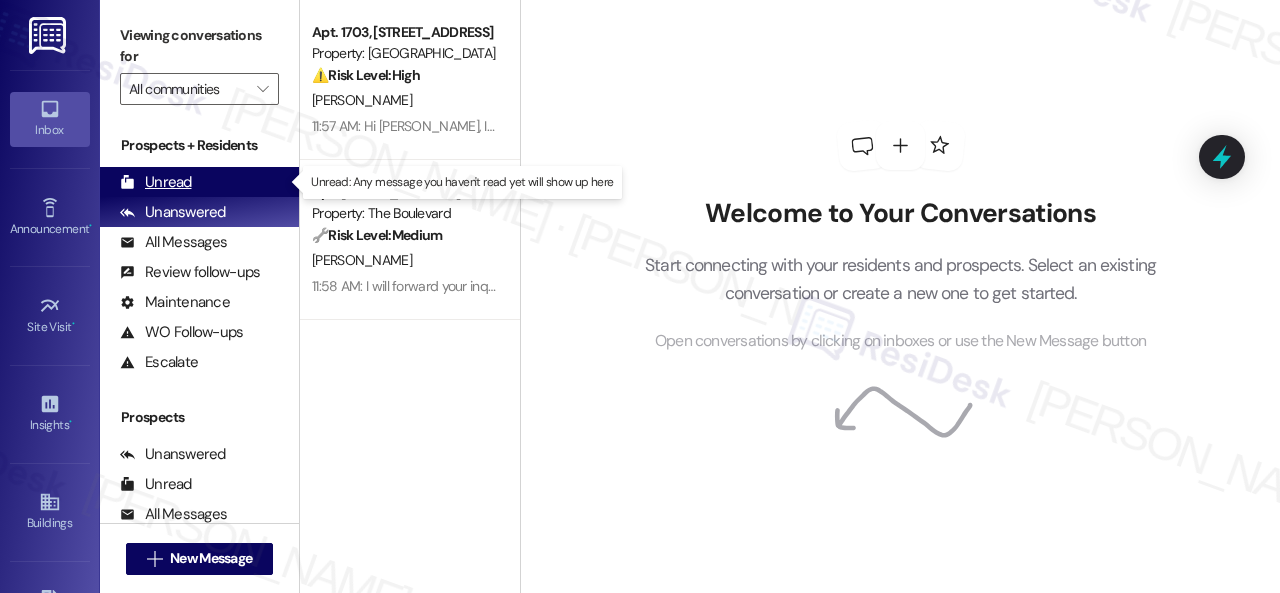 click on "Unread" at bounding box center [156, 182] 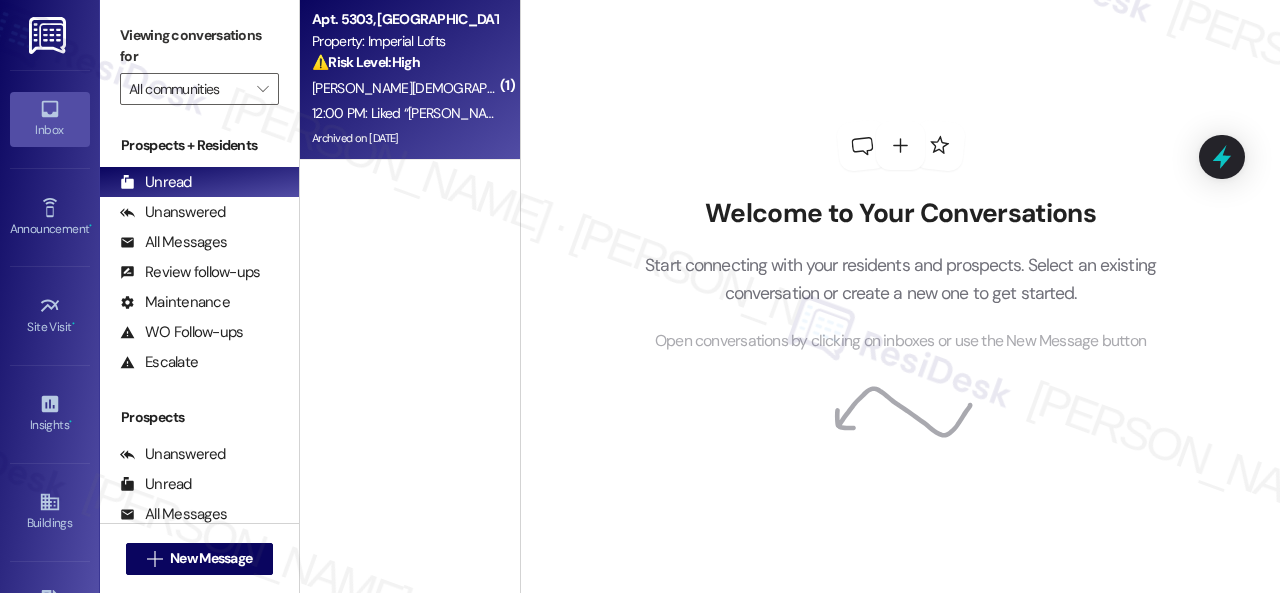 click on "[PERSON_NAME][DEMOGRAPHIC_DATA]" at bounding box center [404, 88] 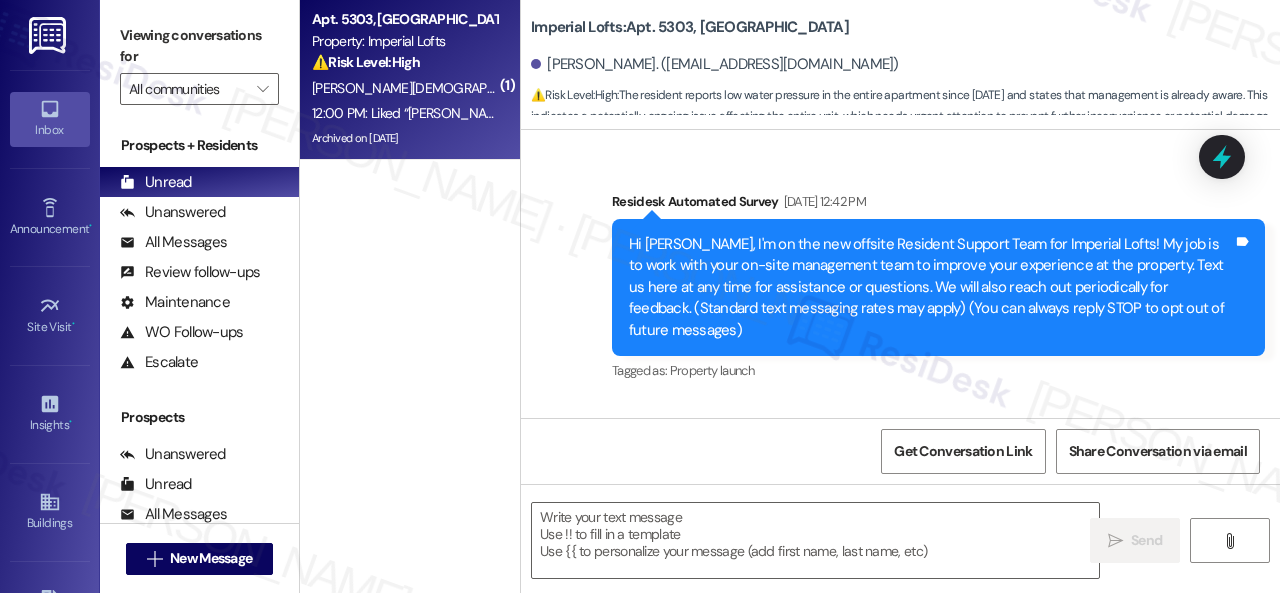 scroll, scrollTop: 46829, scrollLeft: 0, axis: vertical 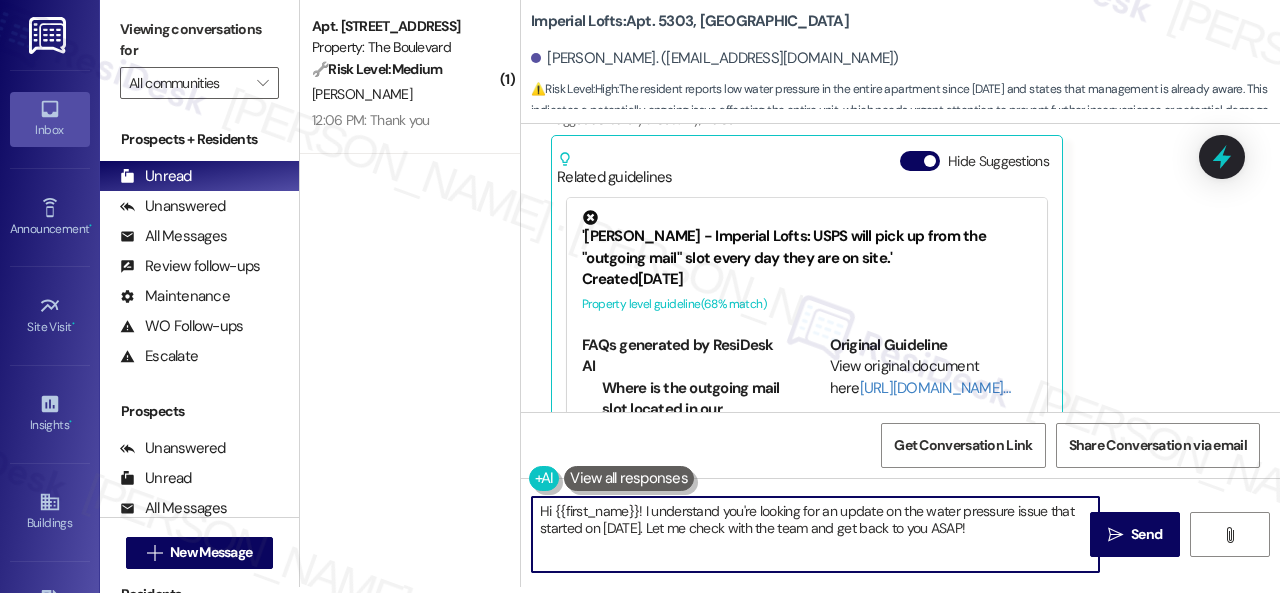 drag, startPoint x: 1001, startPoint y: 535, endPoint x: 460, endPoint y: 491, distance: 542.7863 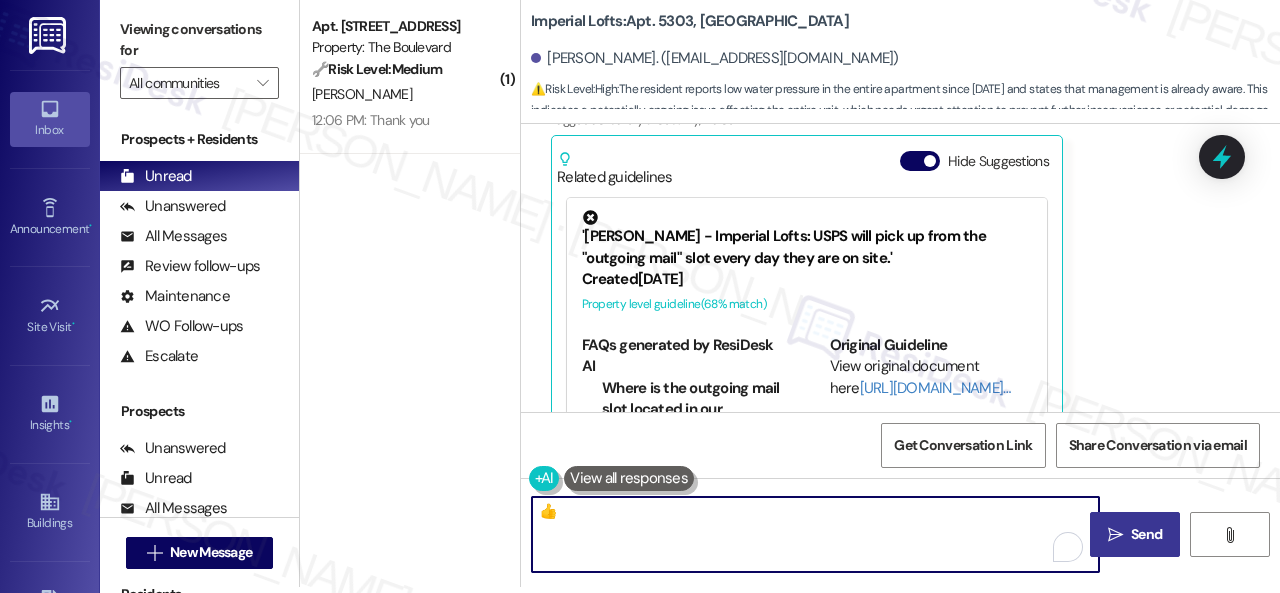 type on "👍" 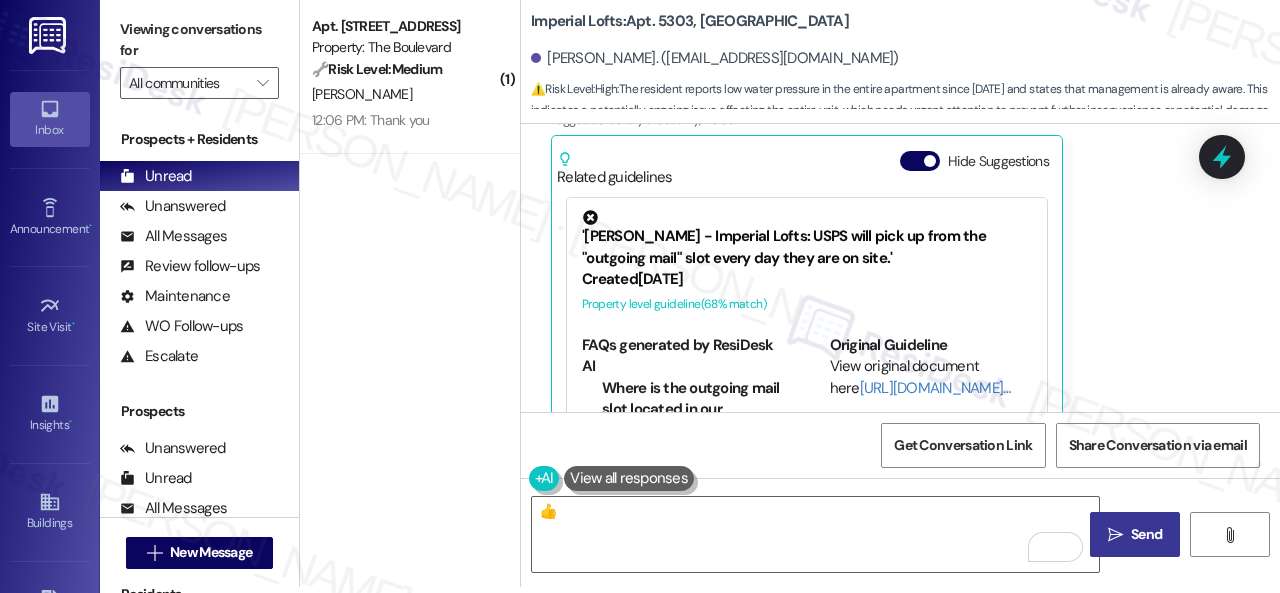 click on "" at bounding box center [1115, 535] 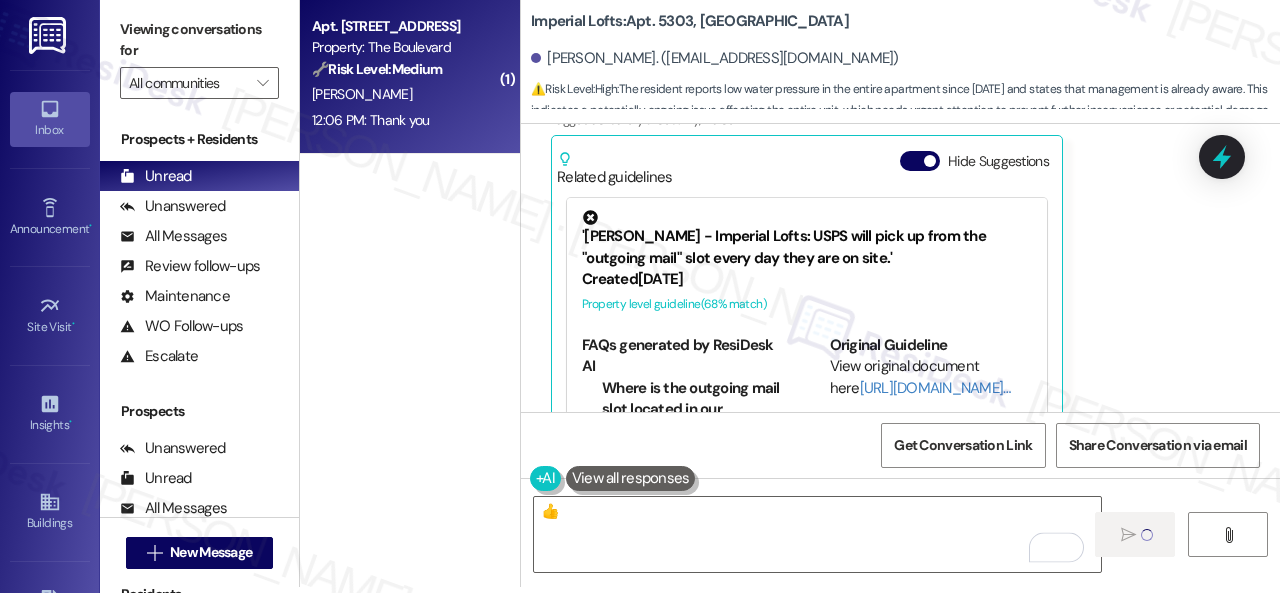 click on "[PERSON_NAME]" at bounding box center (404, 94) 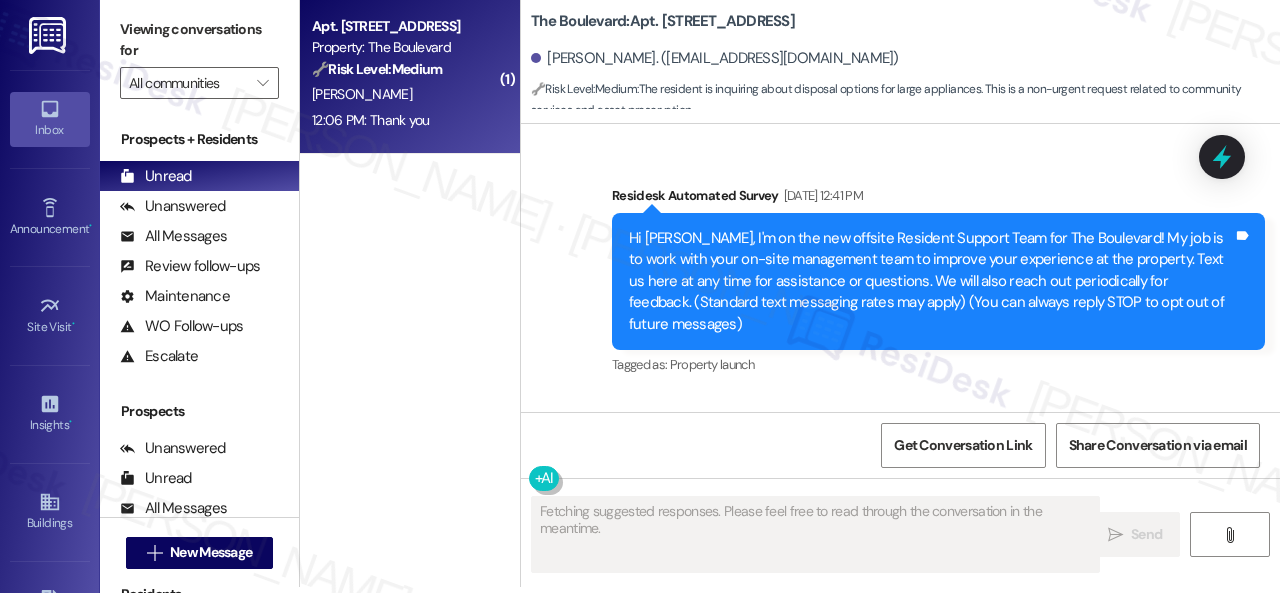 scroll, scrollTop: 19382, scrollLeft: 0, axis: vertical 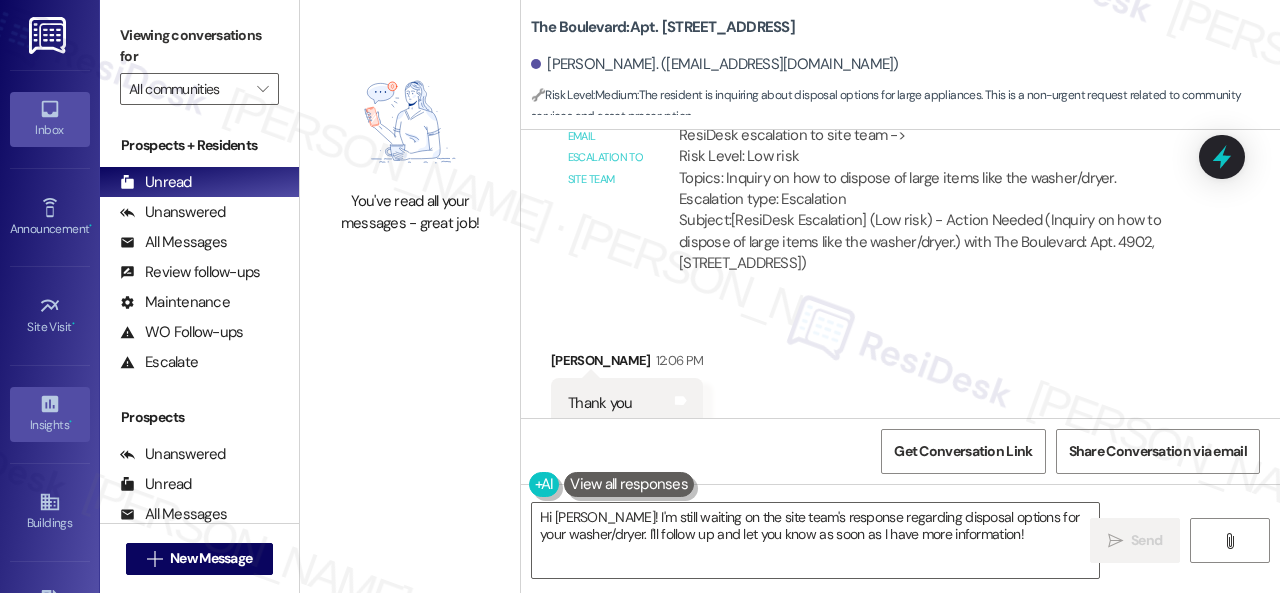 click on "Viewing conversations for All communities  Prospects + Residents Unread (0) Unread: Any message you haven't read yet will show up here Unanswered (0) Unanswered: ResiDesk identifies open questions and unanswered conversations so you can respond to them. All Messages (undefined) All Messages: This is your inbox. All of your tenant messages will show up here. Review follow-ups (undefined) Review follow-ups: ResiDesk identifies open review candidates and conversations so you can respond to them. Maintenance (undefined) Maintenance: ResiDesk identifies conversations around maintenance or work orders from the last 14 days so you can respond to them. WO Follow-ups (undefined) WO Follow-ups: ResiDesk identifies follow-ups around maintenance or work orders from the last 7 days so you can respond to them. Escalate (undefined) Escalate: ResiDesk identifies conversations that need to be escalated to the site team from the last 5 days so you can respond to them. Prospects Unanswered (0) Unread (0) All Messages (0) (0)" at bounding box center [690, 296] 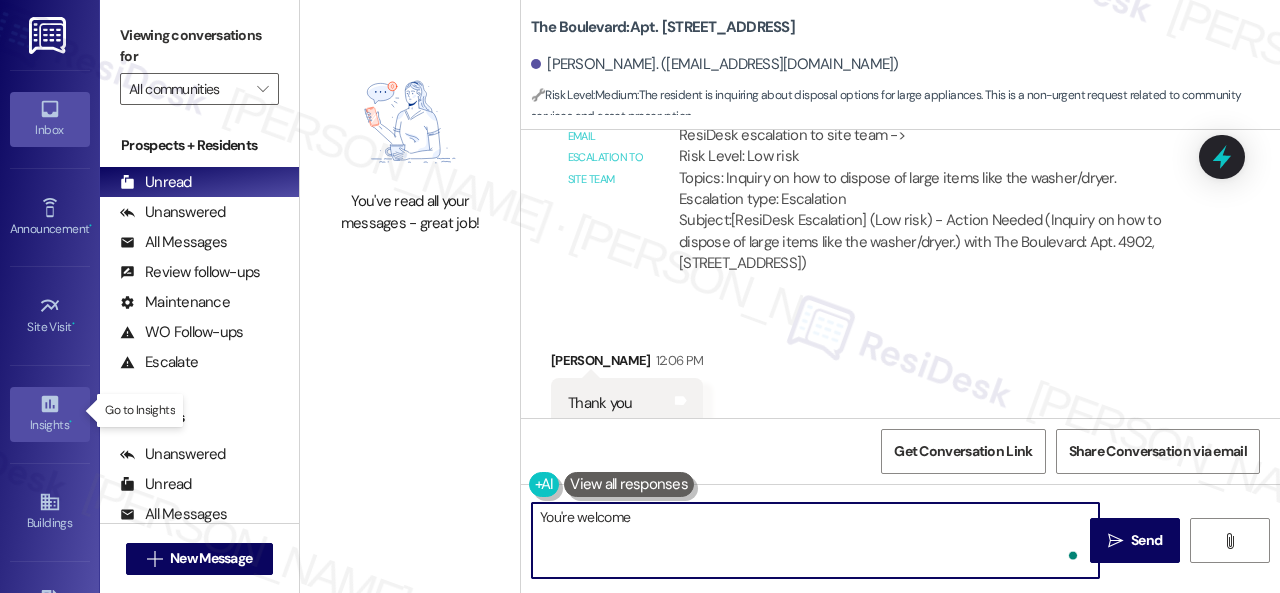 type on "You're welcome." 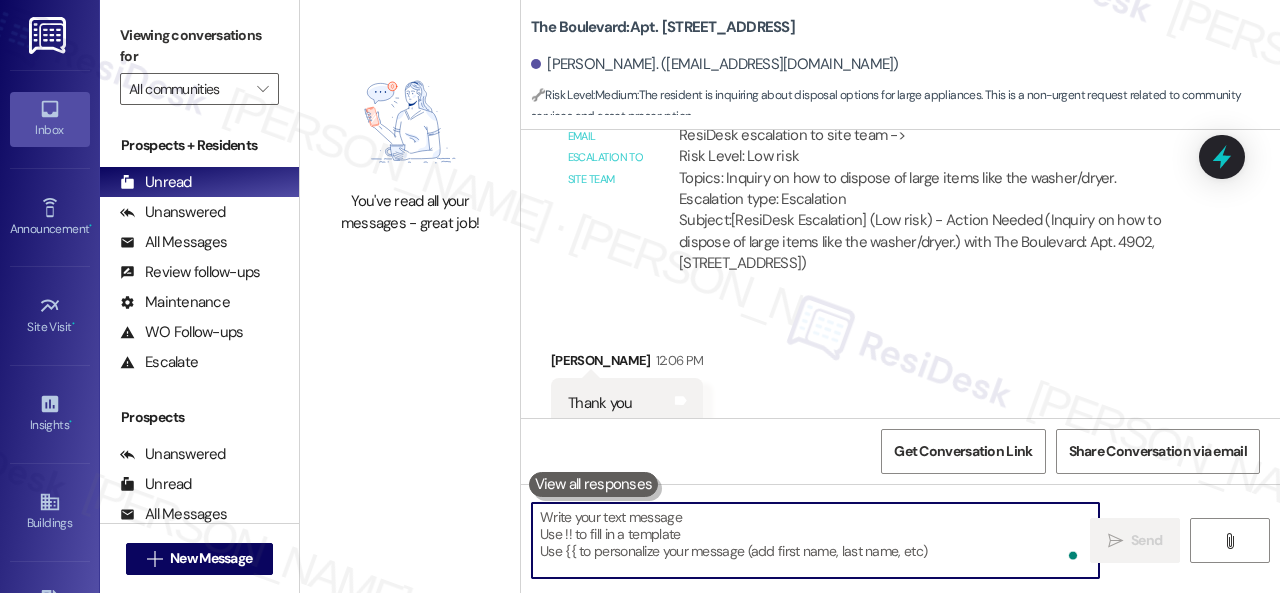 scroll, scrollTop: 19380, scrollLeft: 0, axis: vertical 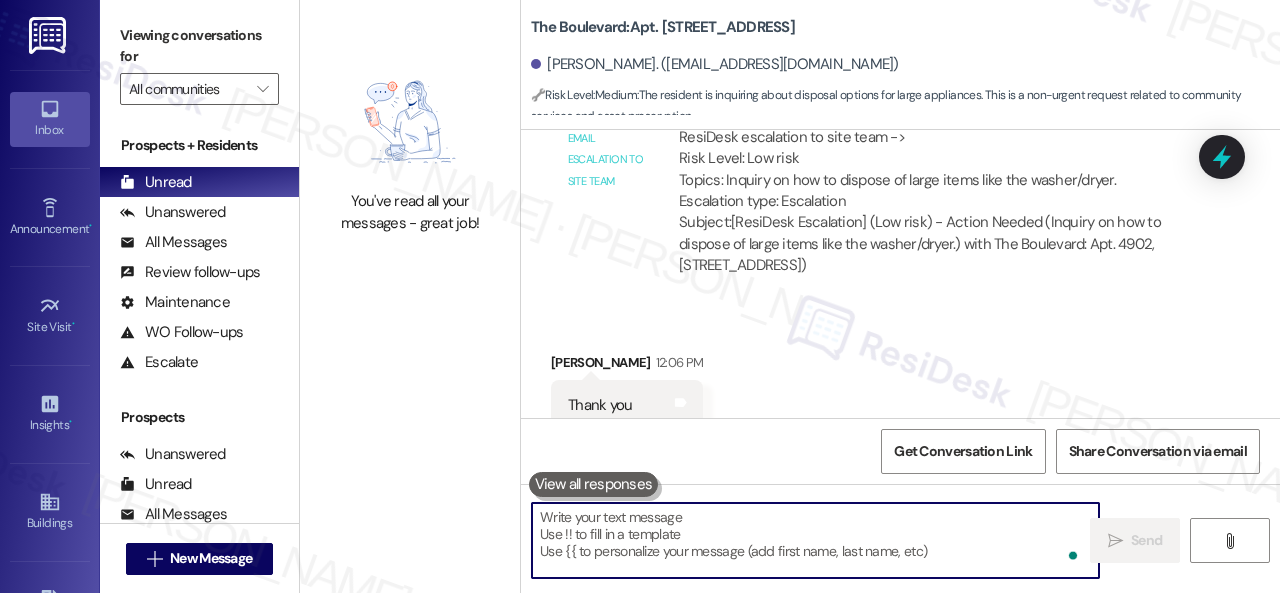 type 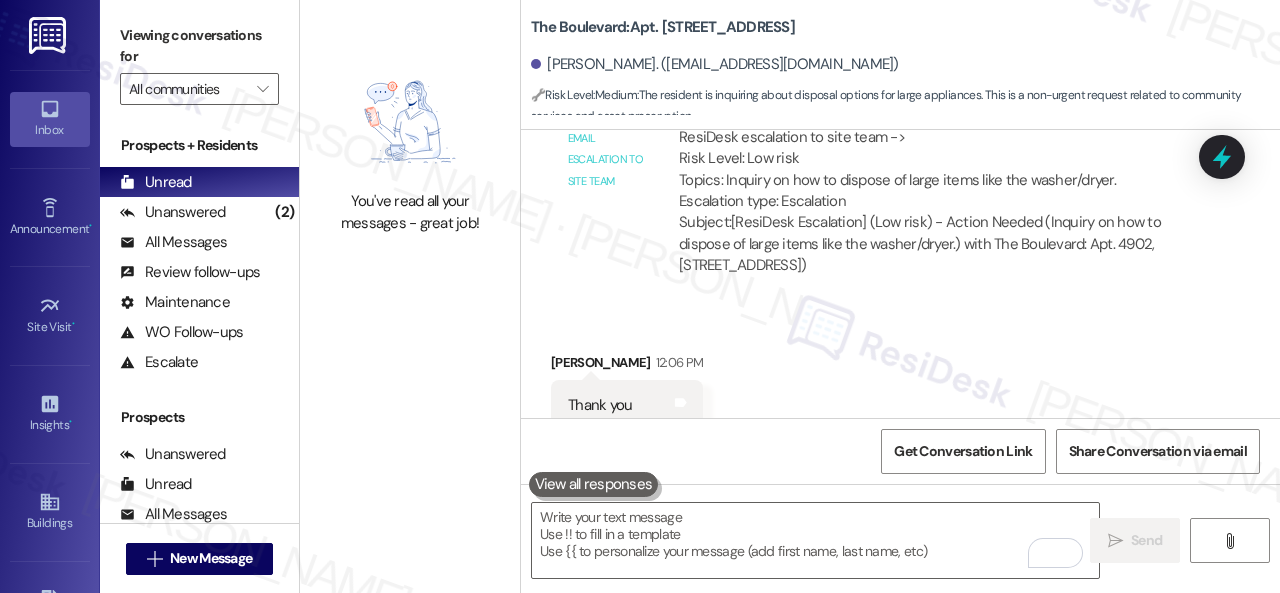 click on "Received via SMS Charles Randle 12:06 PM Thank you  Tags and notes Tagged as:   Praise Click to highlight conversations about Praise" at bounding box center (900, 391) 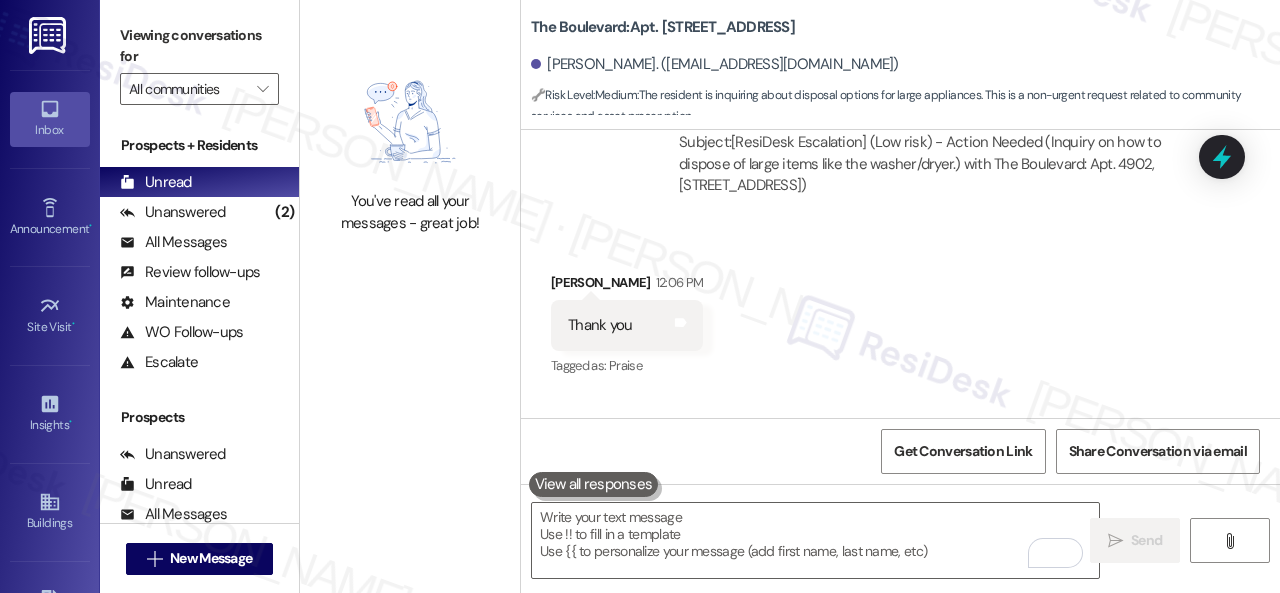 scroll, scrollTop: 19521, scrollLeft: 0, axis: vertical 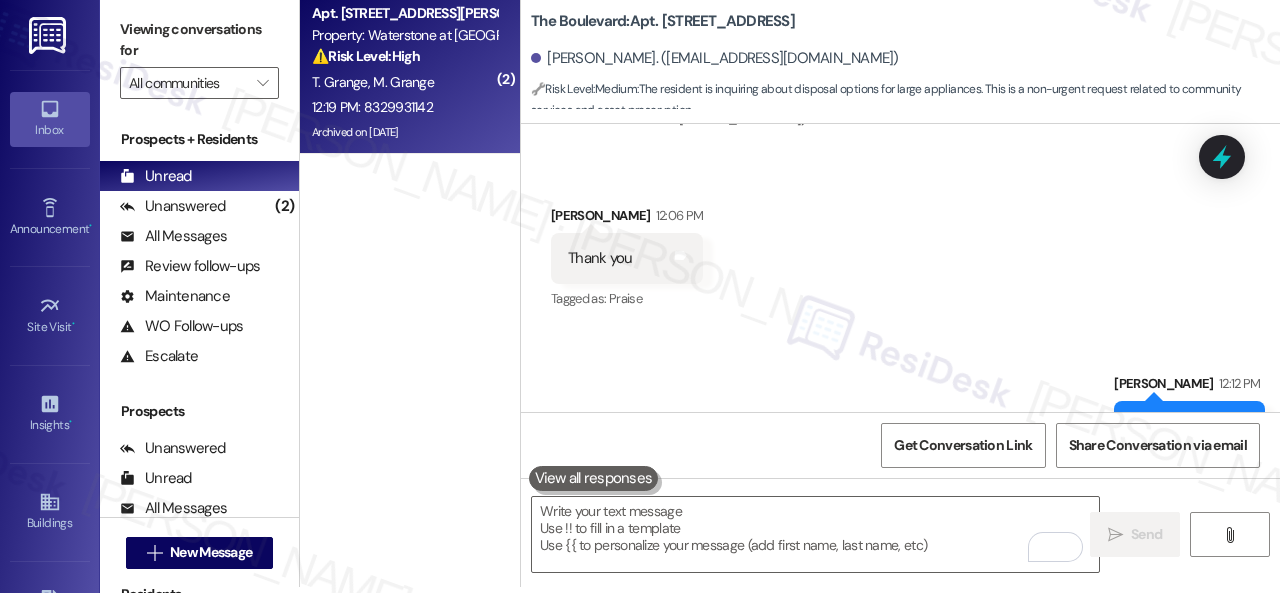 click on "T. Grange M. Grange" at bounding box center [404, 82] 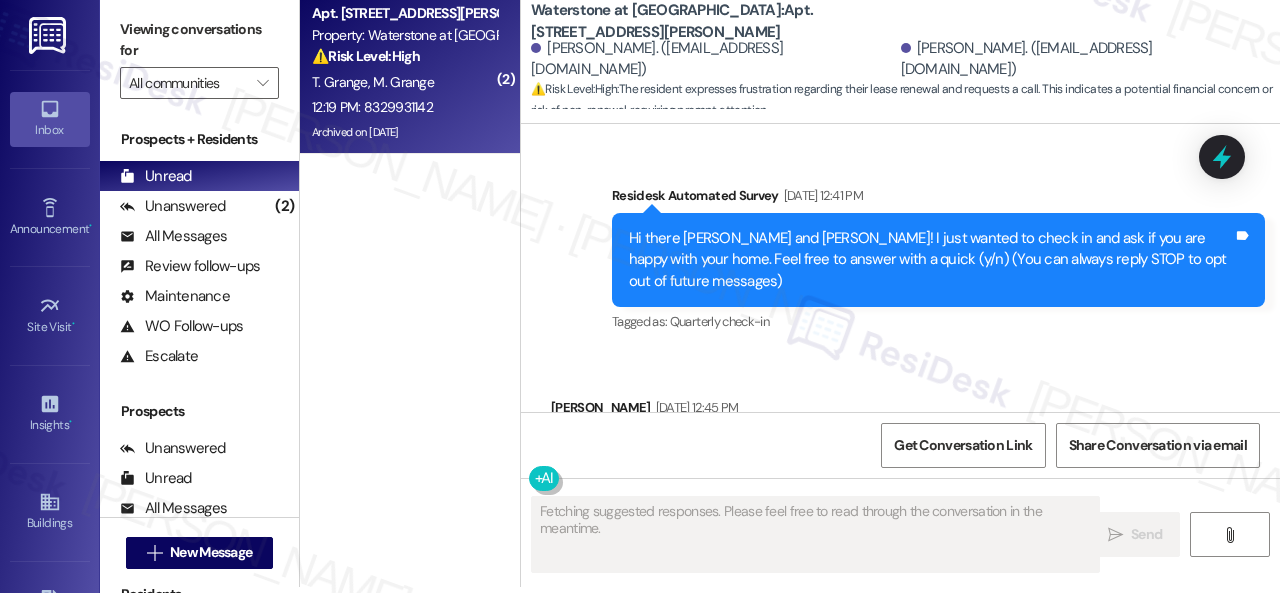 scroll, scrollTop: 29001, scrollLeft: 0, axis: vertical 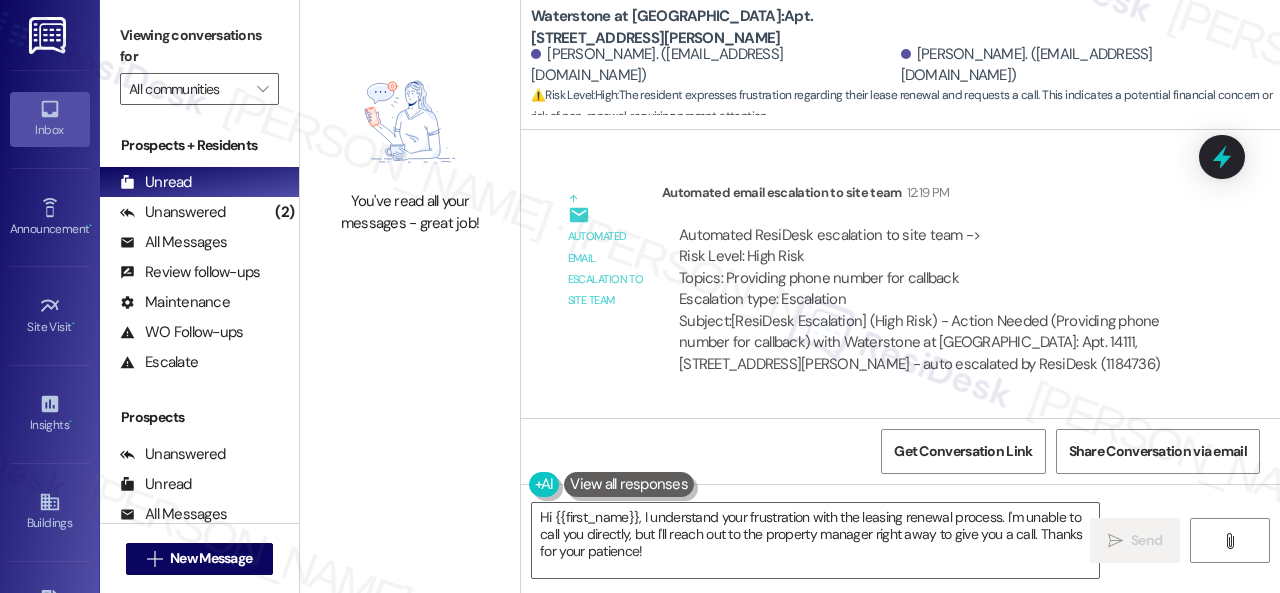 click on "Received via SMS Traci Grange 12:19 PM 8329931142 Tags and notes" at bounding box center [900, 474] 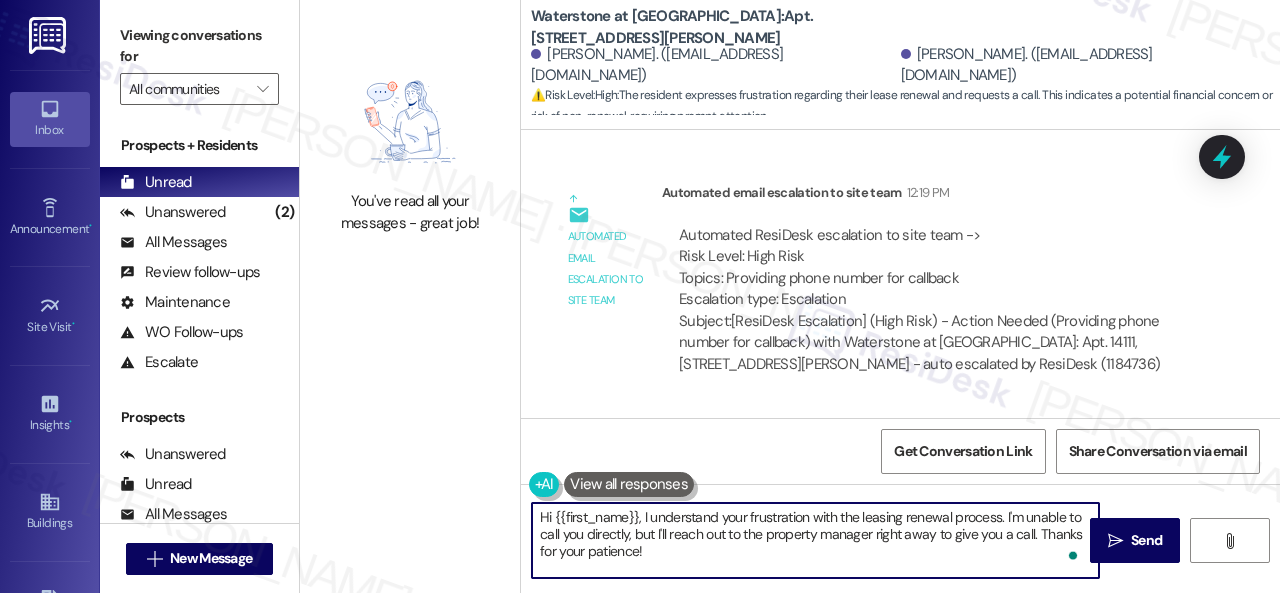 drag, startPoint x: 688, startPoint y: 553, endPoint x: 522, endPoint y: 511, distance: 171.23083 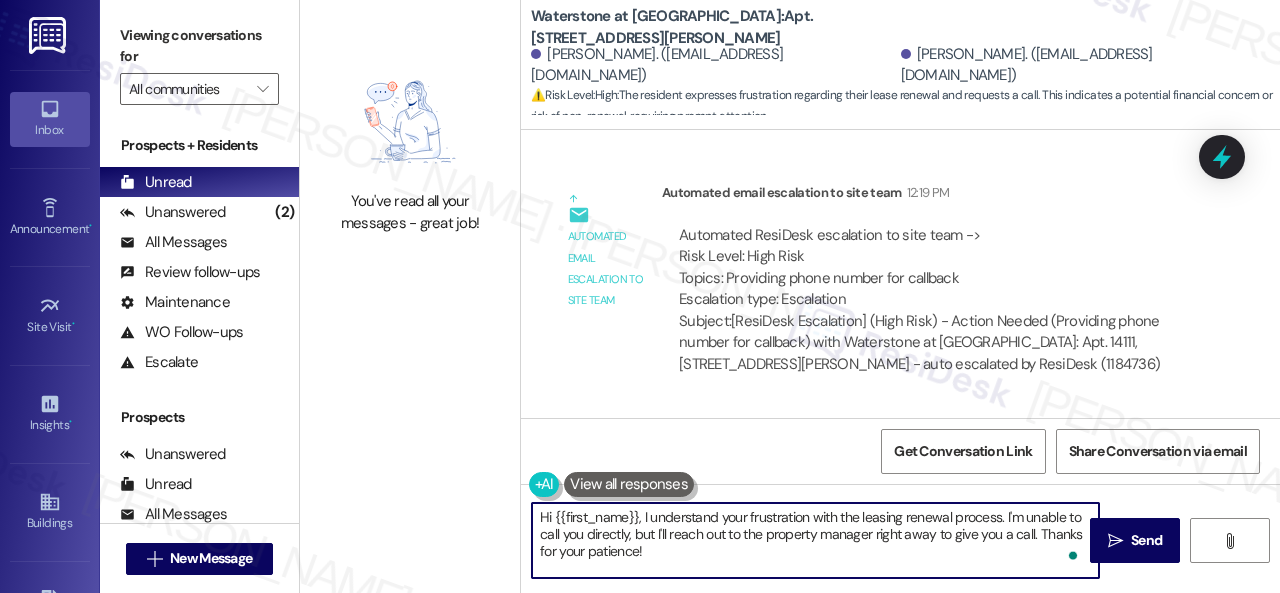 click on "Hi {{first_name}}, I understand your frustration with the leasing renewal process. I'm unable to call you directly, but I'll reach out to the property manager right away to give you a call. Thanks for your patience!" at bounding box center [805, 540] 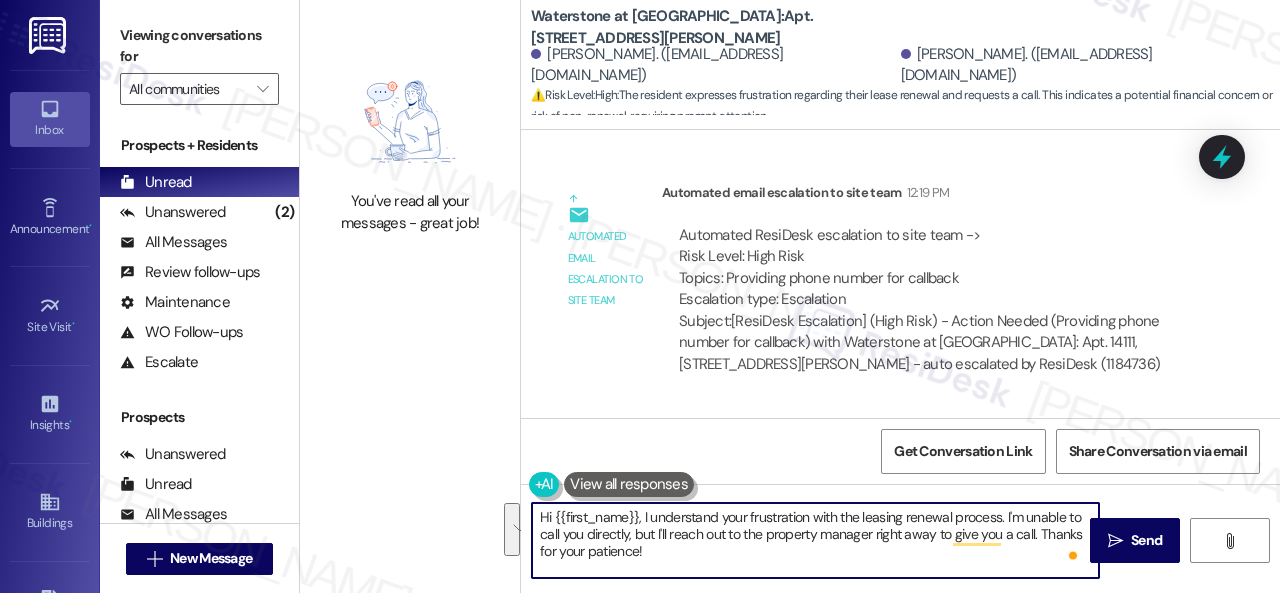 drag, startPoint x: 640, startPoint y: 513, endPoint x: 656, endPoint y: 550, distance: 40.311287 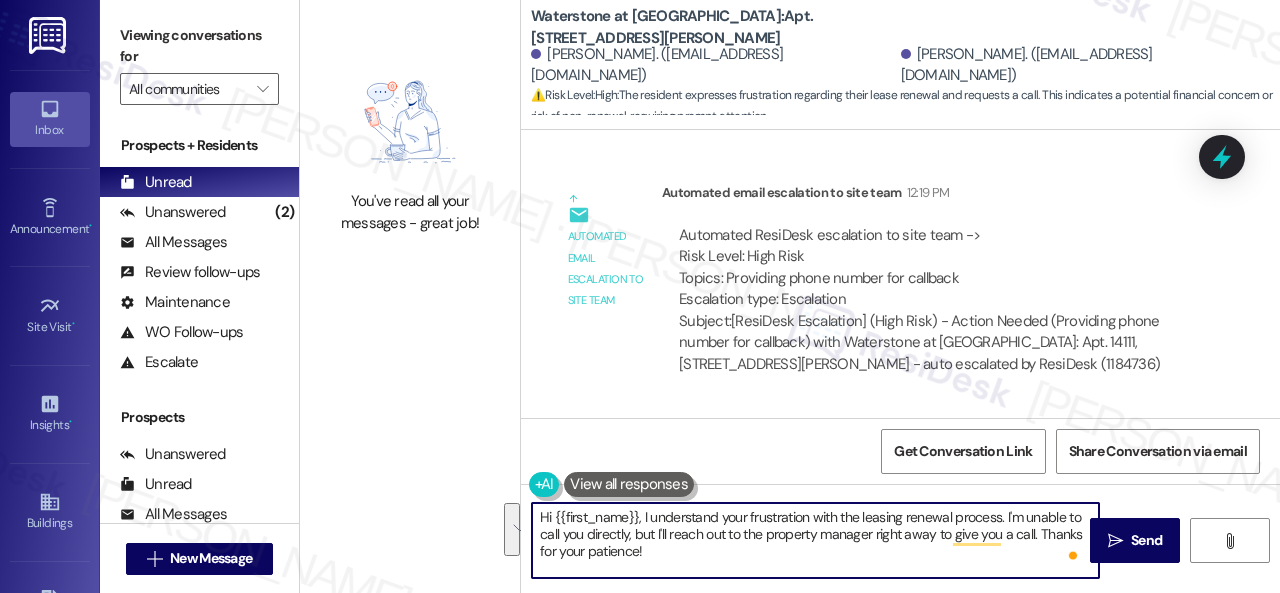 click on "Hi {{first_name}}, I understand your frustration with the leasing renewal process. I'm unable to call you directly, but I'll reach out to the property manager right away to give you a call. Thanks for your patience!" at bounding box center (815, 540) 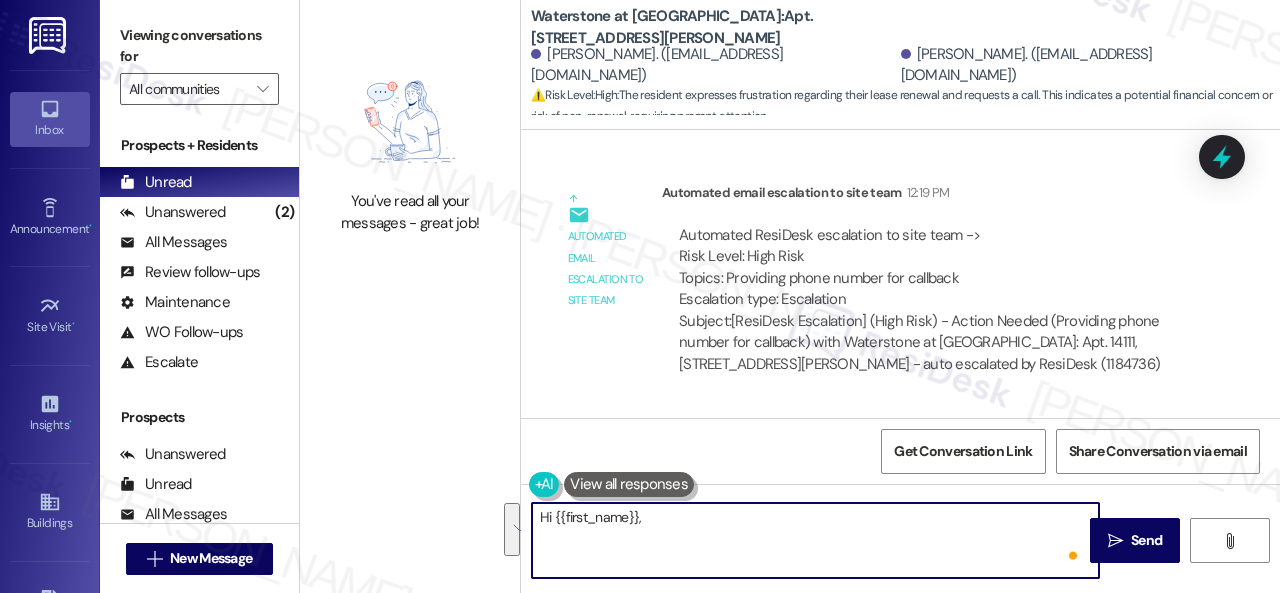 paste on "I apologize if I cannot make or accept calls because my job's nature is designed for text only. If you have any concerns with your apartment, please let me know, and I'd happily assist you through text. Alternatively, please call the office directly to speak with someone from the site team. Thank you for being so understanding." 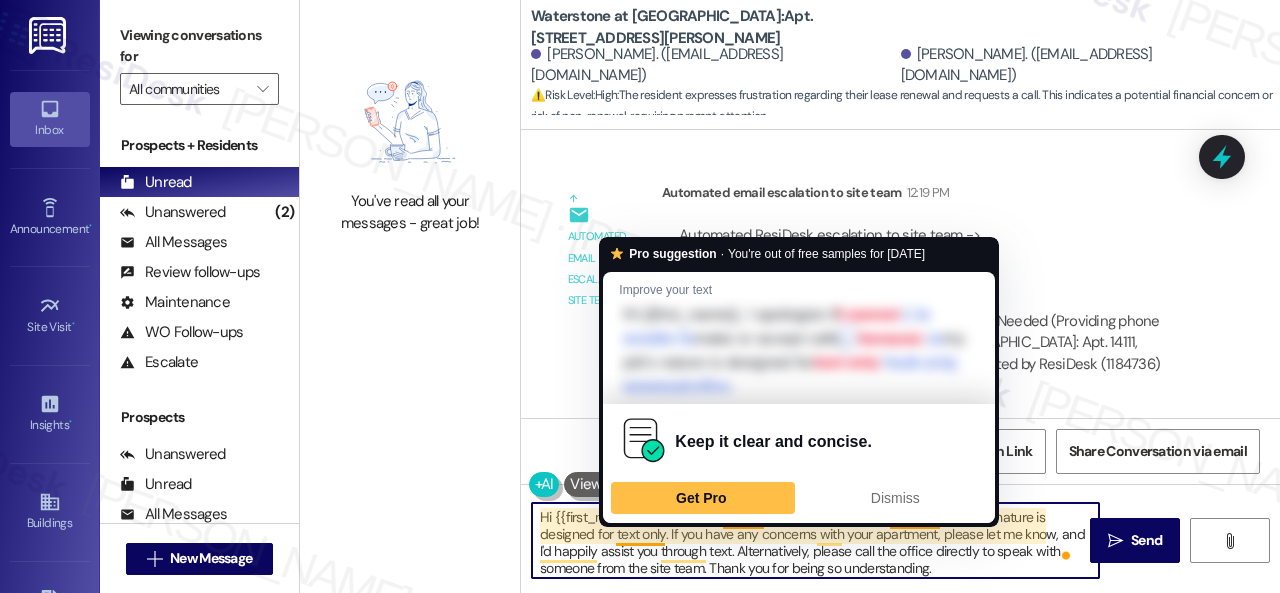 click on "Hi {{first_name}}, I apologize if I cannot make or accept calls because my job's nature is designed for text only. If you have any concerns with your apartment, please let me know, and I'd happily assist you through text. Alternatively, please call the office directly to speak with someone from the site team. Thank you for being so understanding." at bounding box center [815, 540] 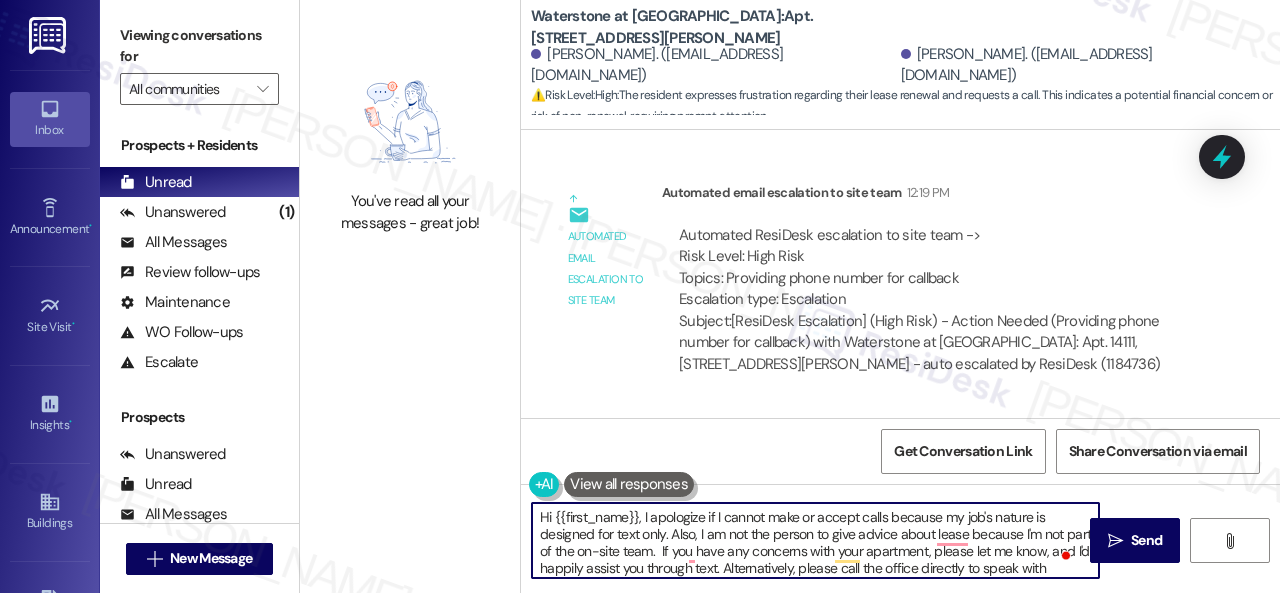 drag, startPoint x: 752, startPoint y: 549, endPoint x: 772, endPoint y: 553, distance: 20.396078 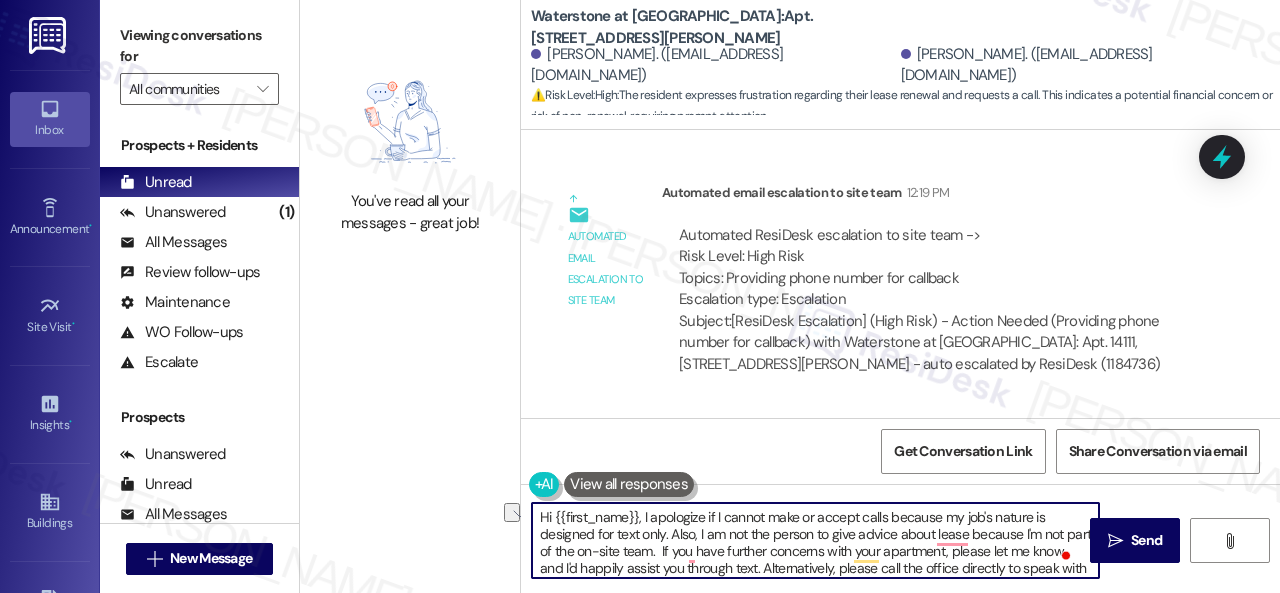 drag, startPoint x: 849, startPoint y: 551, endPoint x: 970, endPoint y: 555, distance: 121.0661 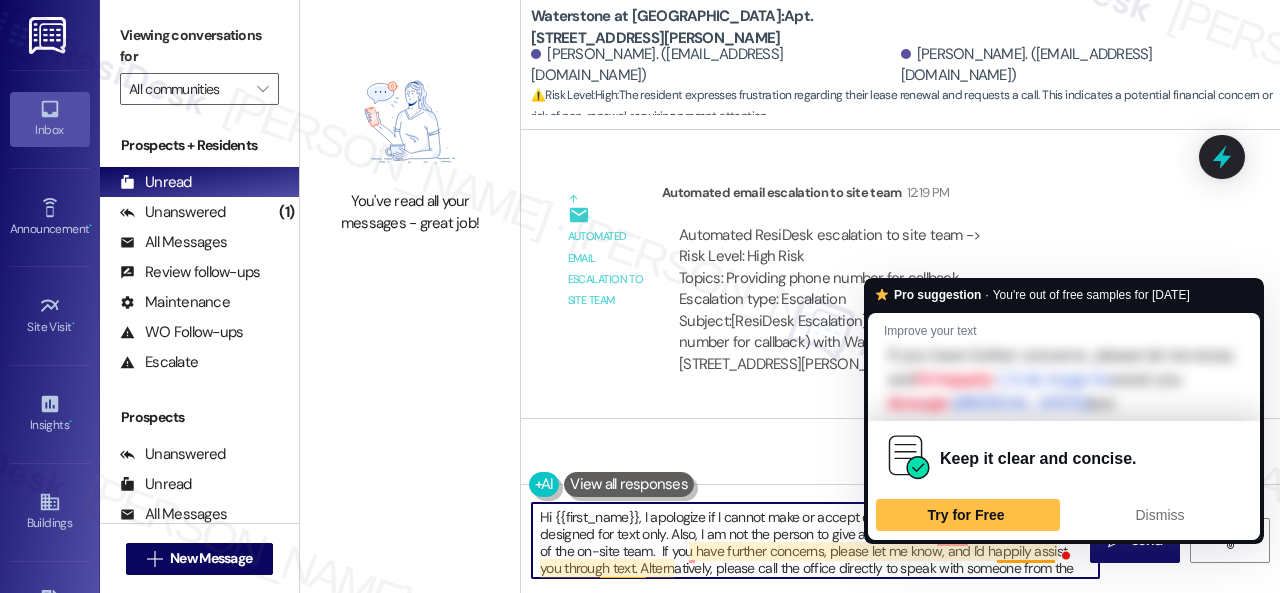 click on "Hi {{first_name}}, I apologize if I cannot make or accept calls because my job's nature is designed for text only. Also, I am not the person to give advice about lease because I'm not part of the on-site team.  If you have further concerns, please let me know, and I'd happily assist you through text. Alternatively, please call the office directly to speak with someone from the site team. Thank you for being so understanding." at bounding box center [815, 540] 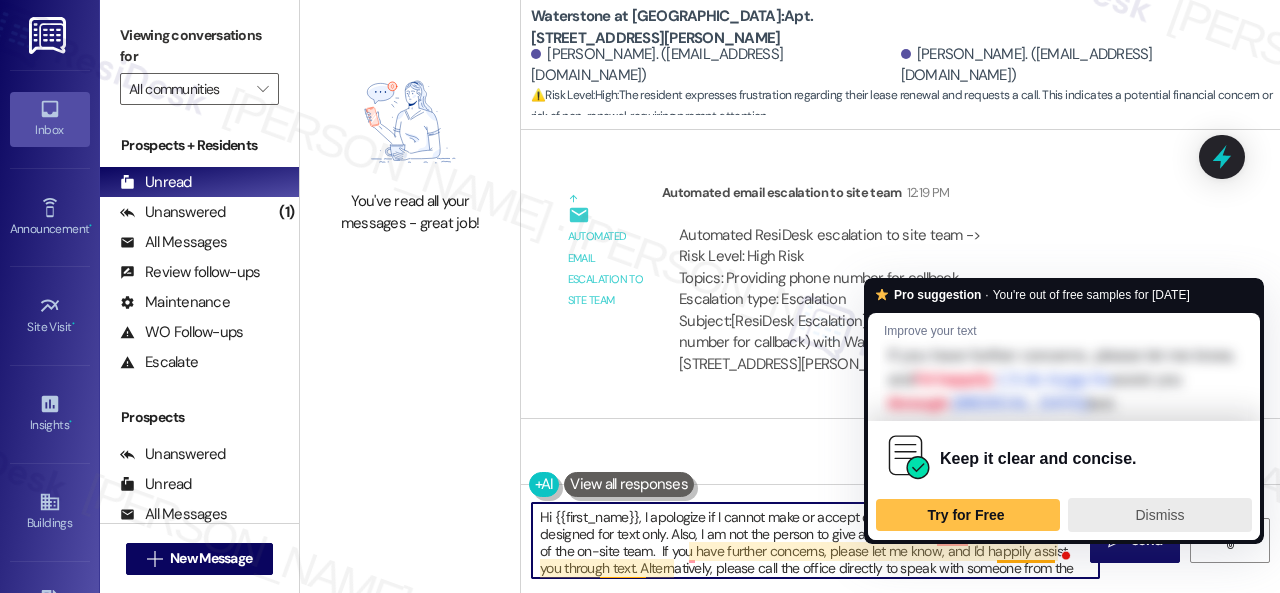 click on "Dismiss" at bounding box center (1160, 515) 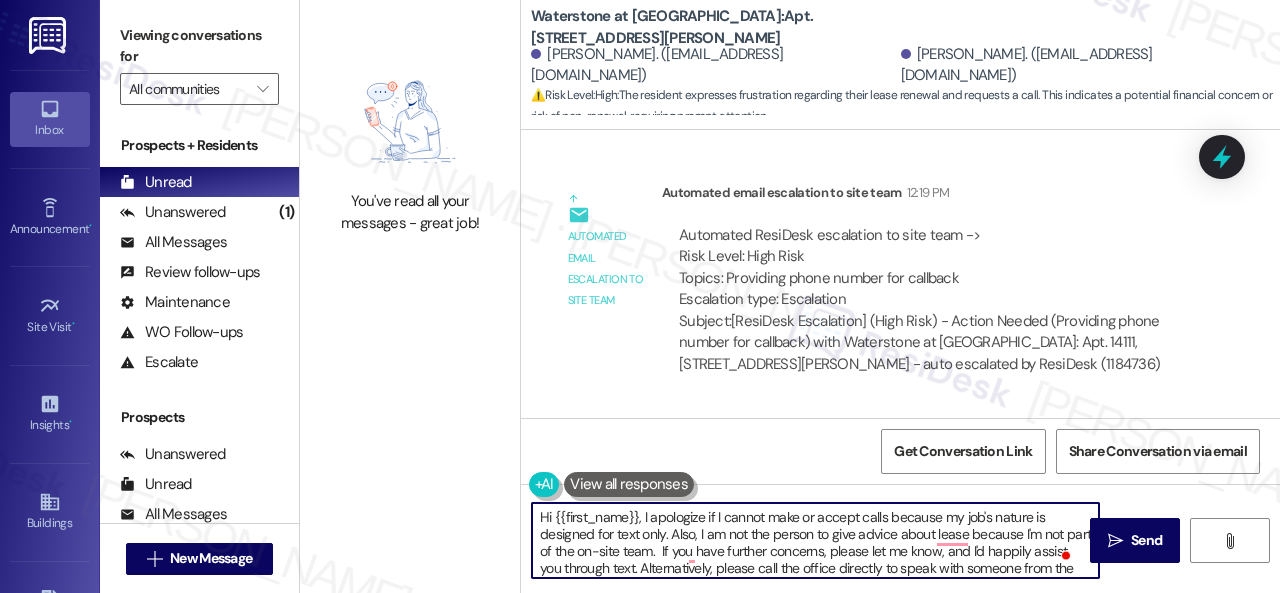 scroll, scrollTop: 22, scrollLeft: 0, axis: vertical 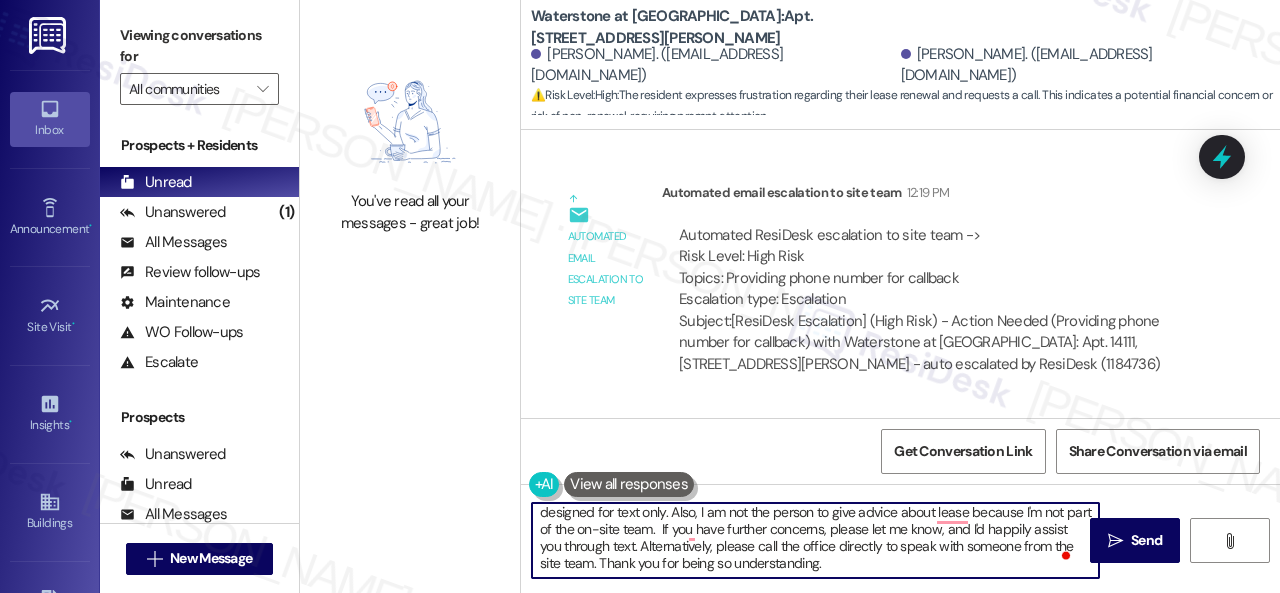 drag, startPoint x: 1011, startPoint y: 553, endPoint x: 1058, endPoint y: 527, distance: 53.712196 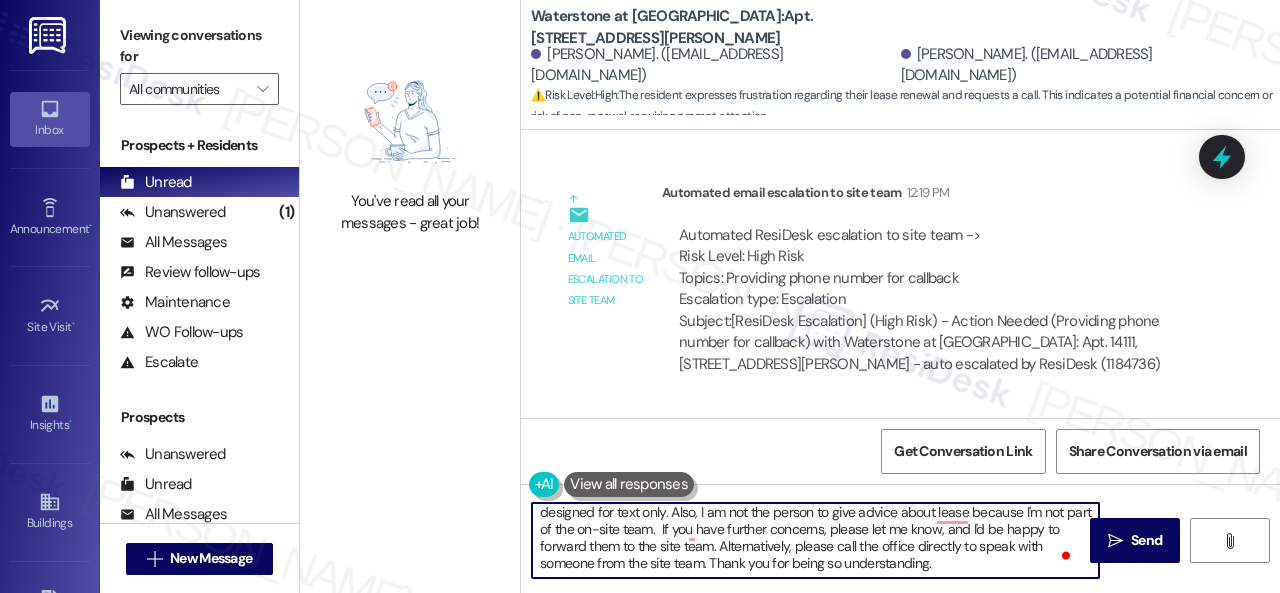 click on "Hi {{first_name}}, I apologize if I cannot make or accept calls because my job's nature is designed for text only. Also, I am not the person to give advice about lease because I'm not part of the on-site team.  If you have further concerns, please let me know, and I'd be happy to forward them to the site team. Alternatively, please call the office directly to speak with someone from the site team. Thank you for being so understanding." at bounding box center [815, 540] 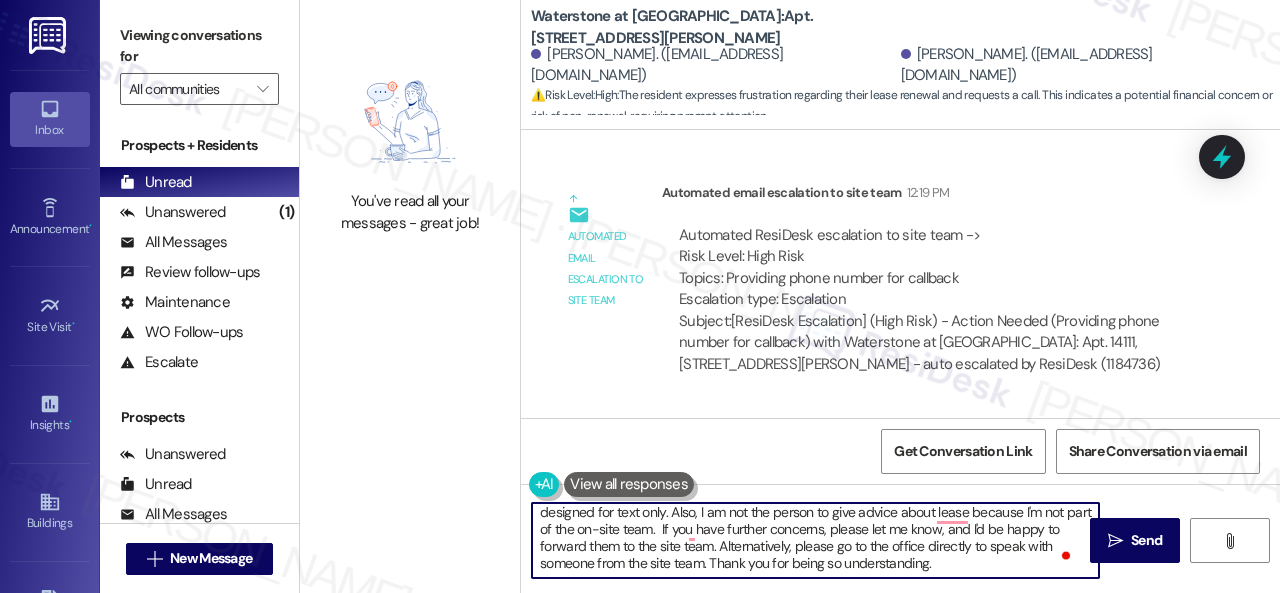 click on "Hi {{first_name}}, I apologize if I cannot make or accept calls because my job's nature is designed for text only. Also, I am not the person to give advice about lease because I'm not part of the on-site team.  If you have further concerns, please let me know, and I'd be happy to forward them to the site team. Alternatively, please go to the office directly to speak with someone from the site team. Thank you for being so understanding." at bounding box center (815, 540) 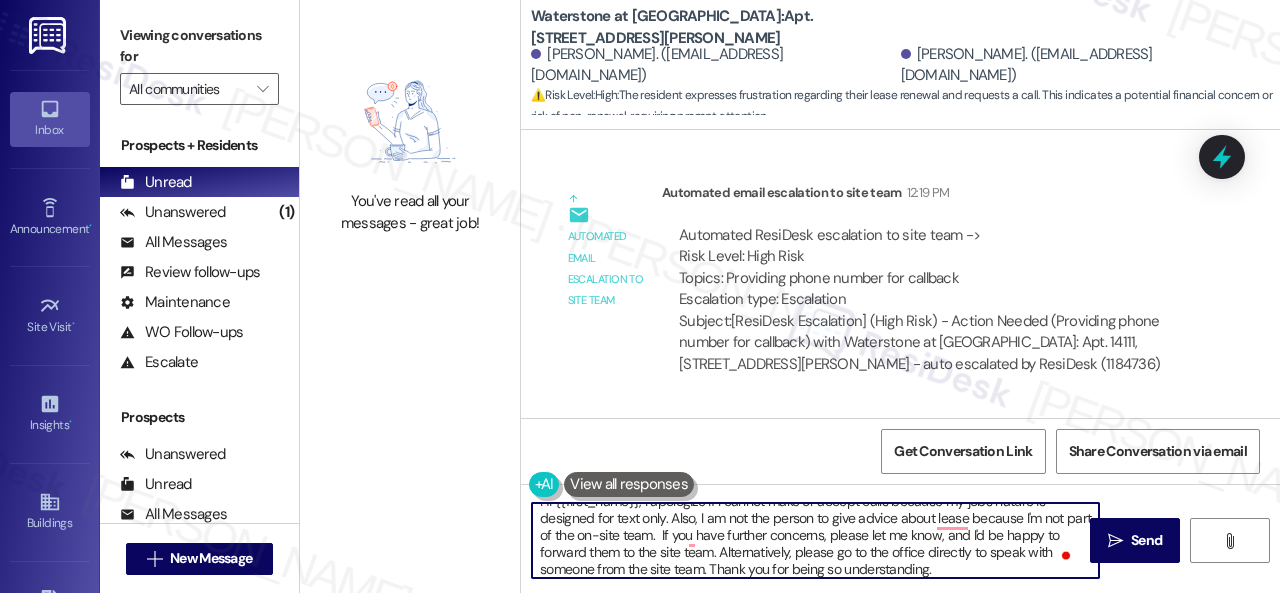 scroll, scrollTop: 0, scrollLeft: 0, axis: both 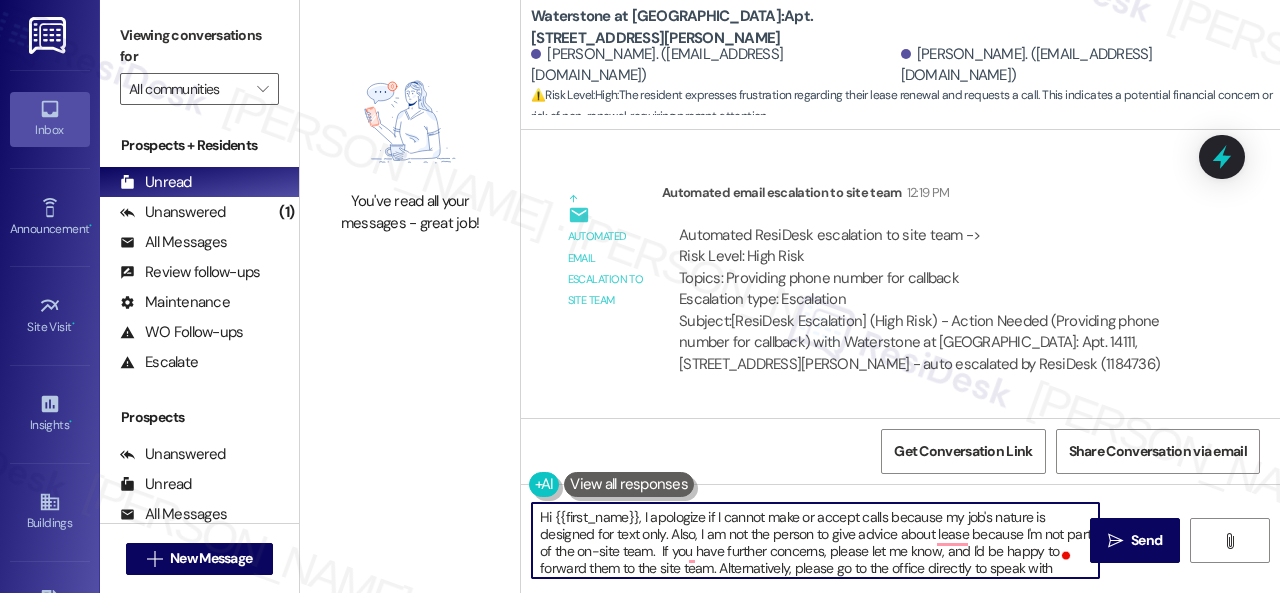paste on "'m unable to make or accept calls, as the nature of my job is designed for text-only communication" 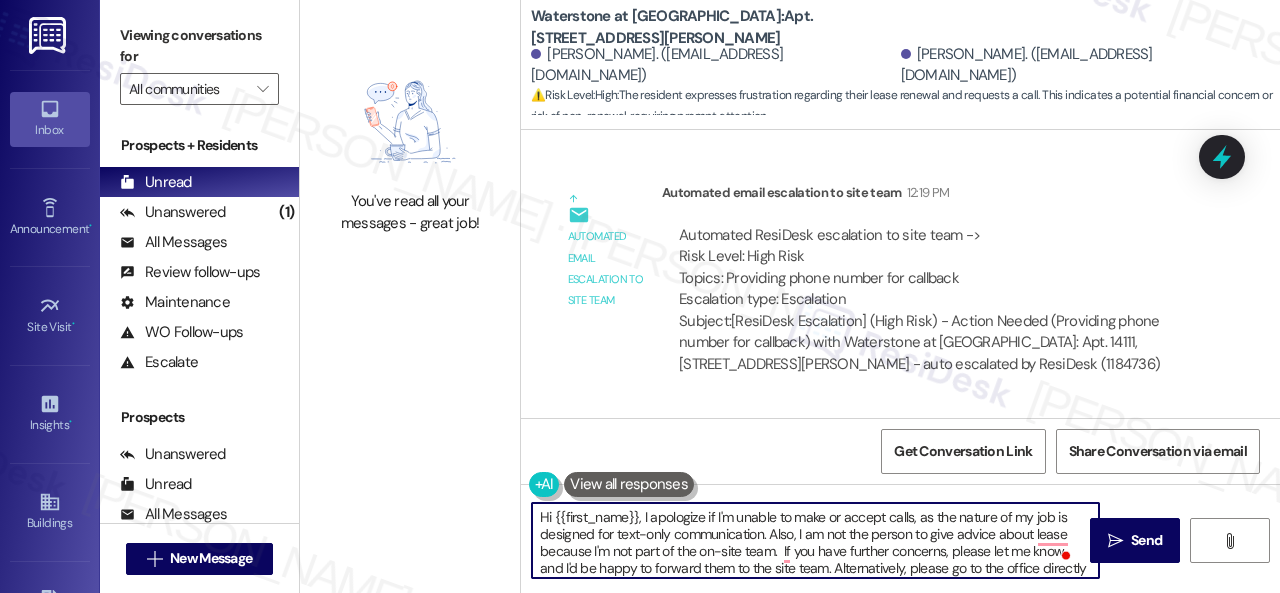 scroll, scrollTop: 29000, scrollLeft: 0, axis: vertical 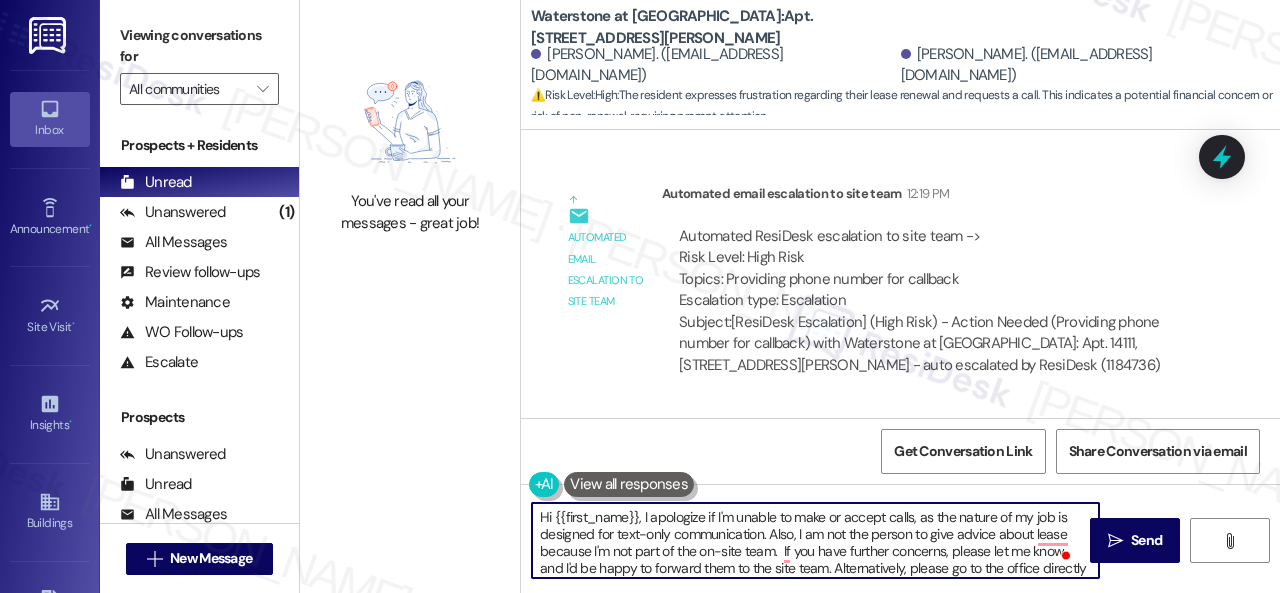 click on "Hi {{first_name}}, I apologize if I'm unable to make or accept calls, as the nature of my job is designed for text-only communication. Also, I am not the person to give advice about lease because I'm not part of the on-site team.  If you have further concerns, please let me know, and I'd be happy to forward them to the site team. Alternatively, please go to the office directly to speak with someone from the site team. Thank you for being so understanding." at bounding box center (815, 540) 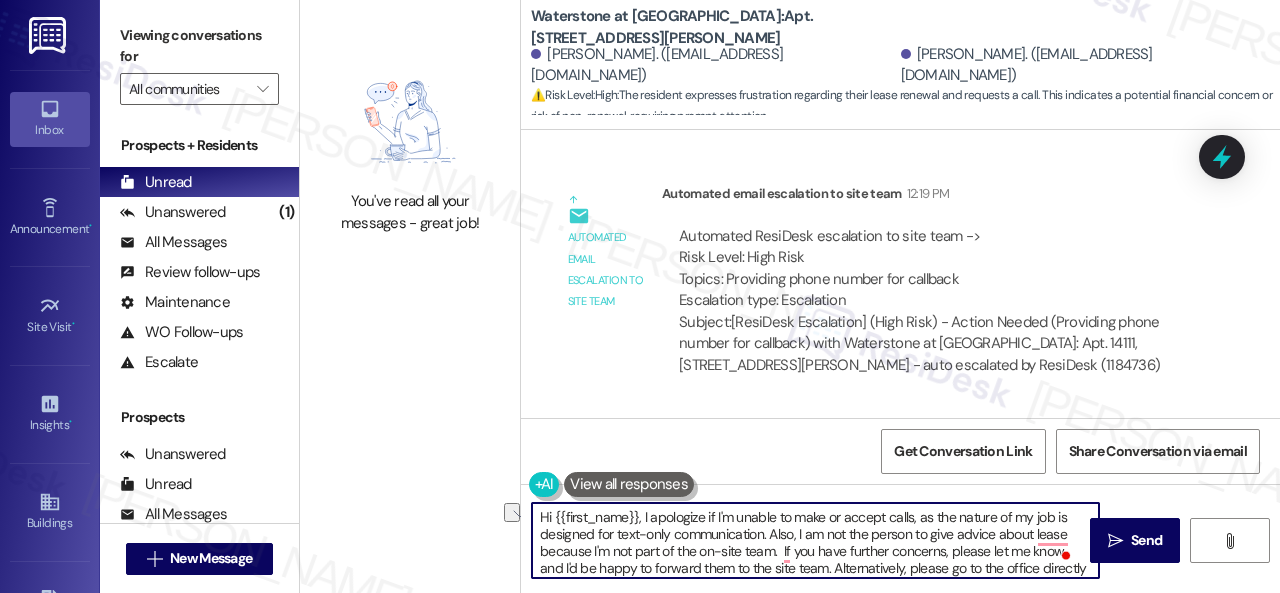 drag, startPoint x: 930, startPoint y: 531, endPoint x: 996, endPoint y: 529, distance: 66.0303 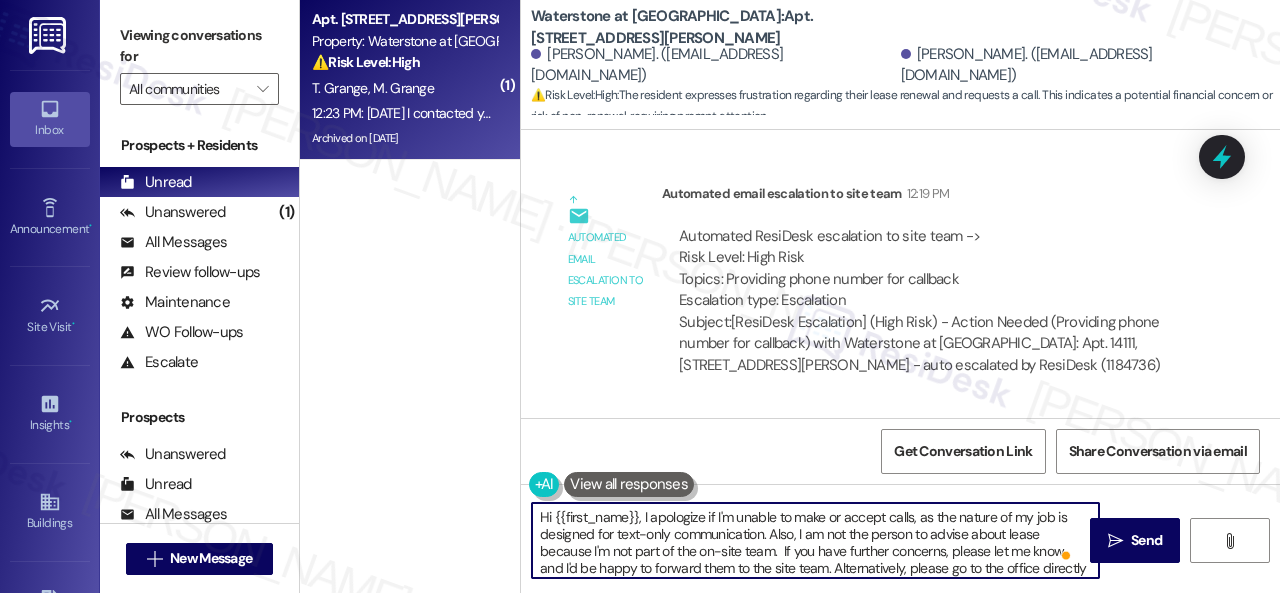scroll, scrollTop: 22, scrollLeft: 0, axis: vertical 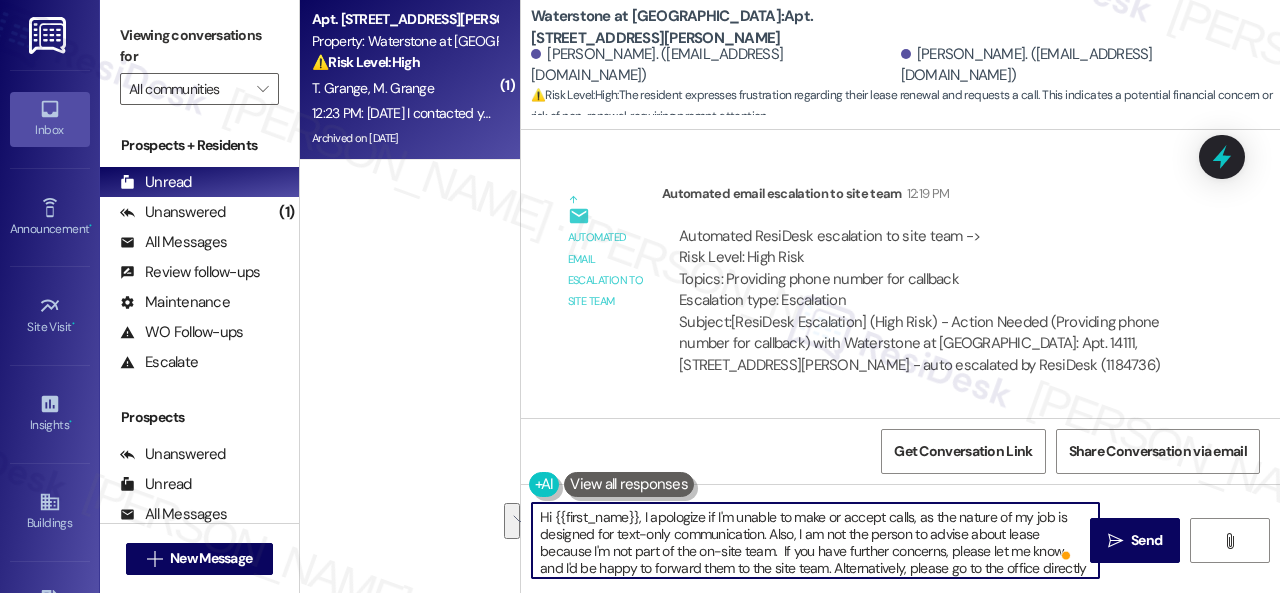 drag, startPoint x: 642, startPoint y: 515, endPoint x: 768, endPoint y: 539, distance: 128.26535 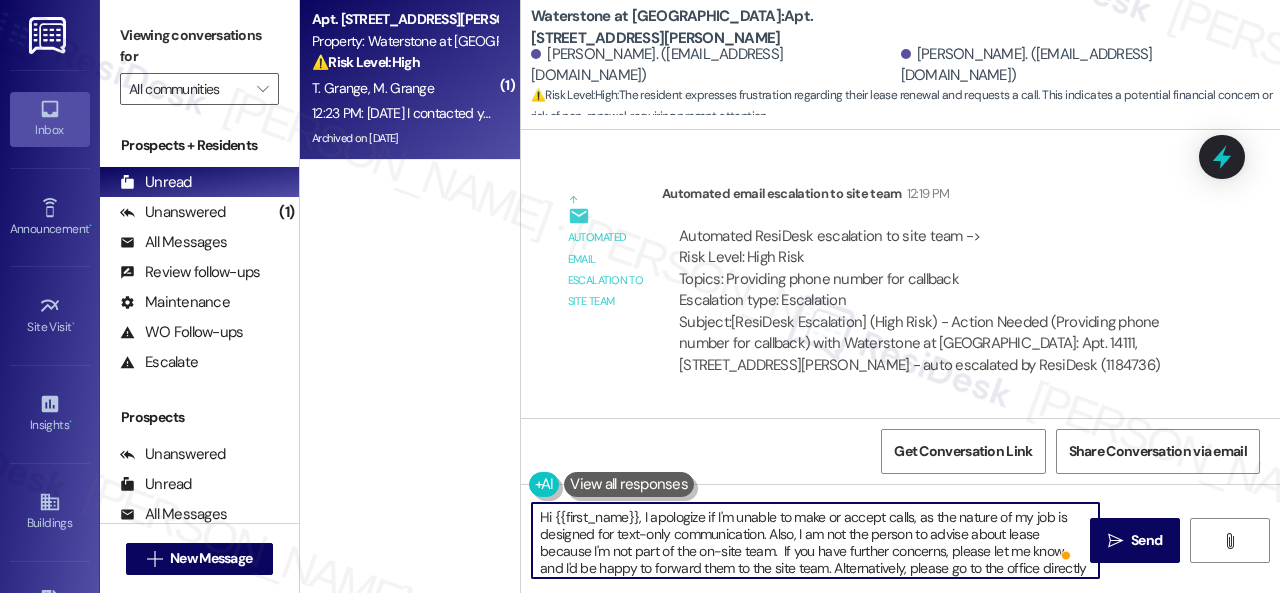 drag, startPoint x: 554, startPoint y: 508, endPoint x: 638, endPoint y: 513, distance: 84.14868 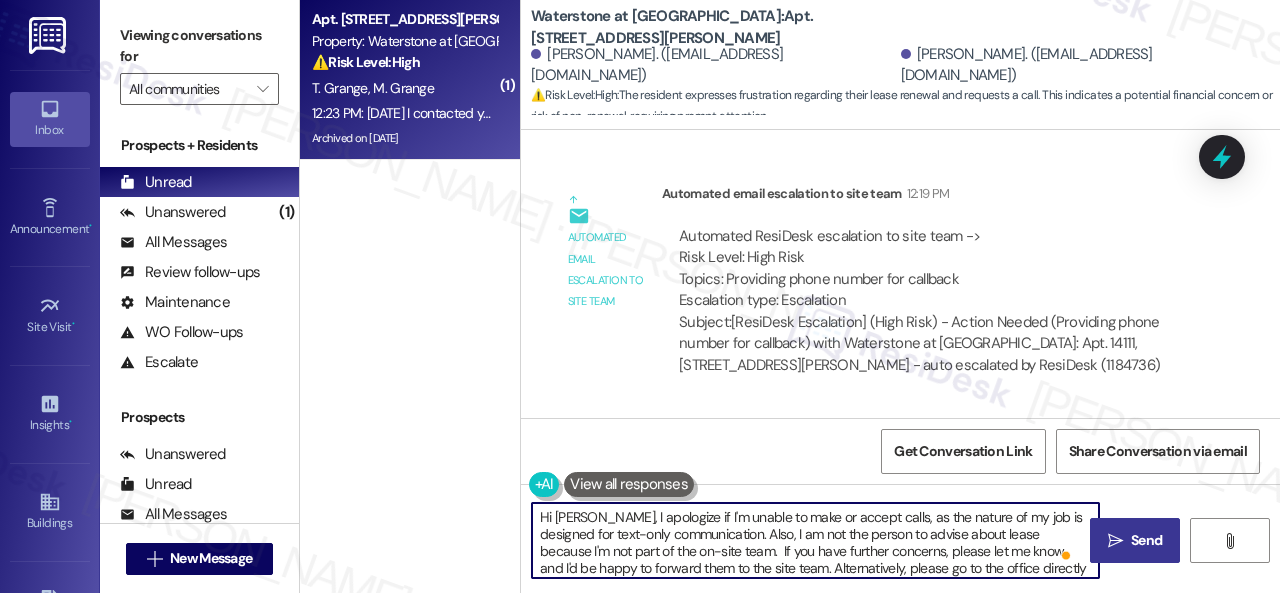 type on "Hi Traci, I apologize if I'm unable to make or accept calls, as the nature of my job is designed for text-only communication. Also, I am not the person to advise about lease because I'm not part of the on-site team.  If you have further concerns, please let me know, and I'd be happy to forward them to the site team. Alternatively, please go to the office directly to speak with someone from the site team. Thank you for being so understanding." 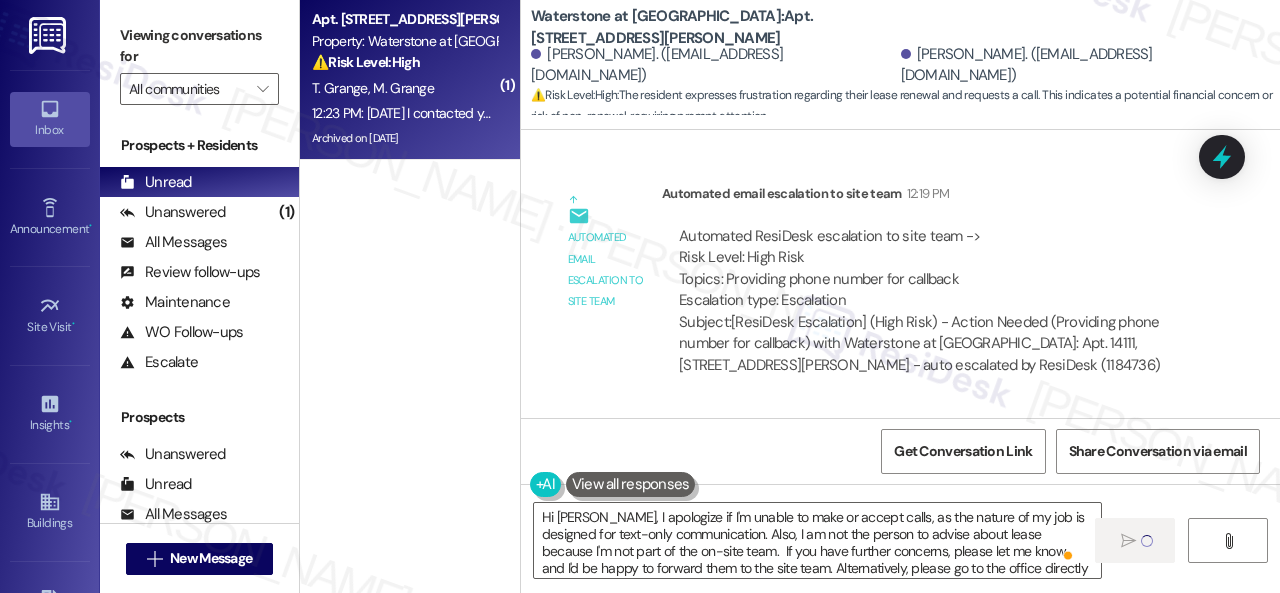 type 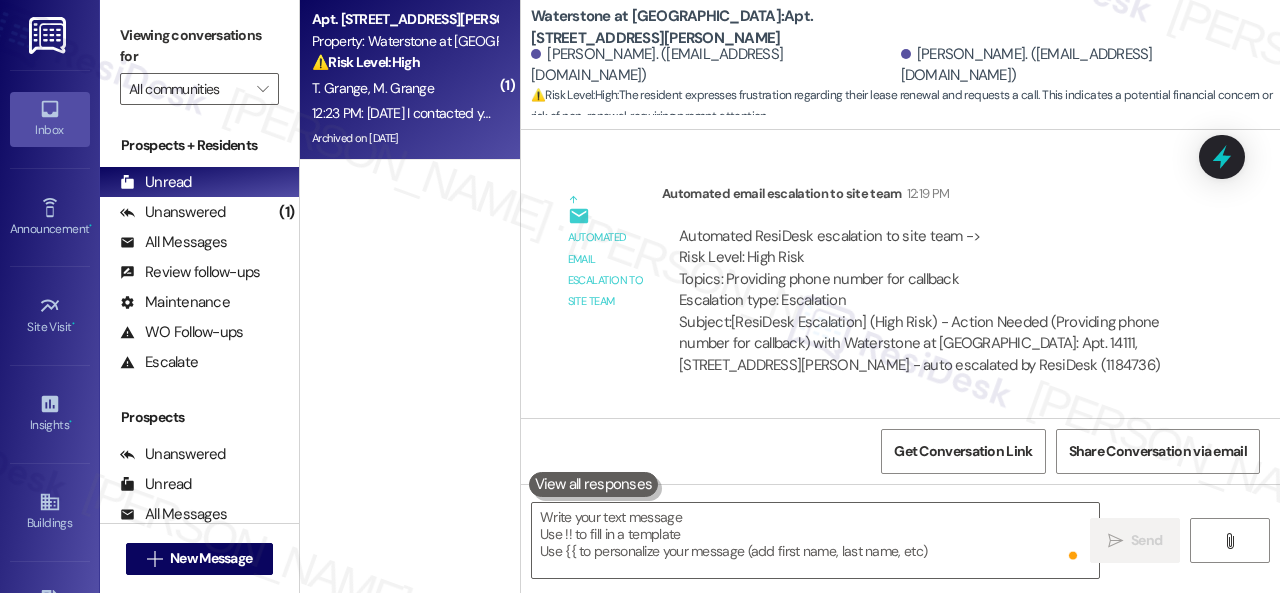 scroll, scrollTop: 29161, scrollLeft: 0, axis: vertical 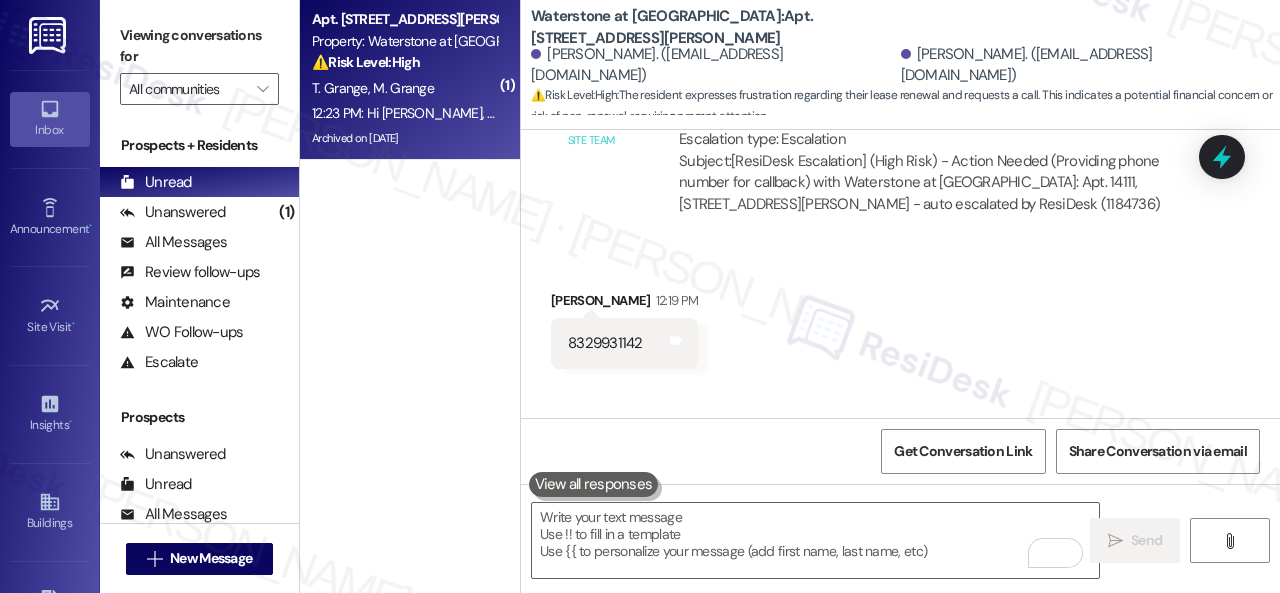 click on "Received via SMS Traci Grange 12:19 PM 8329931142 Tags and notes Received via SMS Traci Grange 12:23 PM Two weeks ago I contacted you about not being able to get a response back from the office after leaving messages and going in to talk to someone.  Tags and notes" at bounding box center (900, 395) 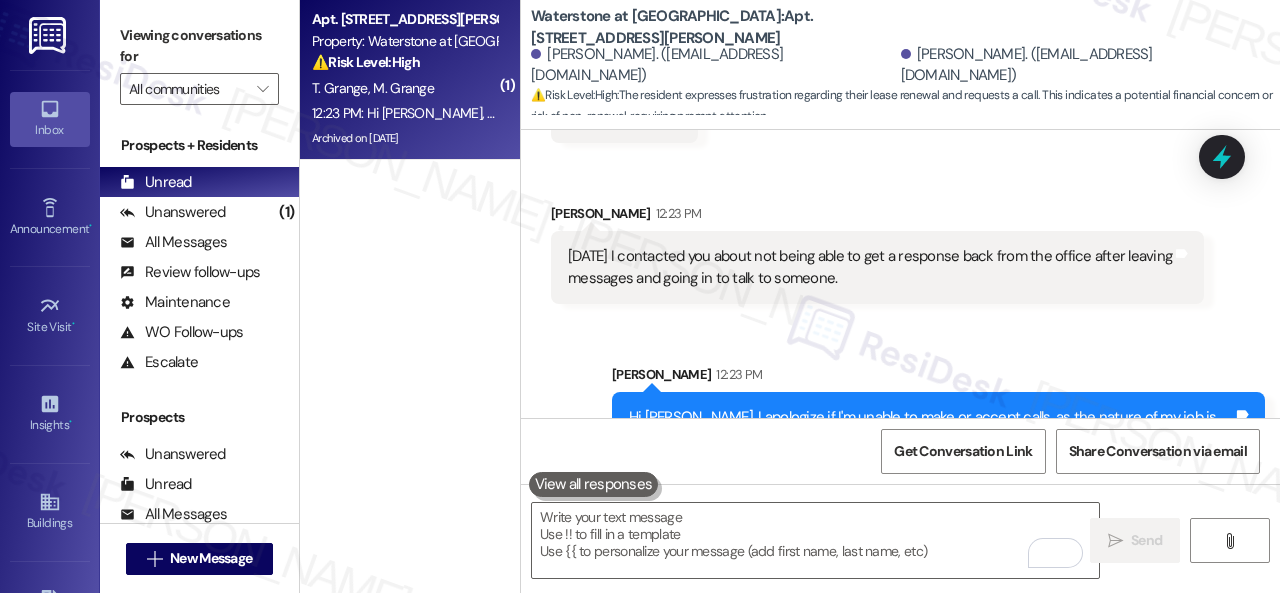 scroll, scrollTop: 29287, scrollLeft: 0, axis: vertical 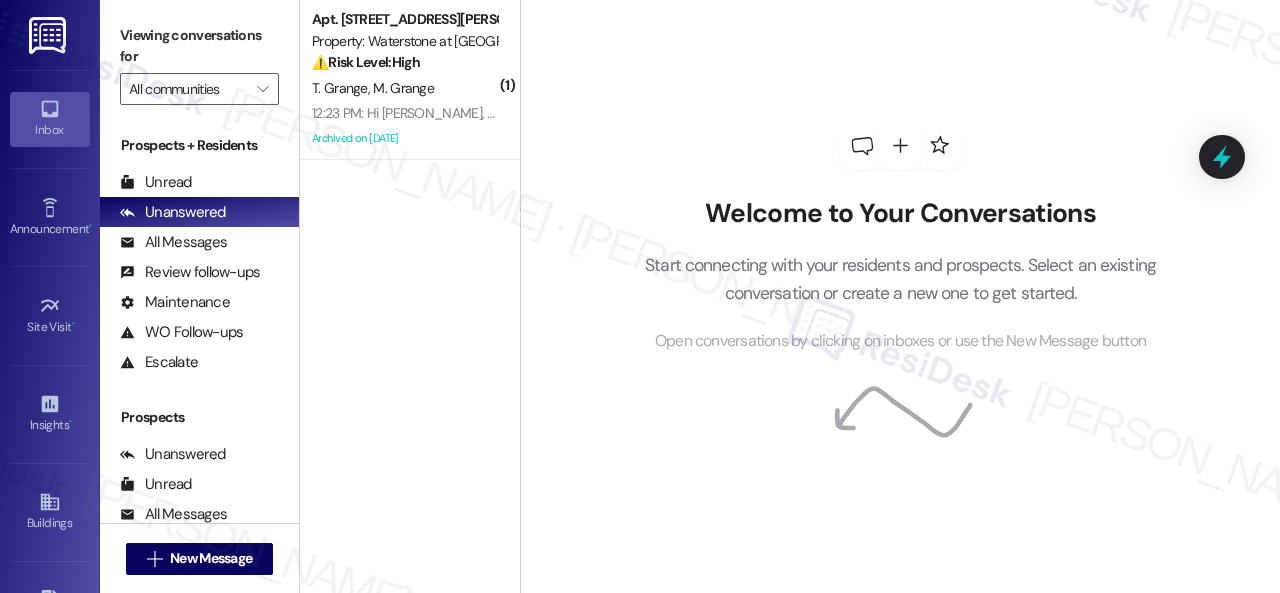 click on "Welcome to Your Conversations Start connecting with your residents and prospects. Select an existing conversation or create a new one to get started. Open conversations by clicking on inboxes or use the New Message button" at bounding box center [901, 237] 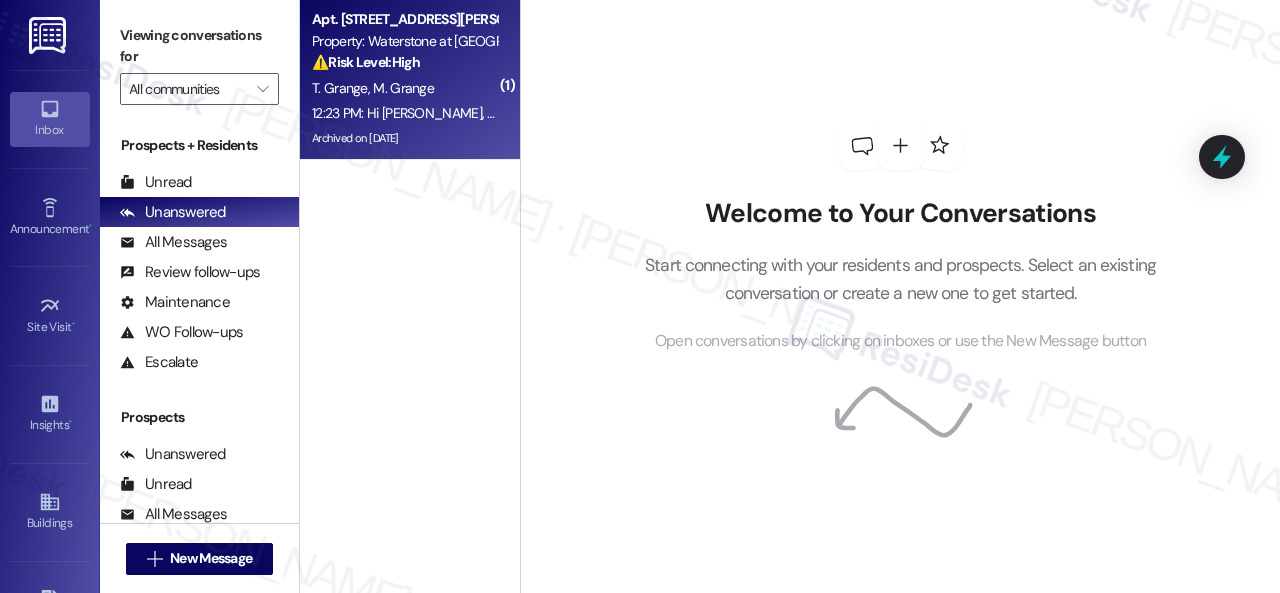 click on "T. Grange M. Grange" at bounding box center (404, 88) 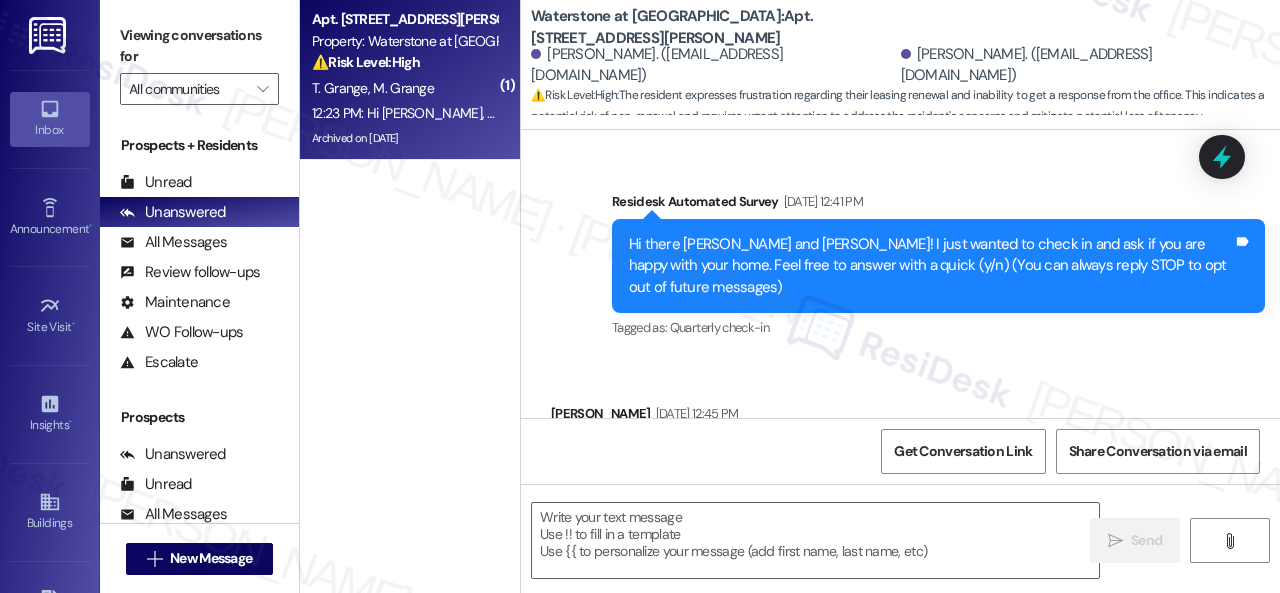 scroll, scrollTop: 29541, scrollLeft: 0, axis: vertical 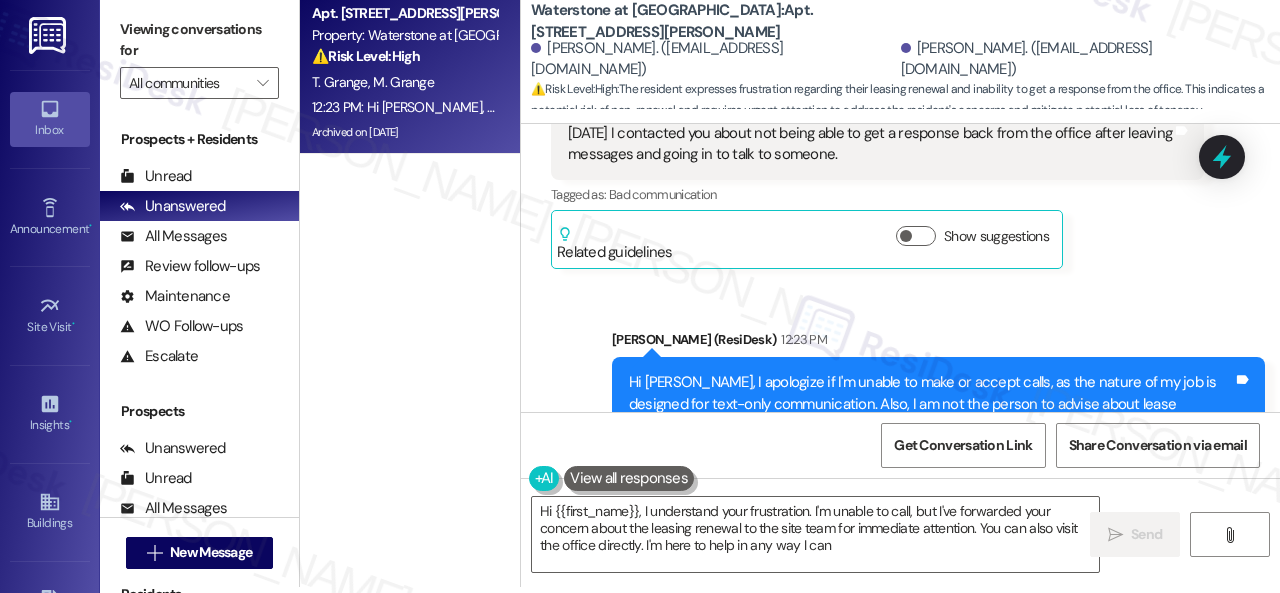 type on "Hi {{first_name}}, I understand your frustration. I'm unable to call, but I've forwarded your concern about the leasing renewal to the site team for immediate attention. You can also visit the office directly. I'm here to help in any way I can!" 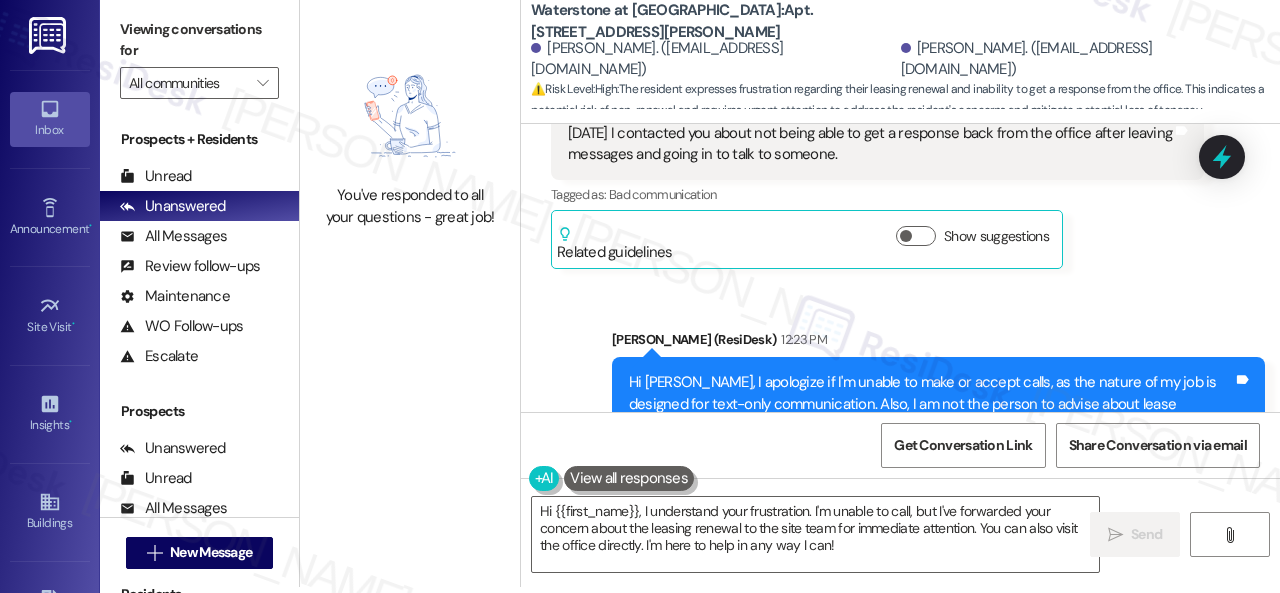 click on "Sent via SMS Sarah   (ResiDesk) 12:23 PM Hi Traci, I apologize if I'm unable to make or accept calls, as the nature of my job is designed for text-only communication. Also, I am not the person to advise about lease because I'm not part of the on-site team.  If you have further concerns, please let me know, and I'd be happy to forward them to the site team. Alternatively, please go to the office directly to speak with someone from the site team. Thank you for being so understanding. Tags and notes Tagged as:   Lease ,  Click to highlight conversations about Lease Bad communication ,  Click to highlight conversations about Bad communication Call request Click to highlight conversations about Call request" at bounding box center (938, 426) 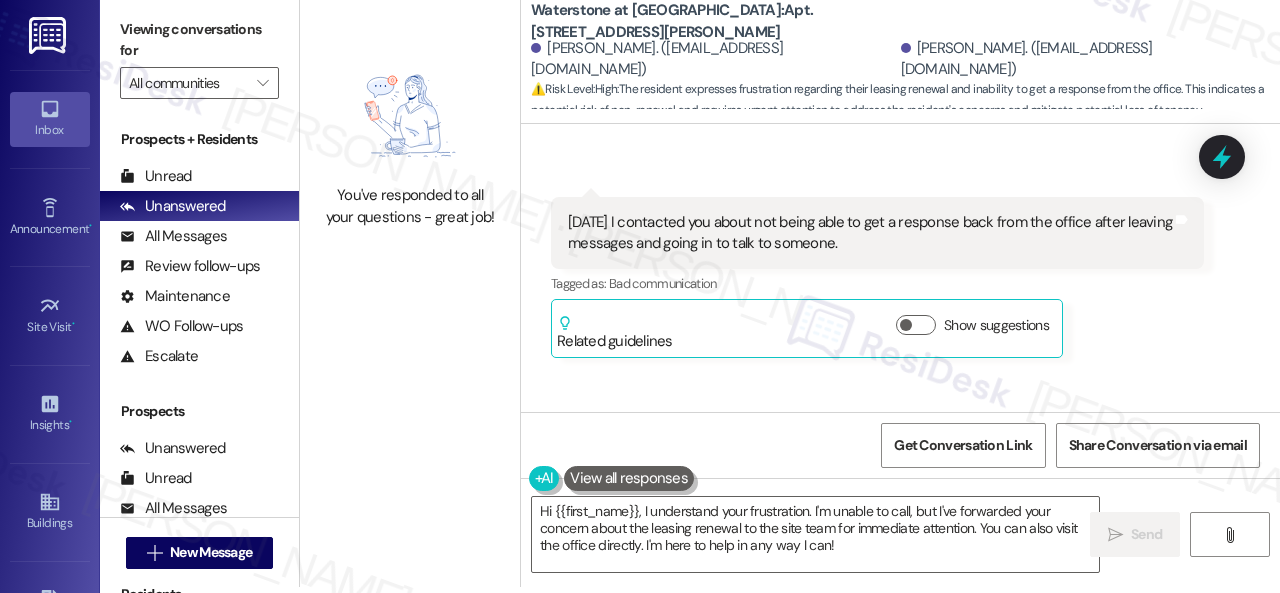 scroll, scrollTop: 29541, scrollLeft: 0, axis: vertical 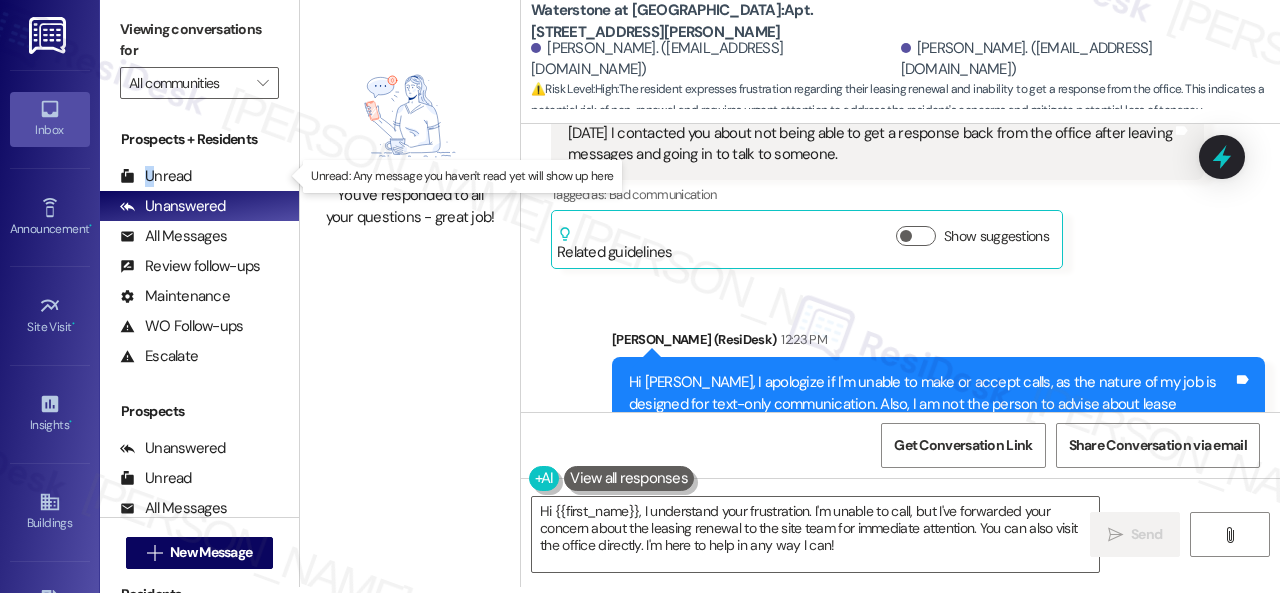 click on "Unread" at bounding box center (156, 176) 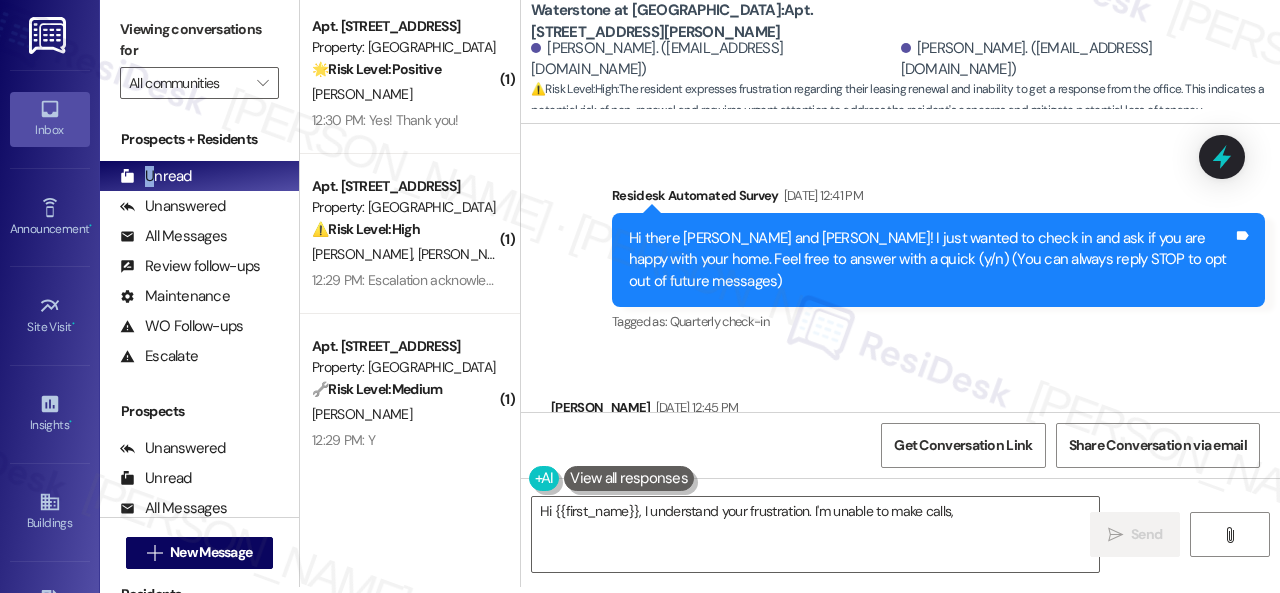 scroll, scrollTop: 29541, scrollLeft: 0, axis: vertical 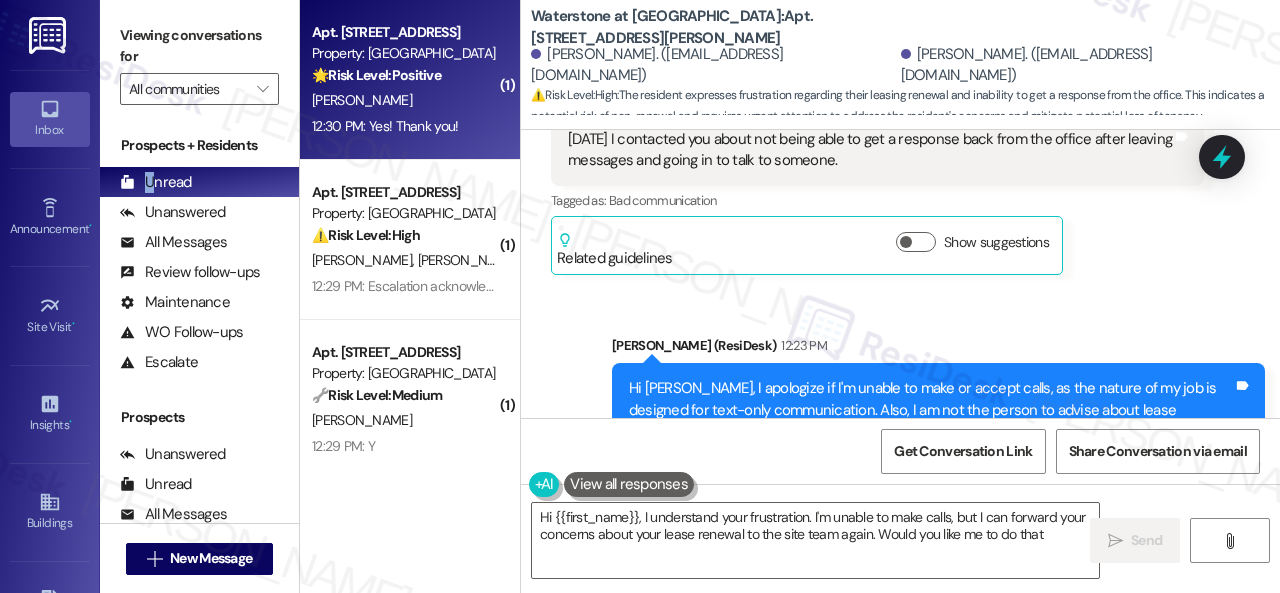 type on "Hi {{first_name}}, I understand your frustration. I'm unable to make calls, but I can forward your concerns about your lease renewal to the site team again. Would you like me to do that?" 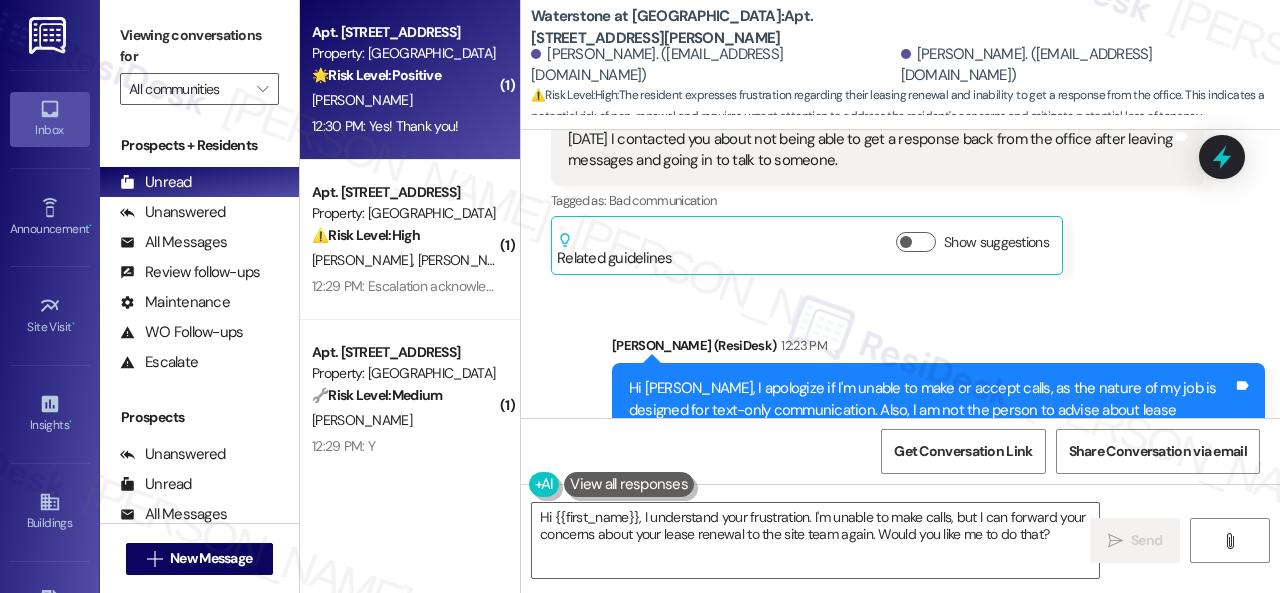 click on "J. Zarlengo" at bounding box center [404, 100] 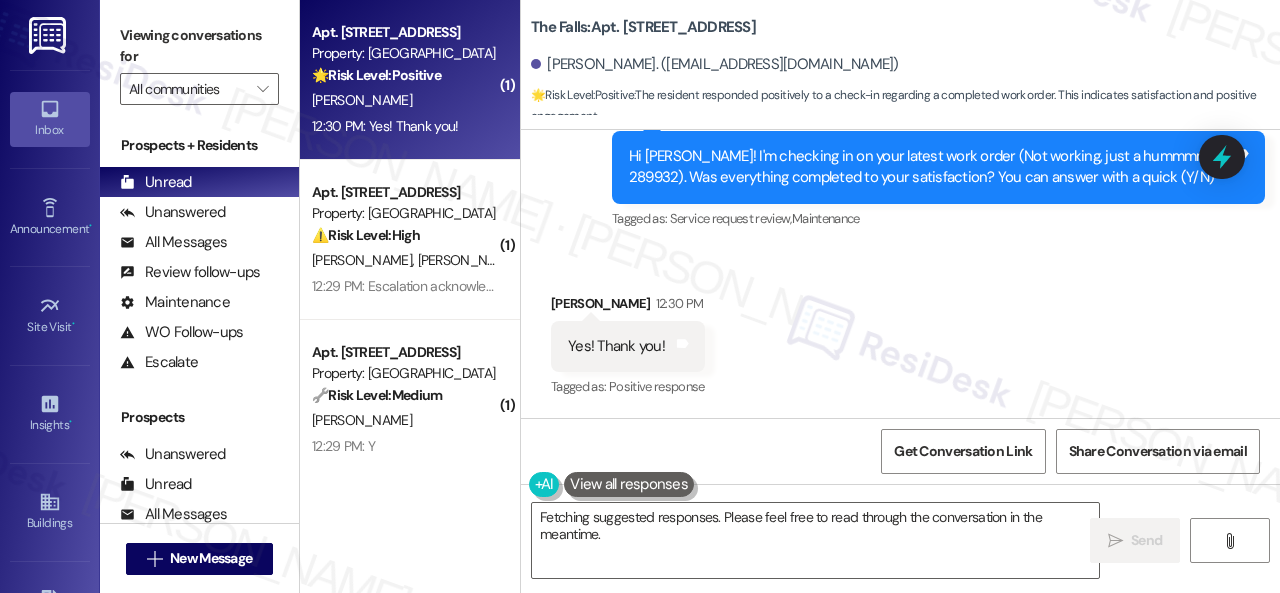 scroll, scrollTop: 2124, scrollLeft: 0, axis: vertical 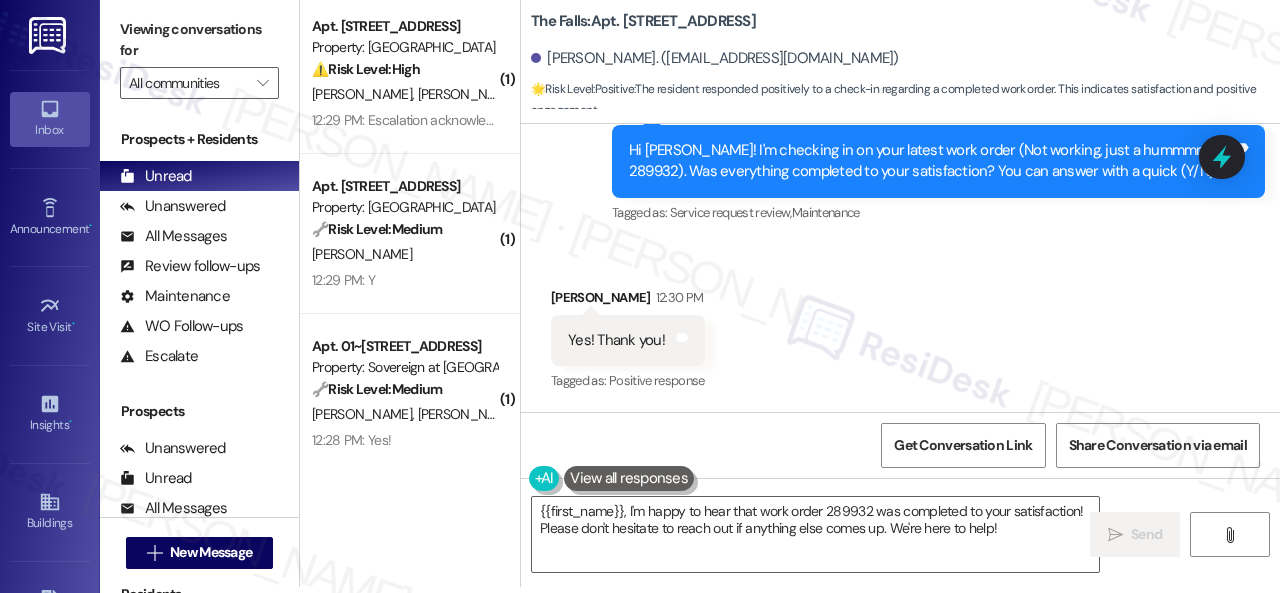 click on "Received via SMS Jacqueline Zarlengo 12:30 PM Yes! Thank you! Tags and notes Tagged as:   Positive response Click to highlight conversations about Positive response" at bounding box center [628, 341] 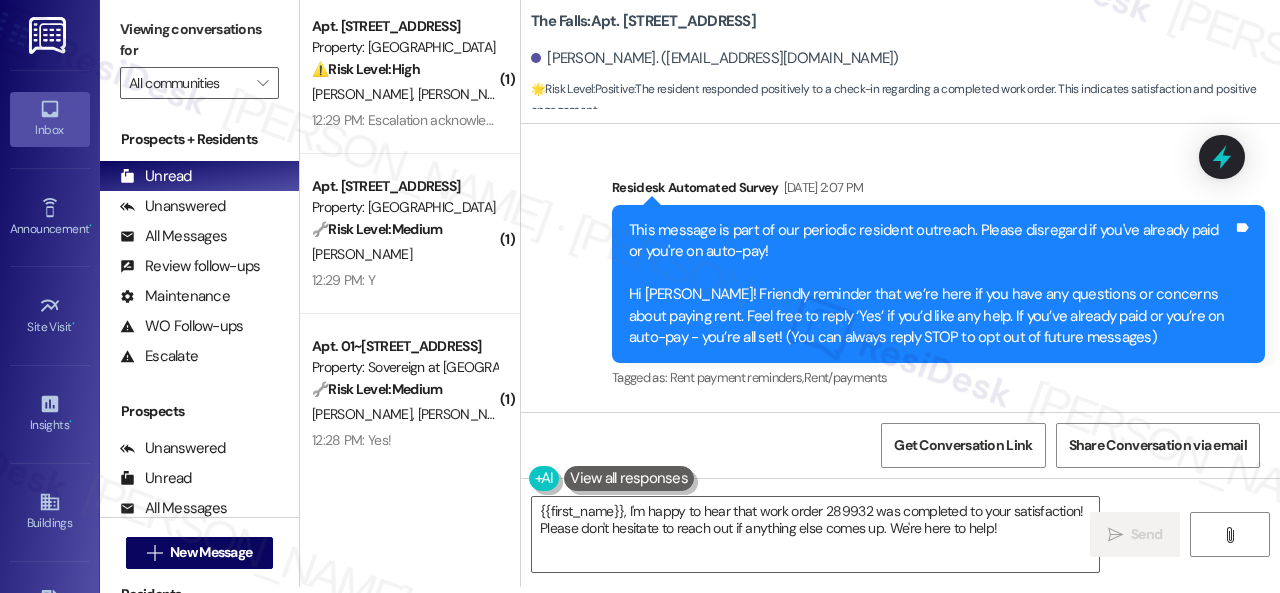scroll, scrollTop: 124, scrollLeft: 0, axis: vertical 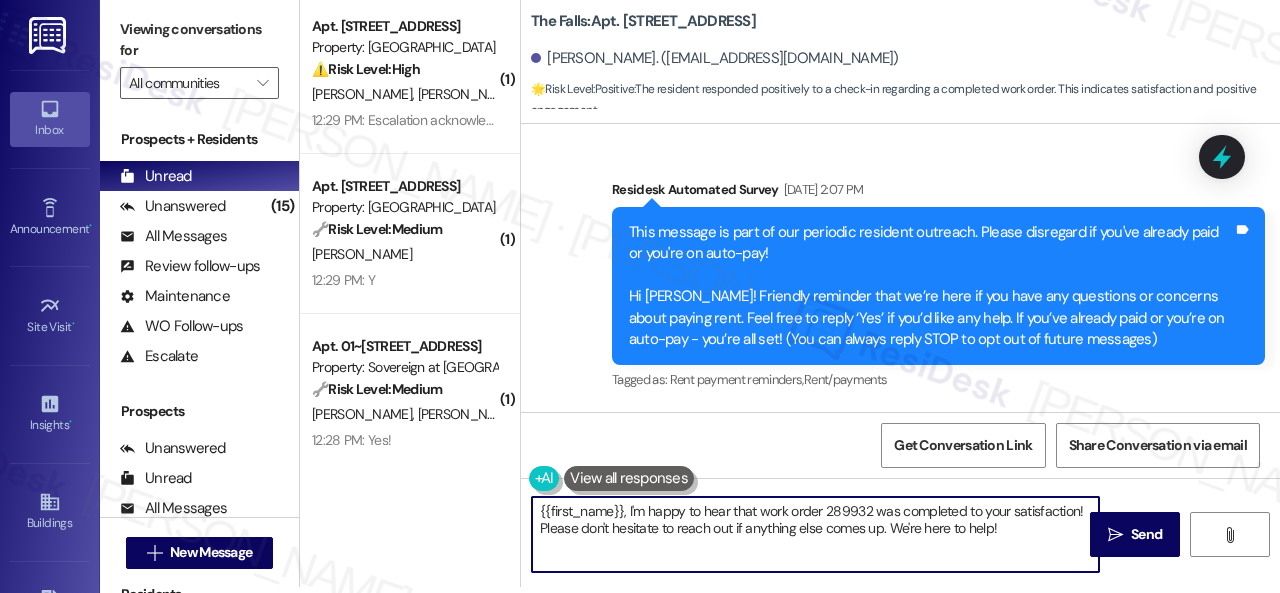 drag, startPoint x: 1045, startPoint y: 535, endPoint x: 482, endPoint y: 497, distance: 564.28094 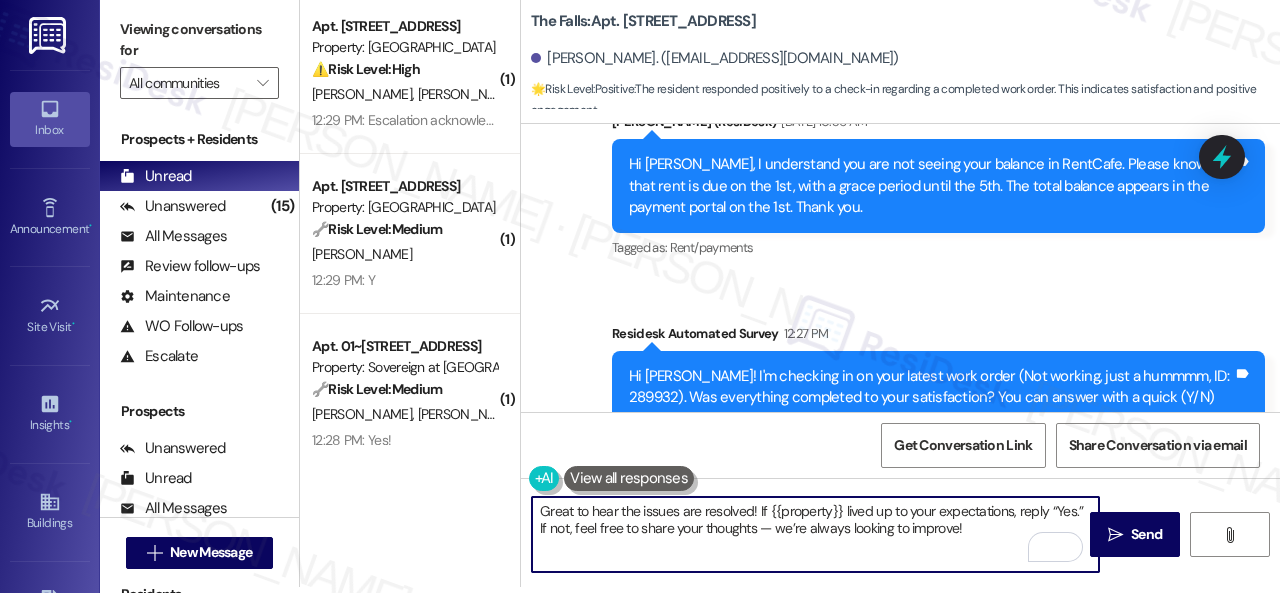 scroll, scrollTop: 2124, scrollLeft: 0, axis: vertical 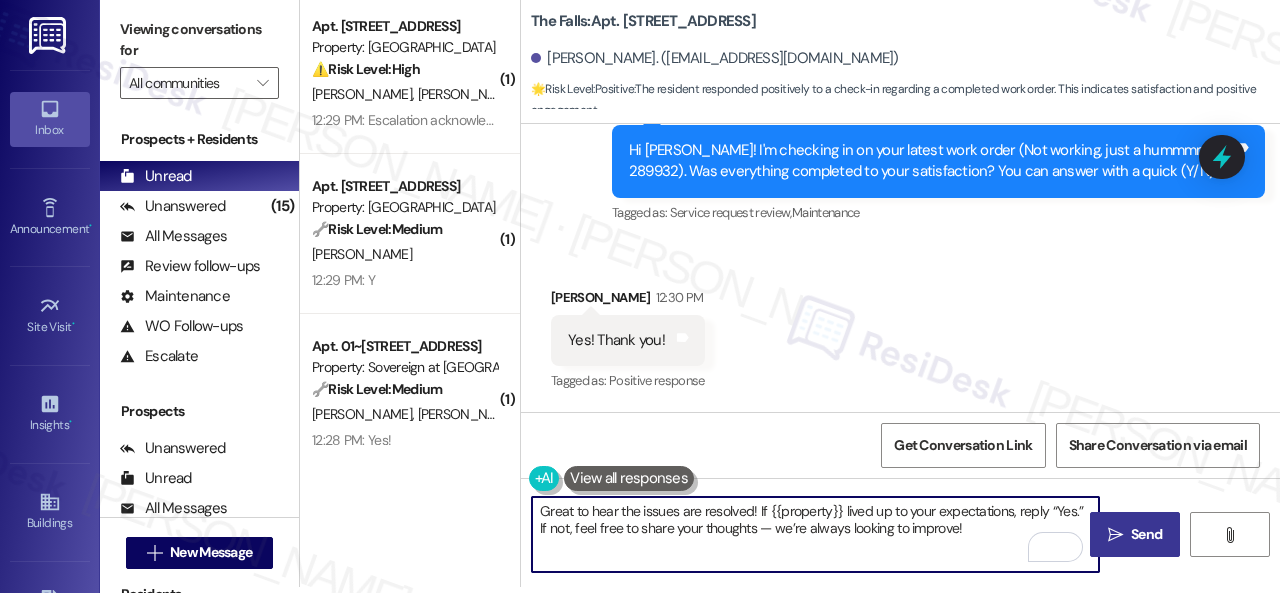 type on "Great to hear the issues are resolved! If {{property}} lived up to your expectations, reply “Yes.” If not, feel free to share your thoughts — we’re always looking to improve!" 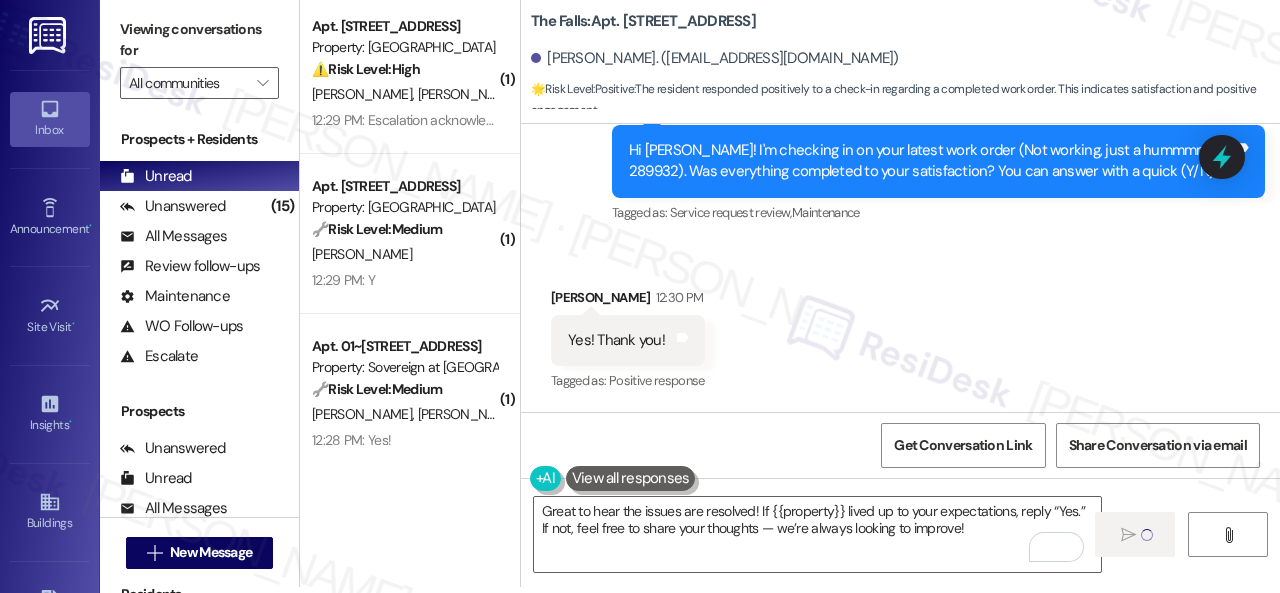 type 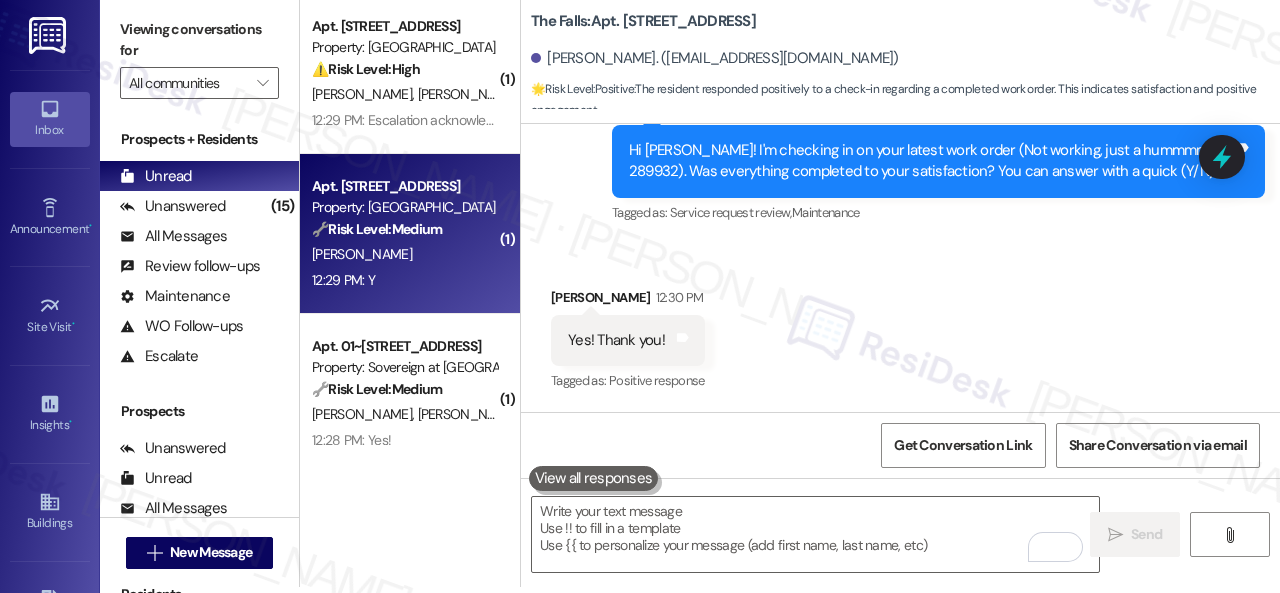 click on "12:29 PM: Y 12:29 PM: Y" at bounding box center (404, 280) 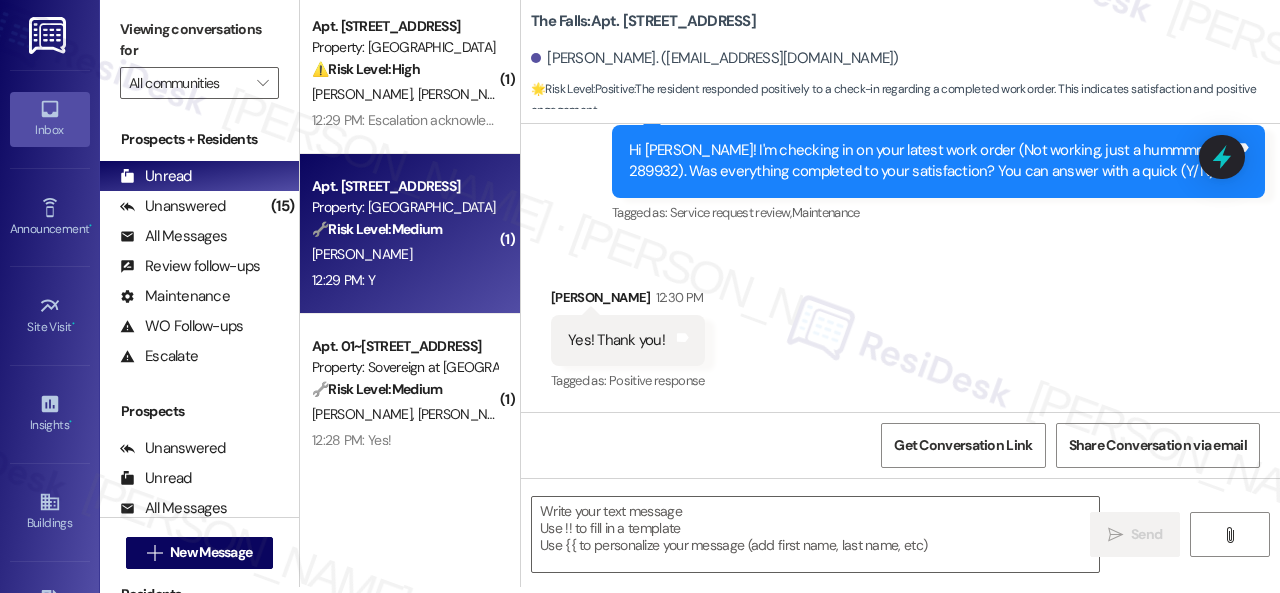 type on "Fetching suggested responses. Please feel free to read through the conversation in the meantime." 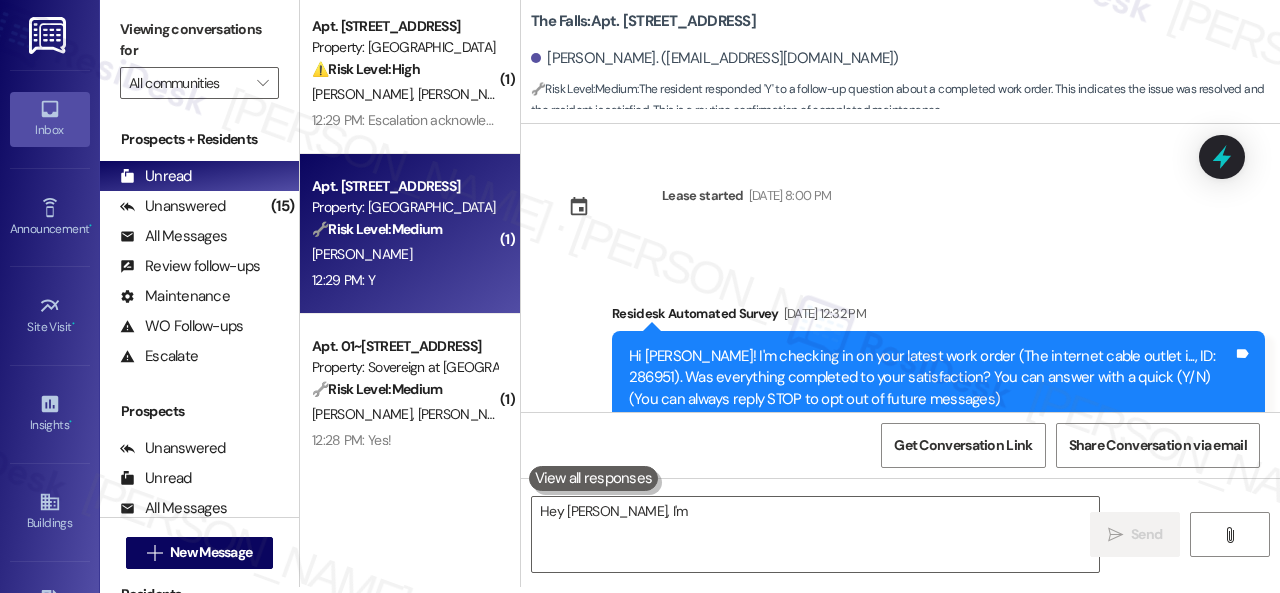 scroll, scrollTop: 0, scrollLeft: 0, axis: both 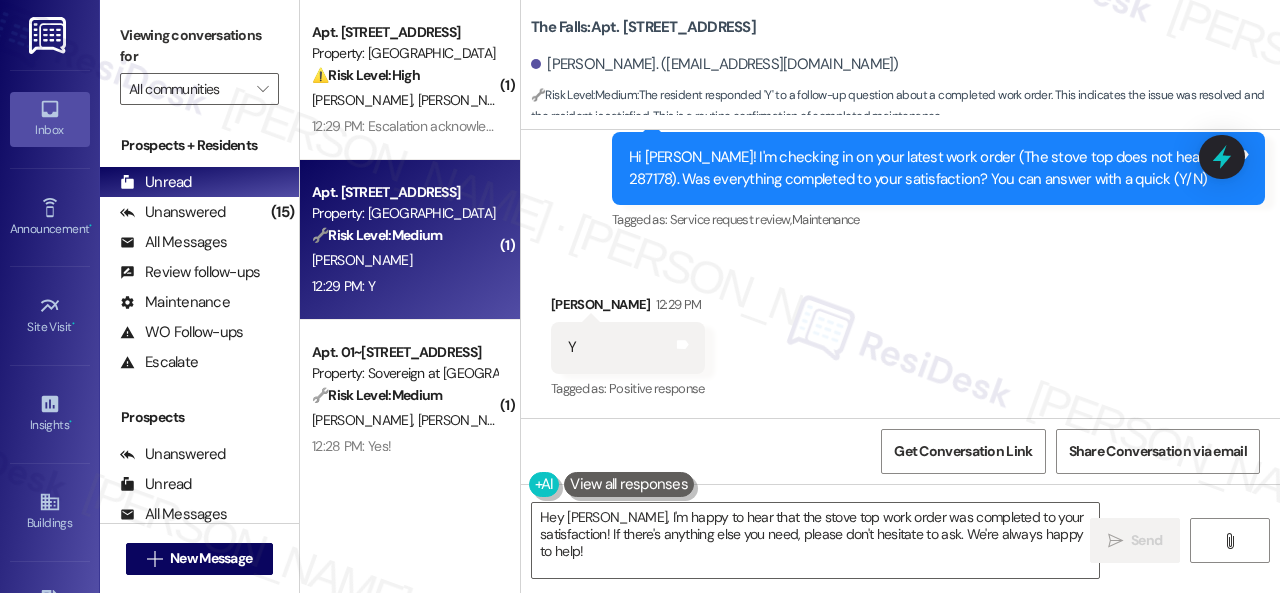 drag, startPoint x: 622, startPoint y: 557, endPoint x: 470, endPoint y: 495, distance: 164.15846 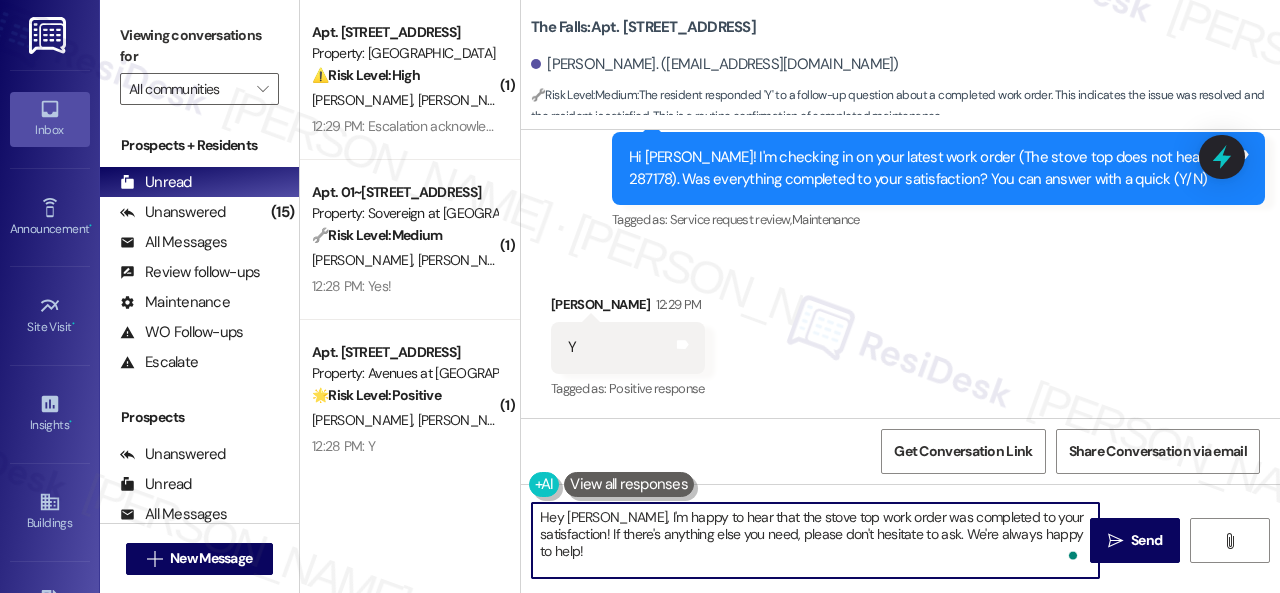 paste on "Great to hear the issues are resolved! If {{property}} lived up to your expectations, reply “Yes.” If not, feel free to share your thoughts — we’re always looking to improve!" 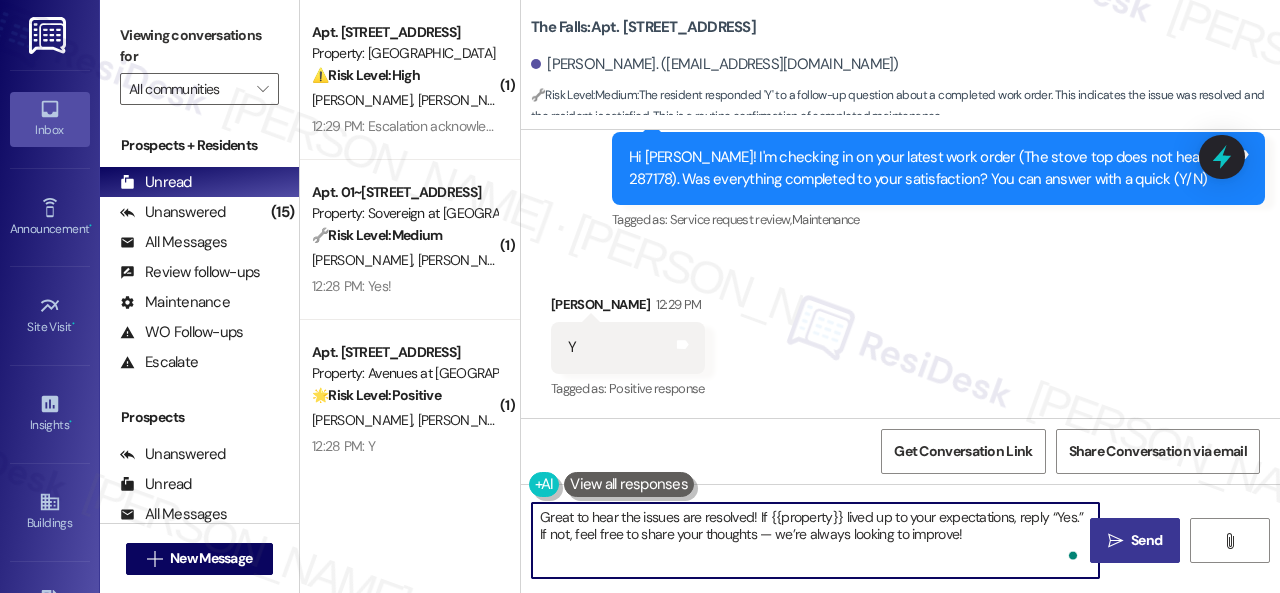 type on "Great to hear the issues are resolved! If {{property}} lived up to your expectations, reply “Yes.” If not, feel free to share your thoughts — we’re always looking to improve!" 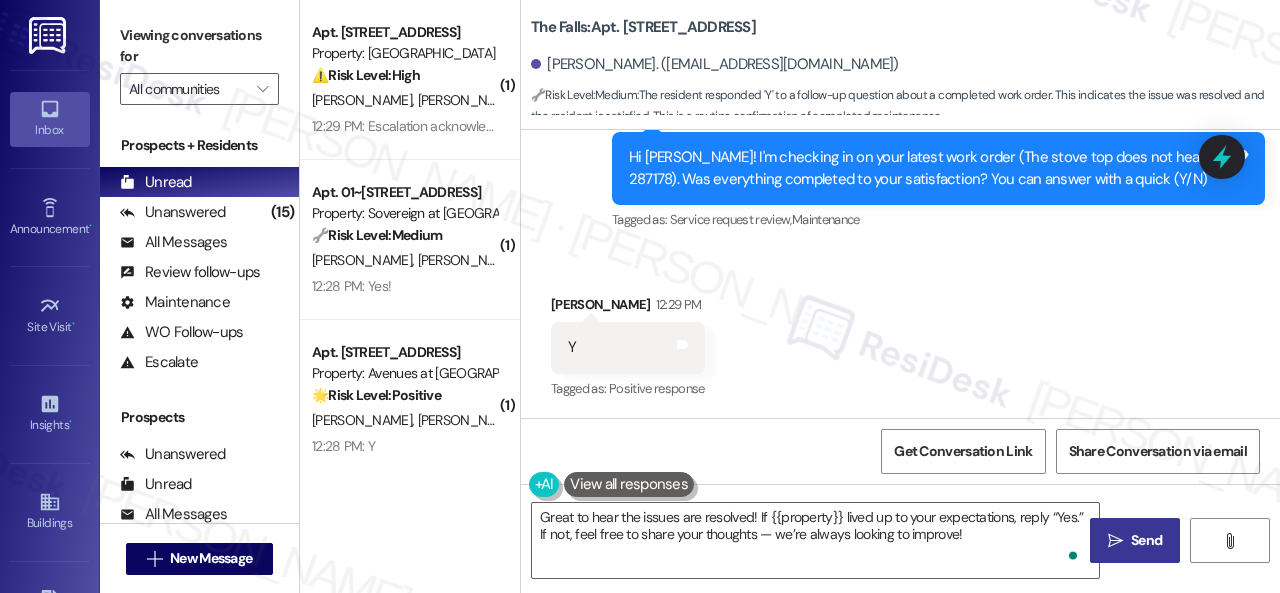 click on "Send" at bounding box center [1146, 540] 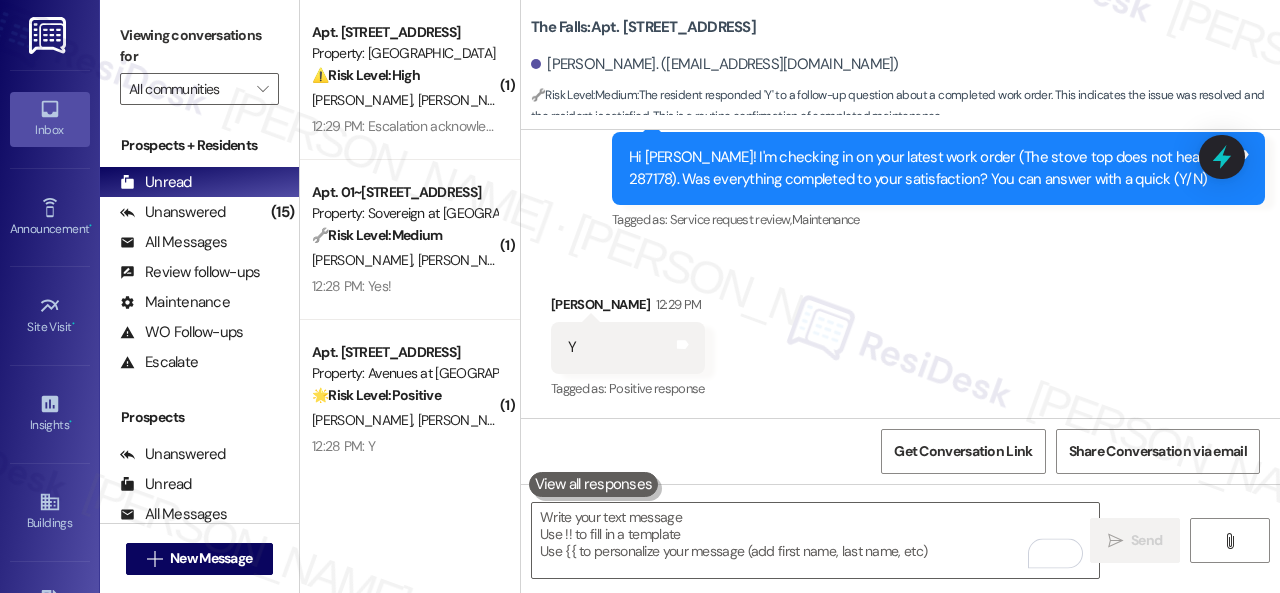 type on "Fetching suggested responses. Please feel free to read through the conversation in the meantime." 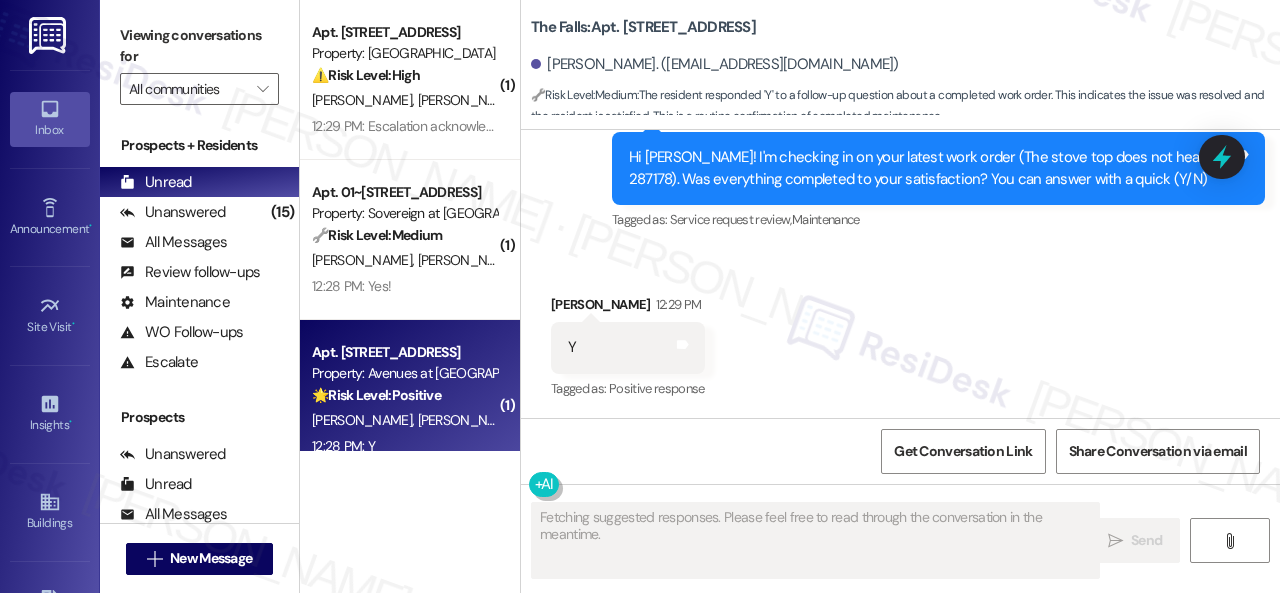 click on "12:28 PM: Y 12:28 PM: Y" at bounding box center [404, 446] 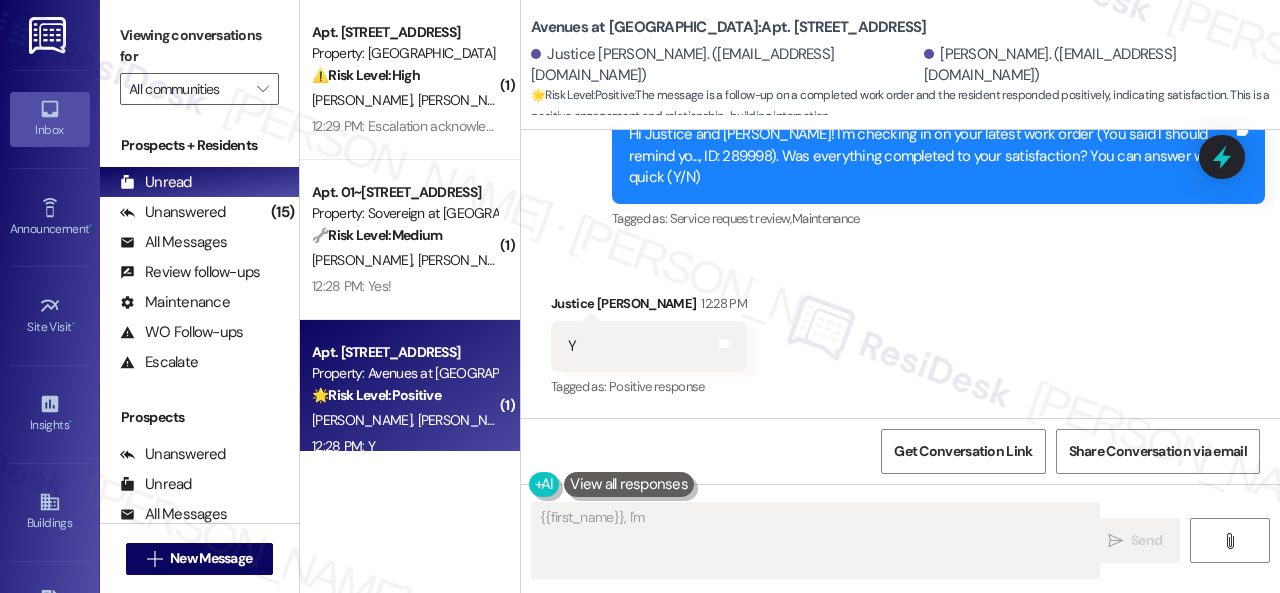 scroll, scrollTop: 776, scrollLeft: 0, axis: vertical 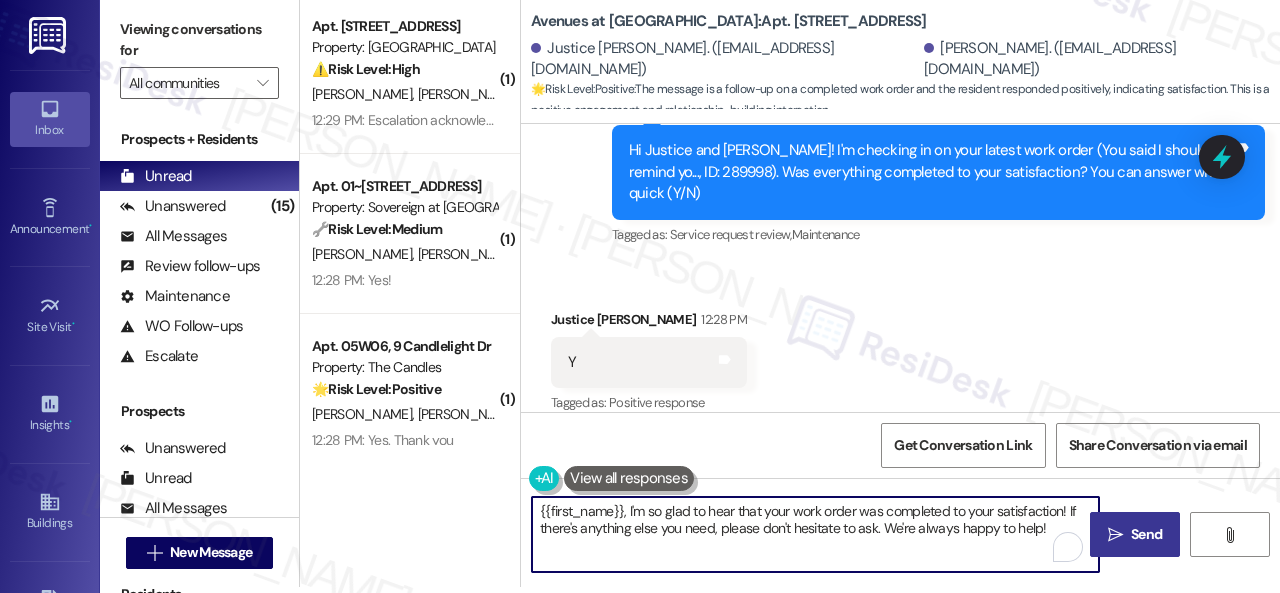 drag, startPoint x: 1051, startPoint y: 529, endPoint x: 370, endPoint y: 515, distance: 681.1439 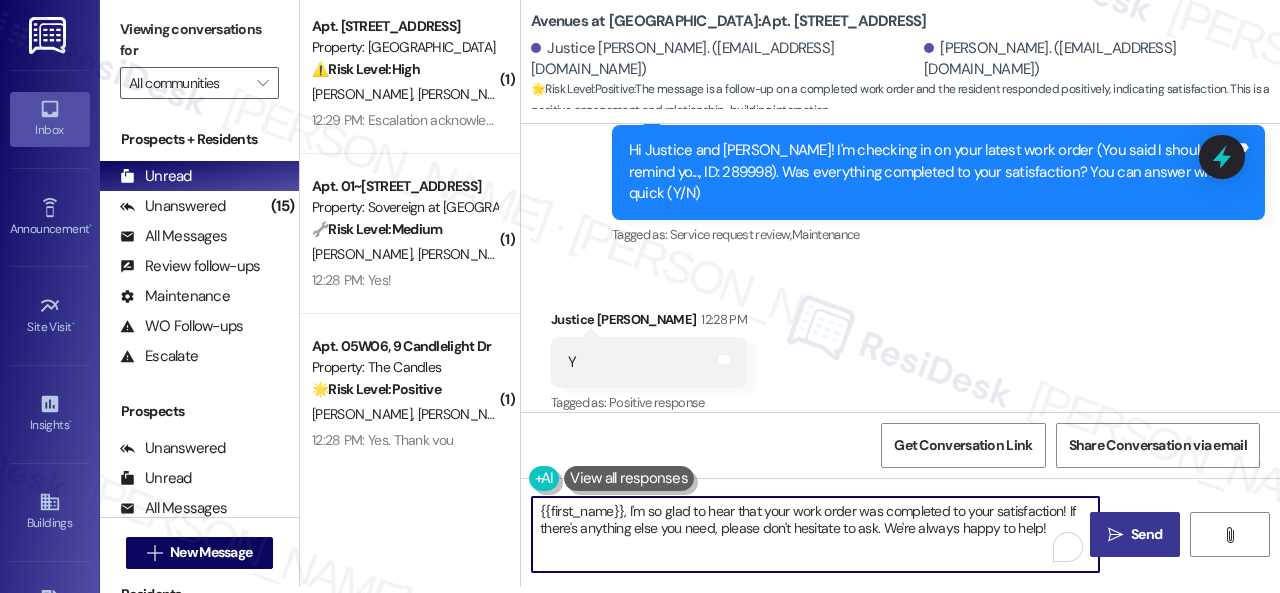 click on "( 1 ) Apt. 5780C1, 5800 Great Northern Boulevard Property: Butternut Ridge ⚠️  Risk Level:  High The resident reports incomplete work on a previous work order and also describes loose shower tiles and missing grout, which could lead to water damage and potential safety hazards. This requires urgent maintenance. V. Ditommaso M. Morello 12:29 PM: Escalation acknowledged. 12:29 PM: Escalation acknowledged. ( 1 ) Apt. 01~102, 13310 Melrose Lane Property: Sovereign at Overland Park 🔧  Risk Level:  Medium The message is a follow-up on a completed work order, and the resident confirms satisfaction. This indicates a successful resolution and routine customer service. A. Hedges B. Taylor 12:28 PM: Yes! 12:28 PM: Yes! ( 1 ) Apt. 05W06, 9 Candlelight Dr Property: The Candles 🌟  Risk Level:  Positive The message is a positive engagement and relationship-building check-in following up on a completed work order. The resident responded positively, indicating satisfaction. R. Martinez C. Mancha Y. Martinez ( 1 ) (" at bounding box center [790, 290] 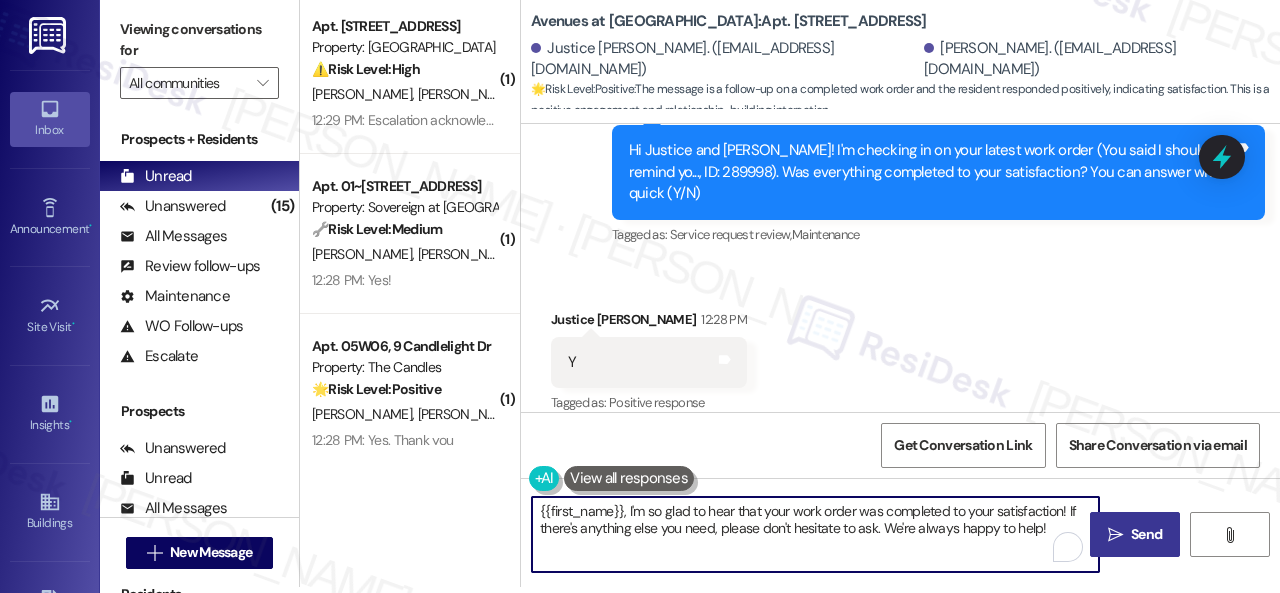 paste on "Great to hear the issues are resolved! If {{property}} lived up to your expectations, reply “Yes.” If not, feel free to share your thoughts — we’re always looking to improve!" 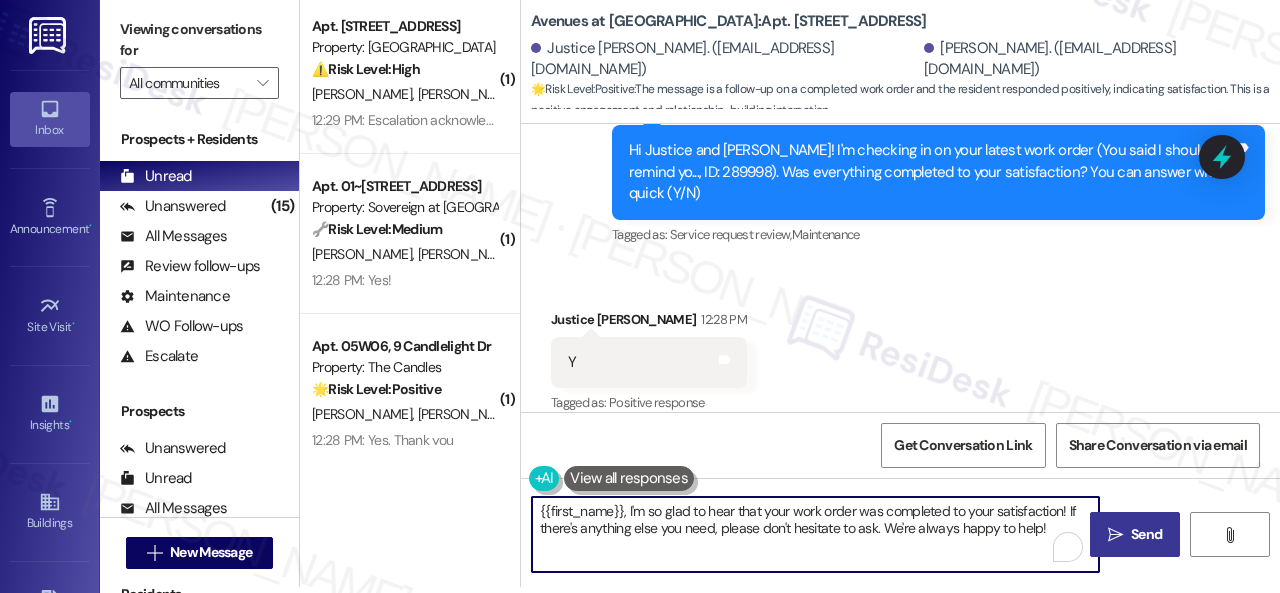 type on "Great to hear the issues are resolved! If {{property}} lived up to your expectations, reply “Yes.” If not, feel free to share your thoughts — we’re always looking to improve!" 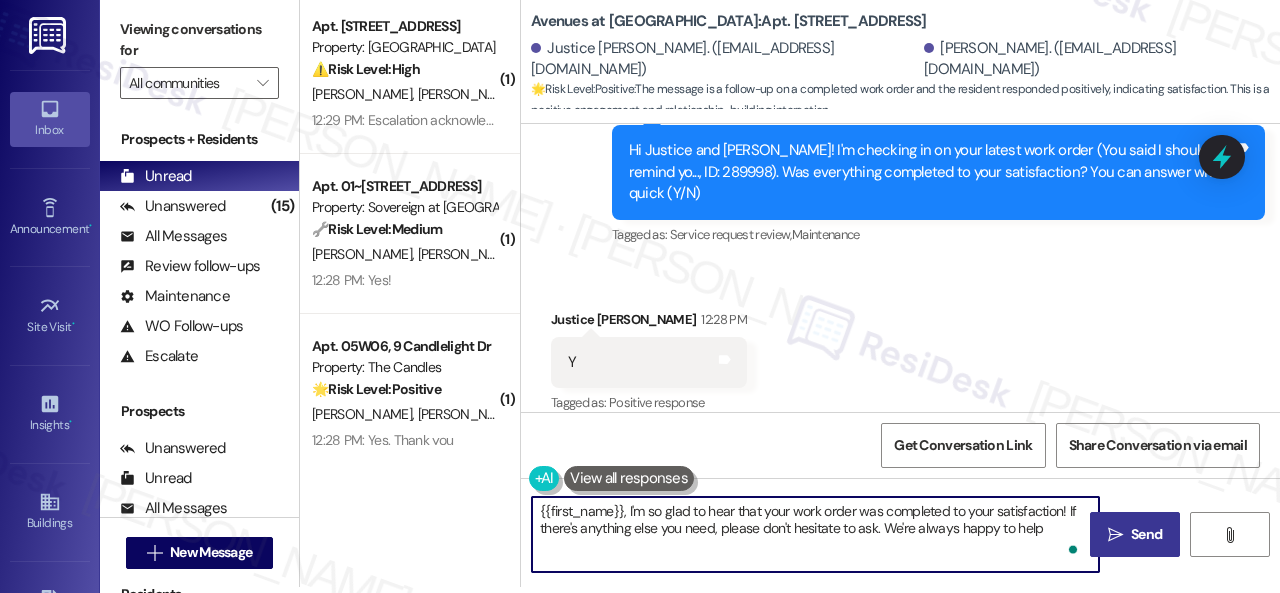 type on "{{first_name}}, I'm so glad to hear that your work order was completed to your satisfaction! If there's anything else you need, please don't hesitate to ask. We're always happy to help!" 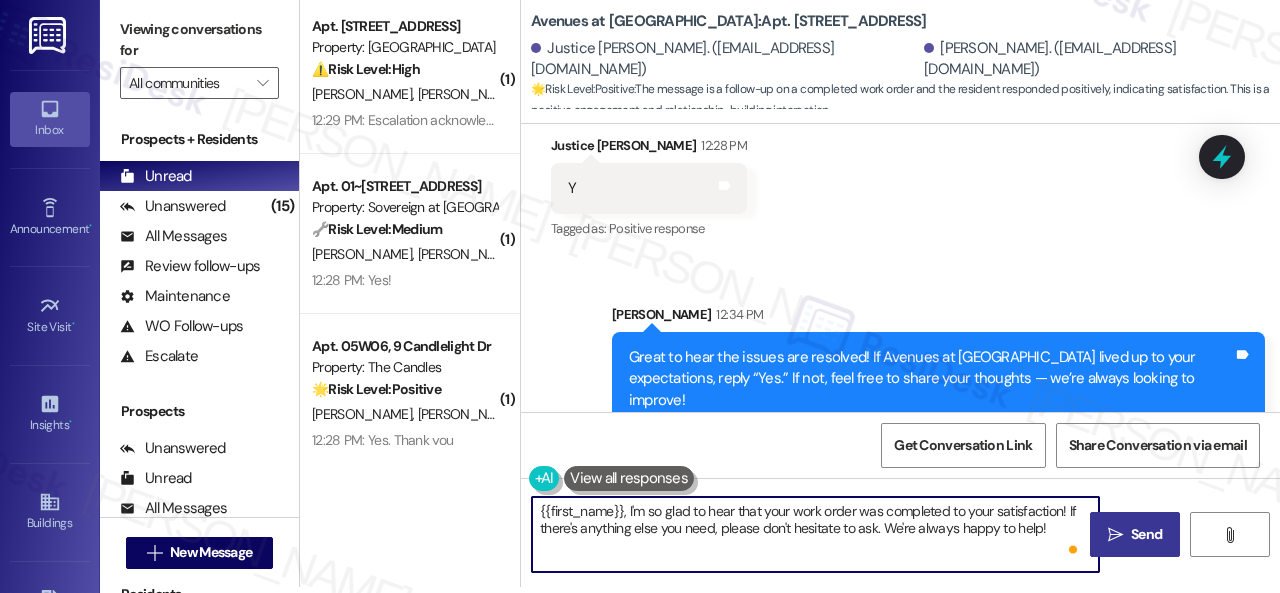 scroll, scrollTop: 958, scrollLeft: 0, axis: vertical 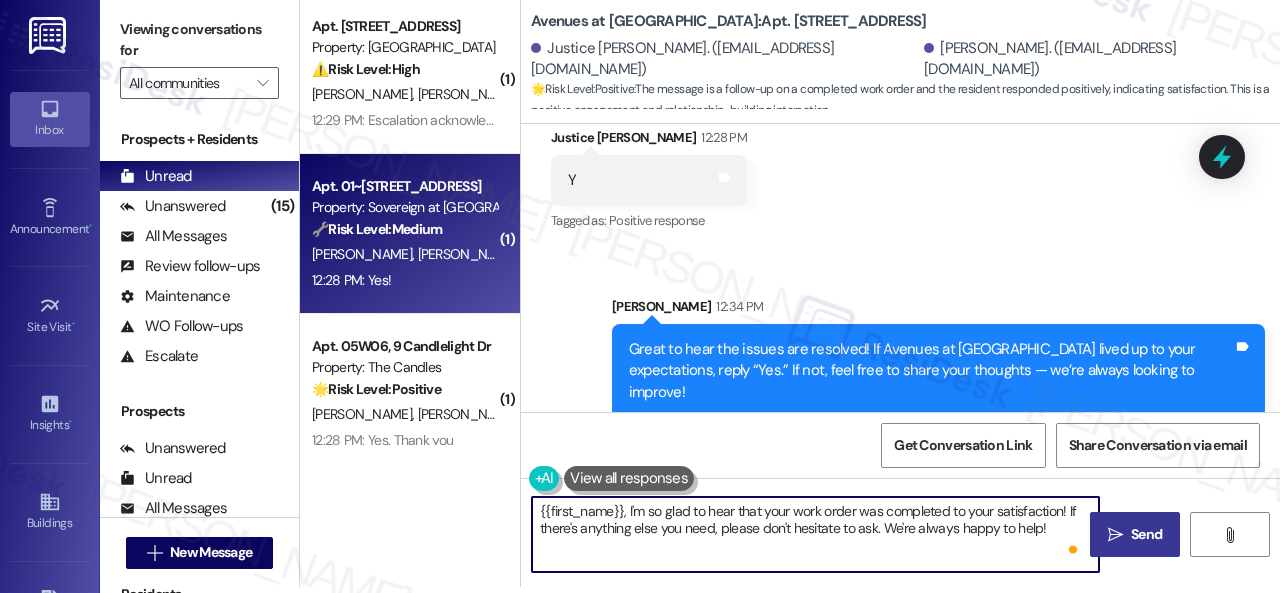 click on "12:28 PM: Yes! 12:28 PM: Yes!" at bounding box center [404, 280] 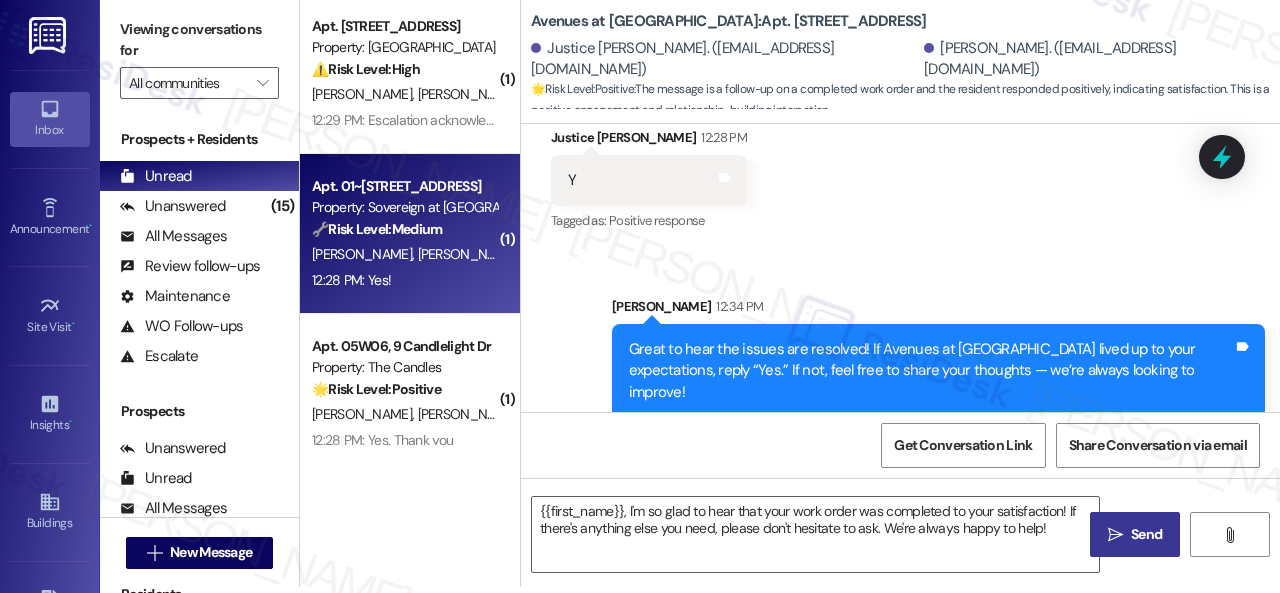 type on "Fetching suggested responses. Please feel free to read through the conversation in the meantime." 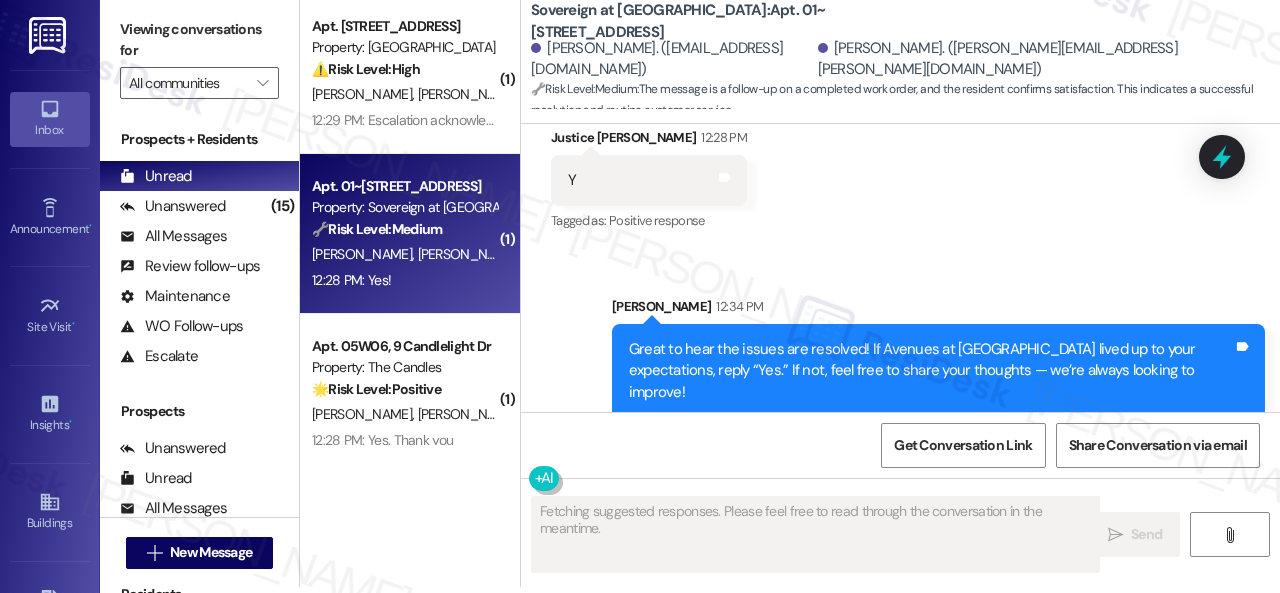 scroll, scrollTop: 1174, scrollLeft: 0, axis: vertical 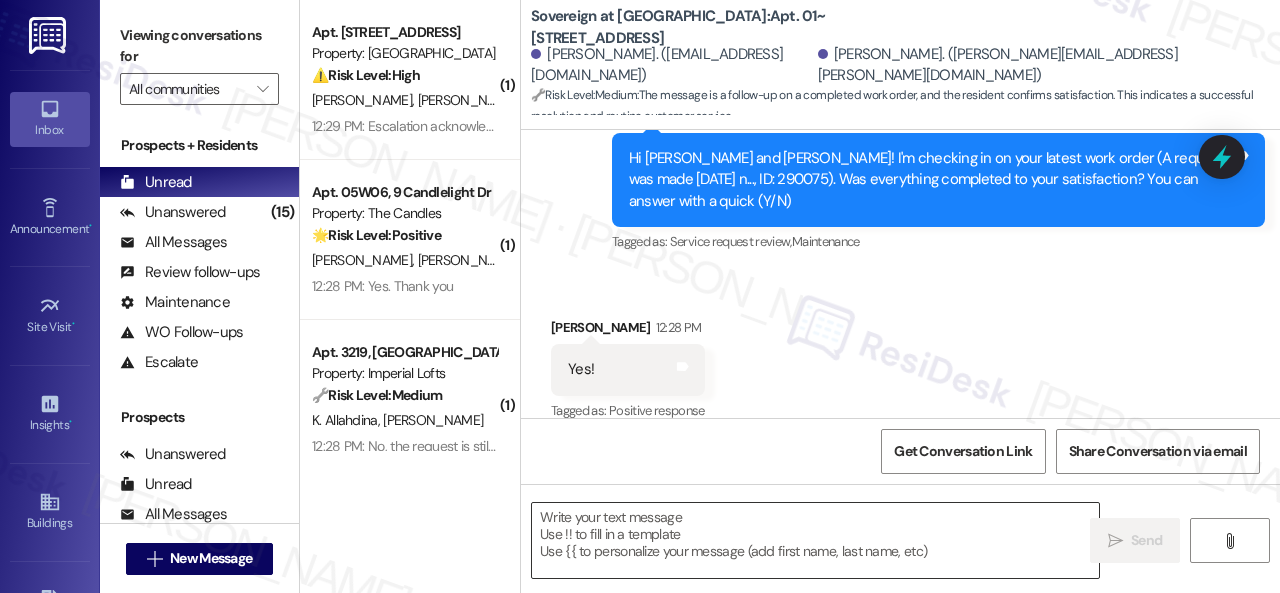 click at bounding box center (815, 540) 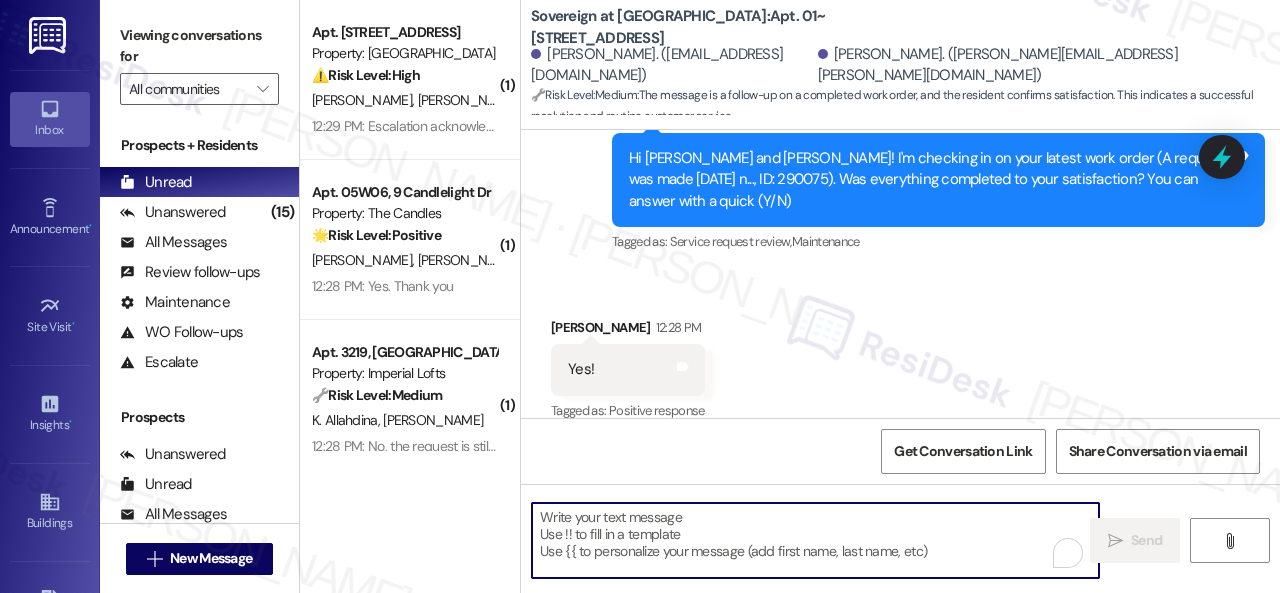 paste on "Great to hear the issues are resolved! If {{property}} lived up to your expectations, reply “Yes.” If not, feel free to share your thoughts — we’re always looking to improve!" 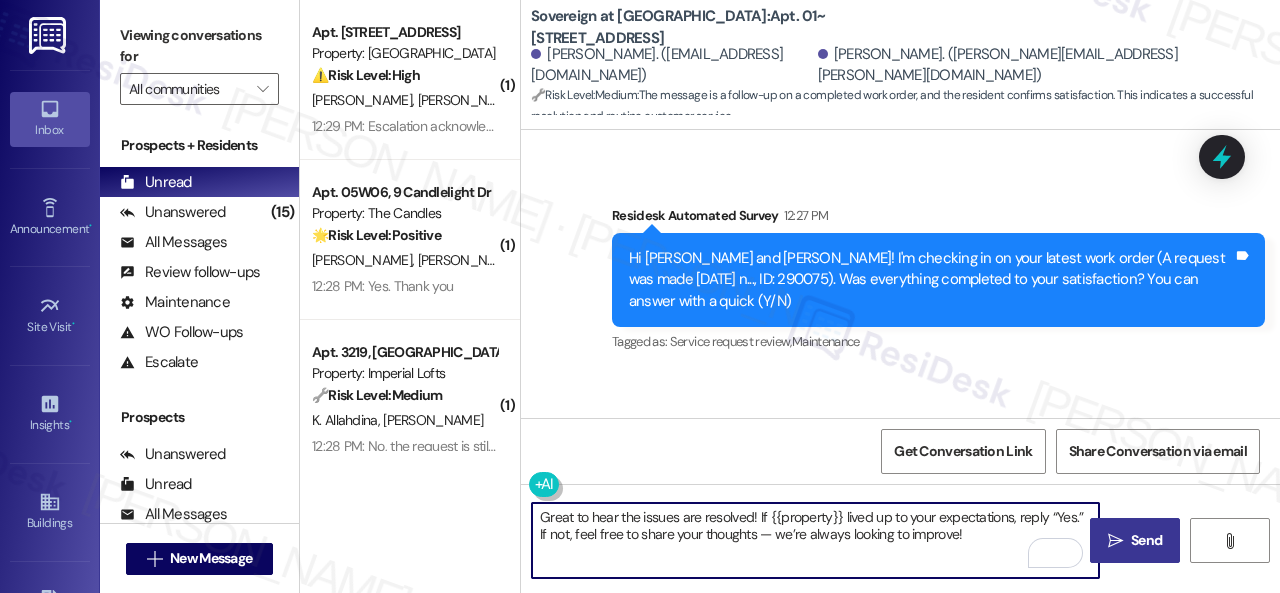 scroll, scrollTop: 1196, scrollLeft: 0, axis: vertical 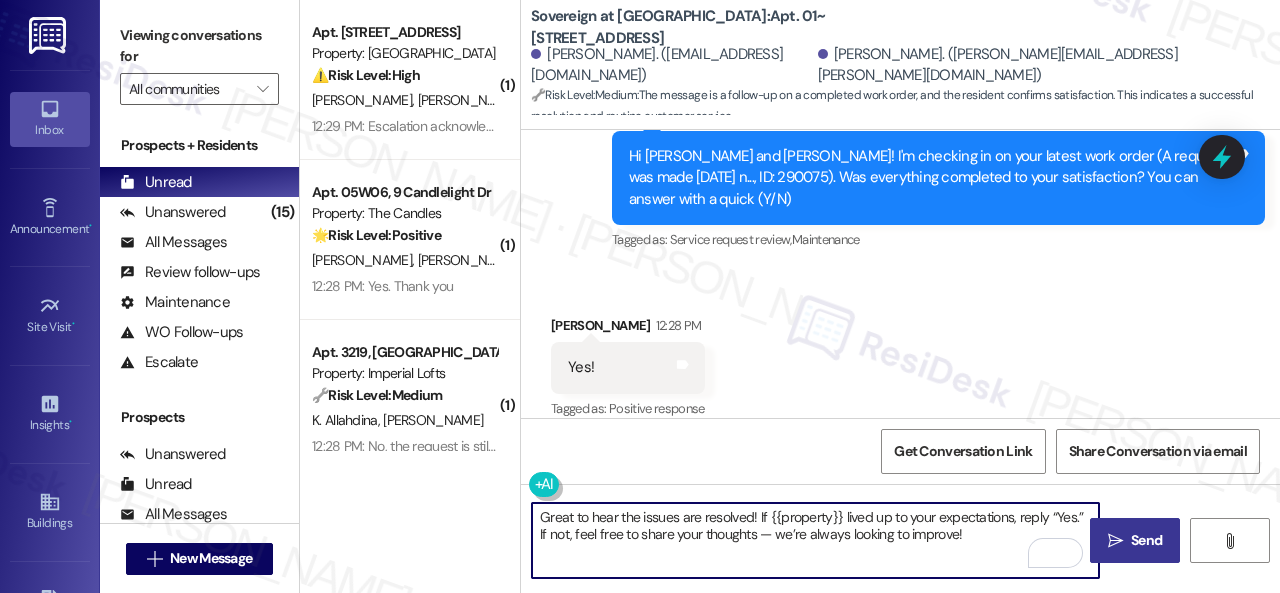 type on "Great to hear the issues are resolved! If {{property}} lived up to your expectations, reply “Yes.” If not, feel free to share your thoughts — we’re always looking to improve!" 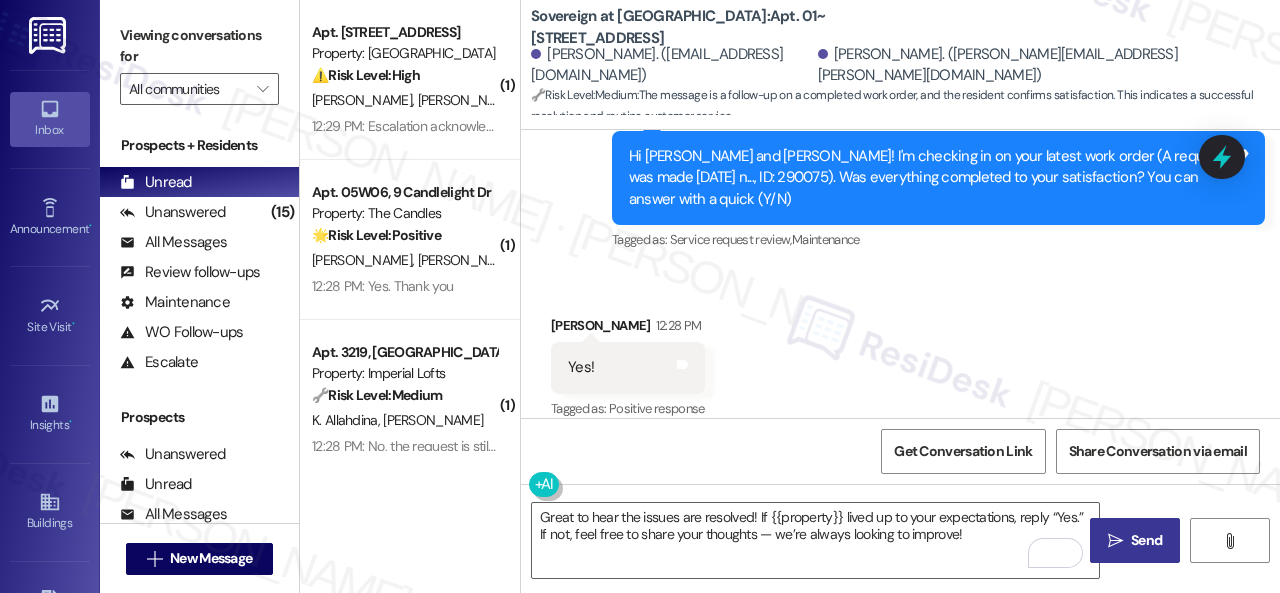 click on " Send" at bounding box center (1135, 540) 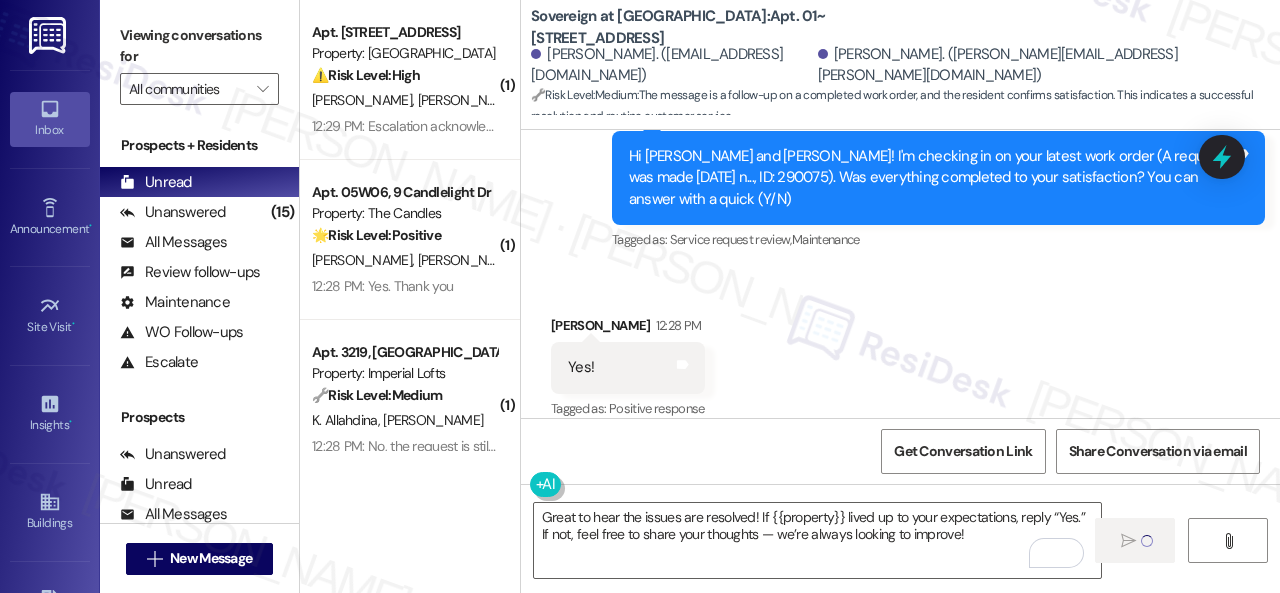 type 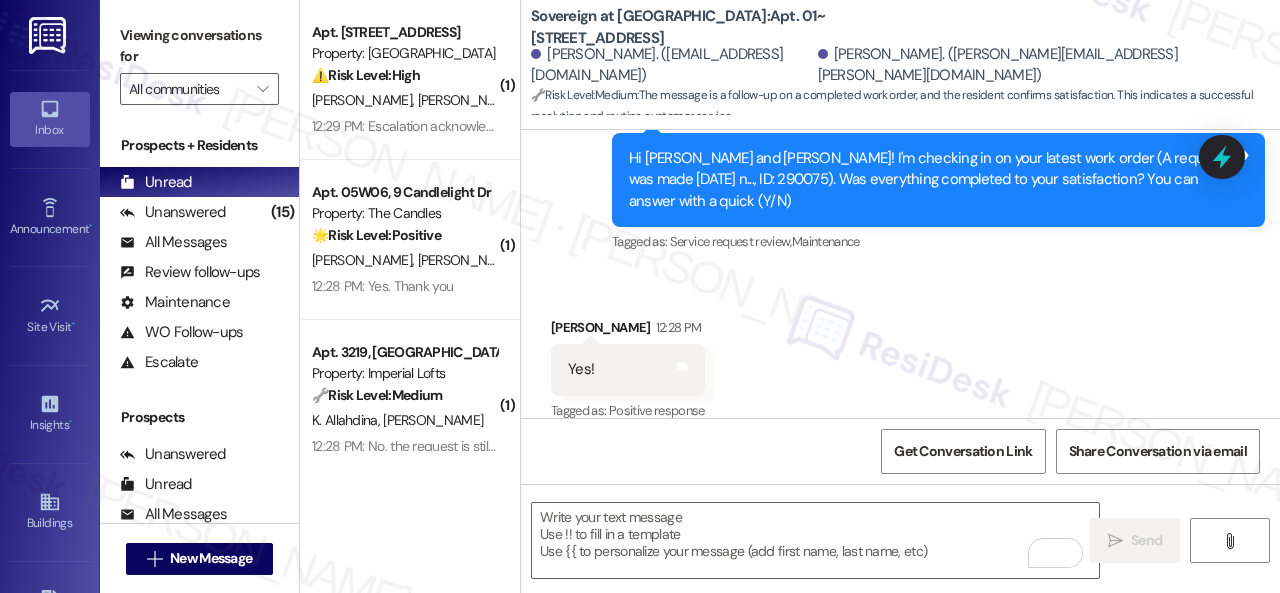 scroll, scrollTop: 1378, scrollLeft: 0, axis: vertical 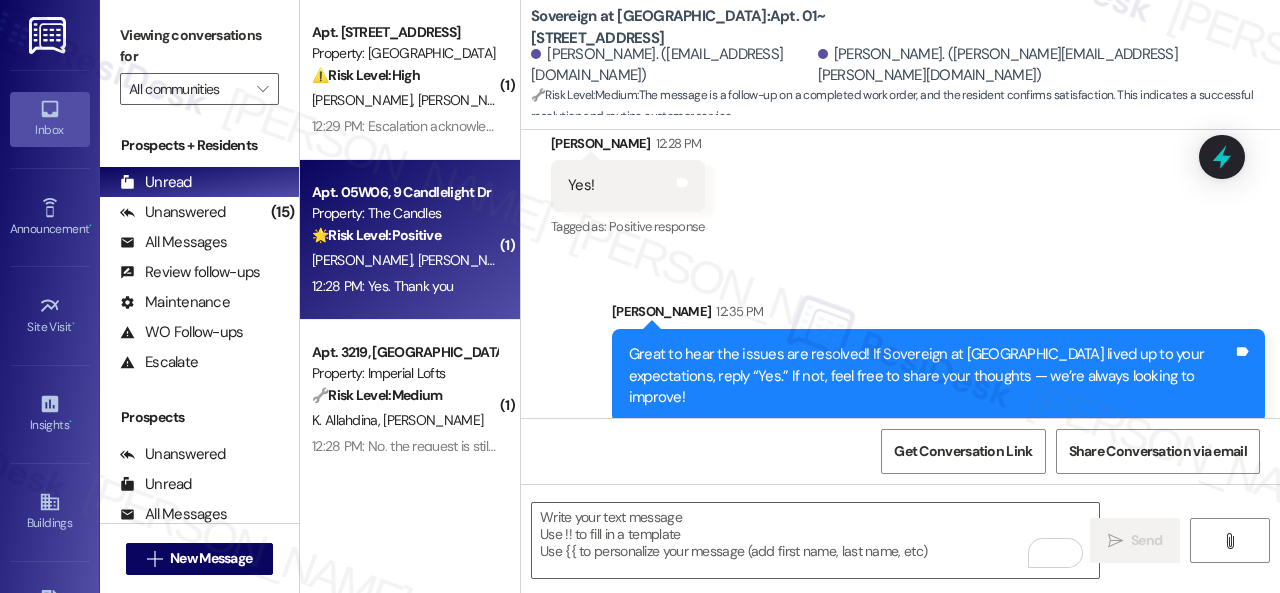 click on "🌟  Risk Level:  Positive The message is a positive engagement and relationship-building check-in following up on a completed work order. The resident responded positively, indicating satisfaction." at bounding box center [404, 235] 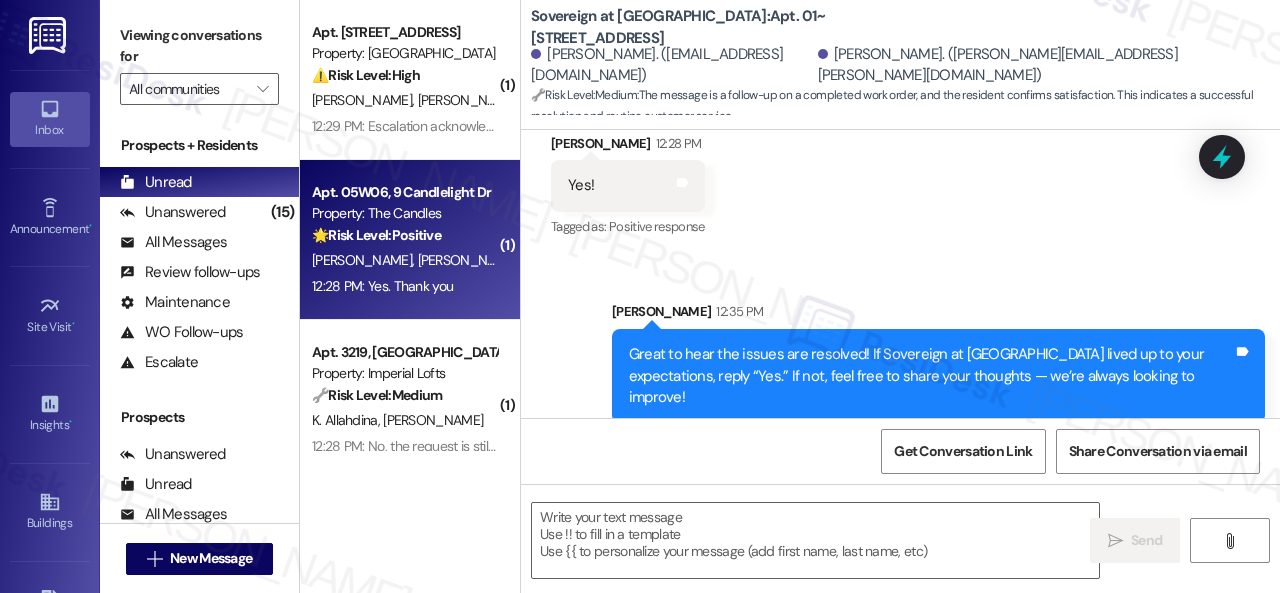 type on "Fetching suggested responses. Please feel free to read through the conversation in the meantime." 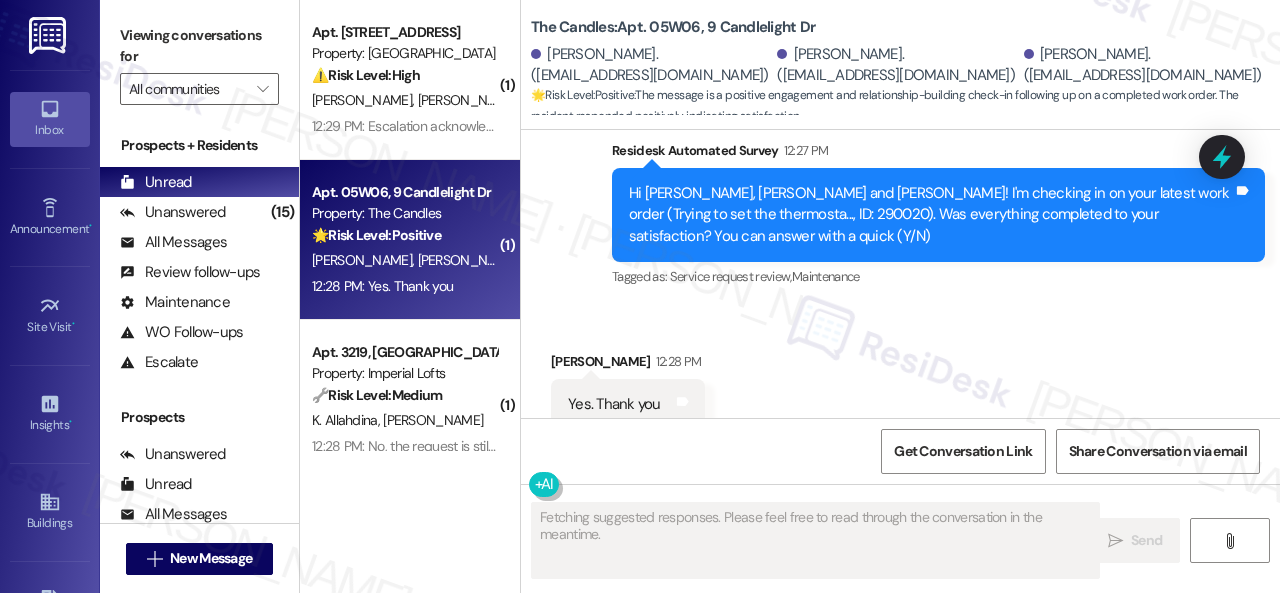 scroll, scrollTop: 3122, scrollLeft: 0, axis: vertical 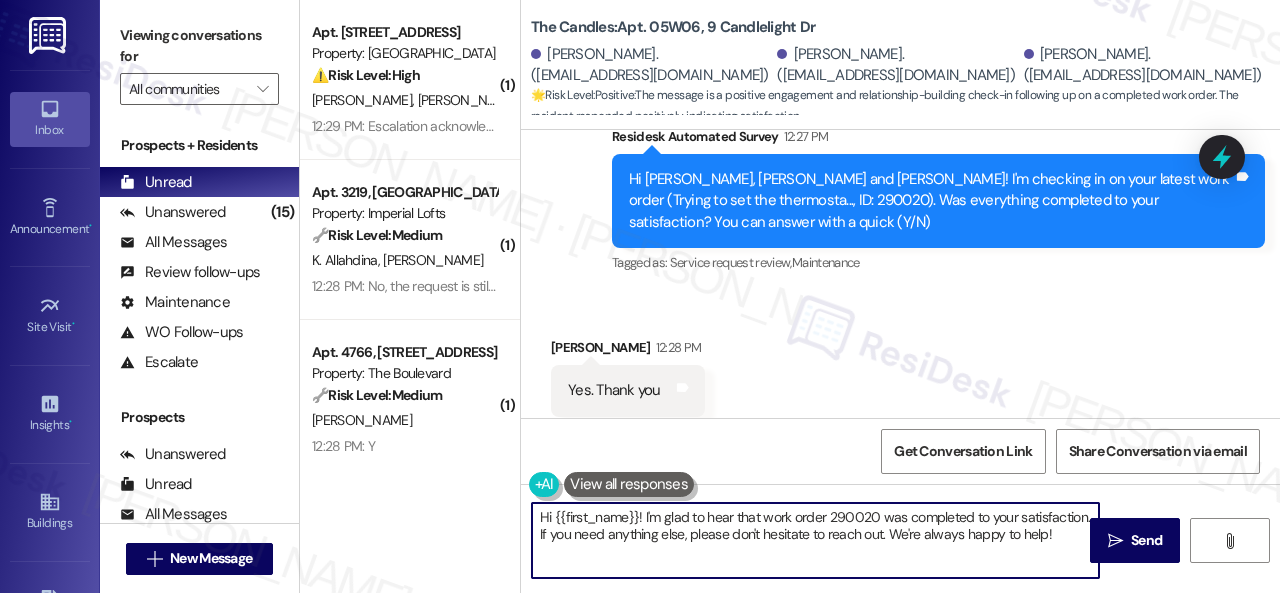 drag, startPoint x: 610, startPoint y: 562, endPoint x: 478, endPoint y: 513, distance: 140.80128 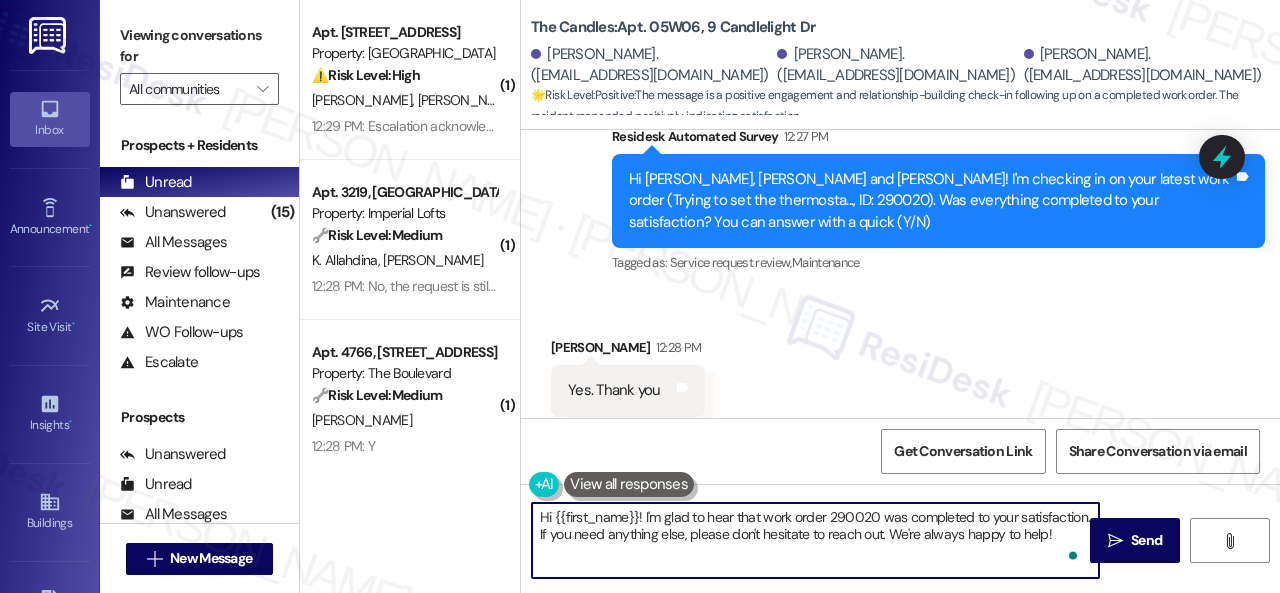 paste on "Great to hear the issues are resolved! If {{property}} lived up to your expectations, reply “Yes.” If not, feel free to share your thoughts — we’re always looking to improve!" 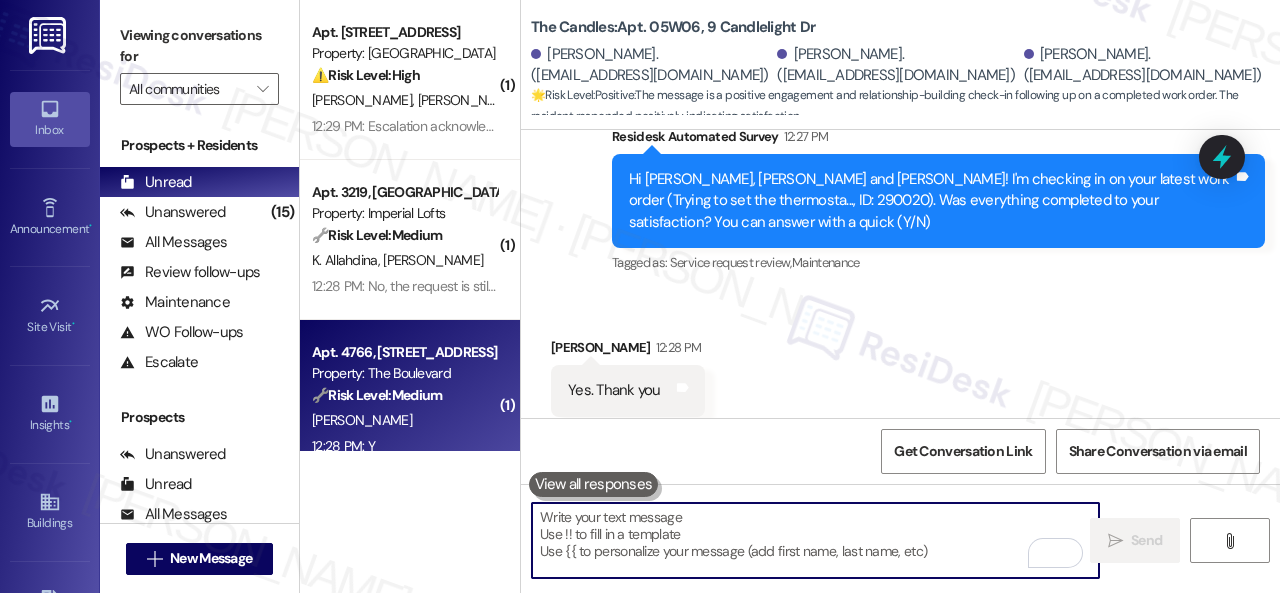 type 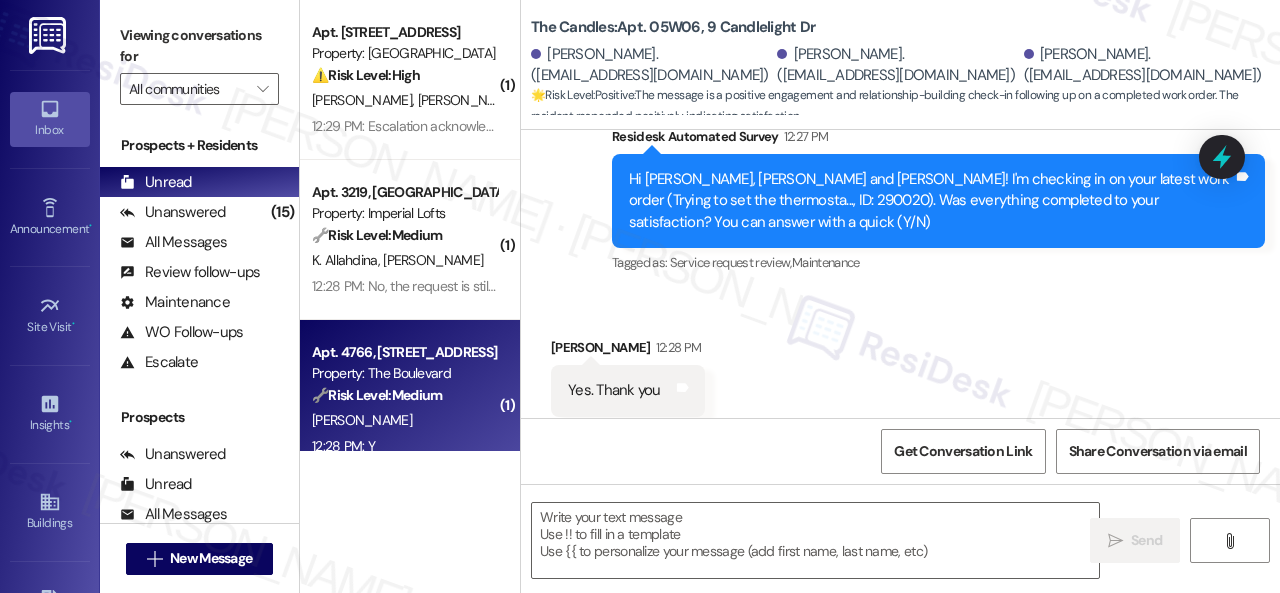 type on "Fetching suggested responses. Please feel free to read through the conversation in the meantime." 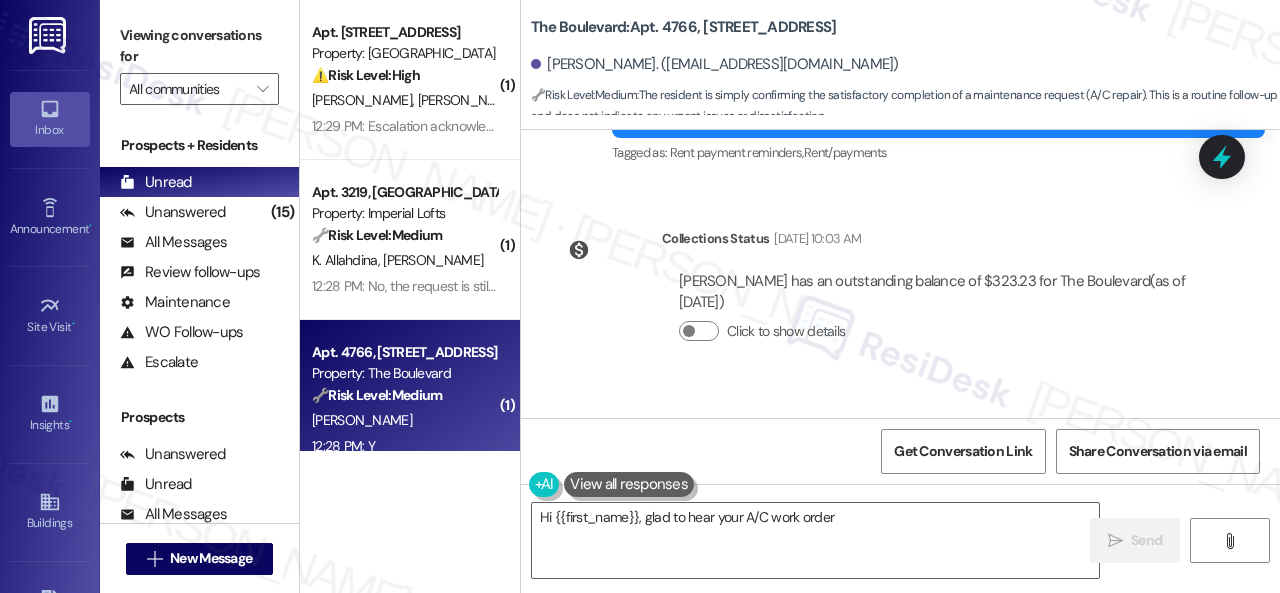scroll, scrollTop: 7855, scrollLeft: 0, axis: vertical 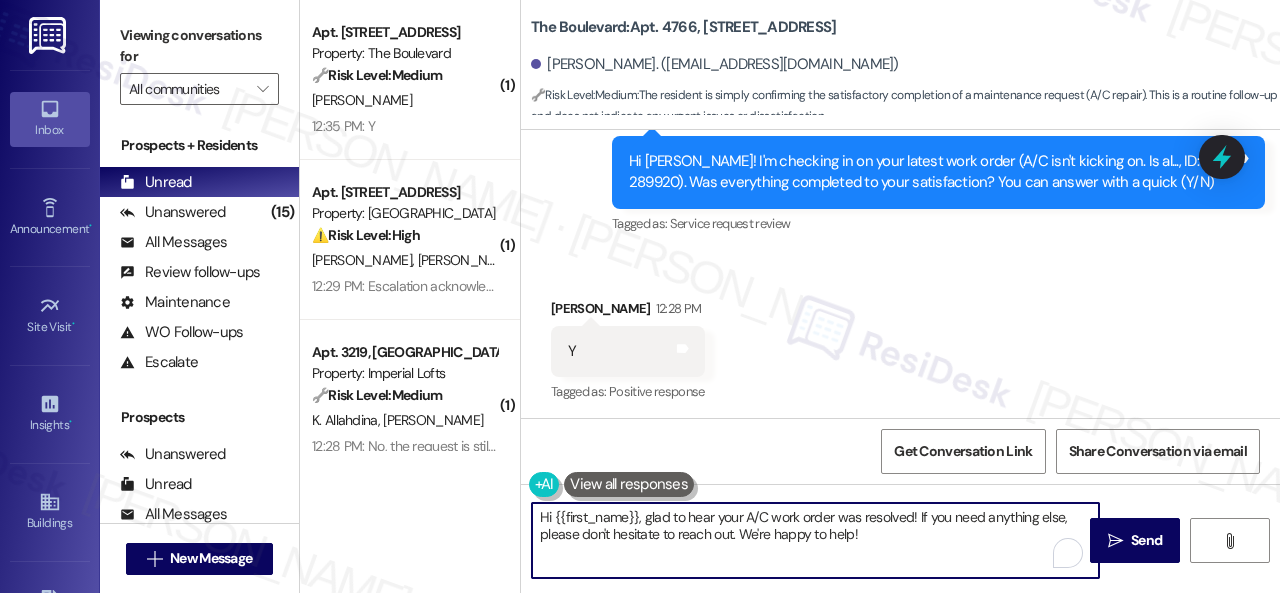 drag, startPoint x: 896, startPoint y: 536, endPoint x: 440, endPoint y: 531, distance: 456.0274 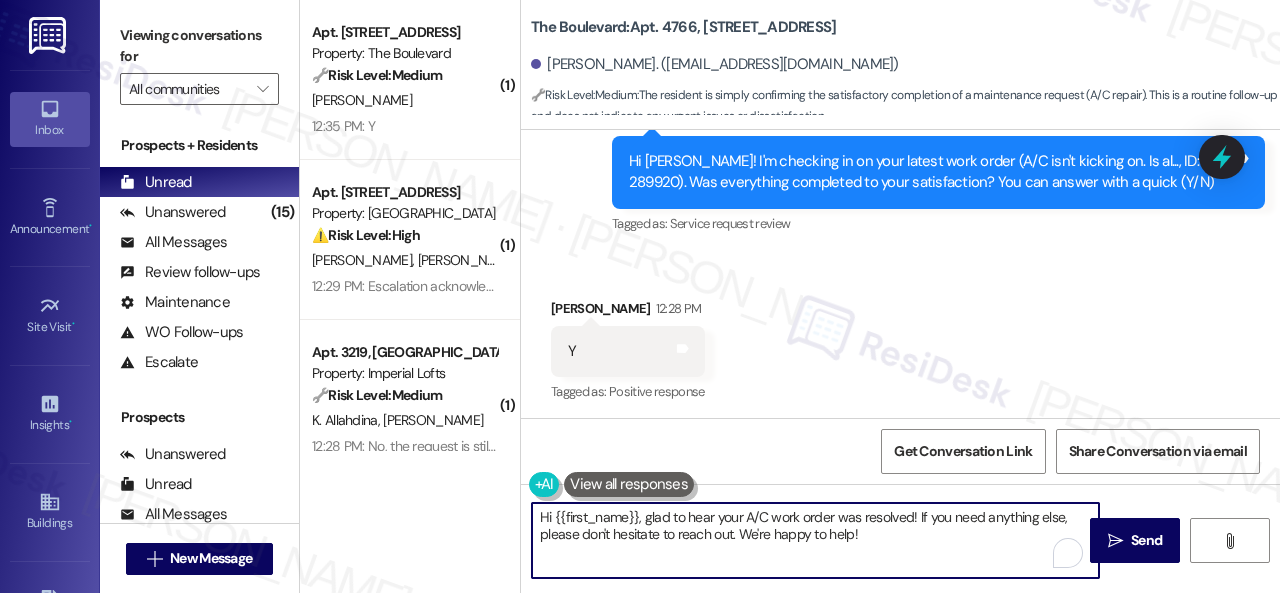 click on "( 1 ) Apt. 5315, 4800 Skyline Dr Property: The Boulevard 🔧  Risk Level:  Medium The resident confirmed the work order was completed to their satisfaction. This is a routine follow-up and indicates the issue has been resolved. C. Barreto 12:35 PM: Y 12:35 PM: Y ( 1 ) Apt. 5780C1, 5800 Great Northern Boulevard Property: Butternut Ridge ⚠️  Risk Level:  High The resident reports incomplete work on a previous work order and also describes loose shower tiles and missing grout, which could lead to water damage and potential safety hazards. This requires urgent maintenance. V. Ditommaso M. Morello 12:29 PM: Escalation acknowledged. 12:29 PM: Escalation acknowledged. ( 1 ) Apt. 3219, 2 Stadium Dr Property: Imperial Lofts 🔧  Risk Level:  Medium The resident indicates that the work order is still pending. This suggests the issue remains unresolved, but there's no indication of urgency or immediate risk. It's a follow-up on a previously submitted request. K. Allahdina S. Ali ( 1 ) Apt. 1112, 4101 S Custer Rd (" at bounding box center (790, 296) 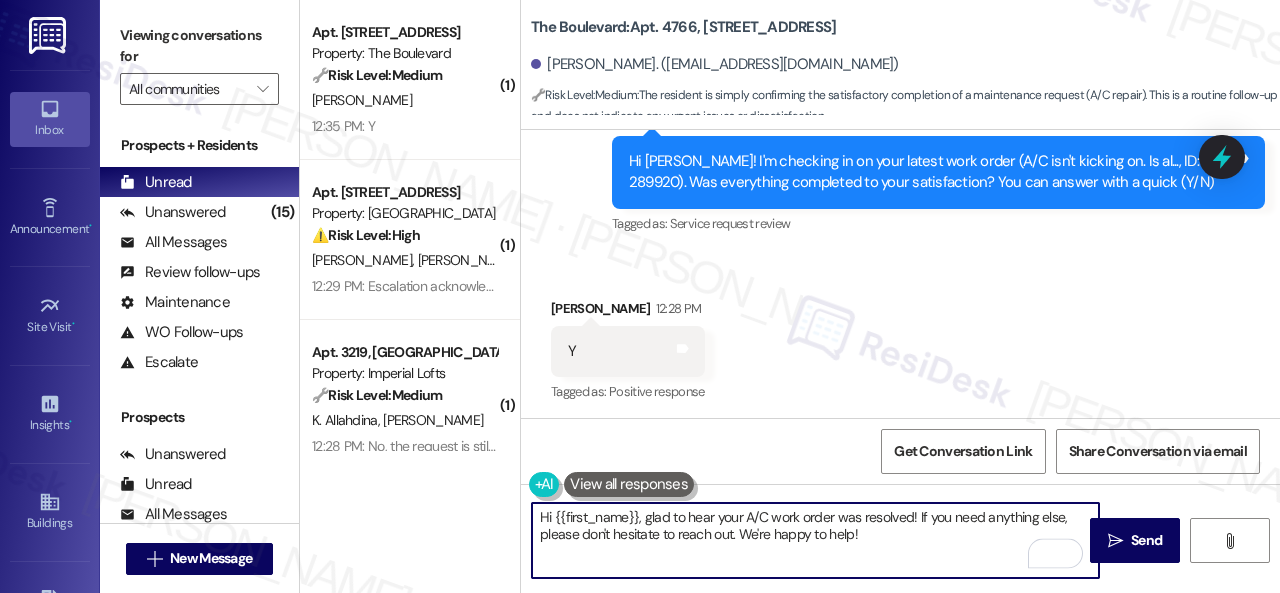 click on "Hi {{first_name}}, glad to hear your A/C work order was resolved! If you need anything else, please don't hesitate to reach out. We're happy to help!" at bounding box center (815, 540) 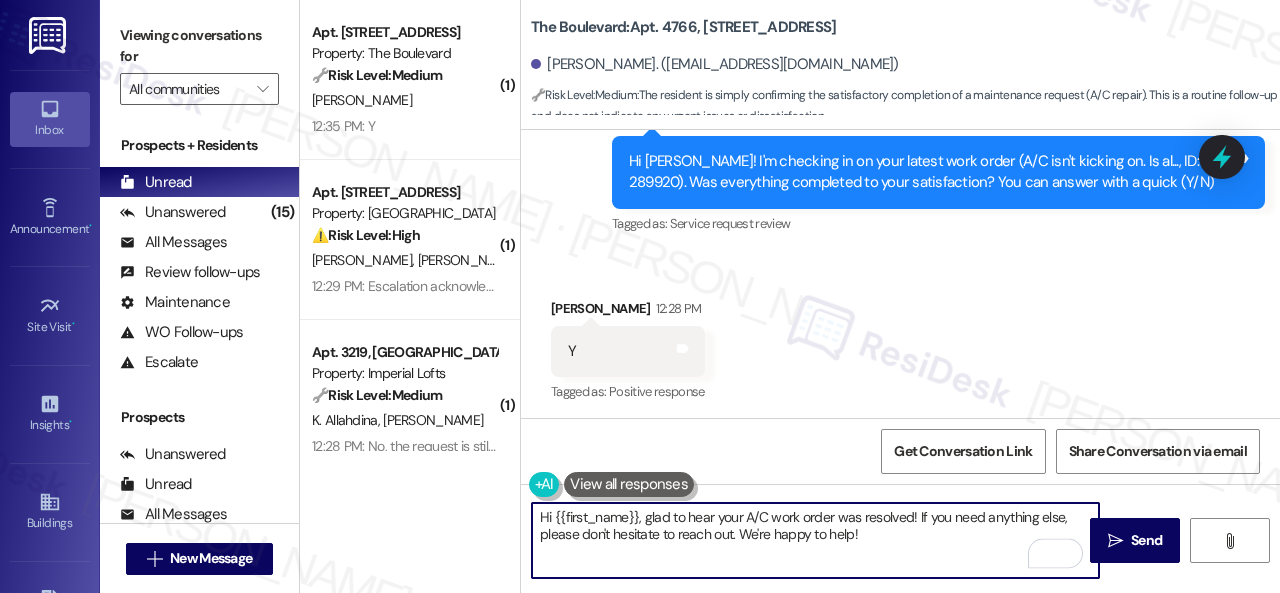drag, startPoint x: 892, startPoint y: 543, endPoint x: 290, endPoint y: 523, distance: 602.33215 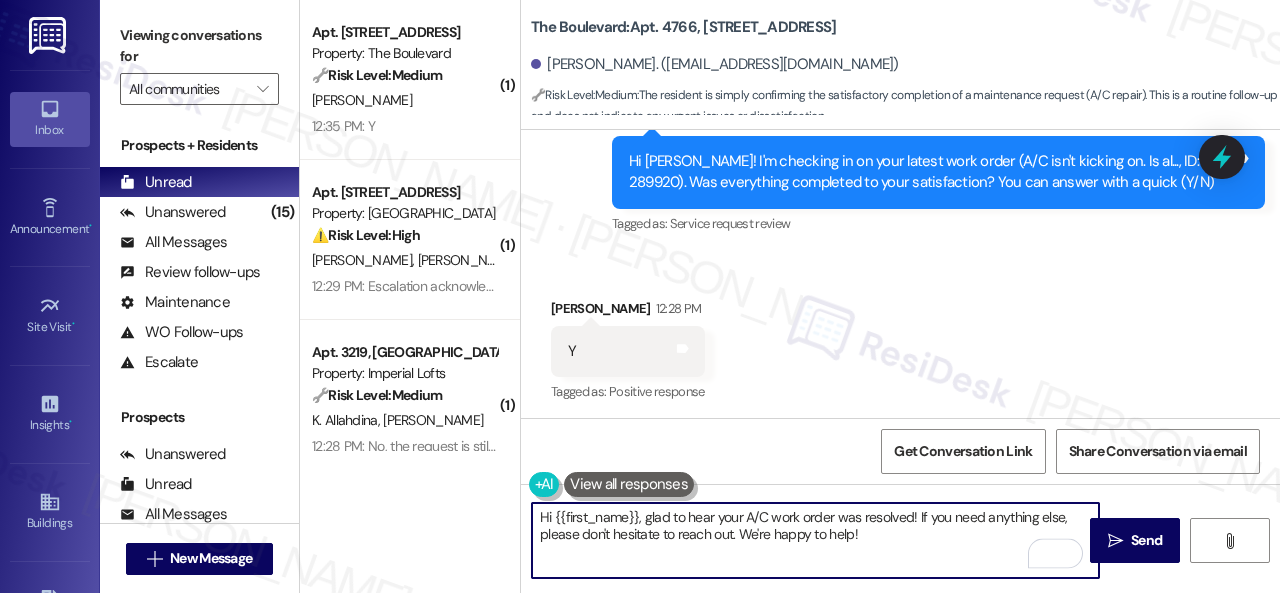 click on "Viewing conversations for All communities  Prospects + Residents Unread (0) Unread: Any message you haven't read yet will show up here Unanswered (15) Unanswered: ResiDesk identifies open questions and unanswered conversations so you can respond to them. All Messages (undefined) All Messages: This is your inbox. All of your tenant messages will show up here. Review follow-ups (undefined) Review follow-ups: ResiDesk identifies open review candidates and conversations so you can respond to them. Maintenance (undefined) Maintenance: ResiDesk identifies conversations around maintenance or work orders from the last 14 days so you can respond to them. WO Follow-ups (undefined) WO Follow-ups: ResiDesk identifies follow-ups around maintenance or work orders from the last 7 days so you can respond to them. Escalate (undefined) Escalate: ResiDesk identifies conversations that need to be escalated to the site team from the last 5 days so you can respond to them. Prospects Unanswered (0) Unread (0) All Messages (0) (" at bounding box center (690, 296) 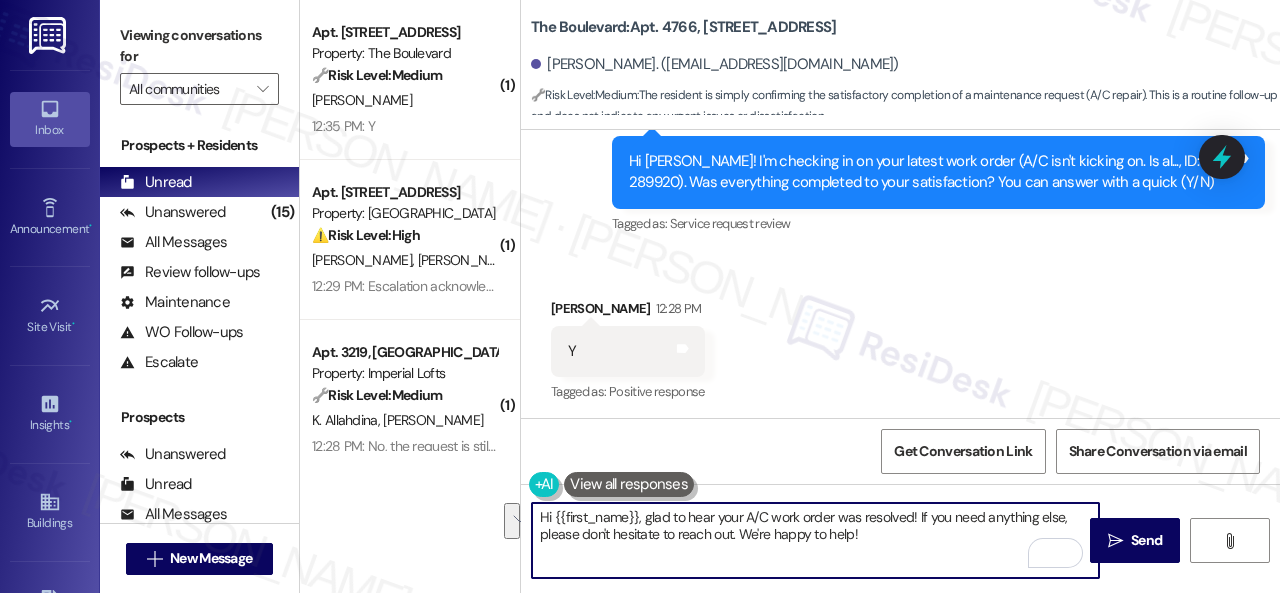 paste on "Great to hear the issues are resolved! If {{property}} lived up to your expectations, reply “Yes.” If not, feel free to share your thoughts — we’re always looking to improve!" 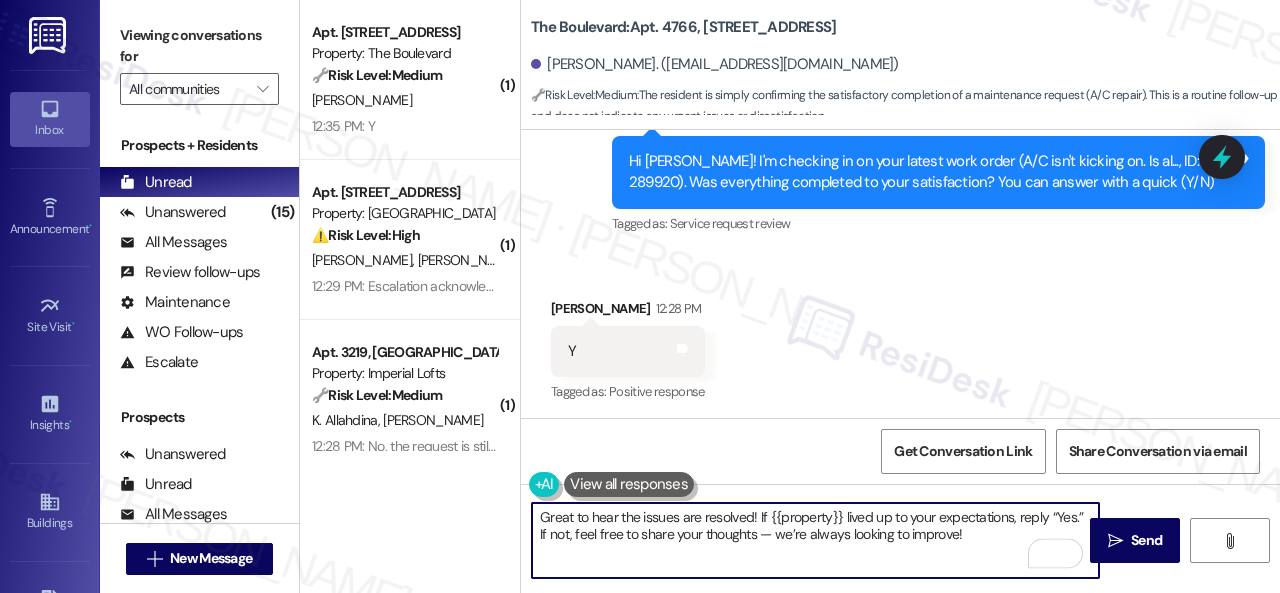 type on "Great to hear the issues are resolved! If {{property}} lived up to your expectations, reply “Yes.” If not, feel free to share your thoughts — we’re always looking to improve!" 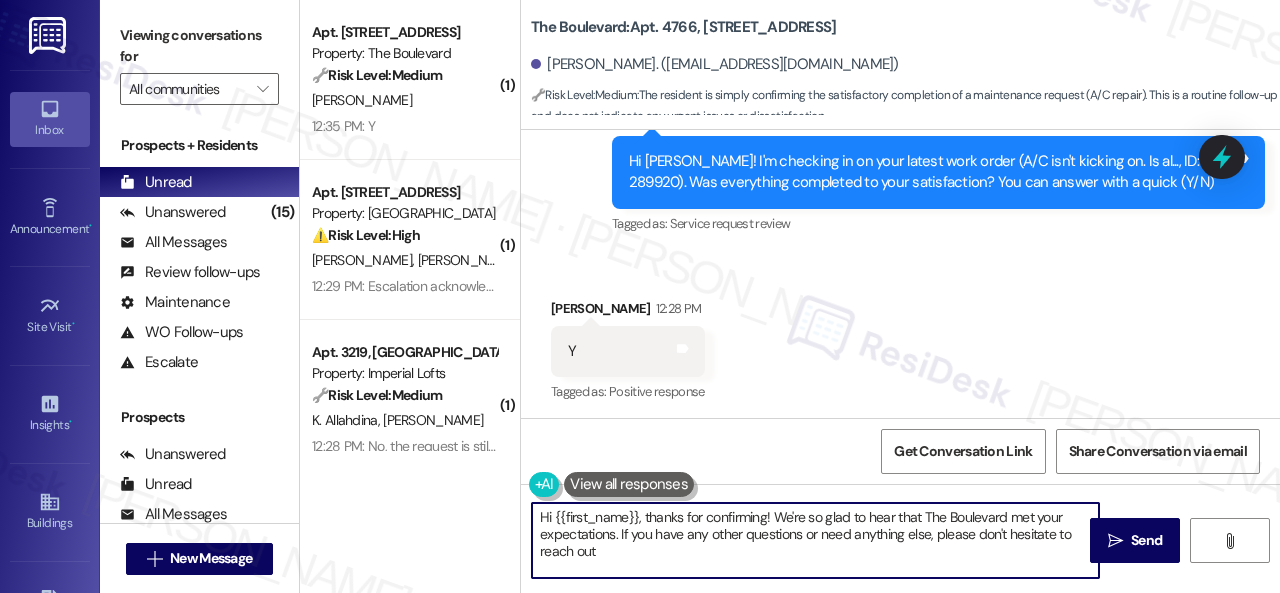 type on "Hi {{first_name}}, thanks for confirming! We're so glad to hear that The Boulevard met your expectations. If you have any other questions or need anything else, please don't hesitate to reach out!" 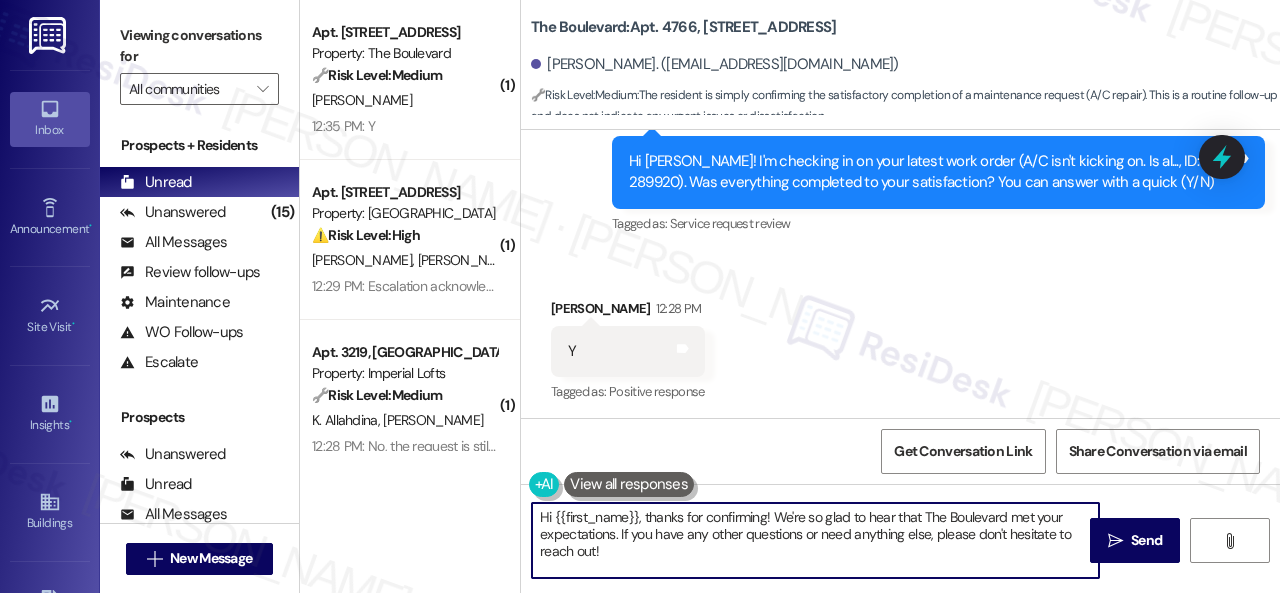 scroll, scrollTop: 8017, scrollLeft: 0, axis: vertical 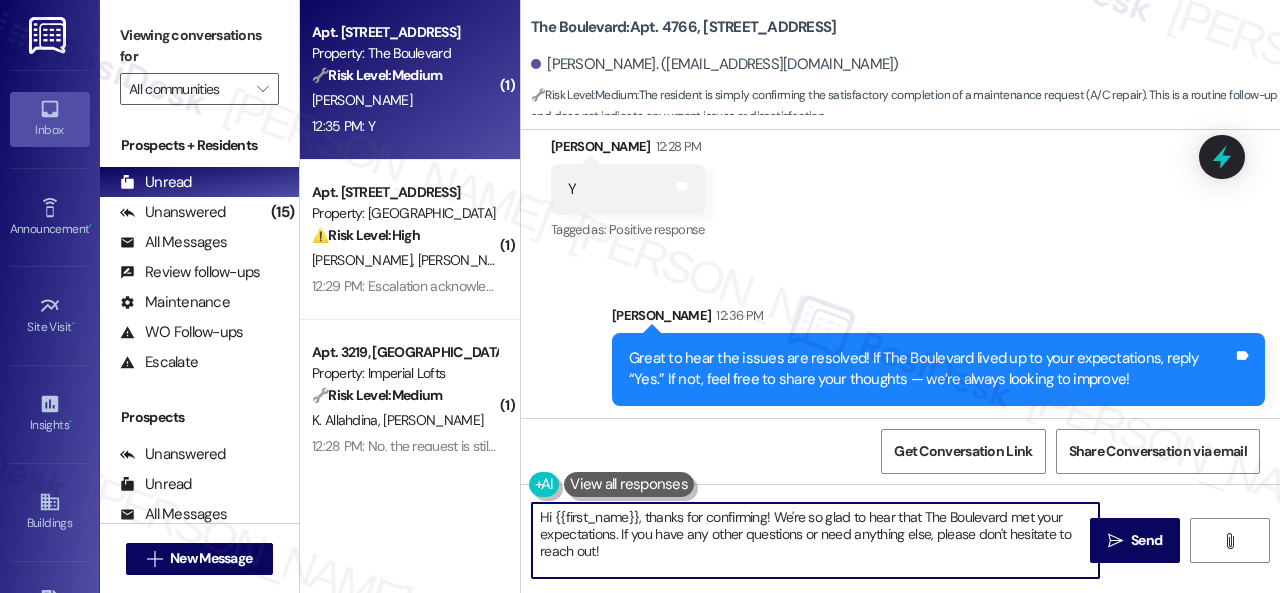 click on "12:35 PM: Y 12:35 PM: Y" at bounding box center (404, 126) 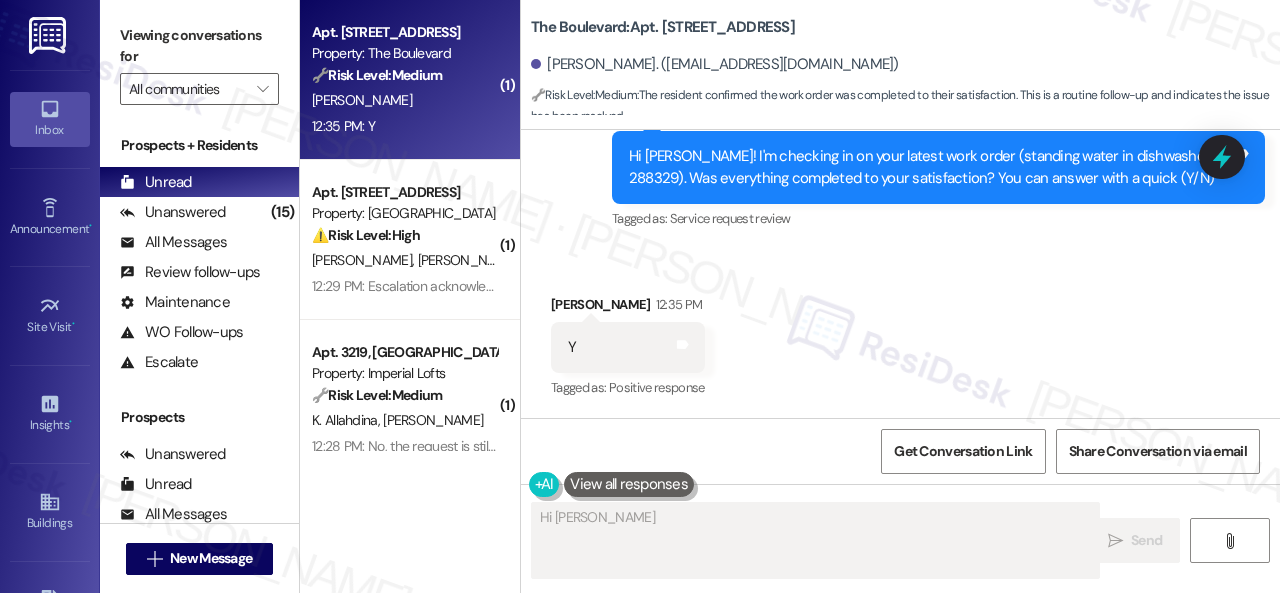 scroll, scrollTop: 3762, scrollLeft: 0, axis: vertical 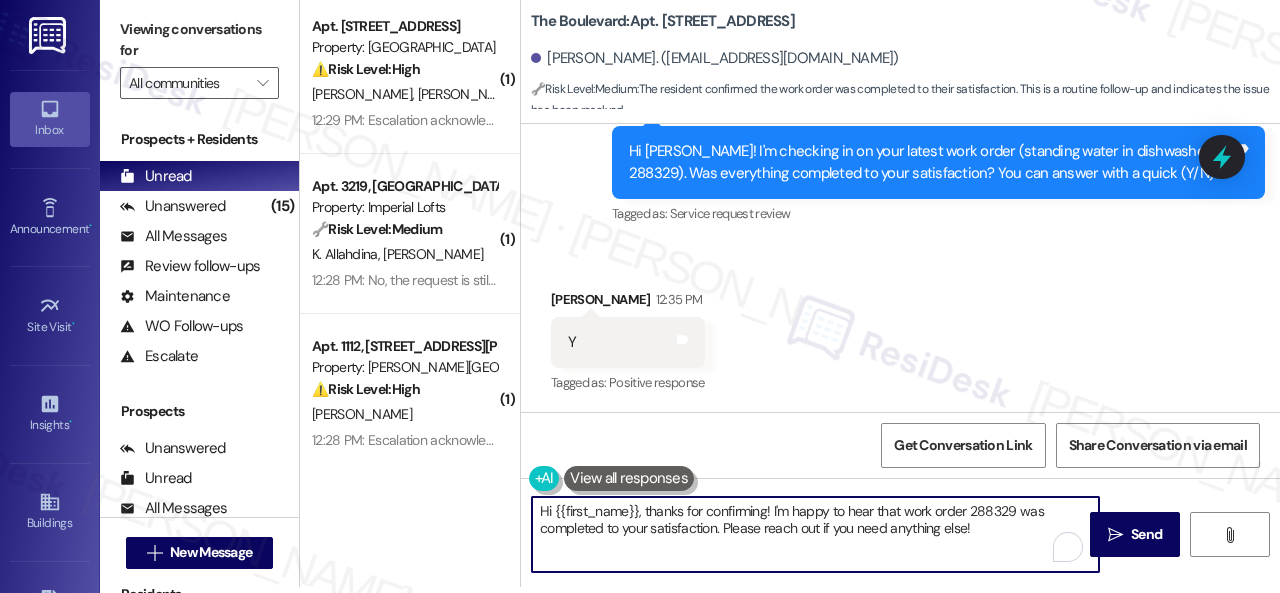drag, startPoint x: 971, startPoint y: 531, endPoint x: 453, endPoint y: 491, distance: 519.5421 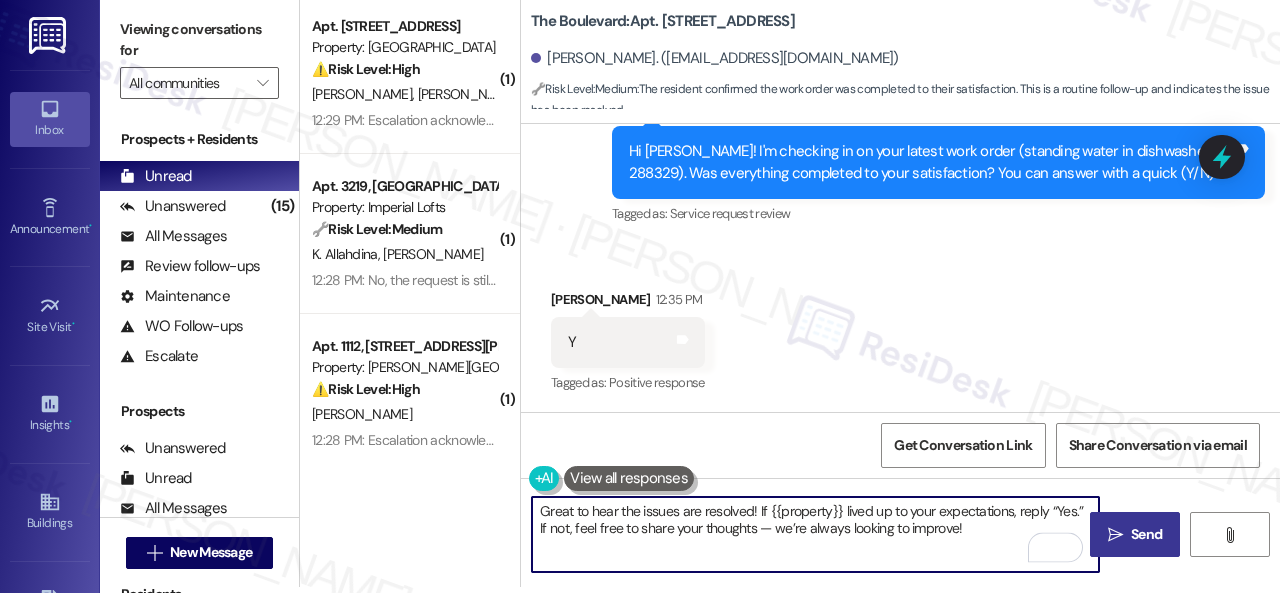 type on "Great to hear the issues are resolved! If {{property}} lived up to your expectations, reply “Yes.” If not, feel free to share your thoughts — we’re always looking to improve!" 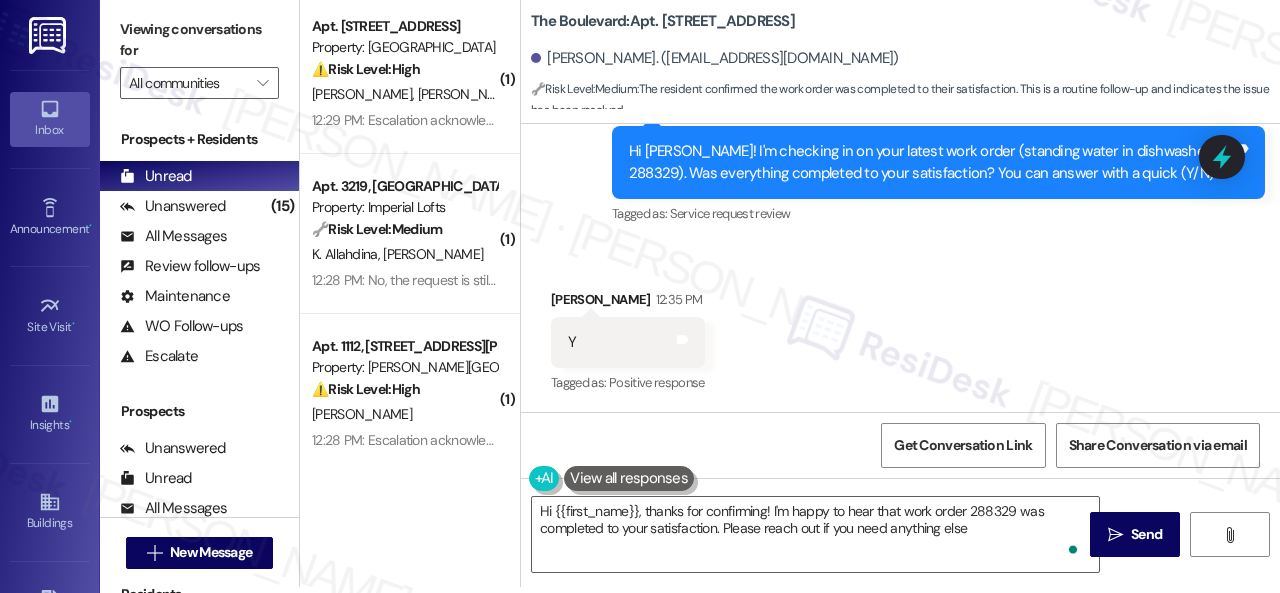 type on "Hi {{first_name}}, thanks for confirming! I'm happy to hear that work order 288329 was completed to your satisfaction. Please reach out if you need anything else!" 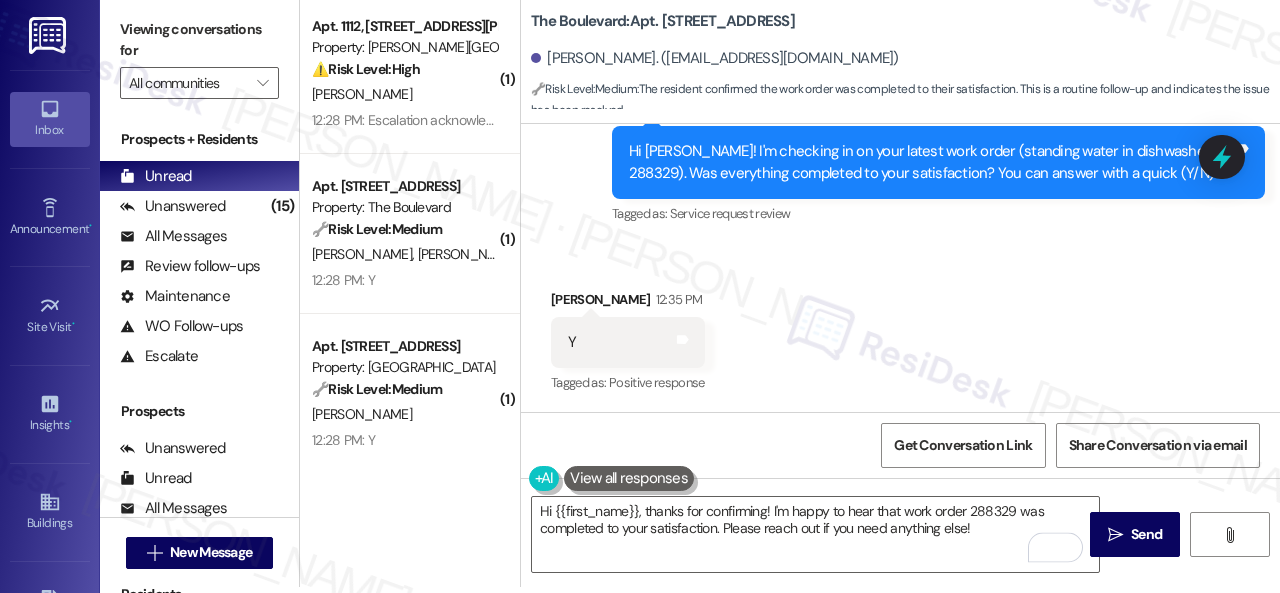 scroll, scrollTop: 400, scrollLeft: 0, axis: vertical 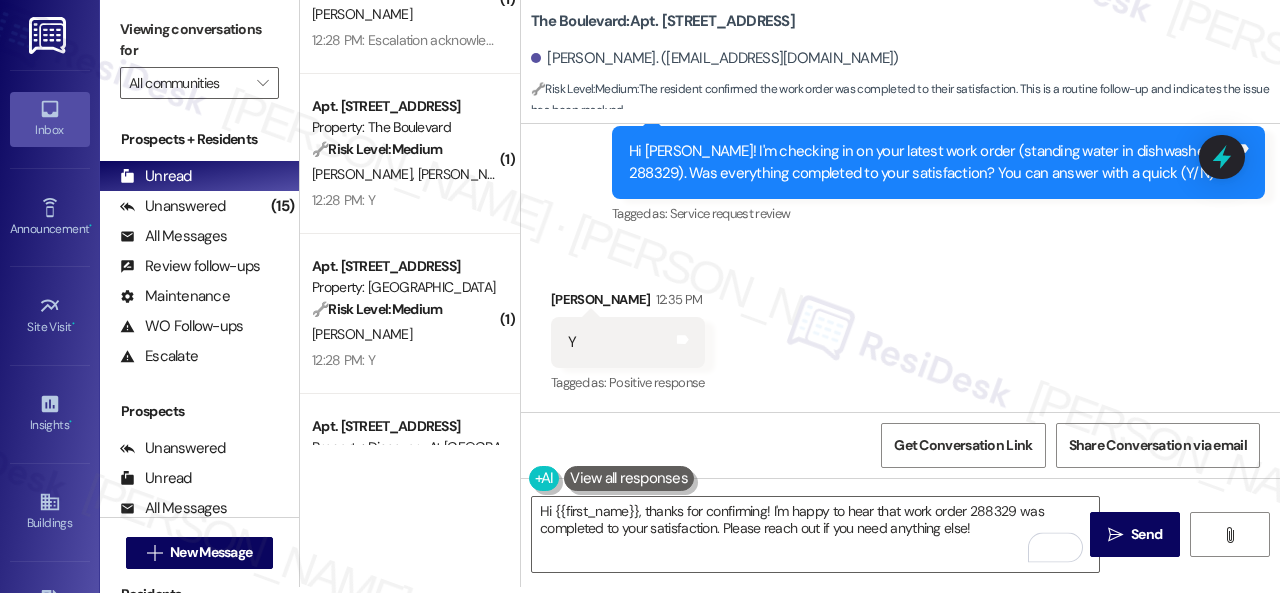 click on "12:28 PM: Y 12:28 PM: Y" at bounding box center [404, 200] 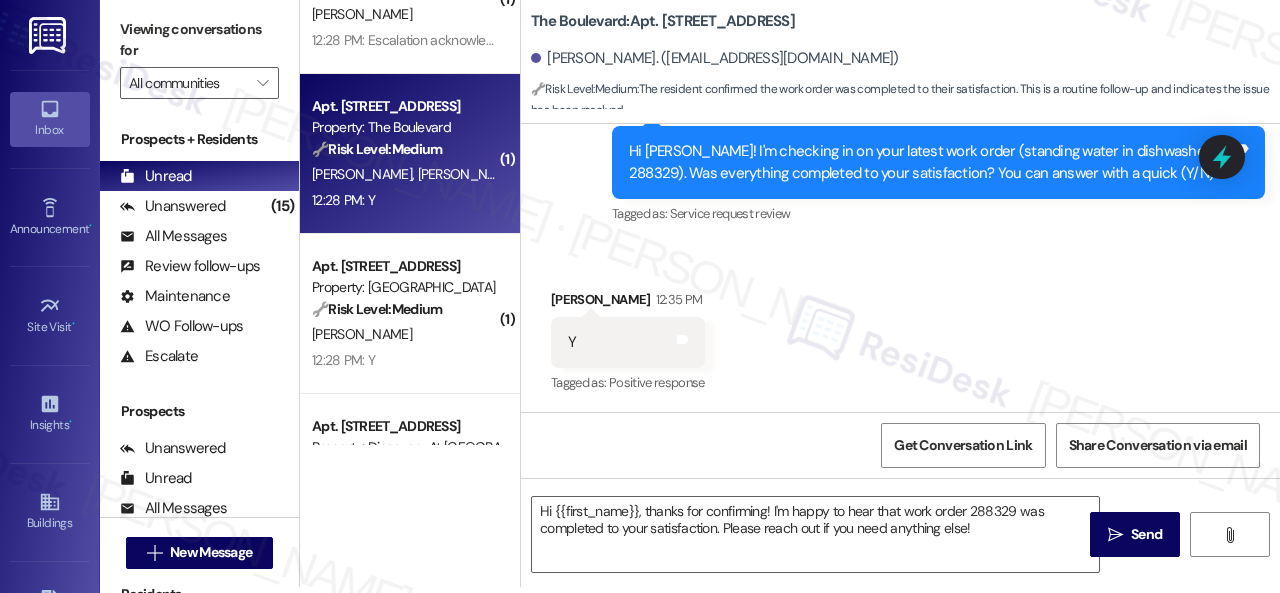 type on "Fetching suggested responses. Please feel free to read through the conversation in the meantime." 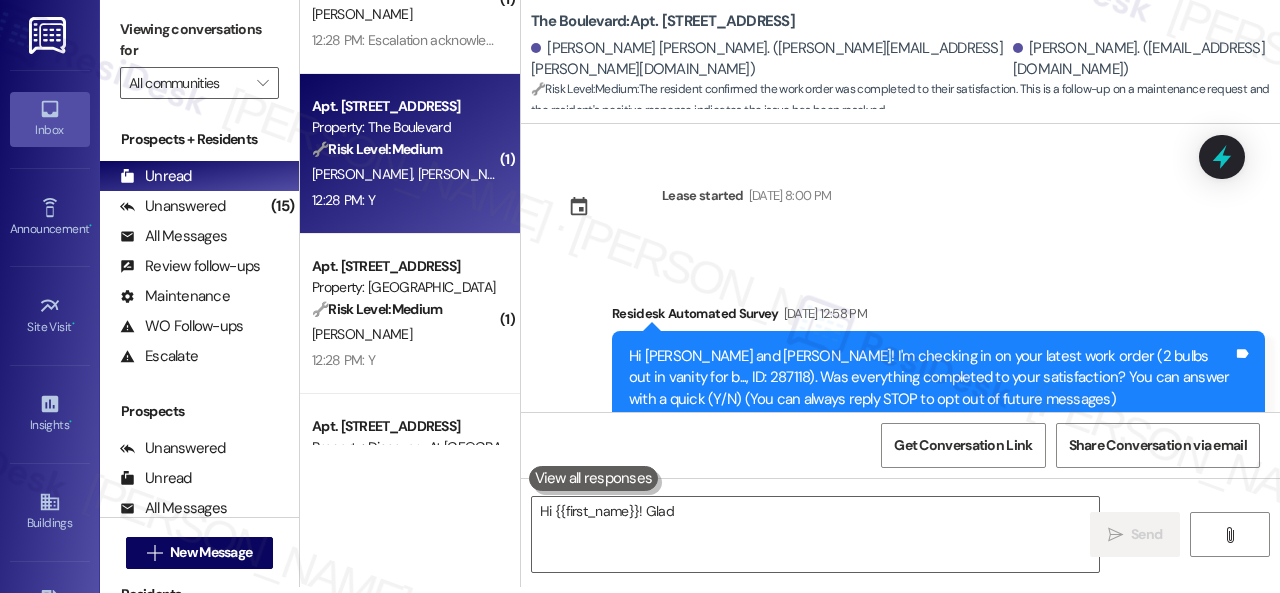 scroll, scrollTop: 0, scrollLeft: 0, axis: both 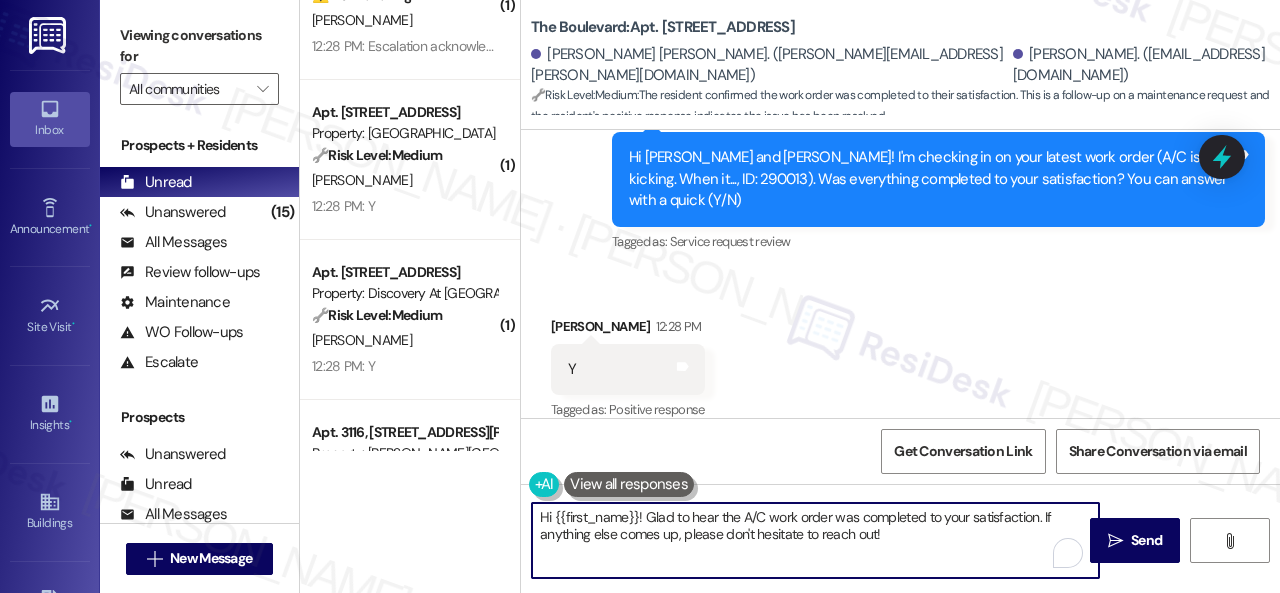 drag, startPoint x: 762, startPoint y: 529, endPoint x: 391, endPoint y: 491, distance: 372.941 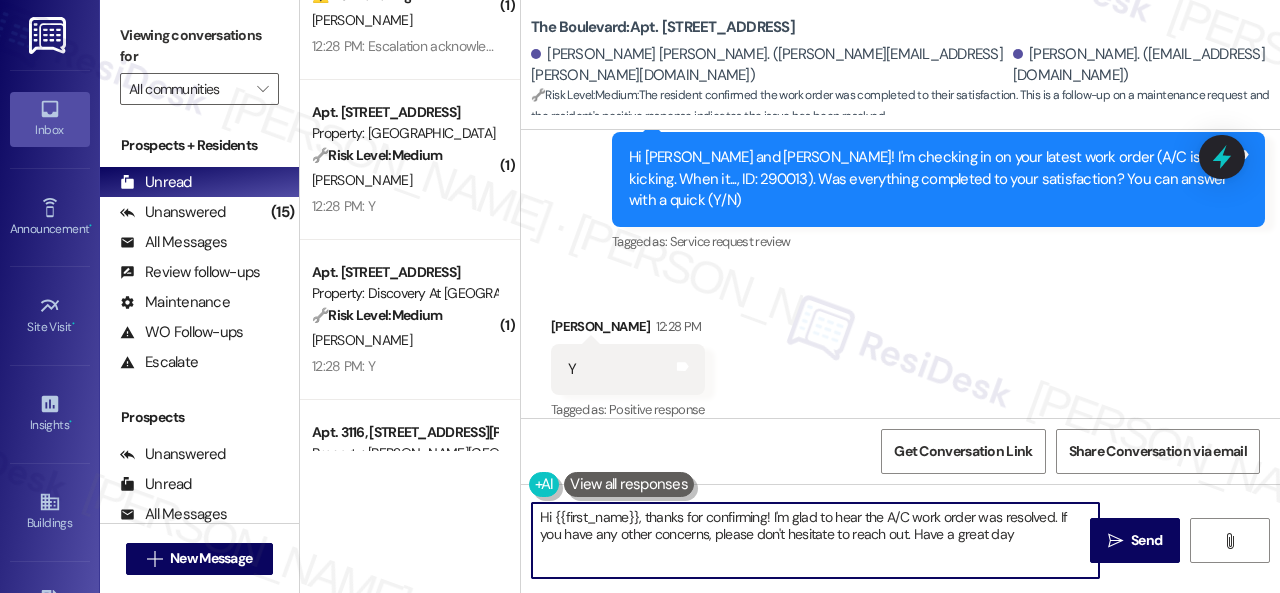 type on "Hi {{first_name}}, thanks for confirming! I'm glad to hear the A/C work order was resolved. If you have any other concerns, please don't hesitate to reach out. Have a great day!" 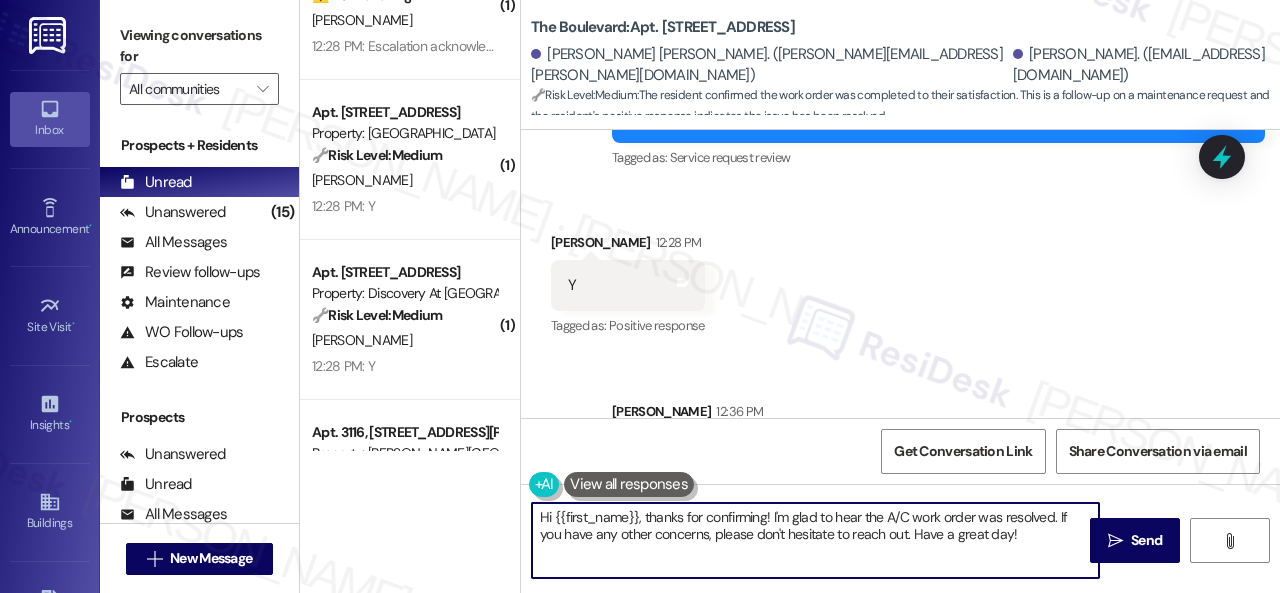 scroll, scrollTop: 578, scrollLeft: 0, axis: vertical 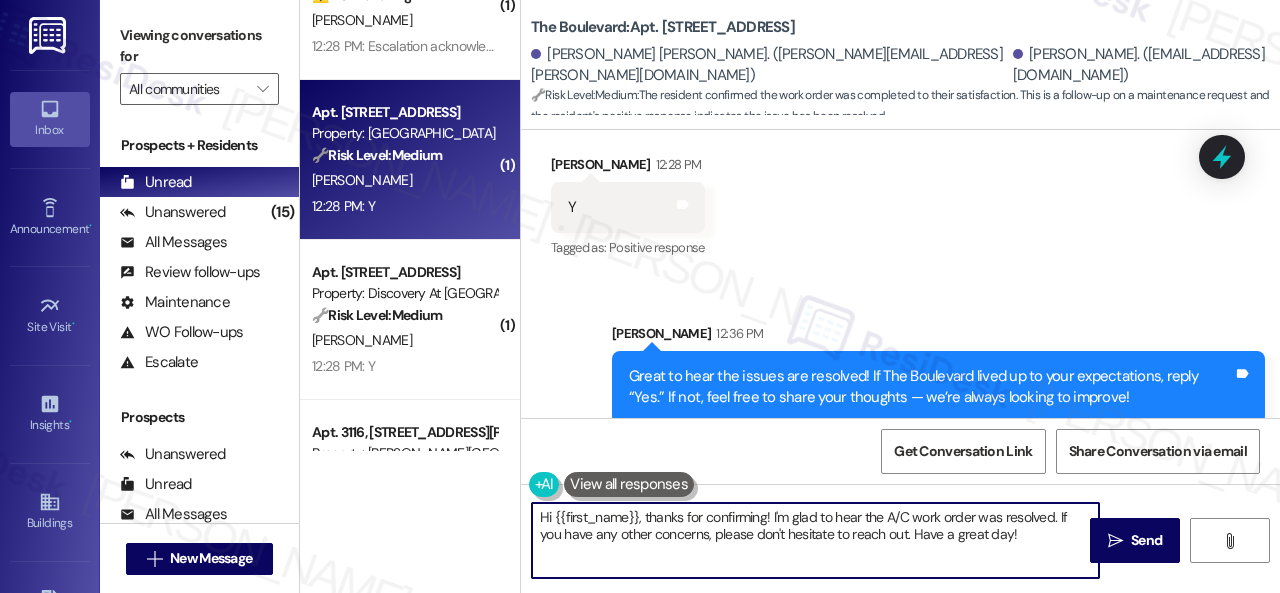 click on "J. Myers" at bounding box center [404, 180] 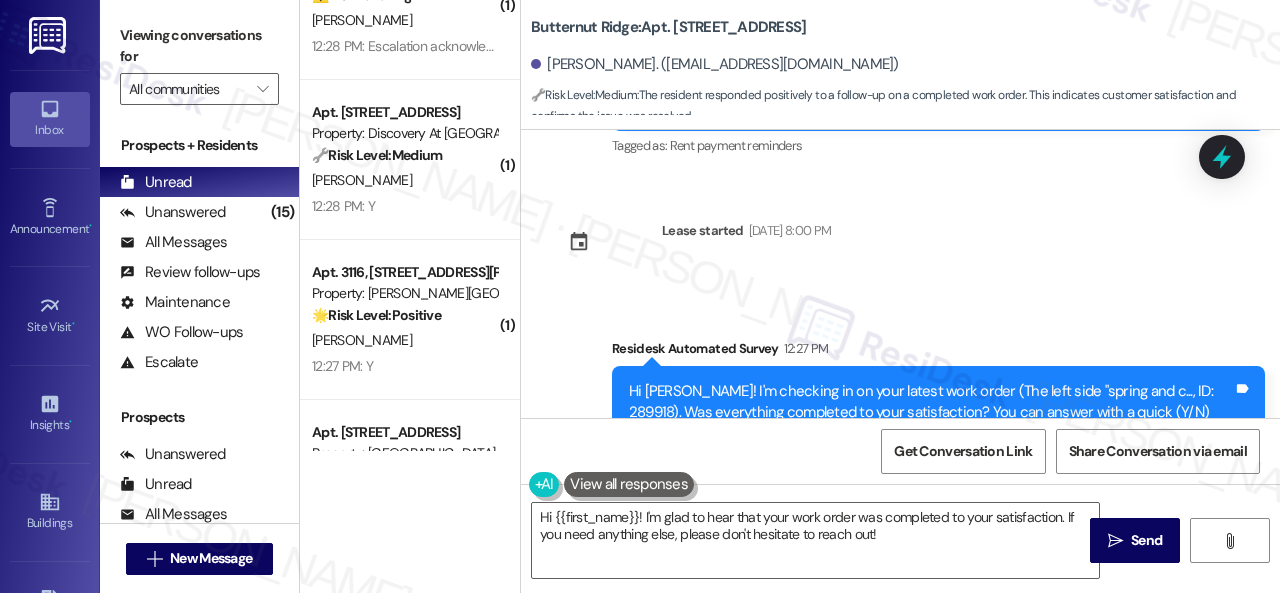 scroll, scrollTop: 2860, scrollLeft: 0, axis: vertical 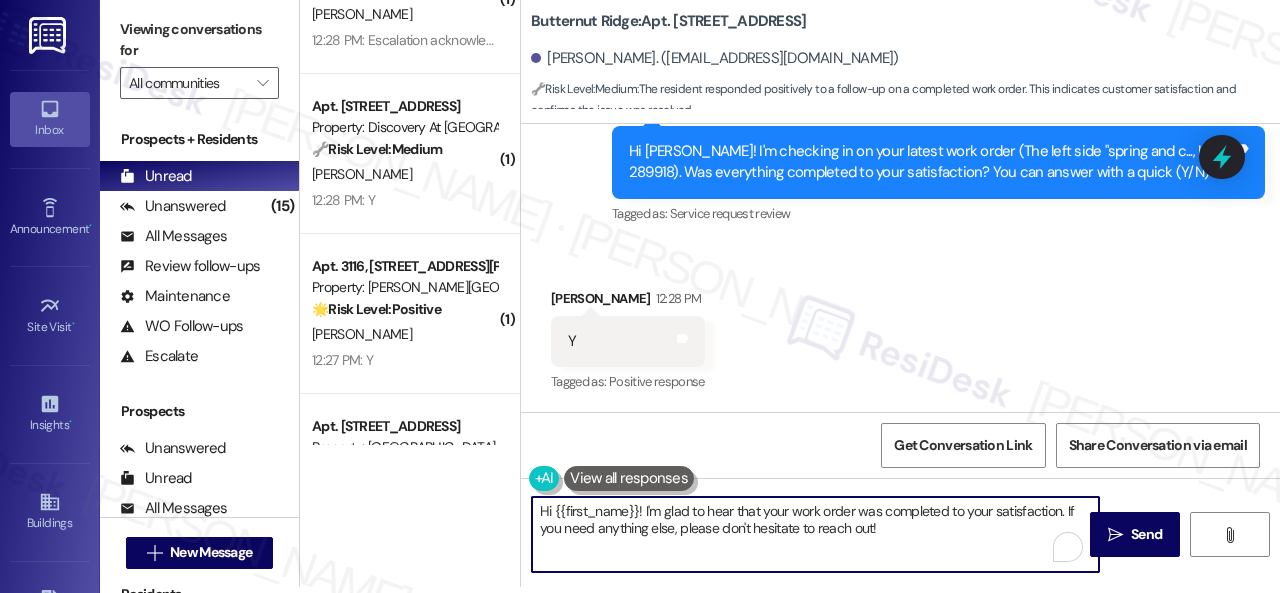 drag, startPoint x: 884, startPoint y: 533, endPoint x: 445, endPoint y: 457, distance: 445.53003 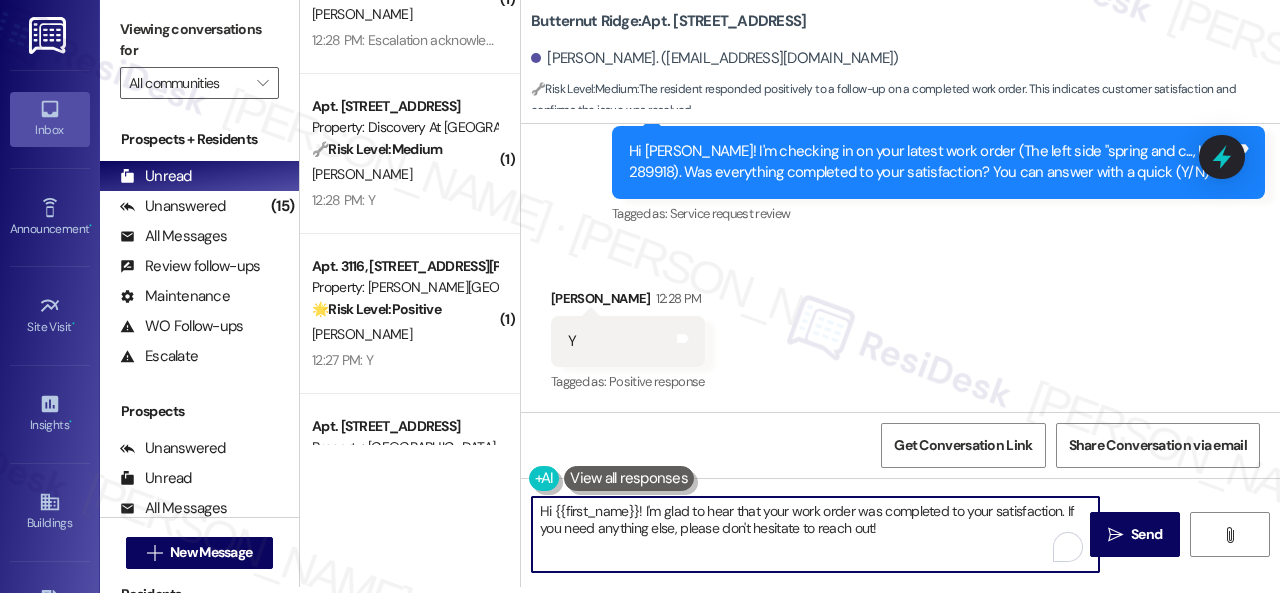 click on "( 1 ) Apt. 5780C1, 5800 Great Northern Boulevard Property: Butternut Ridge ⚠️  Risk Level:  High The resident reports incomplete work on a previous work order and also describes loose shower tiles and missing grout, which could lead to water damage and potential safety hazards. This requires urgent maintenance. V. Ditommaso M. Morello 12:29 PM: Escalation acknowledged. 12:29 PM: Escalation acknowledged. ( 1 ) Apt. 3219, 2 Stadium Dr Property: Imperial Lofts 🔧  Risk Level:  Medium The resident indicates that the work order is still pending. This suggests the issue remains unresolved, but there's no indication of urgency or immediate risk. It's a follow-up on a previously submitted request. K. Allahdina S. Ali 12:28 PM: No, the request is still pending  12:28 PM: No, the request is still pending  ( 1 ) Apt. 1112, 4101 S Custer Rd Property: Craig Ranch ⚠️  Risk Level:  High C. Harrod 12:28 PM: Escalation acknowledged. 12:28 PM: Escalation acknowledged. ( 1 ) Apt. 934, 150 Northpark Plaza Drive 🔧 (" at bounding box center [790, 290] 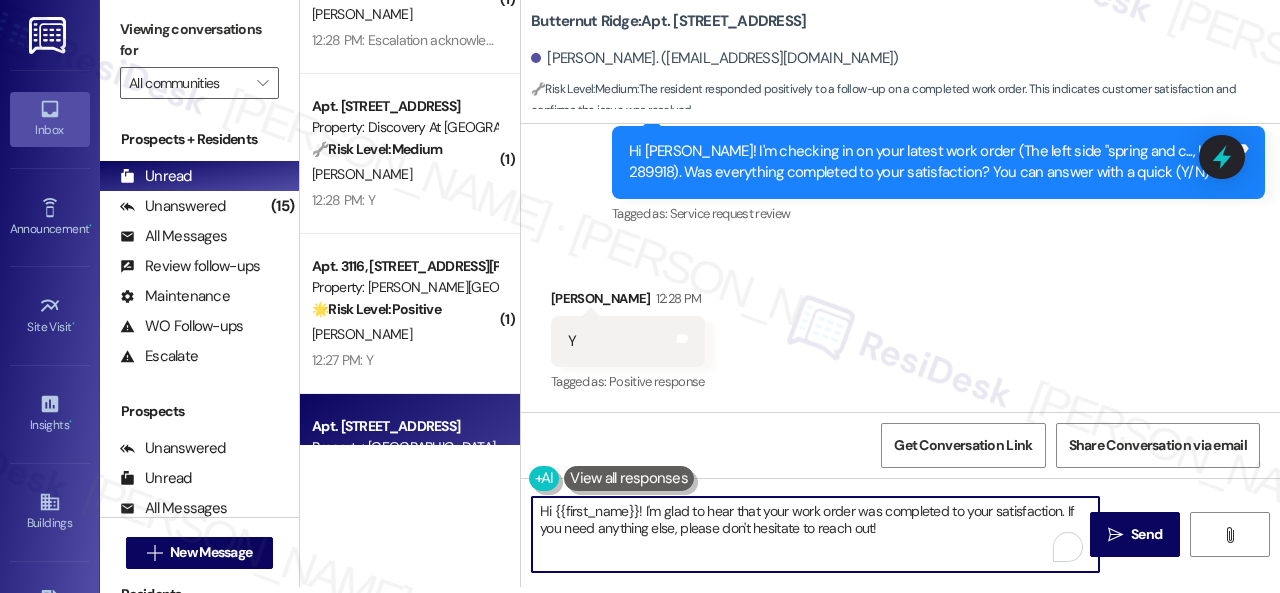 paste on "Great to hear the issues are resolved! If {{property}} lived up to your expectations, reply “Yes.” If not, feel free to share your thoughts — we’re always looking to improve!" 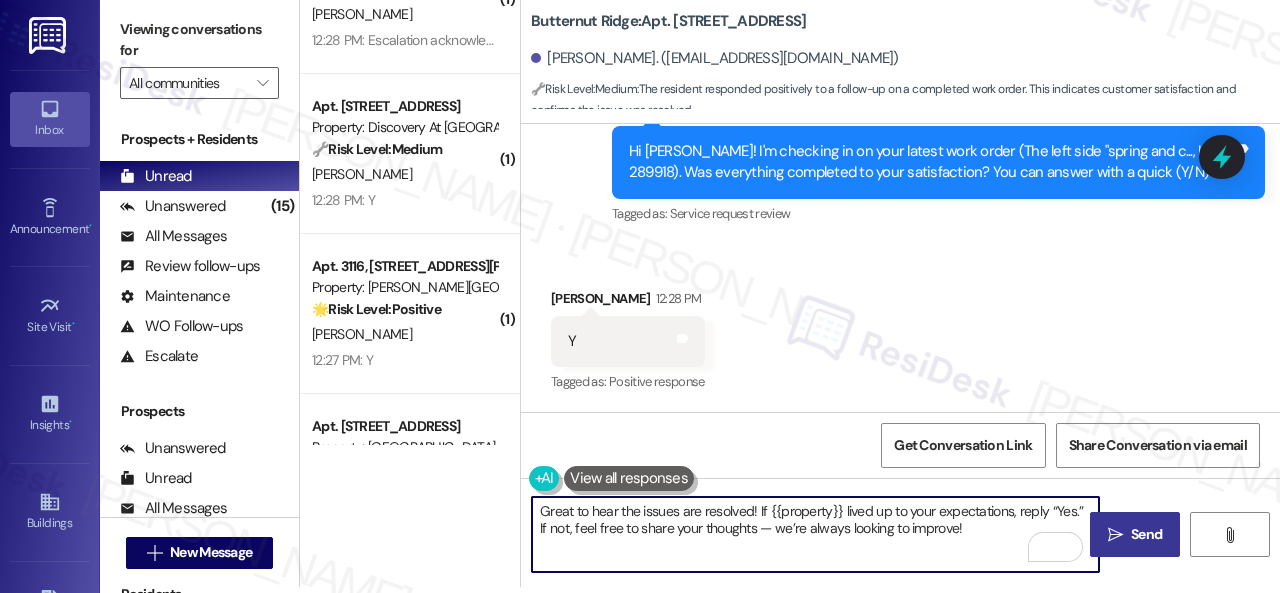 type on "Great to hear the issues are resolved! If {{property}} lived up to your expectations, reply “Yes.” If not, feel free to share your thoughts — we’re always looking to improve!" 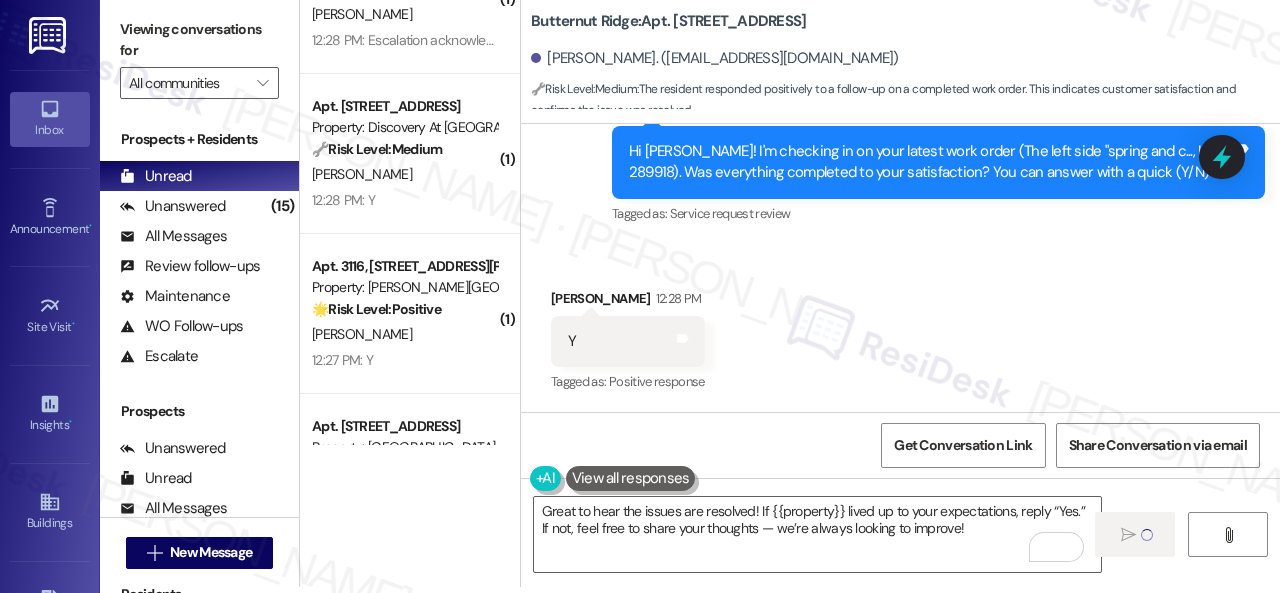 type 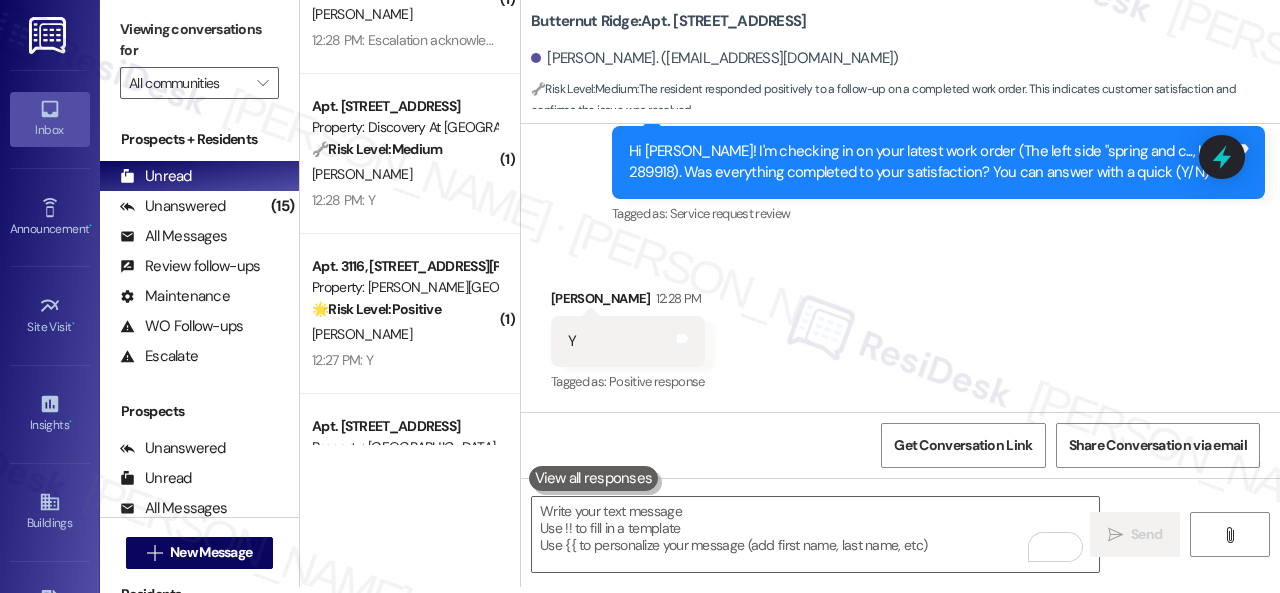 scroll, scrollTop: 0, scrollLeft: 0, axis: both 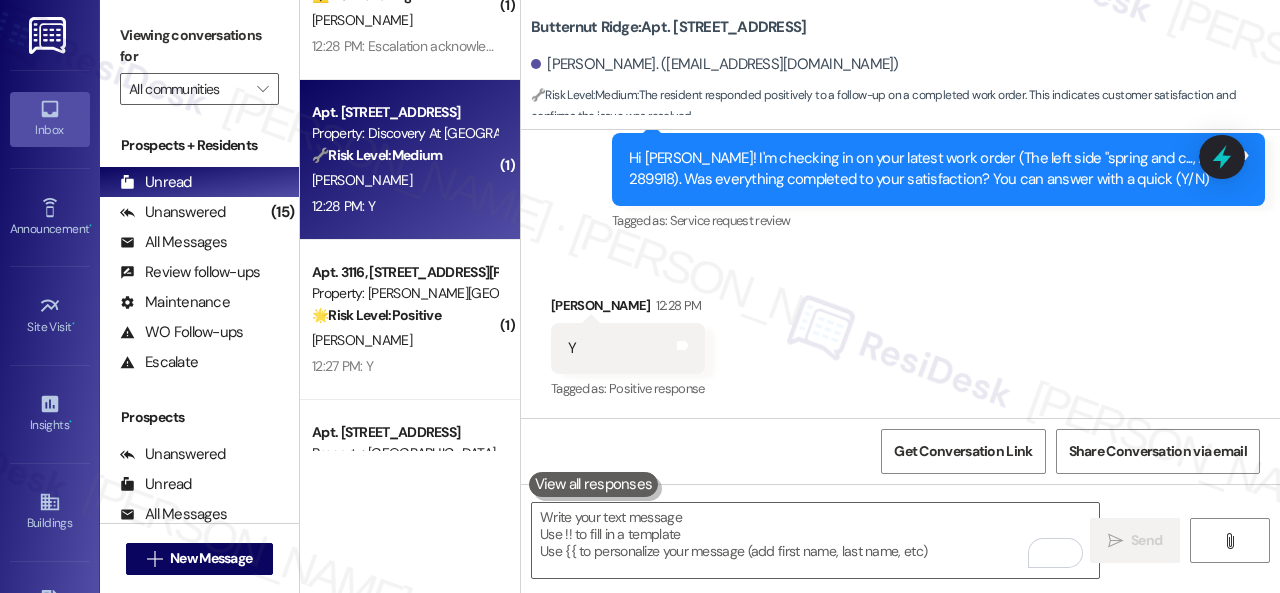 click on "D. Jenkins" at bounding box center [404, 180] 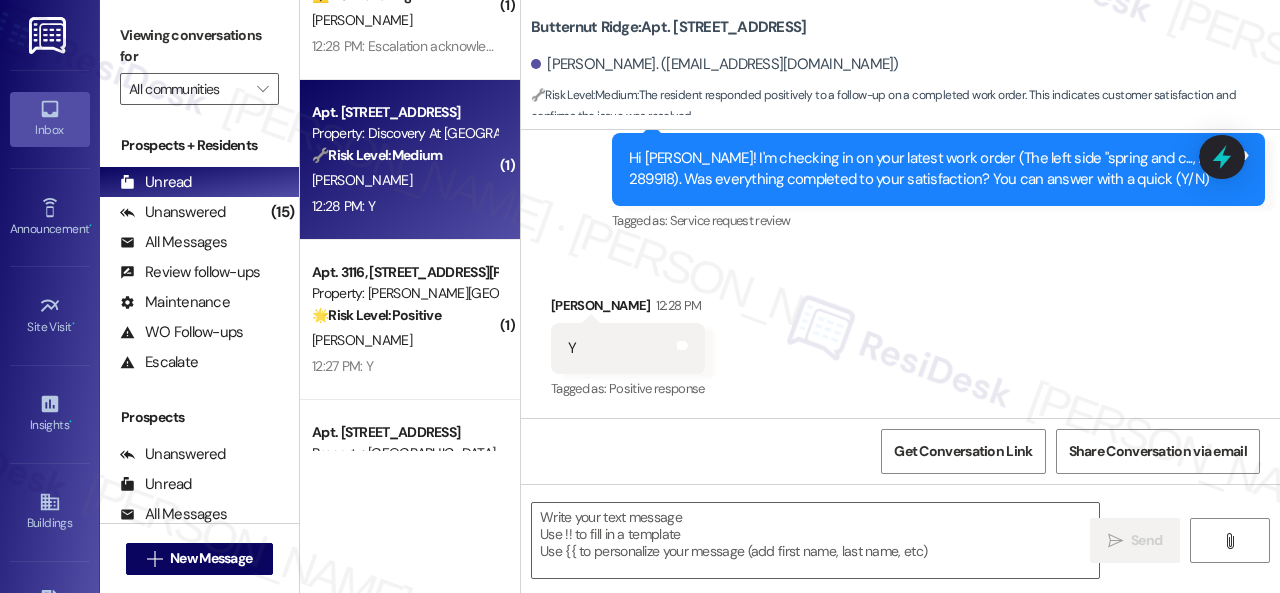 type on "Fetching suggested responses. Please feel free to read through the conversation in the meantime." 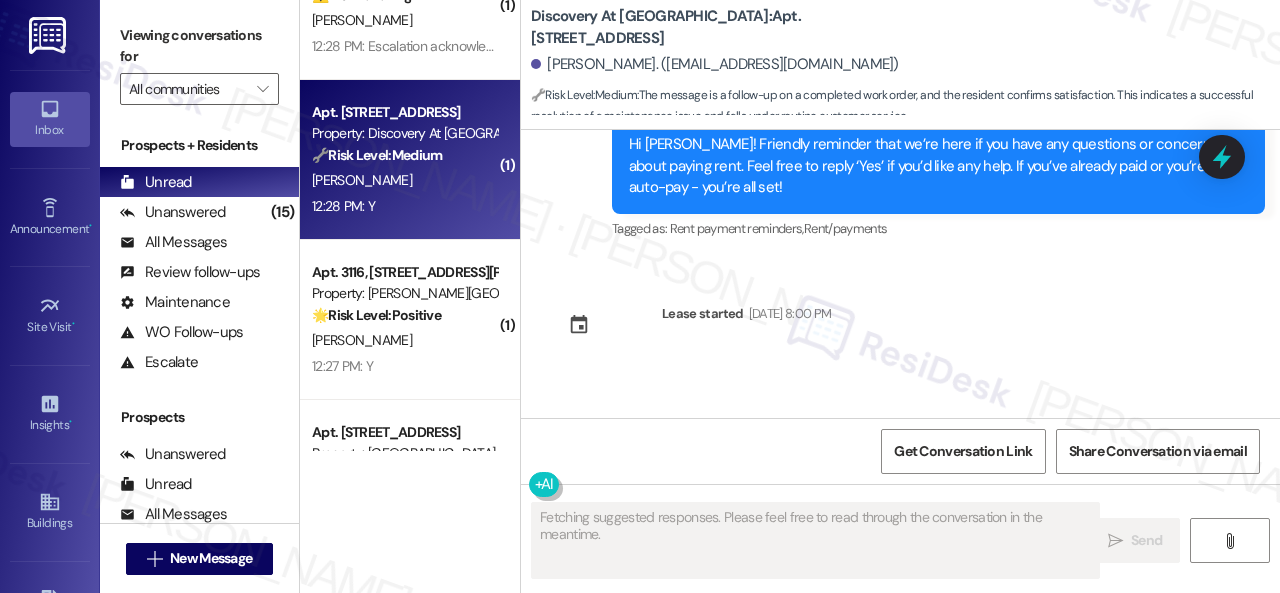 scroll, scrollTop: 7563, scrollLeft: 0, axis: vertical 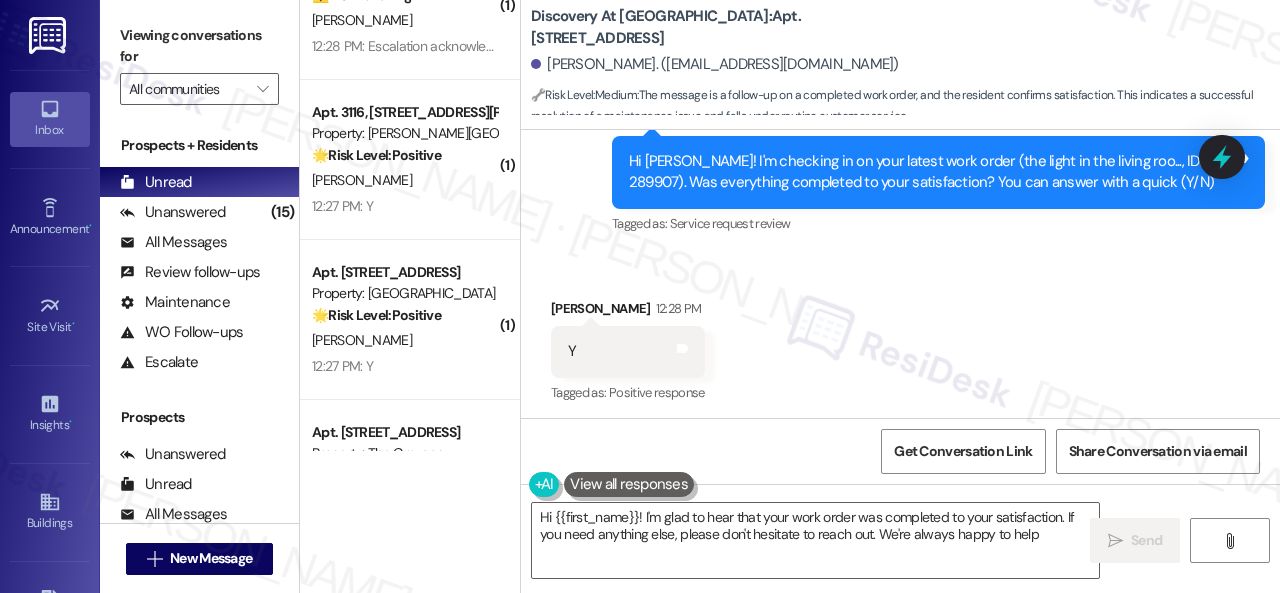 type on "Hi {{first_name}}! I'm glad to hear that your work order was completed to your satisfaction. If you need anything else, please don't hesitate to reach out. We're always happy to help!" 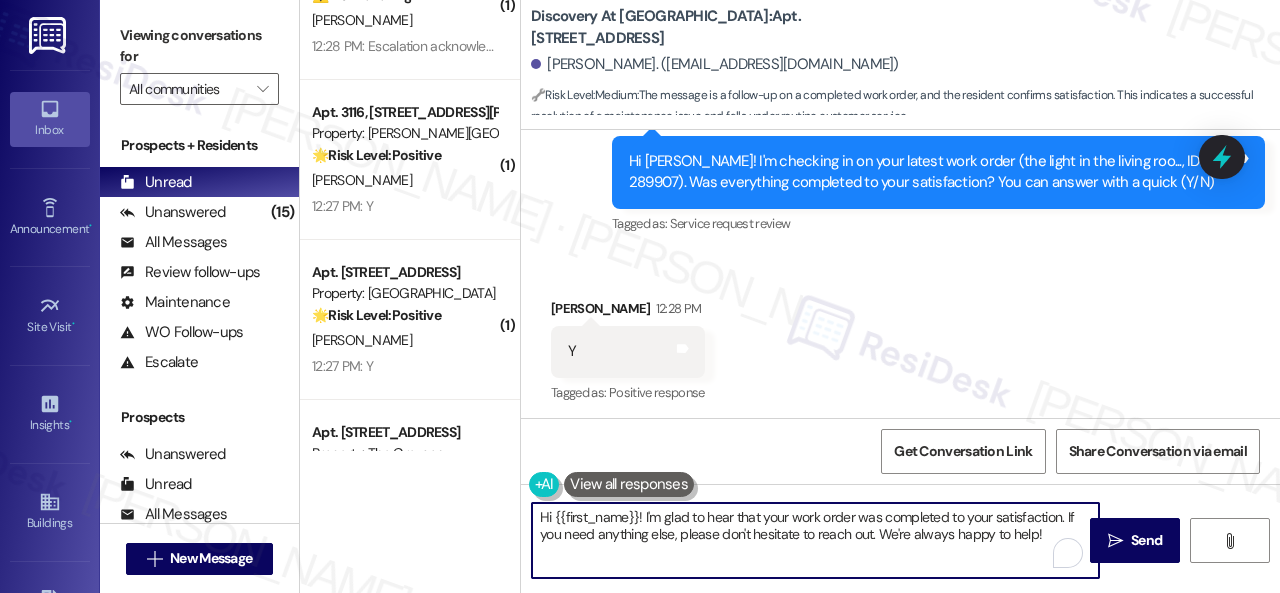 drag, startPoint x: 1044, startPoint y: 542, endPoint x: 420, endPoint y: 495, distance: 625.7675 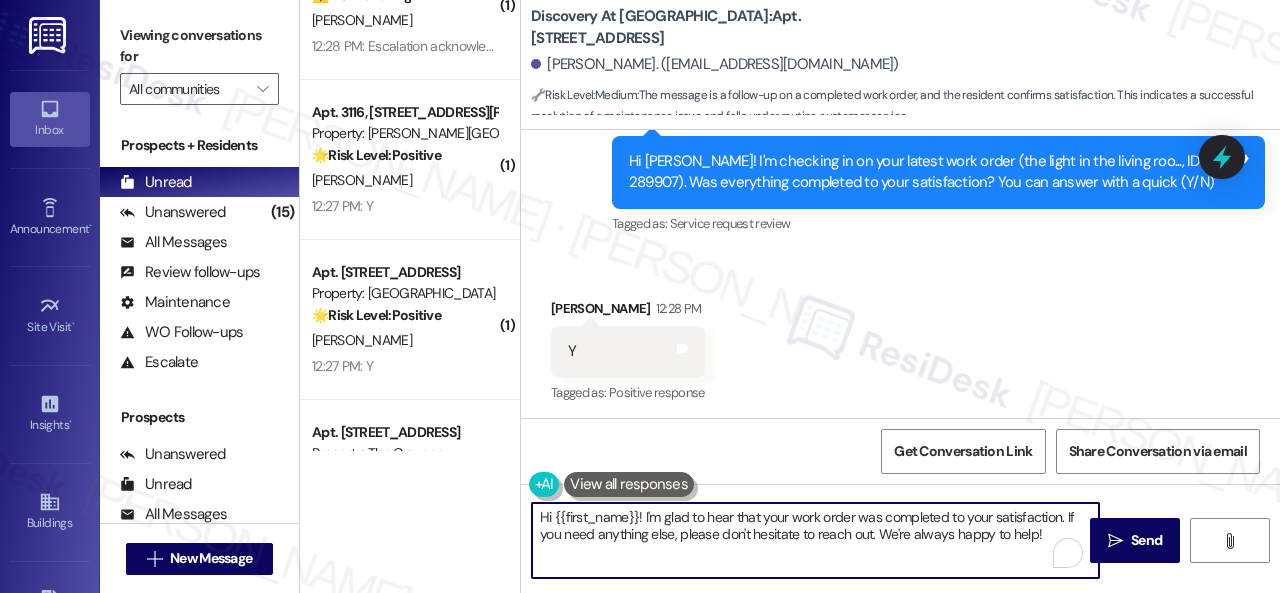 click on "( 1 ) Apt. 5780C1, 5800 Great Northern Boulevard Property: Butternut Ridge ⚠️  Risk Level:  High The resident reports incomplete work on a previous work order and also describes loose shower tiles and missing grout, which could lead to water damage and potential safety hazards. This requires urgent maintenance. V. Ditommaso M. Morello 12:29 PM: Escalation acknowledged. 12:29 PM: Escalation acknowledged. ( 1 ) Apt. 3219, 2 Stadium Dr Property: Imperial Lofts 🔧  Risk Level:  Medium The resident indicates that the work order is still pending. This suggests the issue remains unresolved, but there's no indication of urgency or immediate risk. It's a follow-up on a previously submitted request. K. Allahdina S. Ali 12:28 PM: No, the request is still pending  12:28 PM: No, the request is still pending  ( 1 ) Apt. 1112, 4101 S Custer Rd Property: Craig Ranch ⚠️  Risk Level:  High C. Harrod 12:28 PM: Escalation acknowledged. 12:28 PM: Escalation acknowledged. ( 1 ) Apt. 3116, 4101 S Custer Rd 🌟 Positive (" at bounding box center (790, 296) 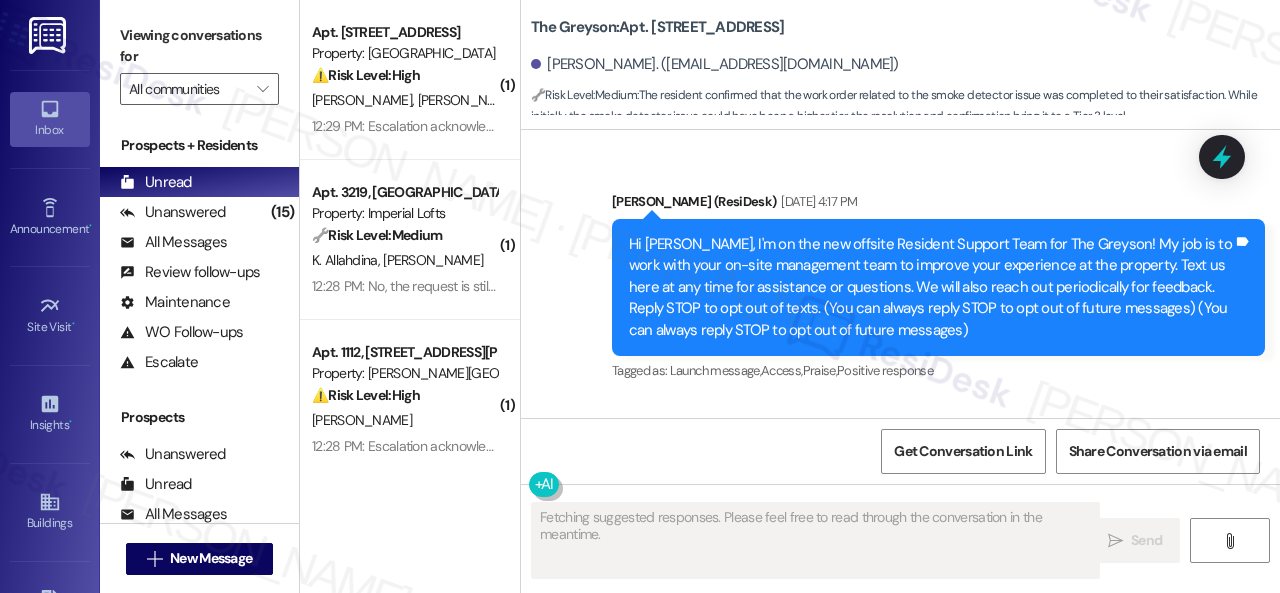 scroll, scrollTop: 0, scrollLeft: 0, axis: both 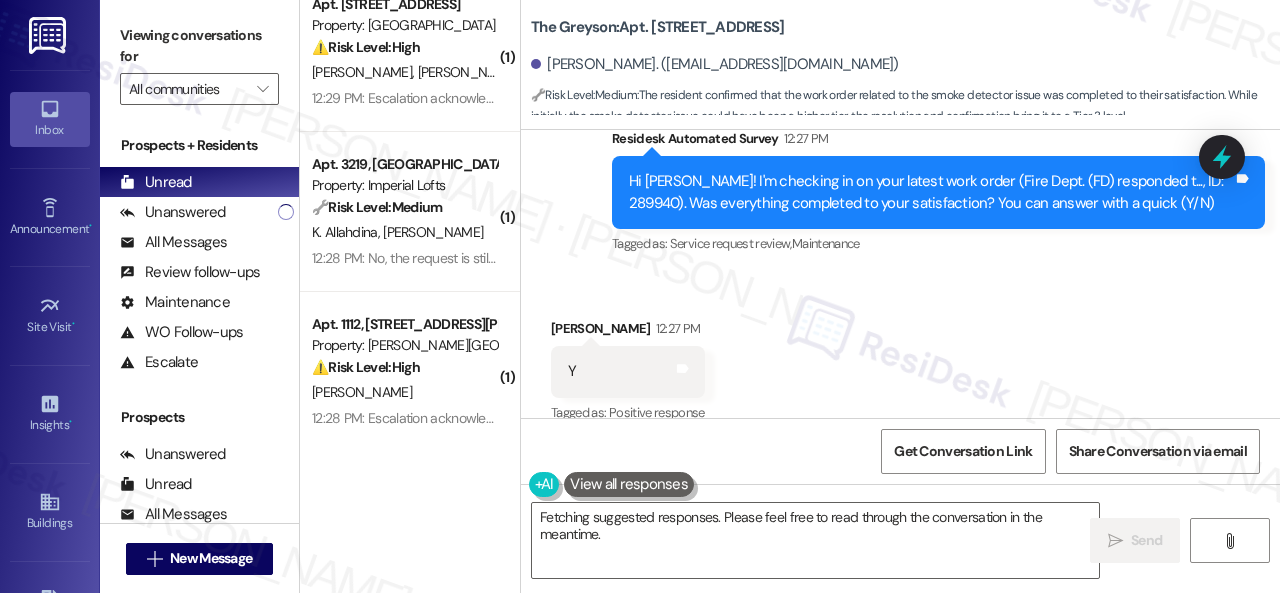 drag, startPoint x: 706, startPoint y: 555, endPoint x: 398, endPoint y: 500, distance: 312.8722 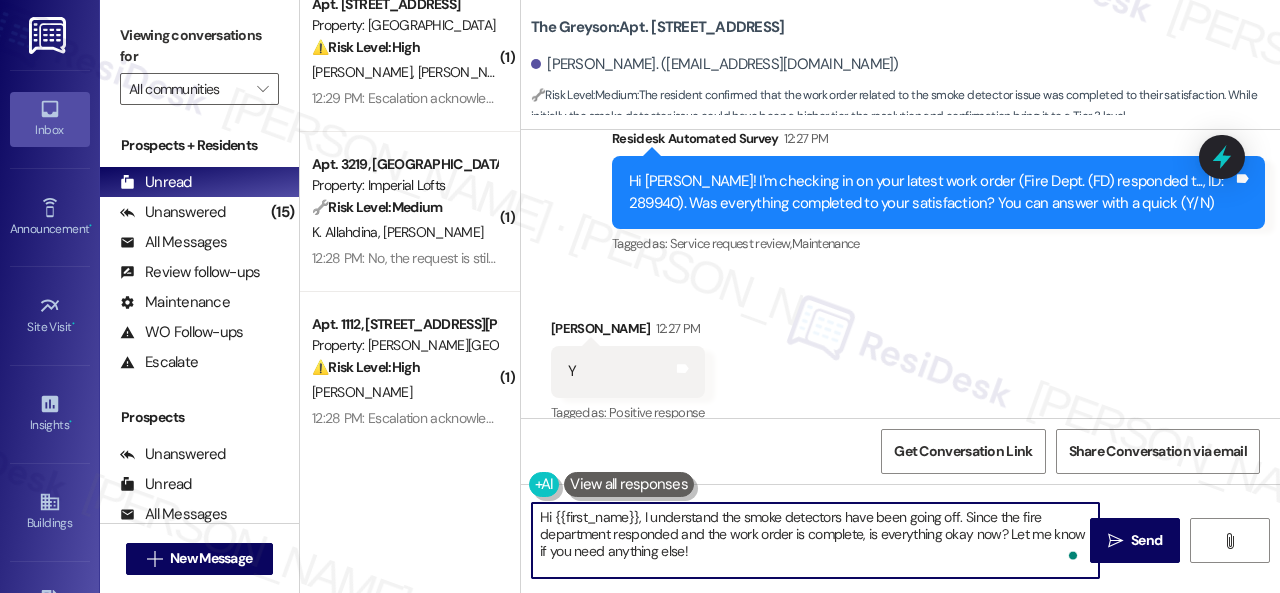 paste on "Great to hear the issues are resolved! If {{property}} lived up to your expectations, reply “Yes.” If not, feel free to share your thoughts — we’re always looking to improve!" 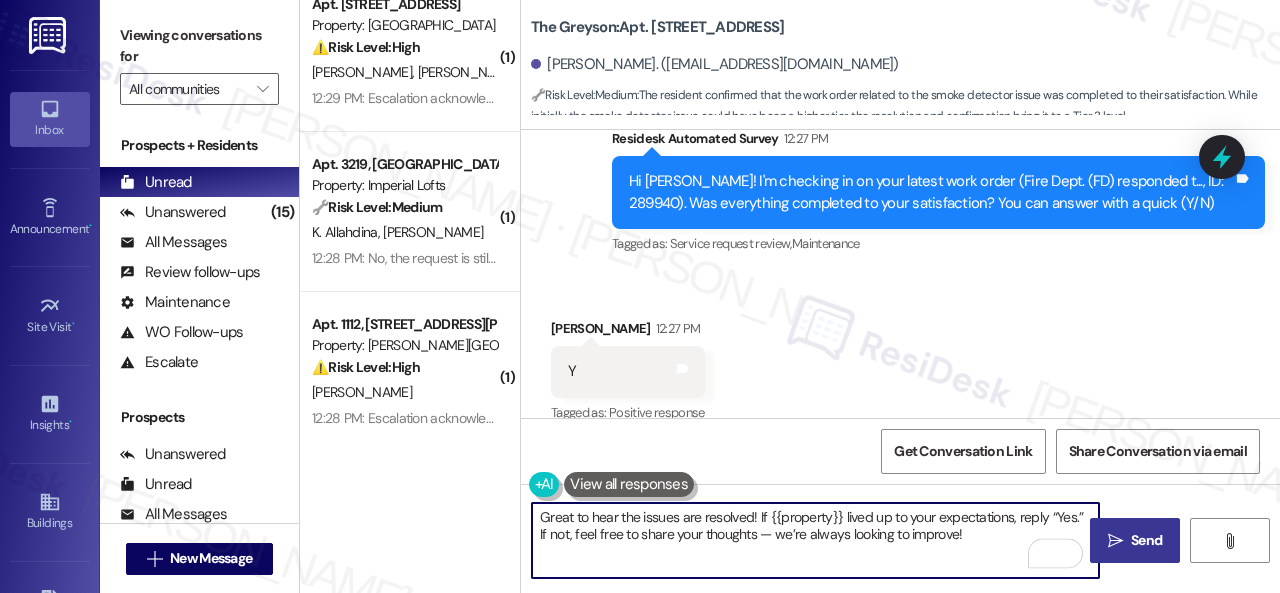 type on "Great to hear the issues are resolved! If {{property}} lived up to your expectations, reply “Yes.” If not, feel free to share your thoughts — we’re always looking to improve!" 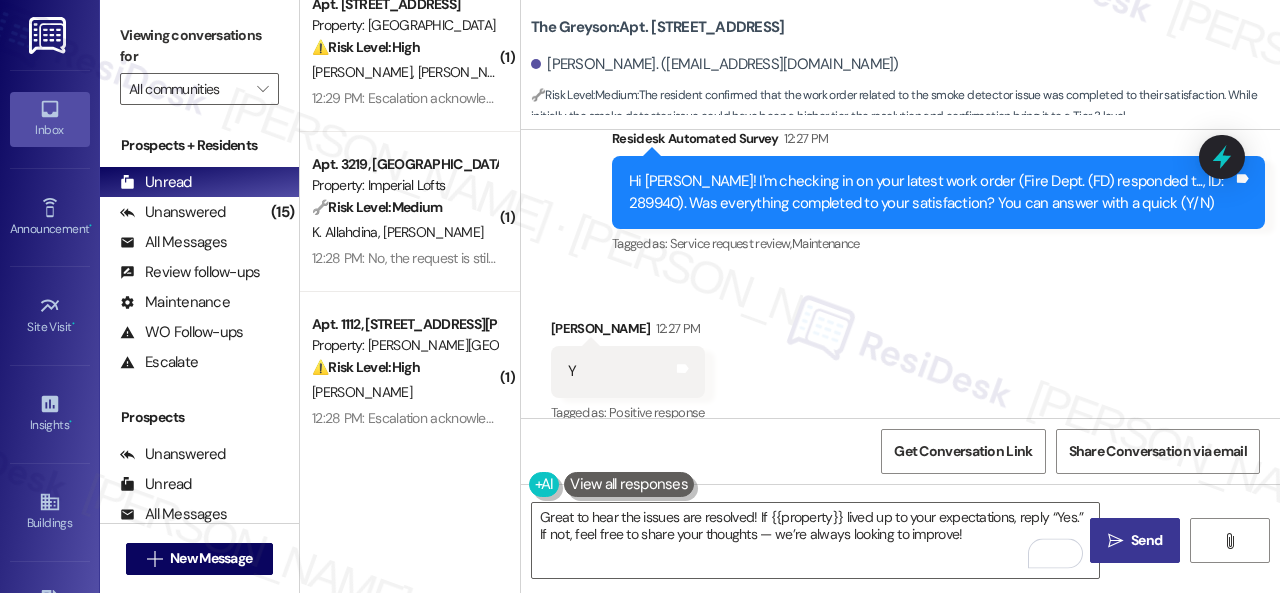 click on " Send" at bounding box center (1135, 540) 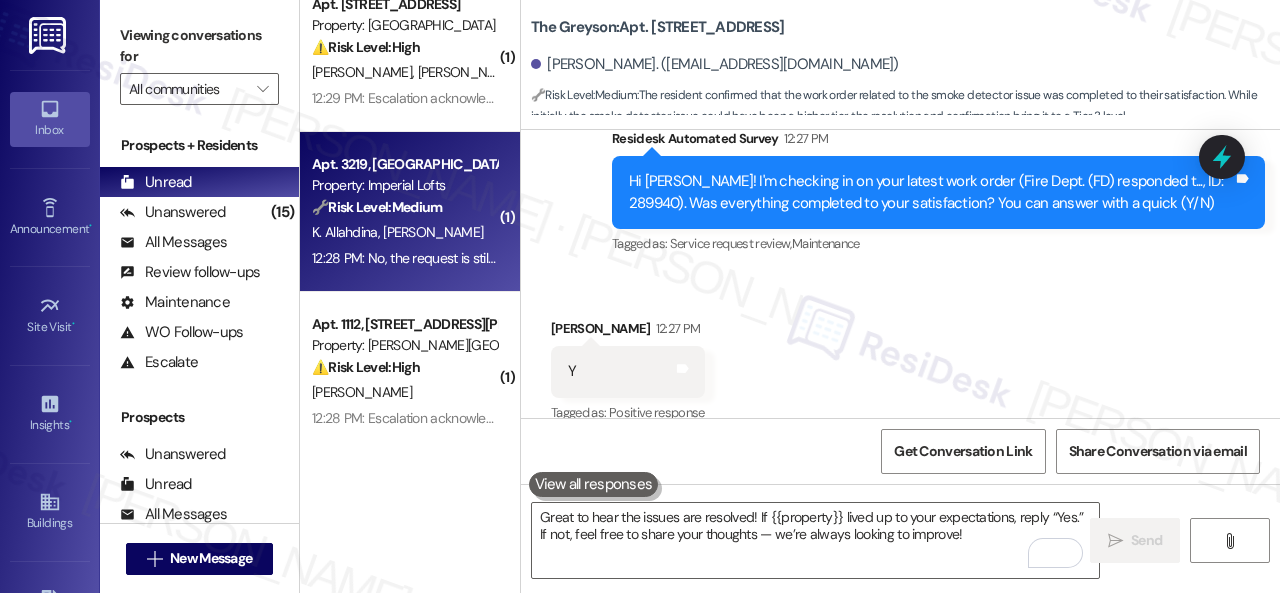 scroll, scrollTop: 6, scrollLeft: 0, axis: vertical 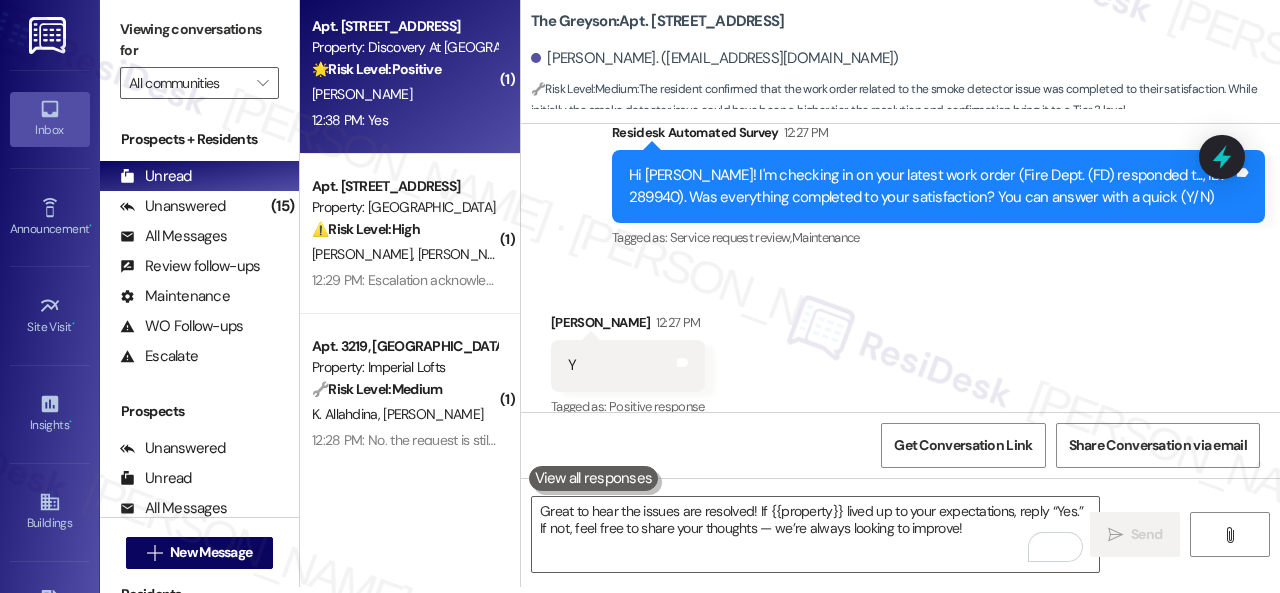 click on "[PERSON_NAME]" at bounding box center (404, 94) 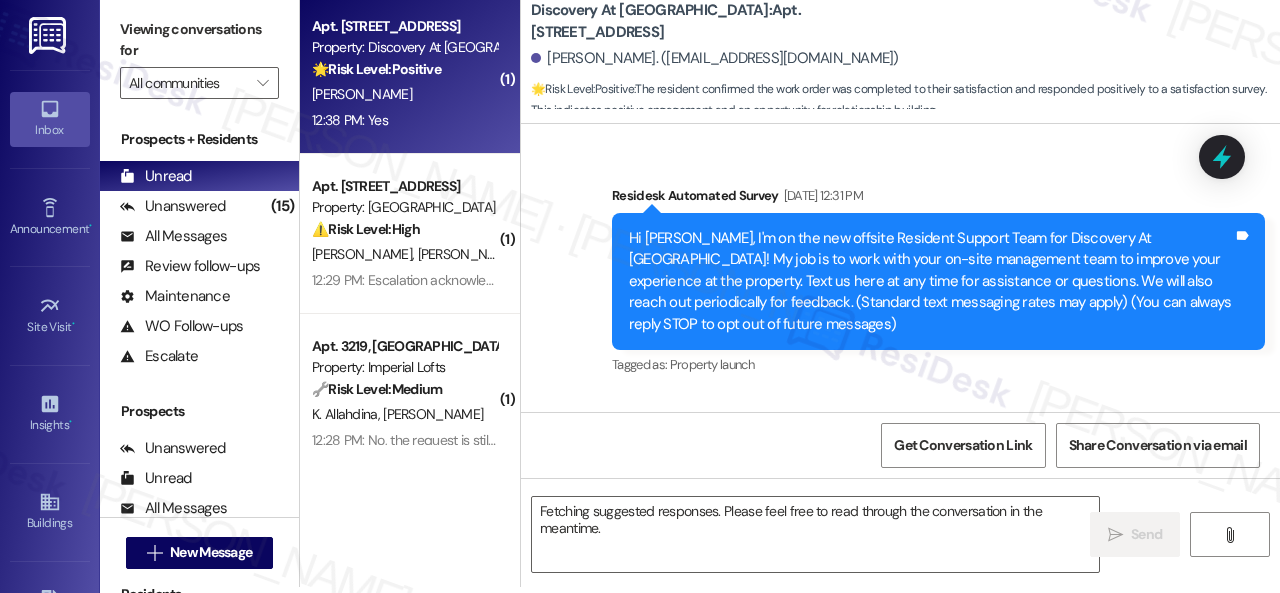 scroll, scrollTop: 0, scrollLeft: 0, axis: both 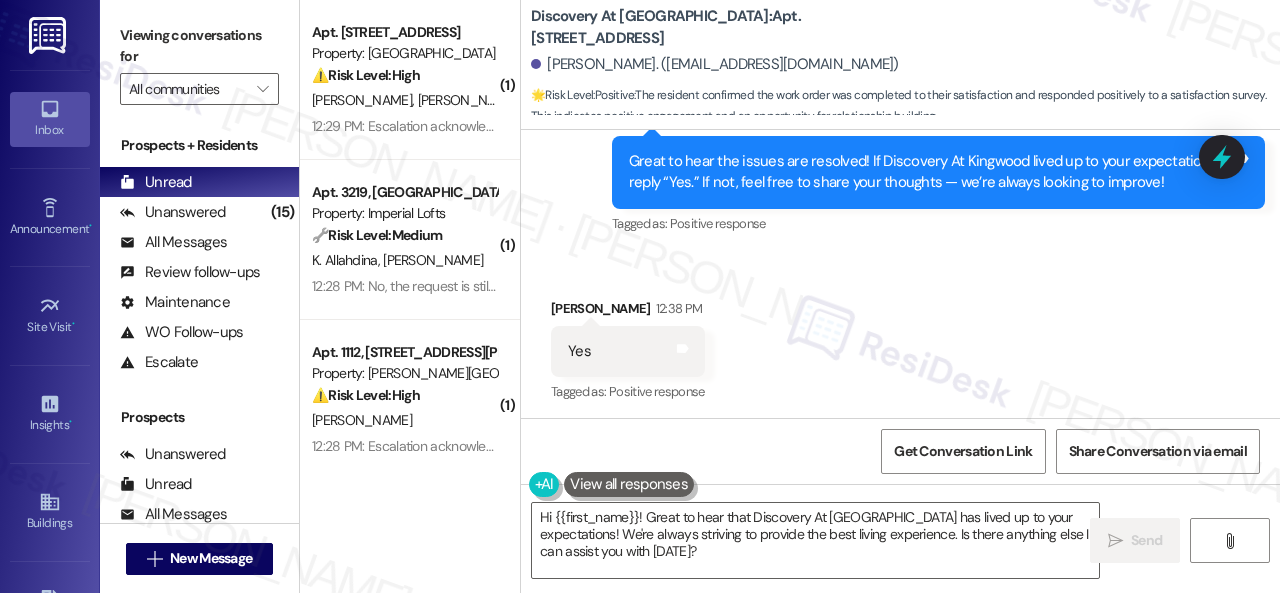 click on "Received via SMS [PERSON_NAME] 12:38 PM Yes Tags and notes Tagged as:   Positive response Click to highlight conversations about Positive response" at bounding box center [900, 337] 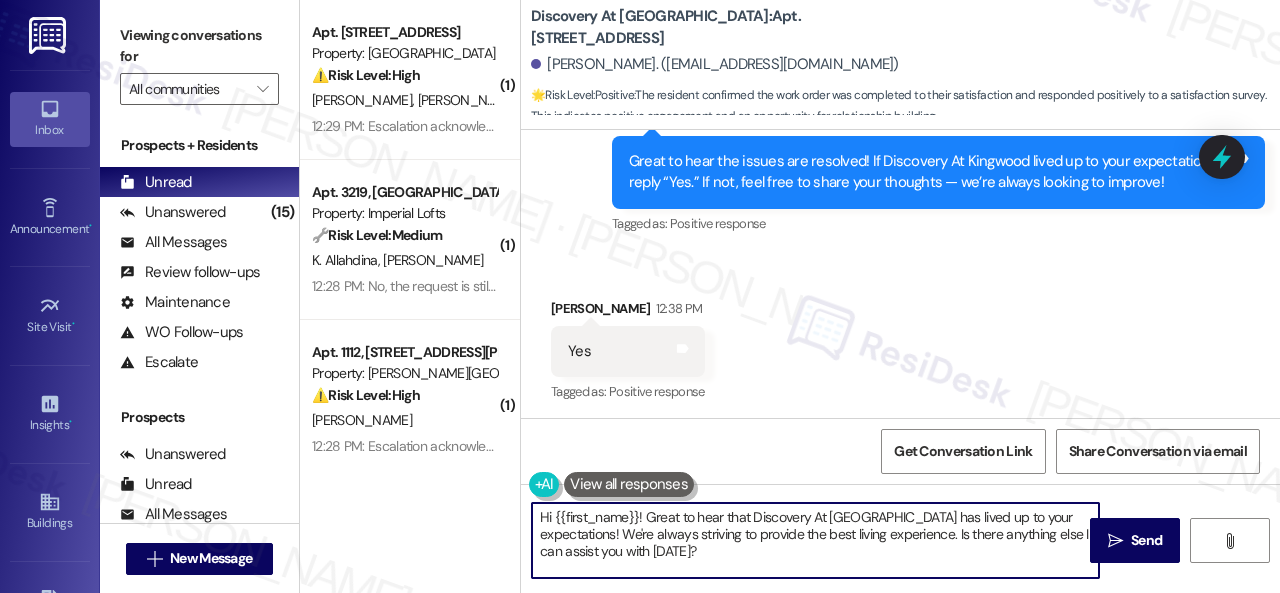 drag, startPoint x: 653, startPoint y: 555, endPoint x: 476, endPoint y: 503, distance: 184.48035 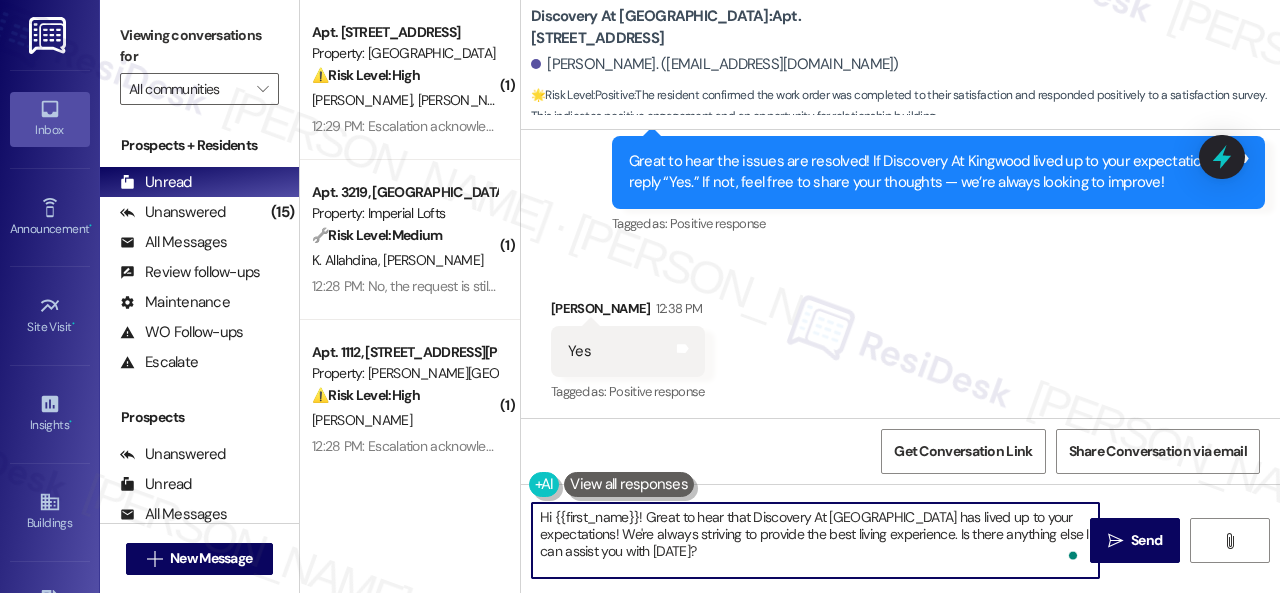 paste on "I'm glad you are satisfied with your home. Have you written a review for us before? If not, can I ask a quick favor? Would you mind writing one for us? I'll give you the link if you are willing.
If you've already done it or couldn't this time, no worries at all—no action is required. Thanks!" 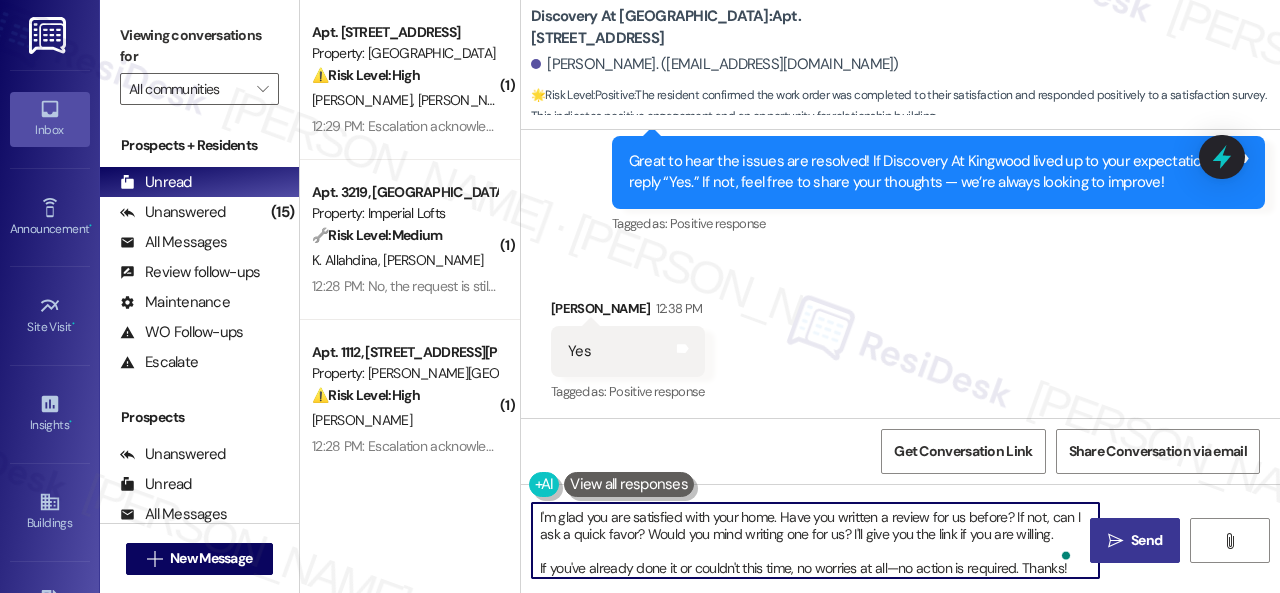 type on "I'm glad you are satisfied with your home. Have you written a review for us before? If not, can I ask a quick favor? Would you mind writing one for us? I'll give you the link if you are willing.
If you've already done it or couldn't this time, no worries at all—no action is required. Thanks!" 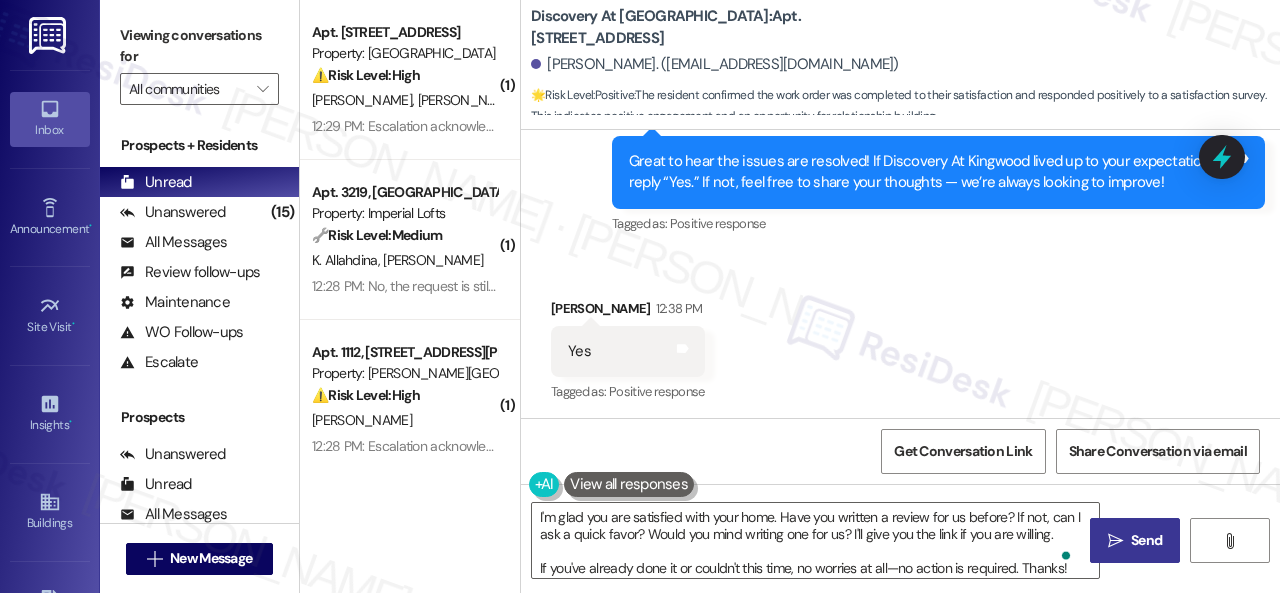 click on "" at bounding box center (1115, 541) 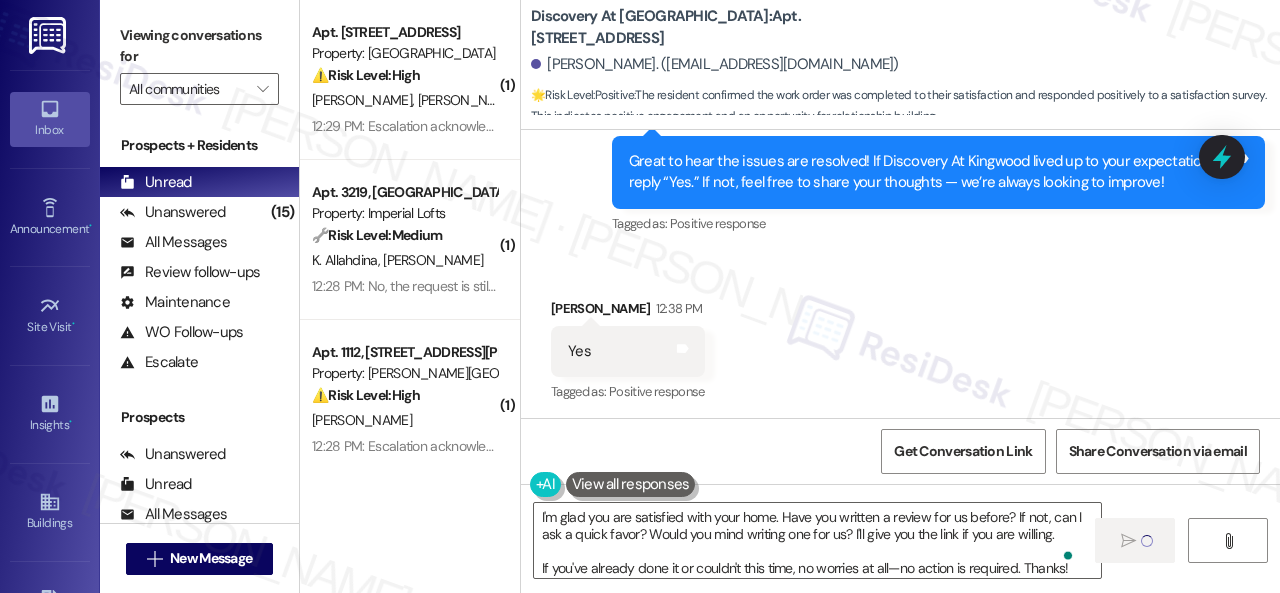 type 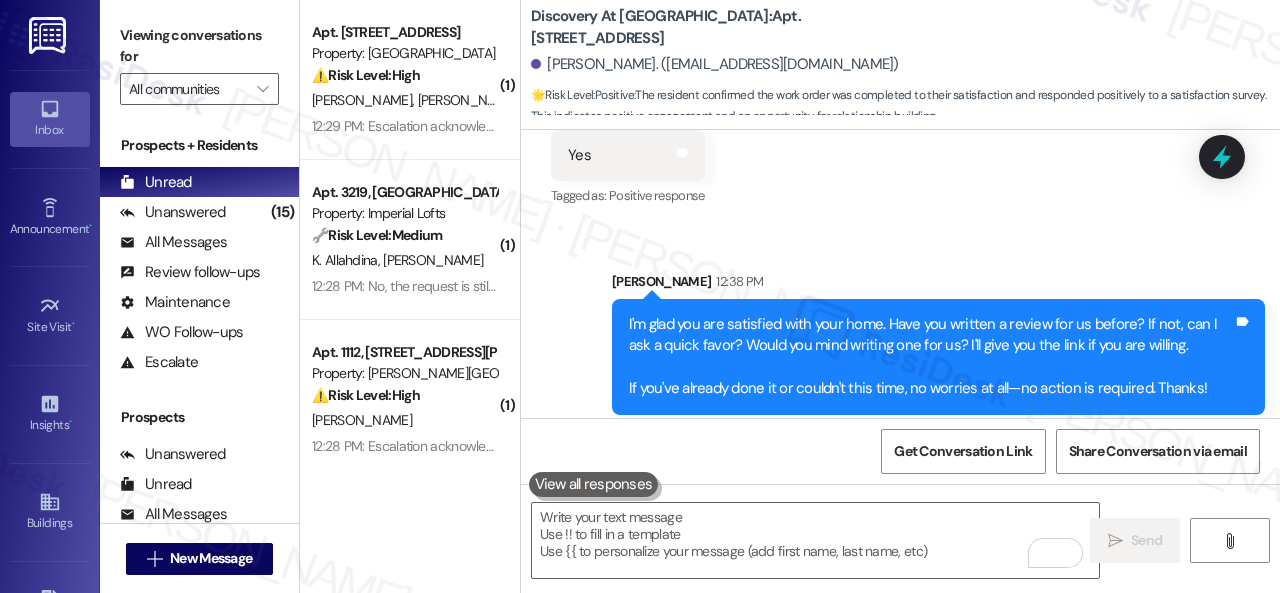 scroll, scrollTop: 8127, scrollLeft: 0, axis: vertical 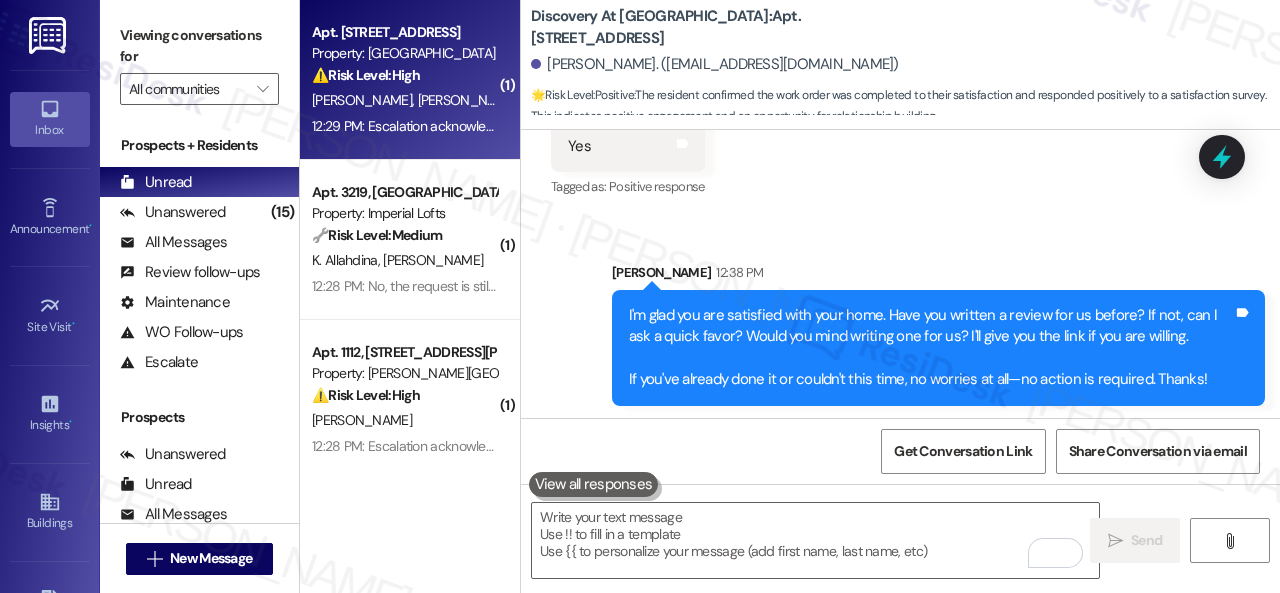 click on "⚠️  Risk Level:  High The resident reports incomplete work on a previous work order and also describes loose shower tiles and missing grout, which could lead to water damage and potential safety hazards. This requires urgent maintenance." at bounding box center [404, 75] 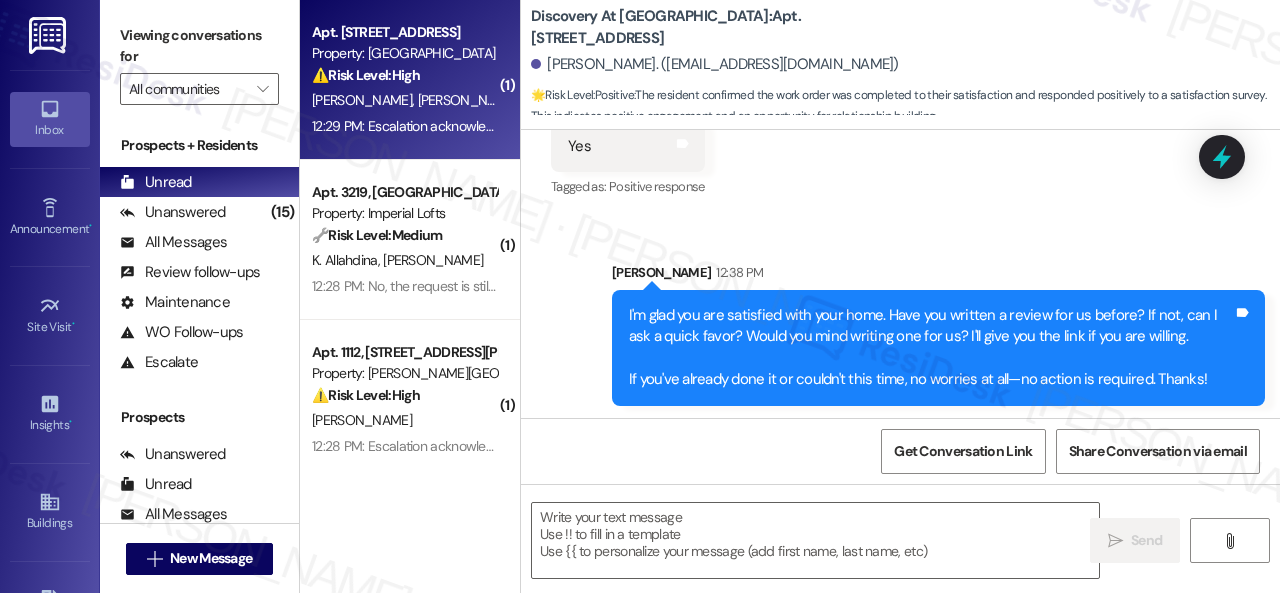 type on "Fetching suggested responses. Please feel free to read through the conversation in the meantime." 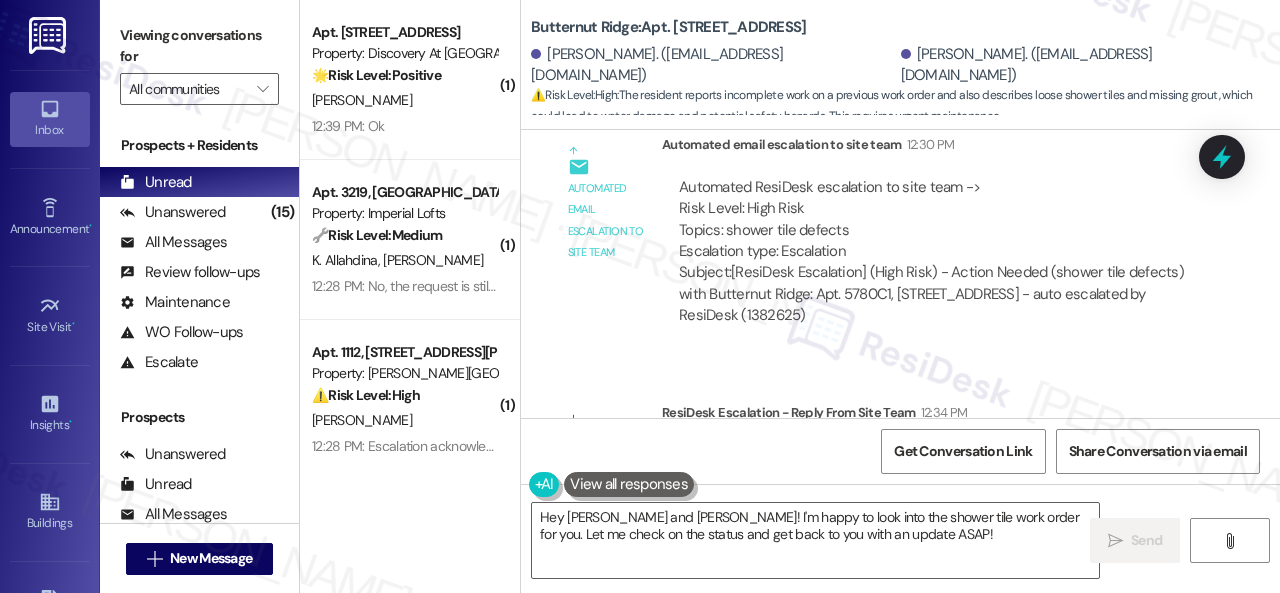 scroll, scrollTop: 1963, scrollLeft: 0, axis: vertical 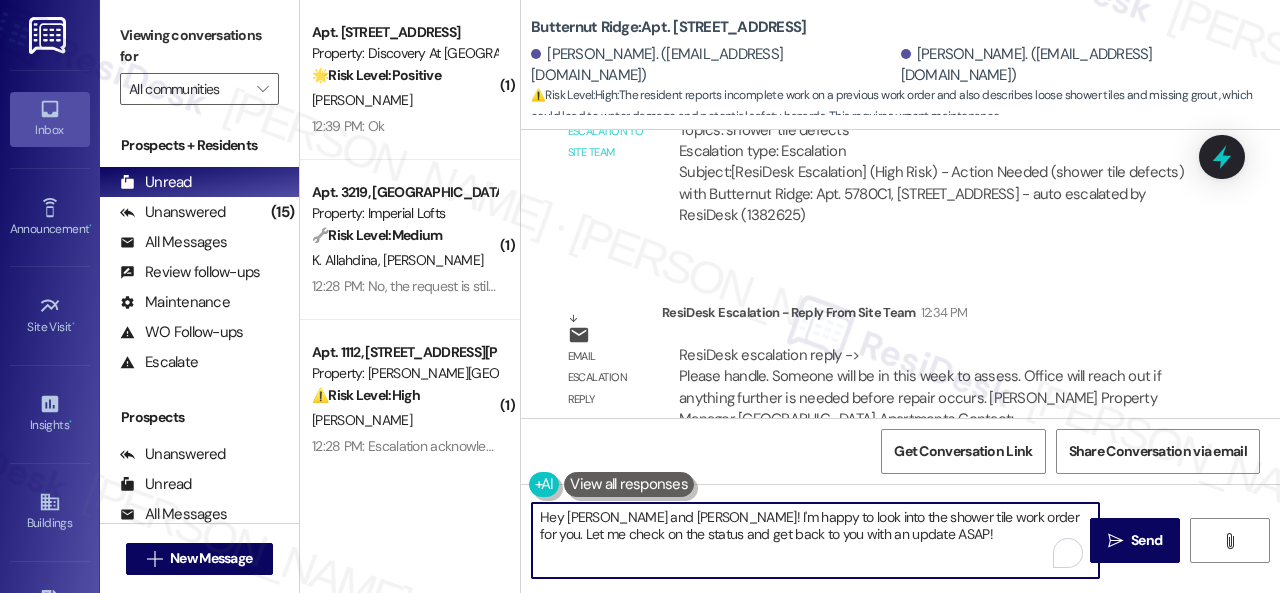 drag, startPoint x: 888, startPoint y: 534, endPoint x: 458, endPoint y: 505, distance: 430.9768 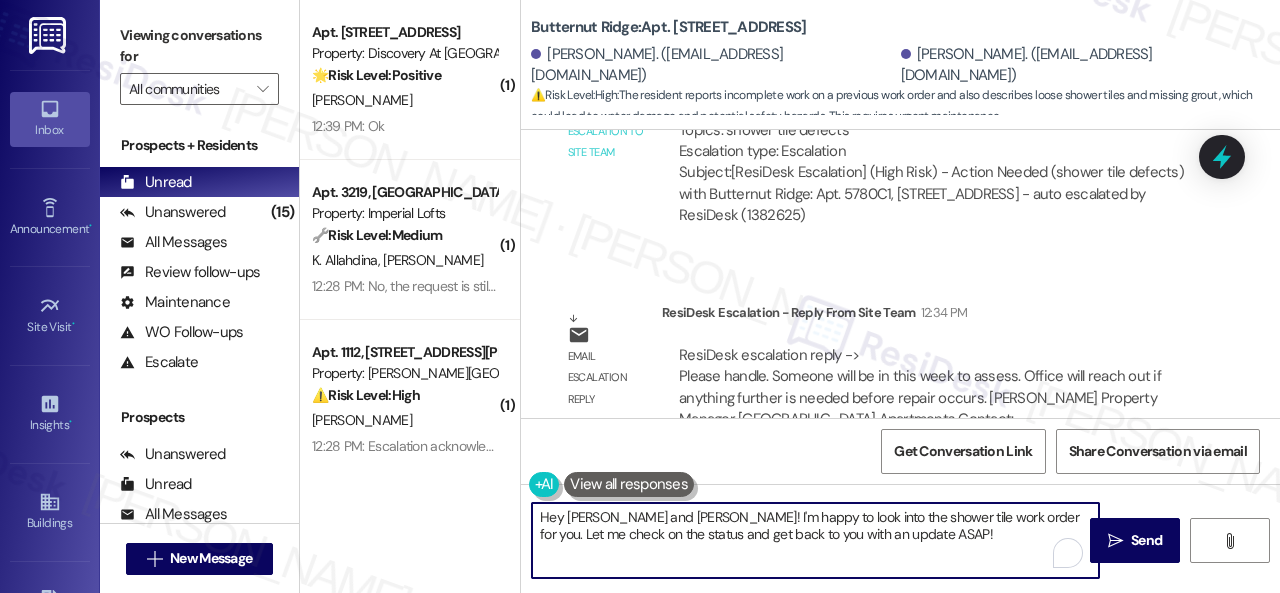 click on "( 1 ) Apt. [STREET_ADDRESS] Property: Discovery At Kingwood 🌟  Risk Level:  Positive The conversation shows positive engagement and relationship building. The resident confirmed the work order was completed to their satisfaction and indicated they are satisfied with their home. The agent is now requesting a review. [PERSON_NAME] 12:39 PM: Ok 12:39 PM: Ok ( 1 ) Apt. 3219, 2 Stadium Dr Property: Imperial Lofts 🔧  Risk Level:  Medium The resident indicates that the work order is still pending. This suggests the issue remains unresolved, but there's no indication of urgency or immediate risk. It's a follow-up on a previously submitted request. K. Allahdina [PERSON_NAME] 12:28 PM: No, the request is still pending  12:28 PM: No, the request is still pending  ( 1 ) Apt. 1112, [STREET_ADDRESS][PERSON_NAME] Property: [PERSON_NAME][GEOGRAPHIC_DATA] ⚠️  Risk Level:  High [PERSON_NAME] 12:28 PM: Escalation acknowledged. 12:28 PM: Escalation acknowledged. [GEOGRAPHIC_DATA]:  Apt. [STREET_ADDRESS]             ⚠️ High :" at bounding box center (790, 296) 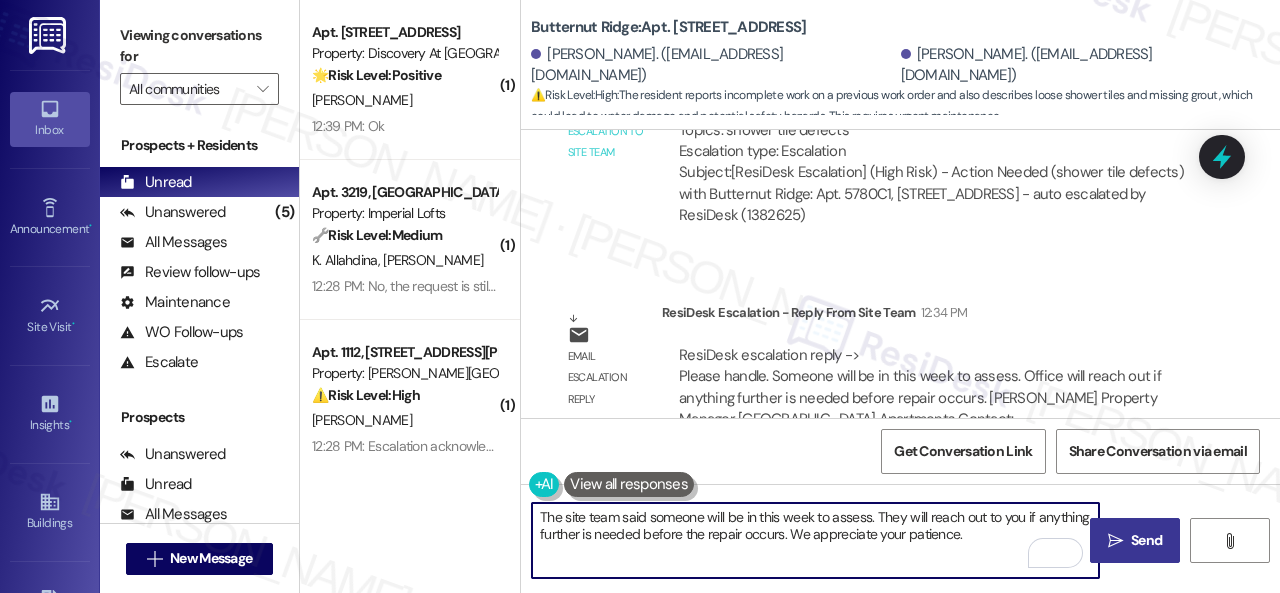 type on "The site team said someone will be in this week to assess. They will reach out to you if anything further is needed before the repair occurs. We appreciate your patience." 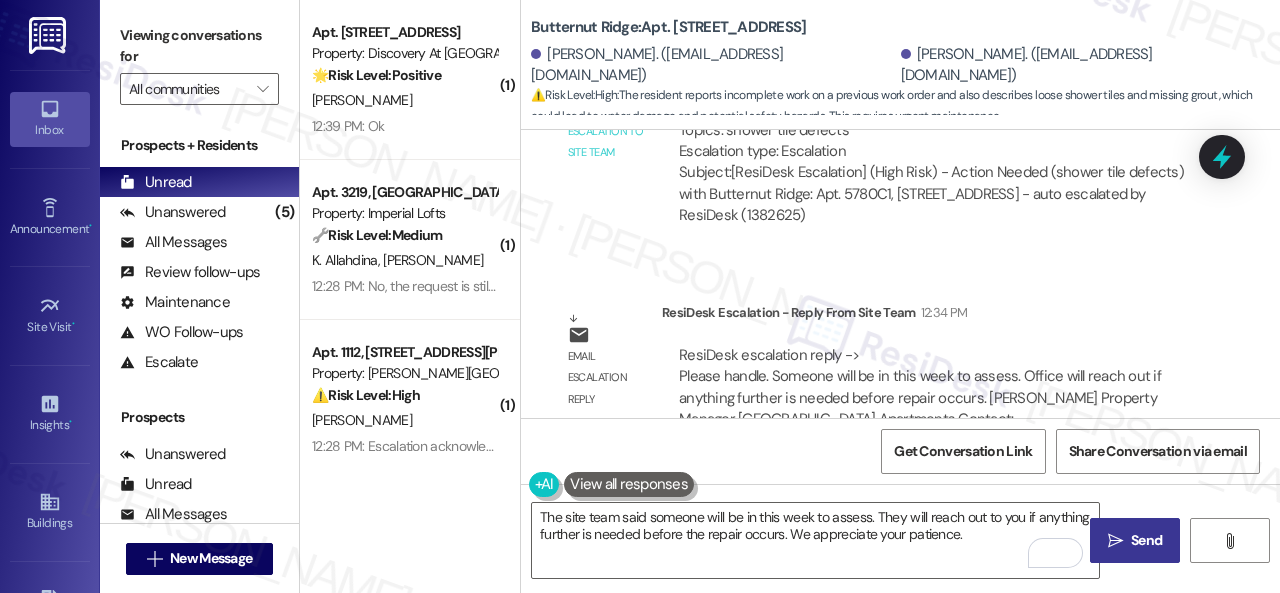 click on "" at bounding box center (1115, 541) 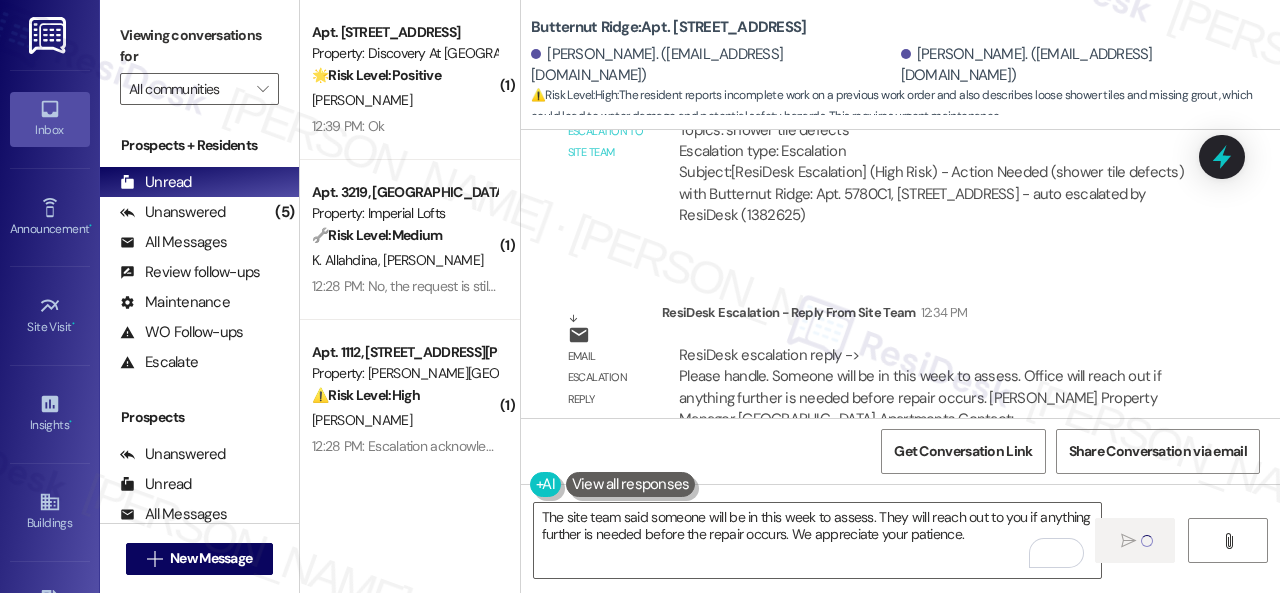 type 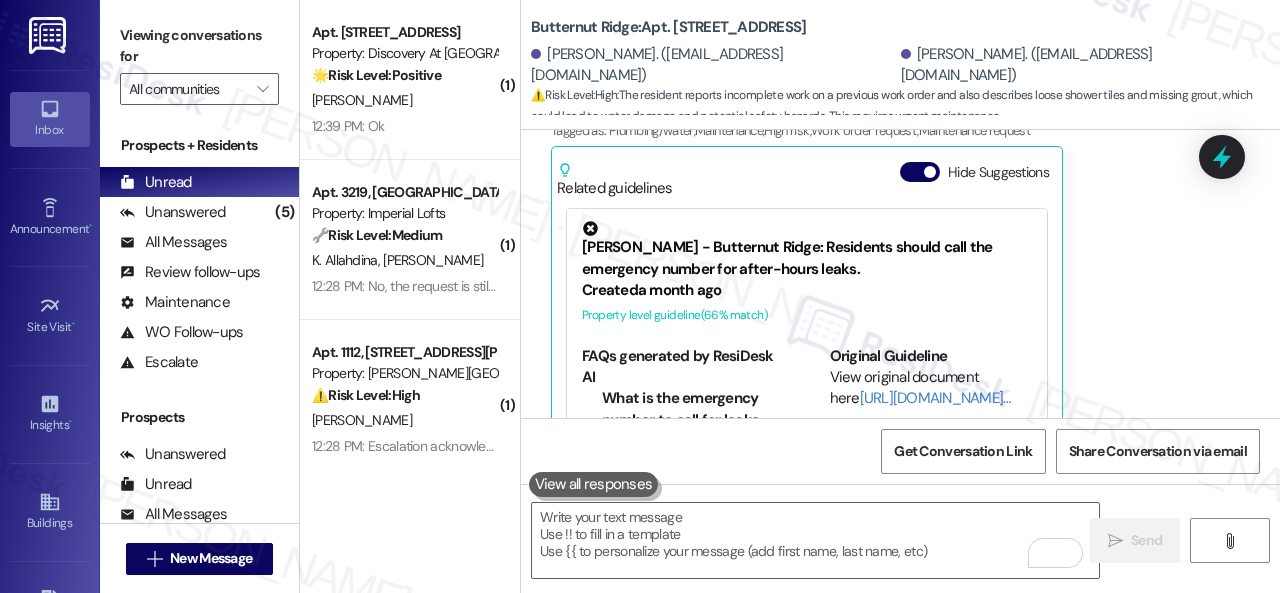 scroll, scrollTop: 1321, scrollLeft: 0, axis: vertical 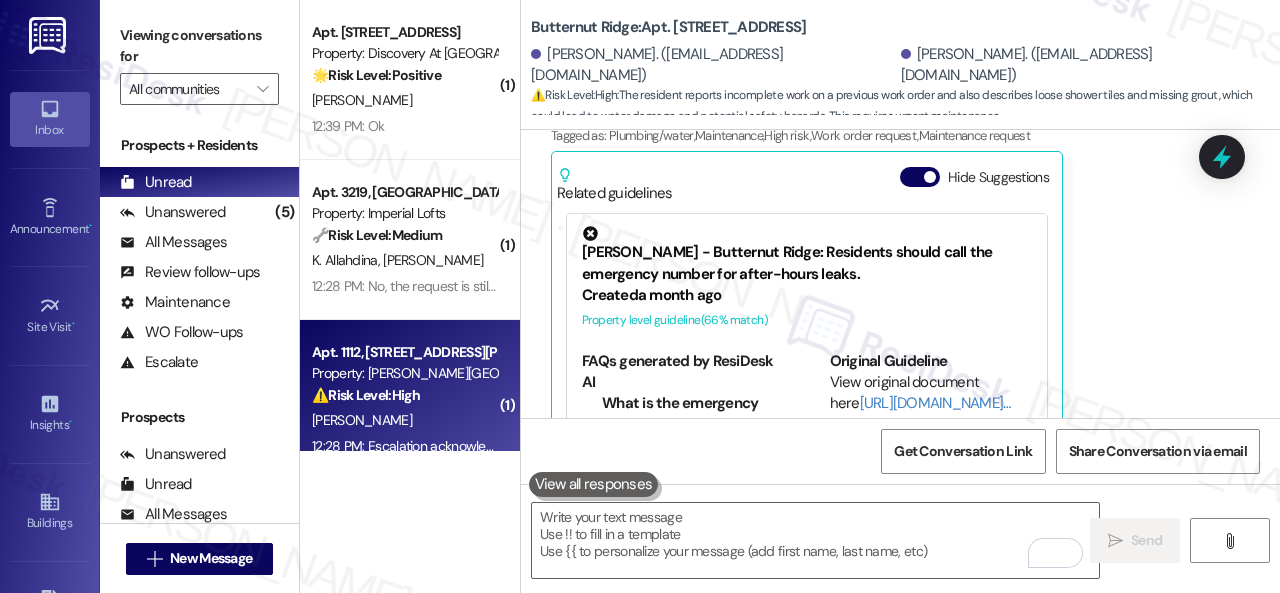 click on "[PERSON_NAME]" at bounding box center (404, 420) 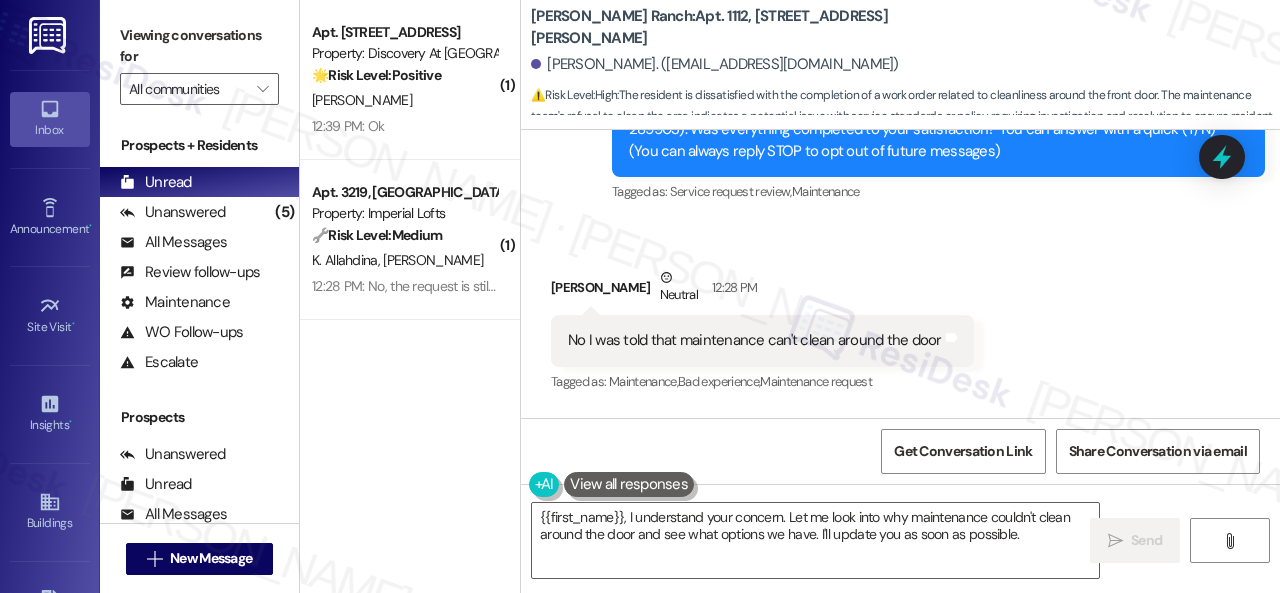 scroll, scrollTop: 285, scrollLeft: 0, axis: vertical 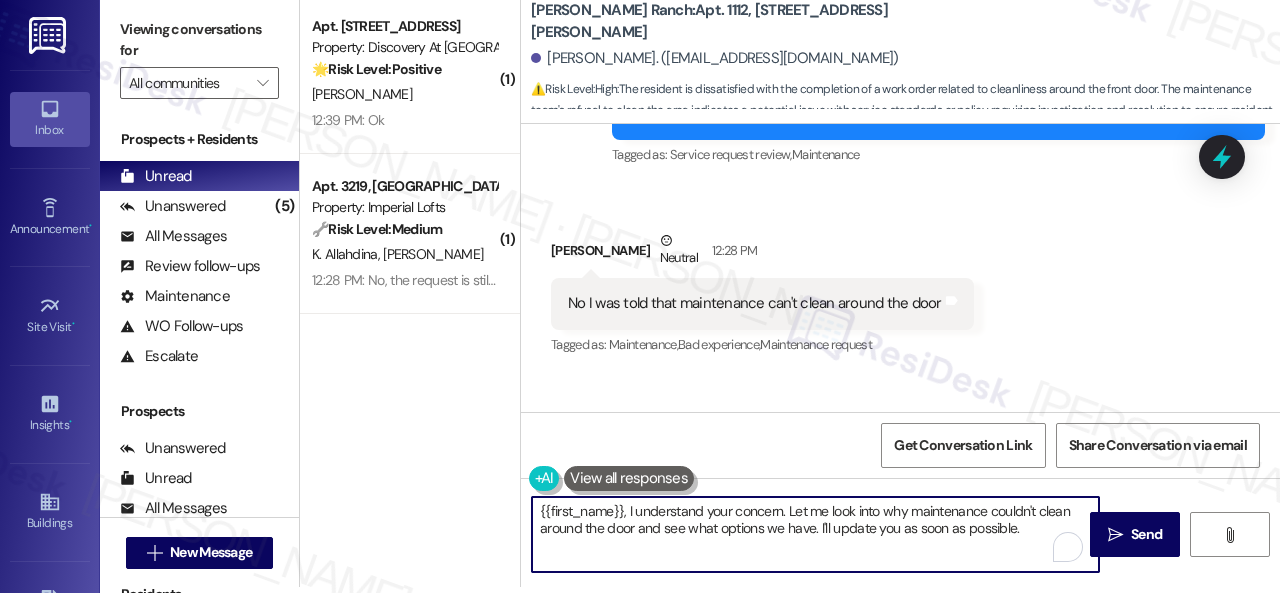 drag, startPoint x: 536, startPoint y: 514, endPoint x: 1126, endPoint y: 630, distance: 601.2953 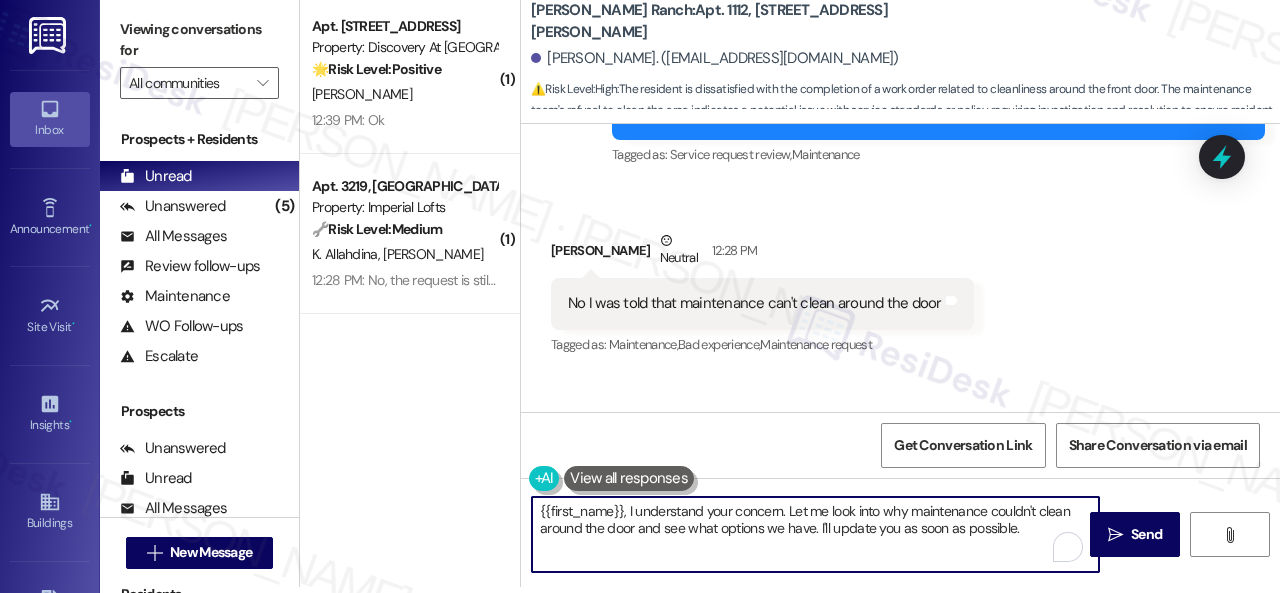 click on "Inbox   Go to Inbox Announcement   • Send A Text Announcement Site Visit   • Go to Site Visit Insights   • Go to Insights Buildings   Go to Buildings Leads   Go to Leads Templates   • Go to Templates Account   Go to Account Support   Go to Support Viewing conversations for All communities  Prospects + Residents Unread (0) Unread: Any message you haven't read yet will show up here Unanswered (5) Unanswered: ResiDesk identifies open questions and unanswered conversations so you can respond to them. All Messages (undefined) All Messages: This is your inbox. All of your tenant messages will show up here. Review follow-ups (undefined) Review follow-ups: [PERSON_NAME] identifies open review candidates and conversations so you can respond to them. Maintenance (undefined) Maintenance: ResiDesk identifies conversations around maintenance or work orders from the last 14 days so you can respond to them. WO Follow-ups (undefined) Escalate (undefined) Prospects Unanswered (0) Unread (0) All Messages (undefined) (0)" at bounding box center (640, 296) 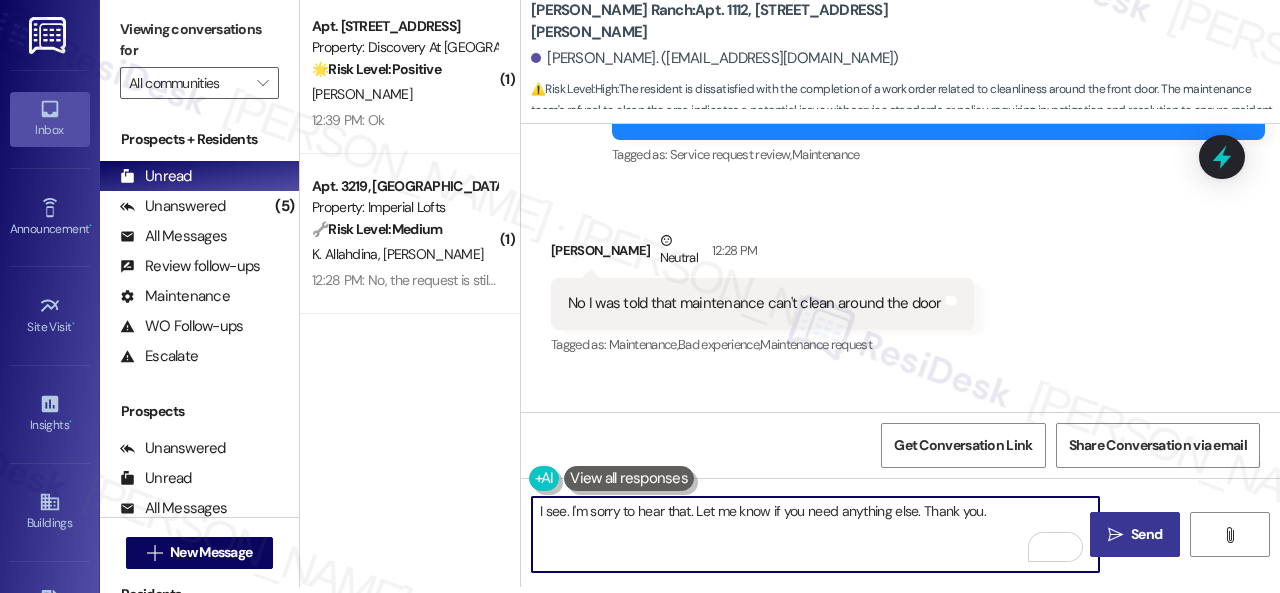 type on "I see. I'm sorry to hear that. Let me know if you need anything else. Thank you." 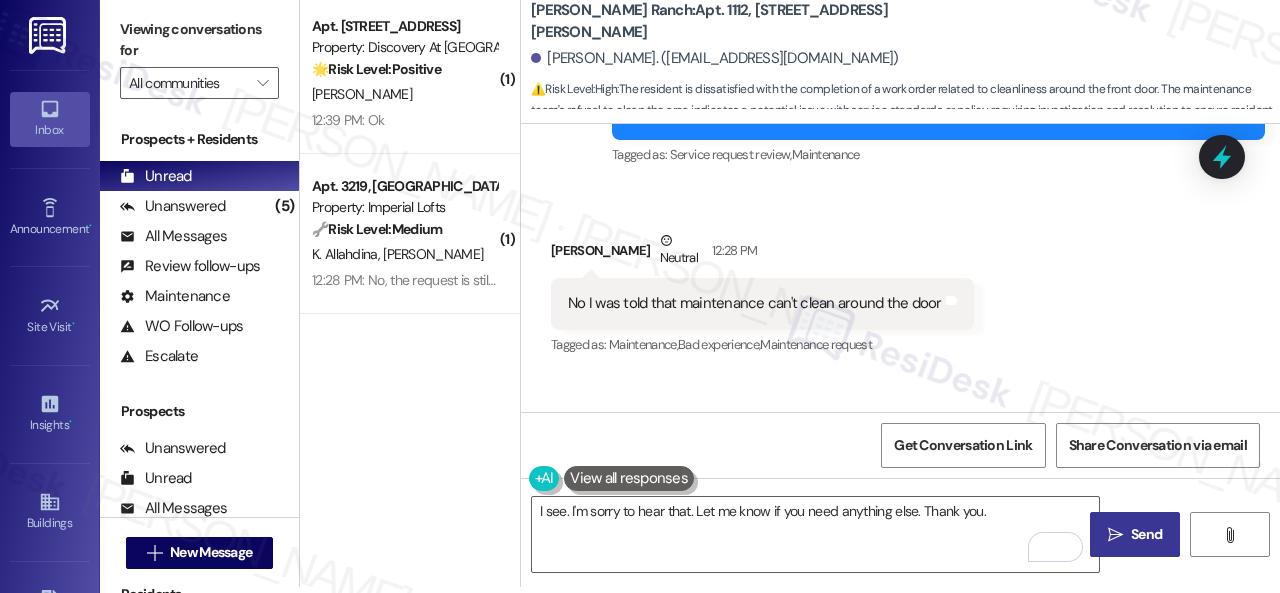 click on " Send" at bounding box center (1135, 534) 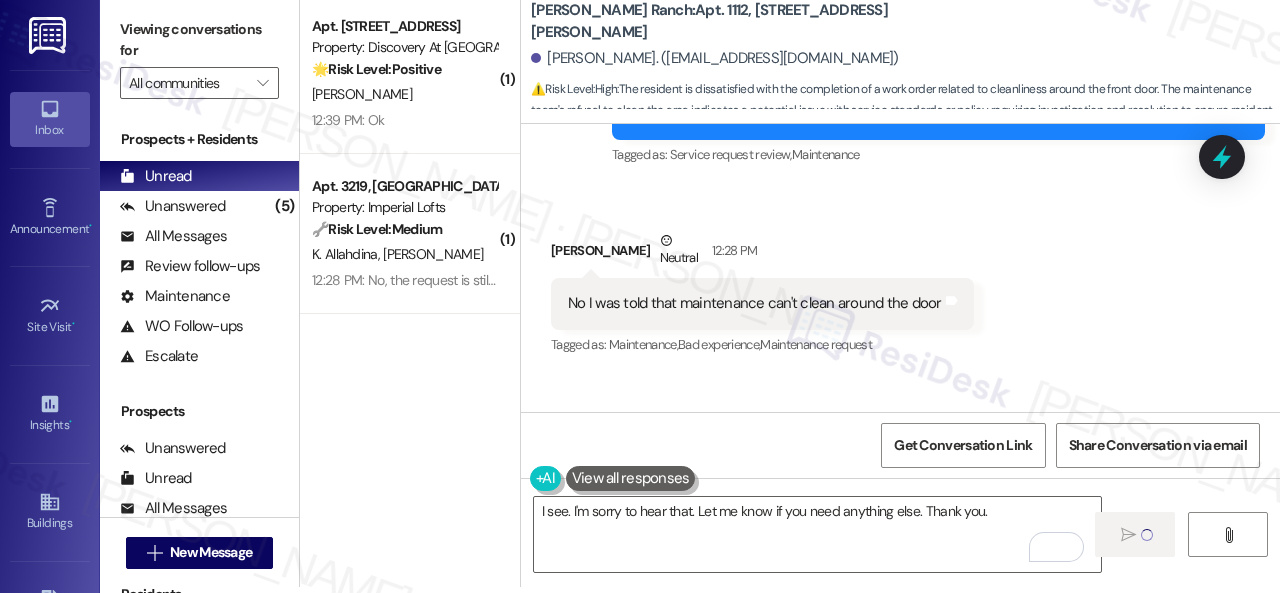 type 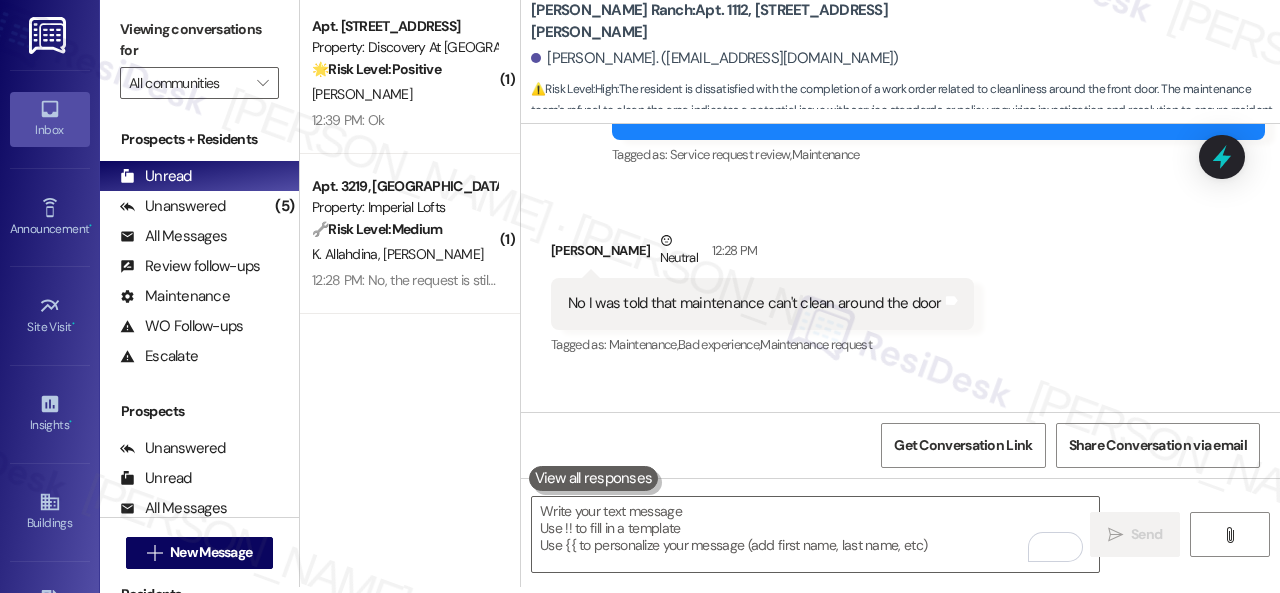 scroll, scrollTop: 0, scrollLeft: 0, axis: both 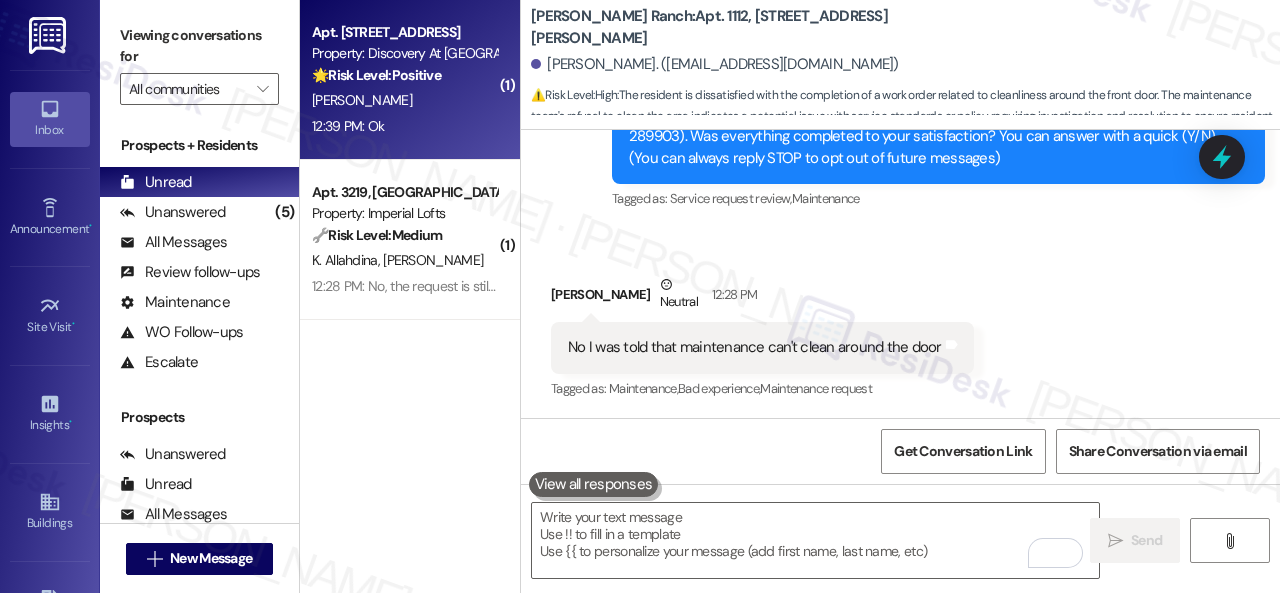 click on "12:39 PM: Ok 12:39 PM: Ok" at bounding box center (404, 126) 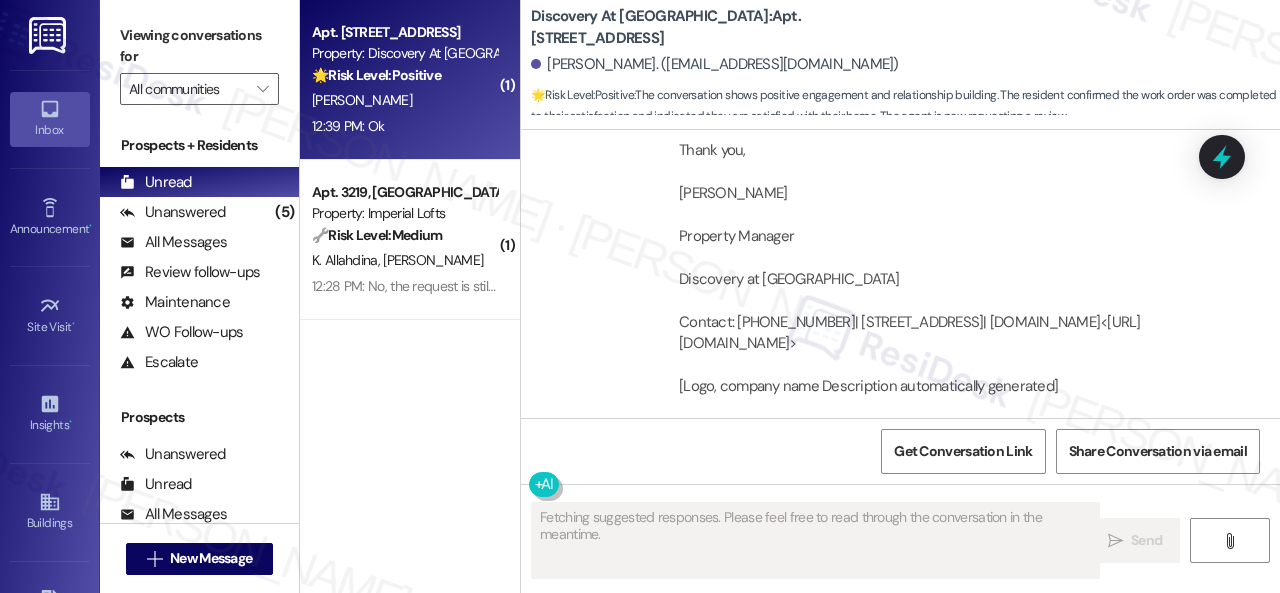 scroll, scrollTop: 8324, scrollLeft: 0, axis: vertical 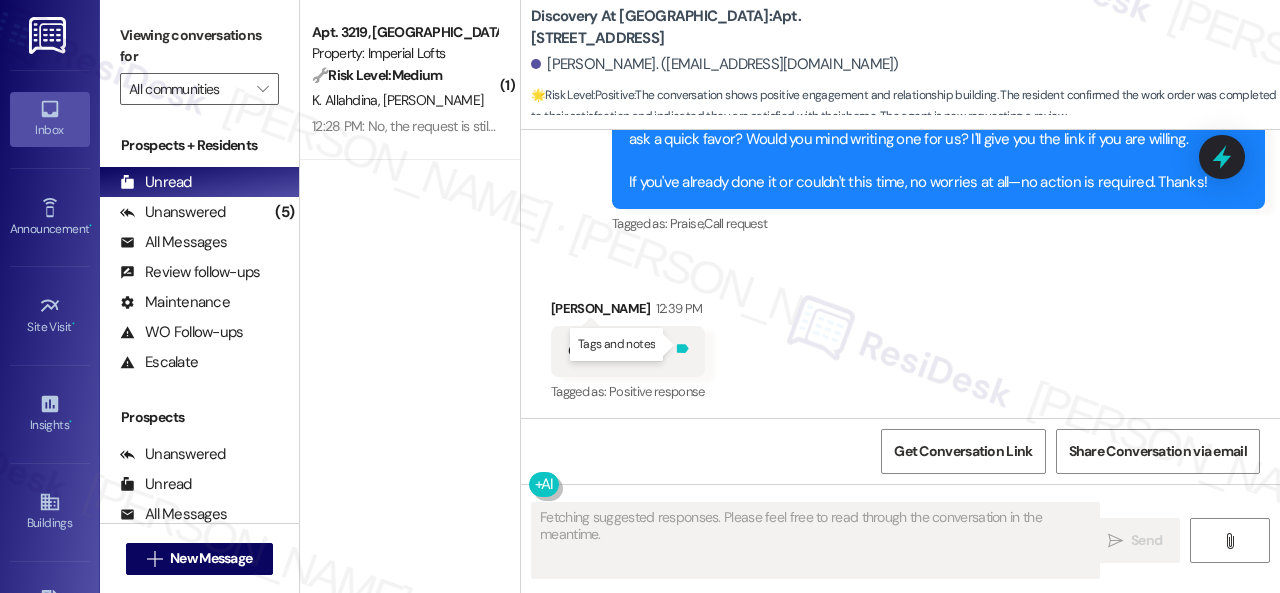 click 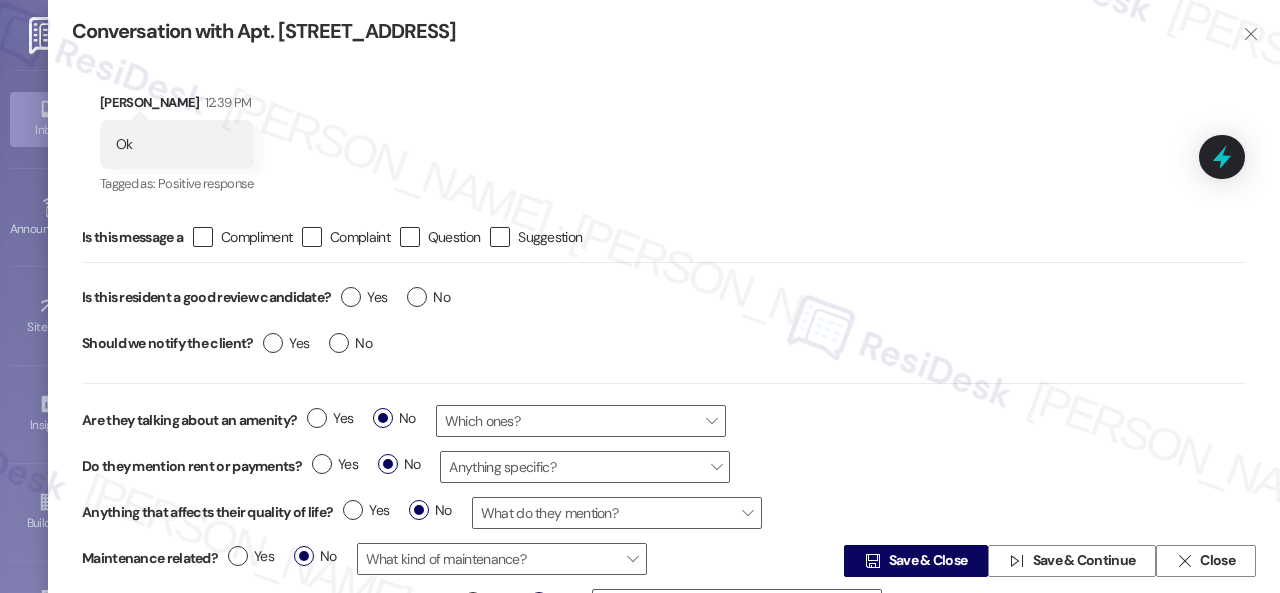 type on "Hey {{first_name}}! Thanks for the 'Ok'. I'm happy to send you the review link. Let me know if you're still willing, and I'll share it with you right away!" 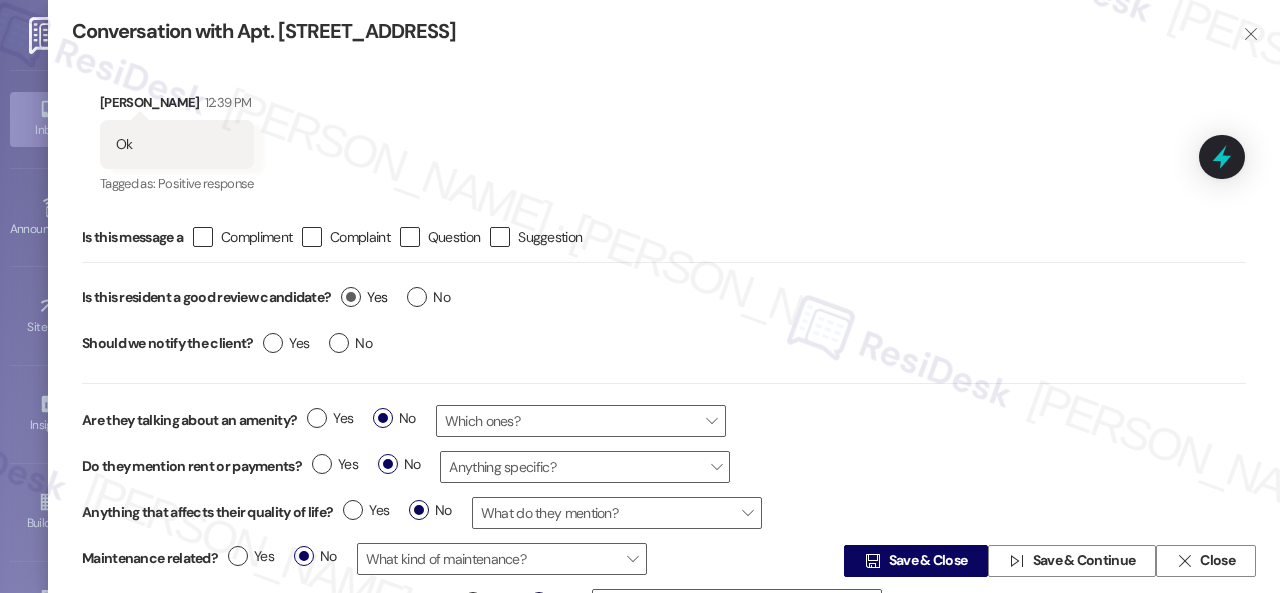 click on "Yes" at bounding box center (364, 297) 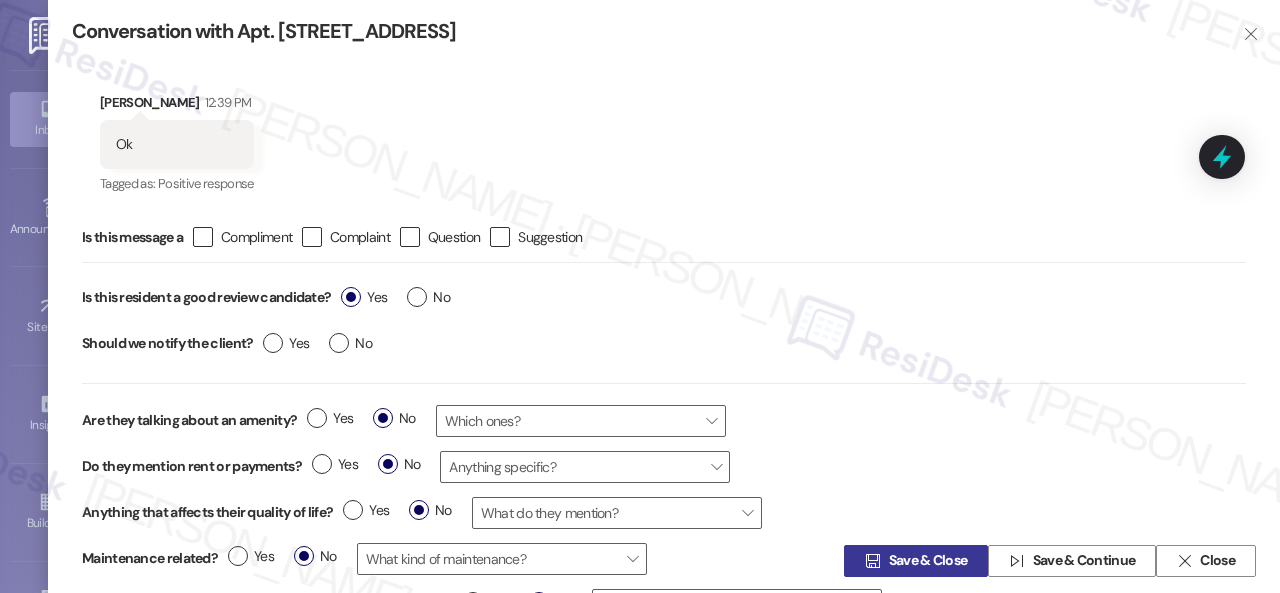 click on "Save & Close" at bounding box center [928, 561] 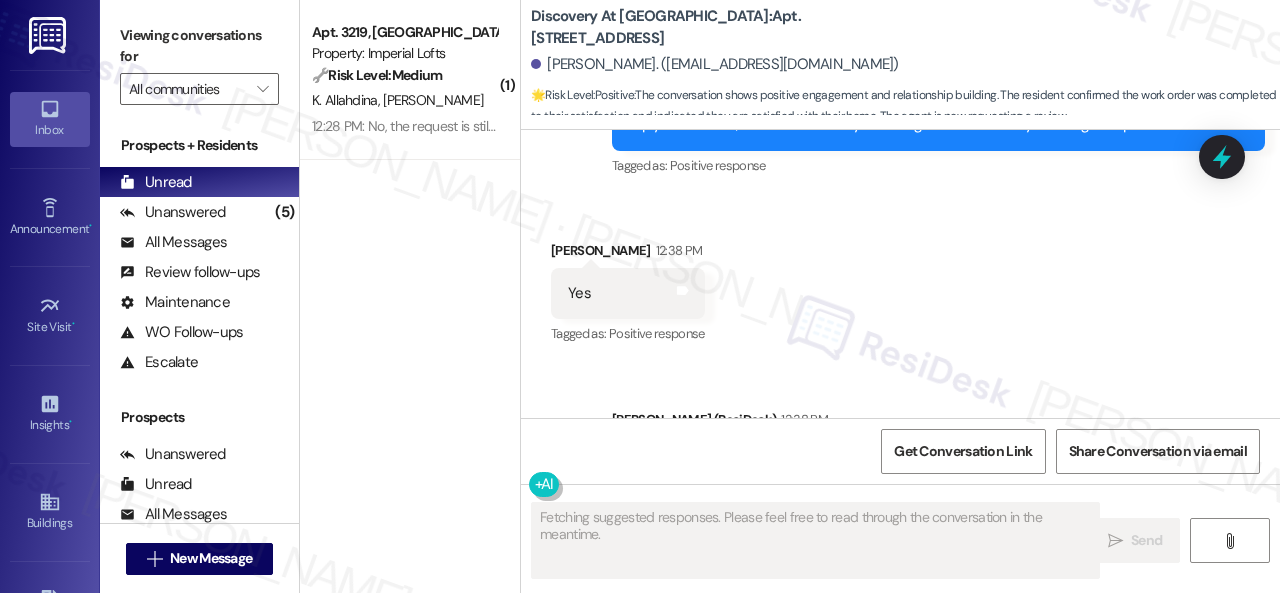 scroll, scrollTop: 8324, scrollLeft: 0, axis: vertical 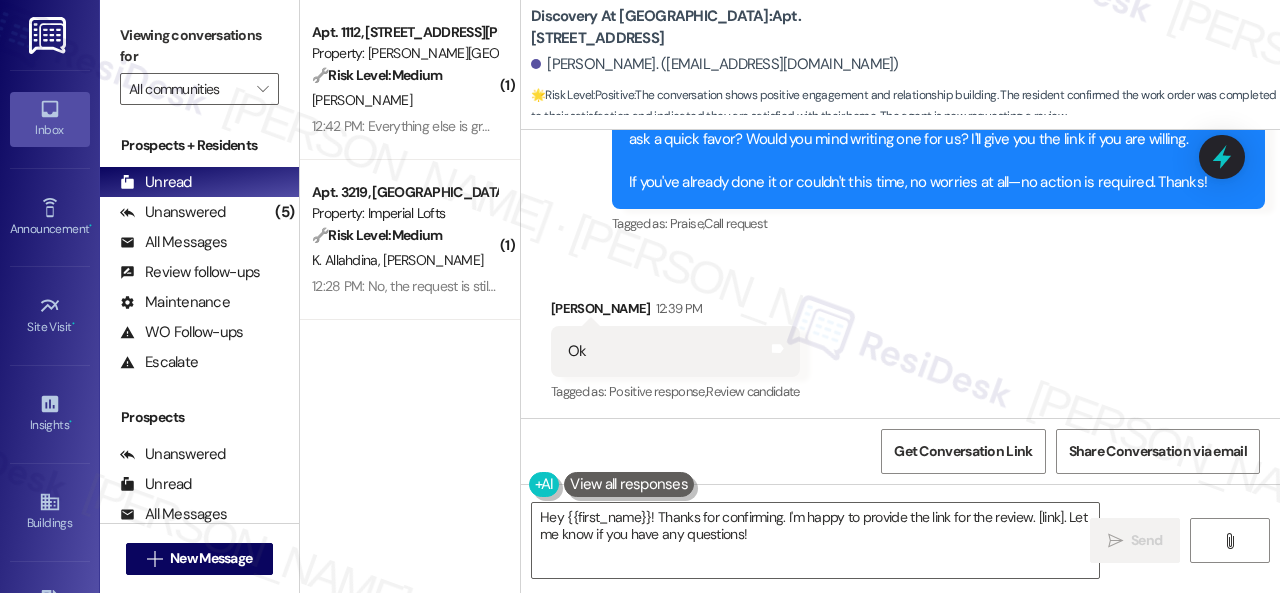 click on "Sent via SMS [PERSON_NAME]   (ResiDesk) 12:38 PM I'm glad you are satisfied with your home. Have you written a review for us before? If not, can I ask a quick favor? Would you mind writing one for us? I'll give you the link if you are willing.
If you've already done it or couldn't this time, no worries at all—no action is required. Thanks! Tags and notes Tagged as:   Praise ,  Click to highlight conversations about Praise Call request Click to highlight conversations about Call request" at bounding box center (900, 136) 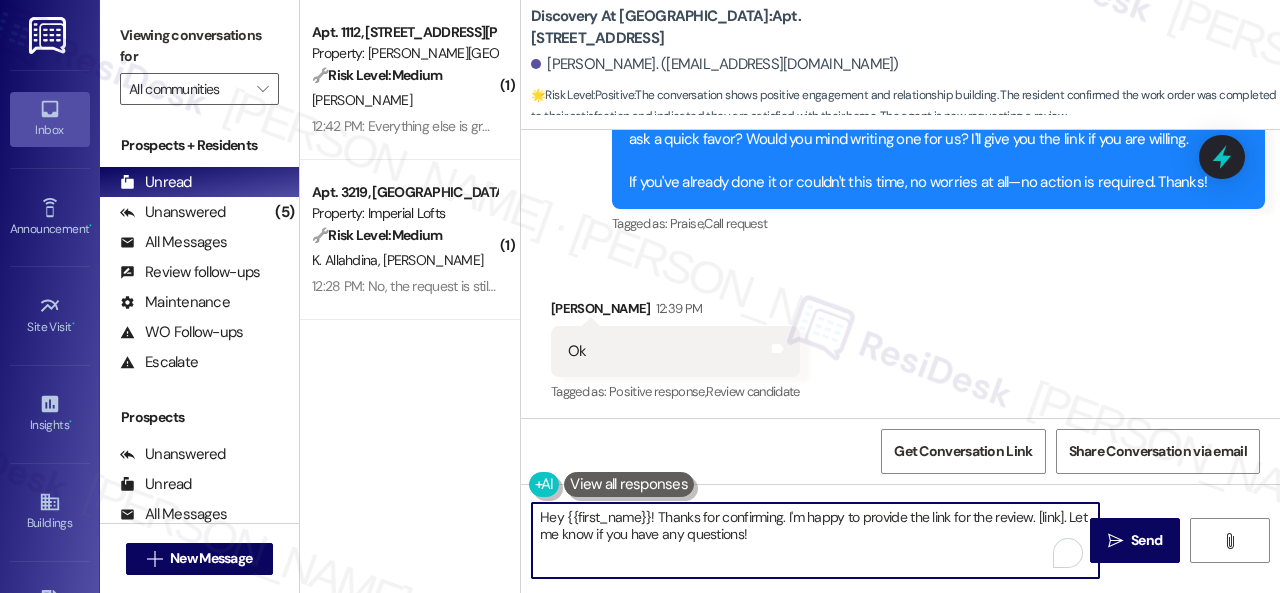 drag, startPoint x: 779, startPoint y: 538, endPoint x: 462, endPoint y: 472, distance: 323.7978 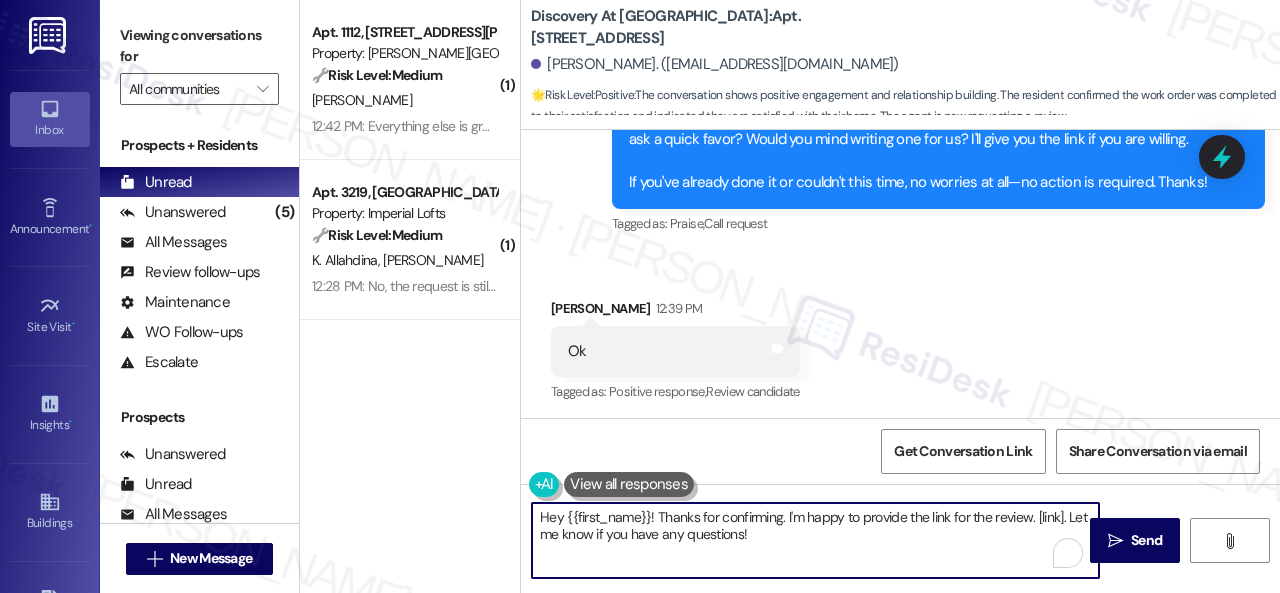 click on "( 1 ) Apt. 1112, [STREET_ADDRESS][PERSON_NAME] Property: [PERSON_NAME] Ranch 🔧  Risk Level:  Medium The resident indicates that the maintenance request was not fully completed, specifically mentioning that maintenance cannot clean around the door. While the resident expresses dissatisfaction, the issue does not pose an immediate threat to safety or property. The resident also indicates that everything else is great, suggesting that the issue is isolated to the cleaning around the door. [PERSON_NAME] 12:42 PM: Everything else is great 12:42 PM: Everything else is great ( 1 ) Apt. 3219, 2 Stadium Dr Property: Imperial Lofts 🔧  Risk Level:  Medium The resident indicates that the work order is still pending. This suggests the issue remains unresolved, but there's no indication of urgency or immediate risk. It's a follow-up on a previously submitted request. K. Allahdina [PERSON_NAME] 12:28 PM: No, the request is still pending  12:28 PM: No, the request is still pending  Discovery At [GEOGRAPHIC_DATA]:  Apt. [STREET_ADDRESS]" at bounding box center [790, 296] 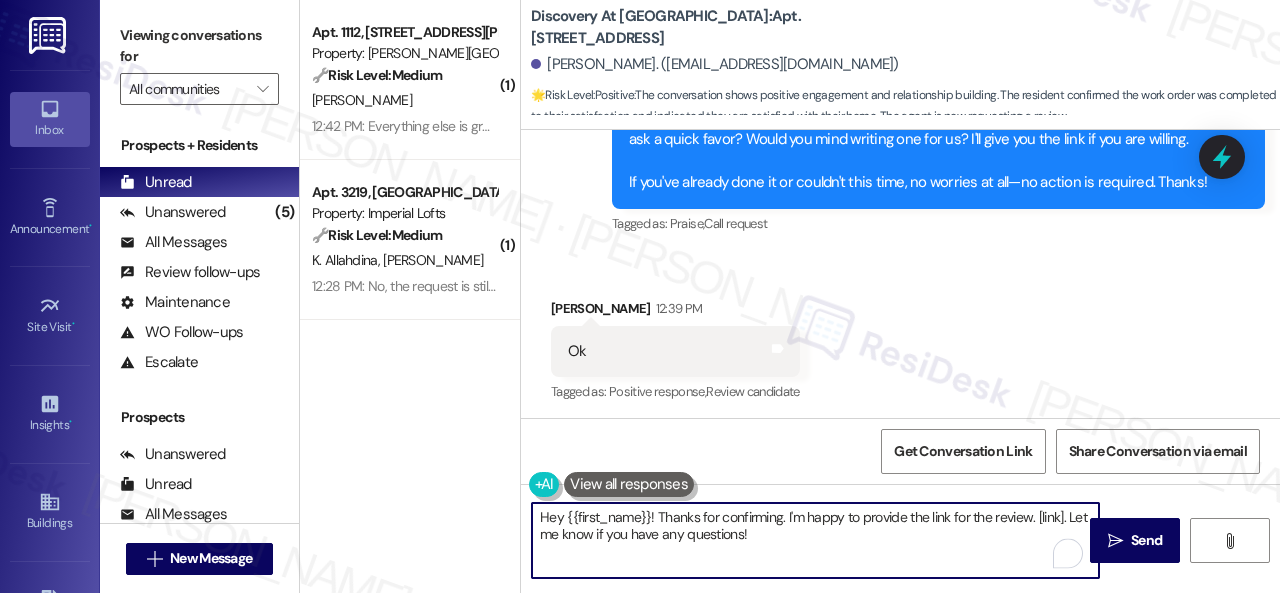 paste on "Thank you so much! It means a lot to us! Please take a moment to write a review here:
{{google_review_link}}
We truly appreciate your support! Let me know once you're done" 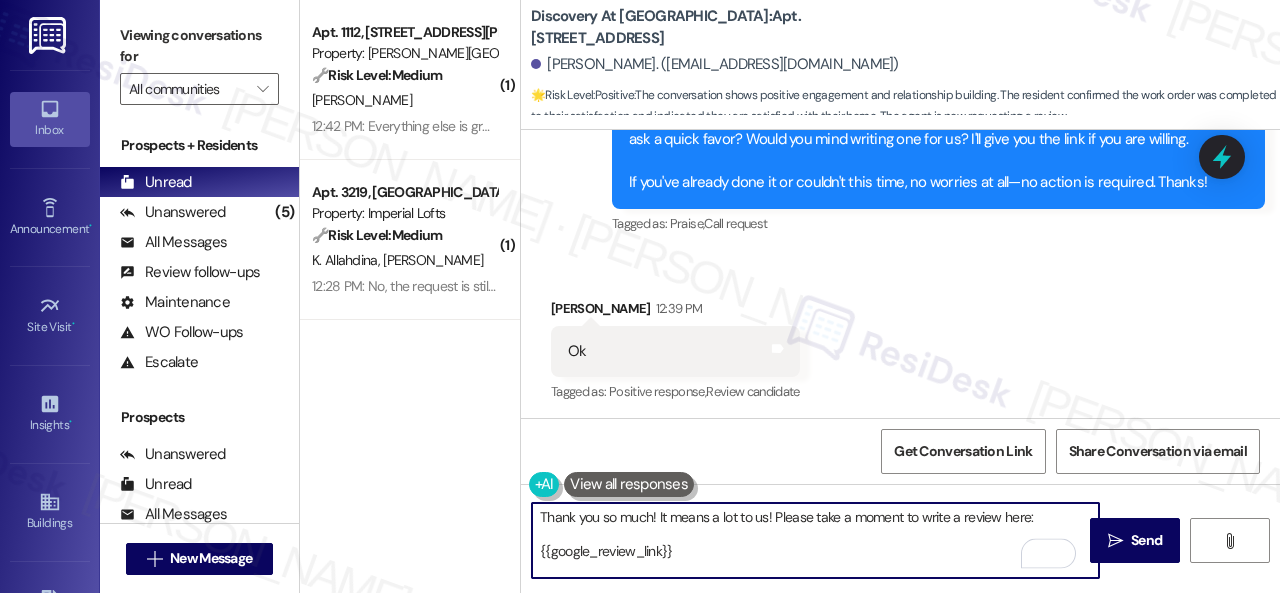 scroll, scrollTop: 16, scrollLeft: 0, axis: vertical 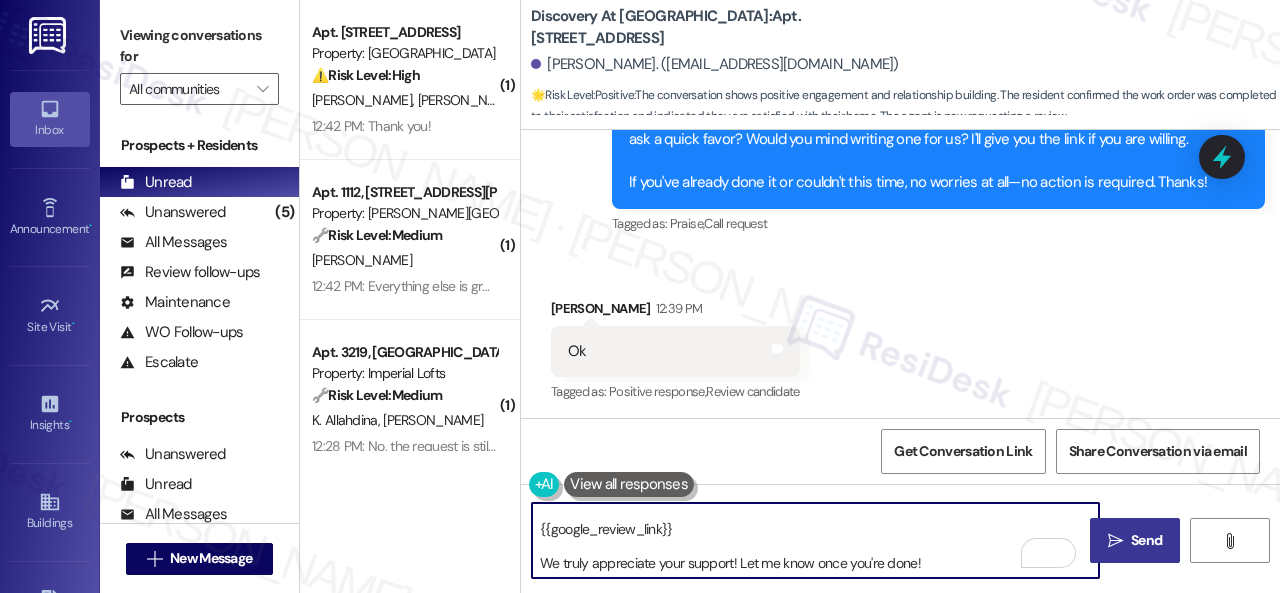 type on "Thank you so much! It means a lot to us! Please take a moment to write a review here:
{{google_review_link}}
We truly appreciate your support! Let me know once you're done!" 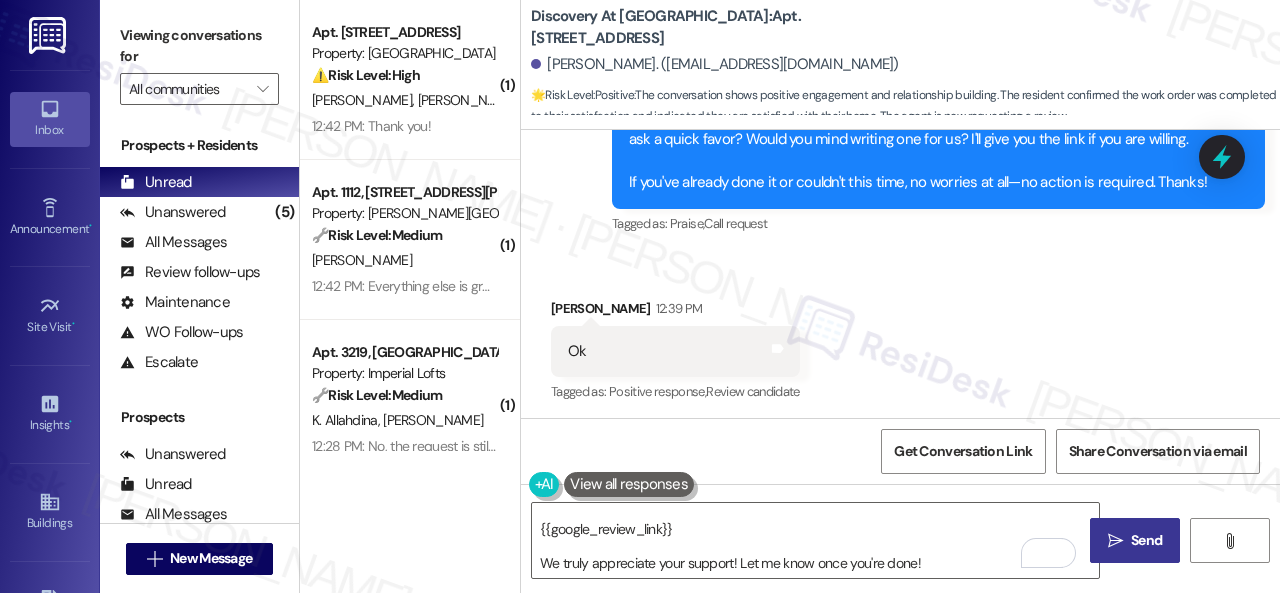 click on "" at bounding box center (1115, 541) 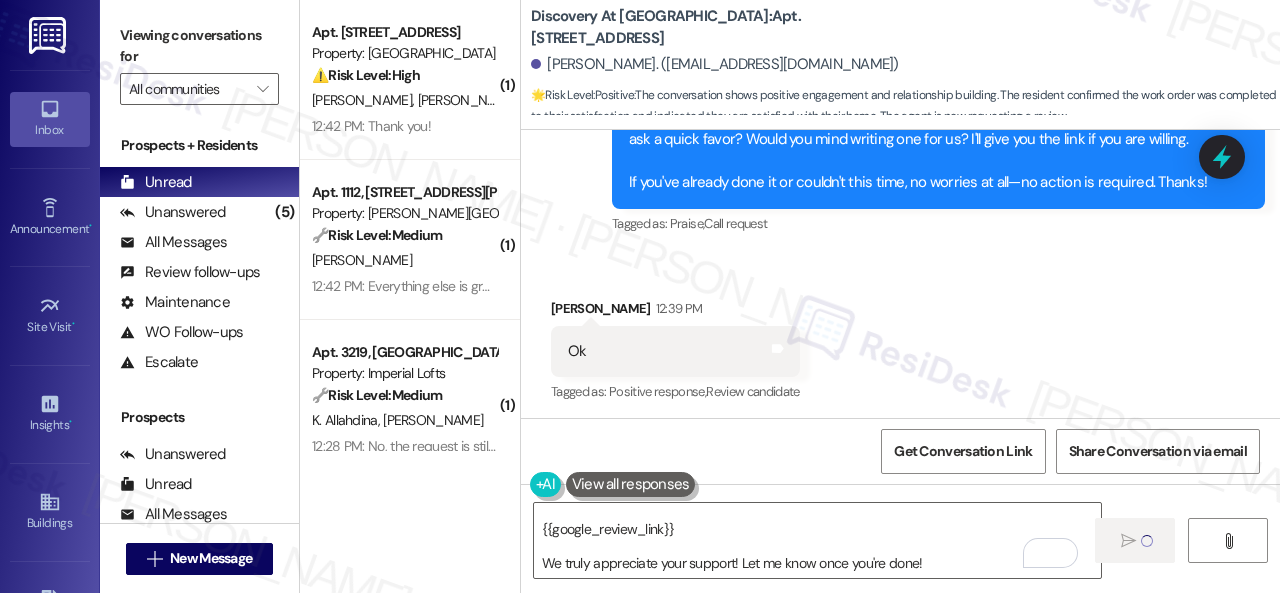 type 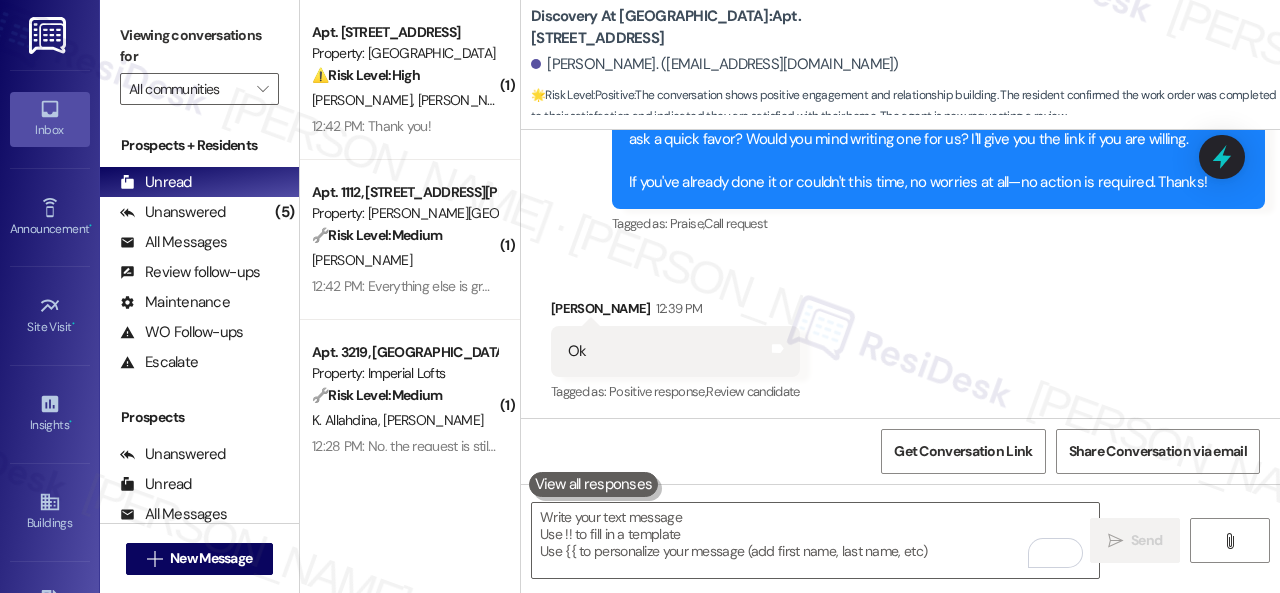 scroll, scrollTop: 0, scrollLeft: 0, axis: both 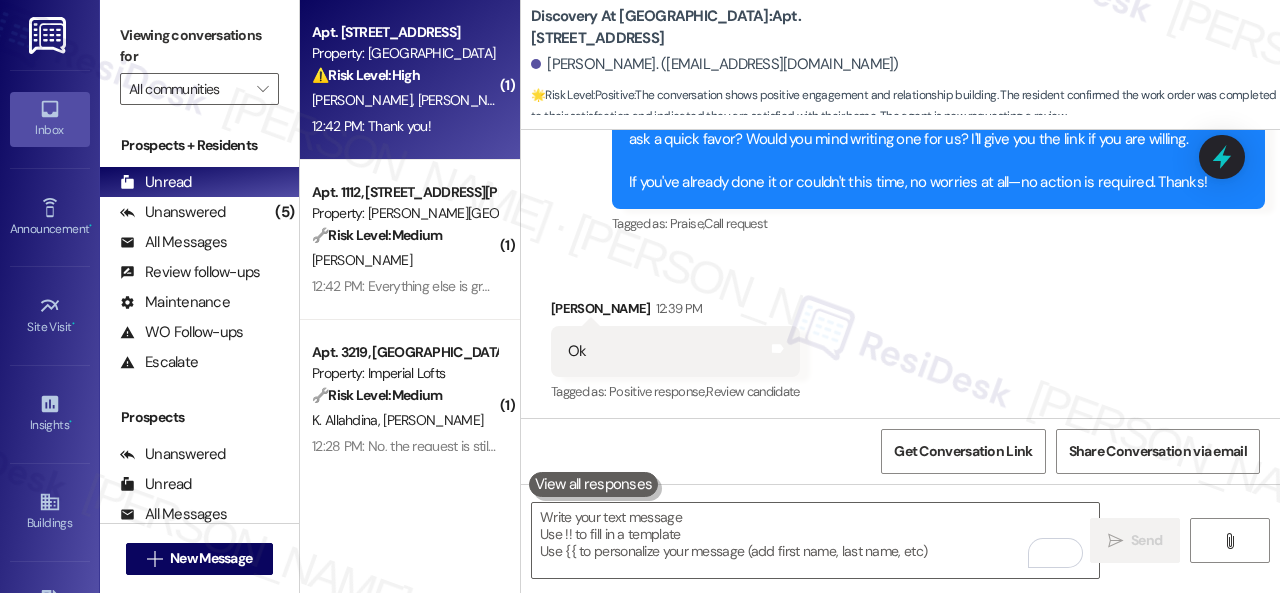 click on "⚠️  Risk Level:  High The resident reports loose shower tiles and missing grout, which could lead to water damage and potential safety hazards. This requires urgent maintenance to prevent further damage and ensure resident safety." at bounding box center [404, 75] 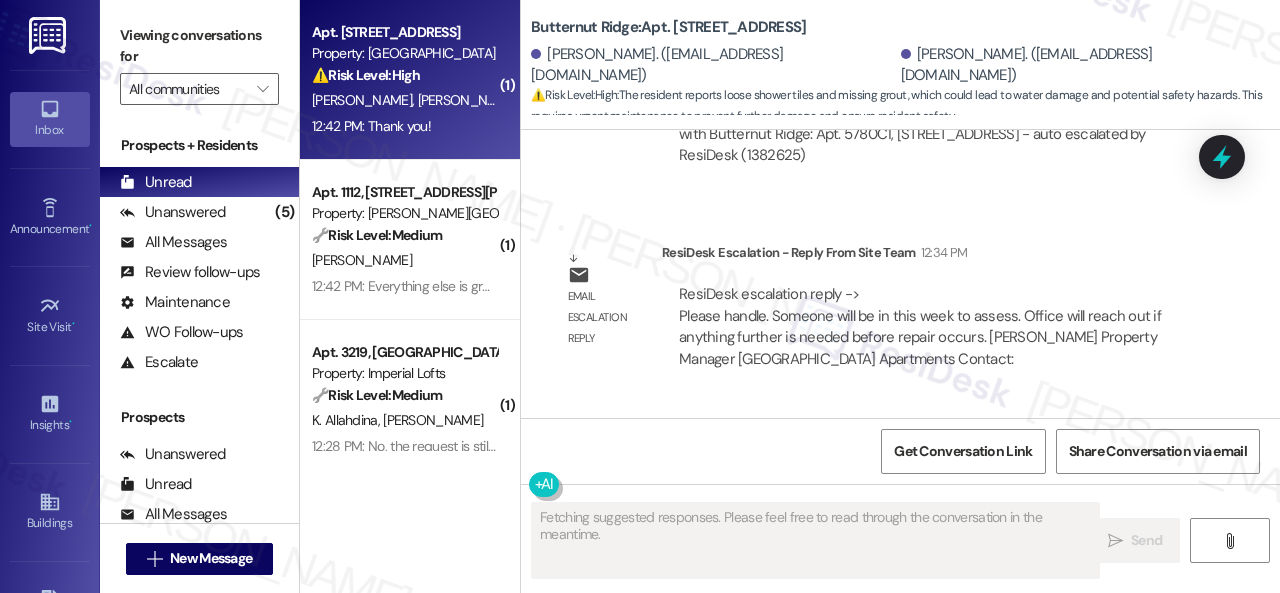 scroll, scrollTop: 2083, scrollLeft: 0, axis: vertical 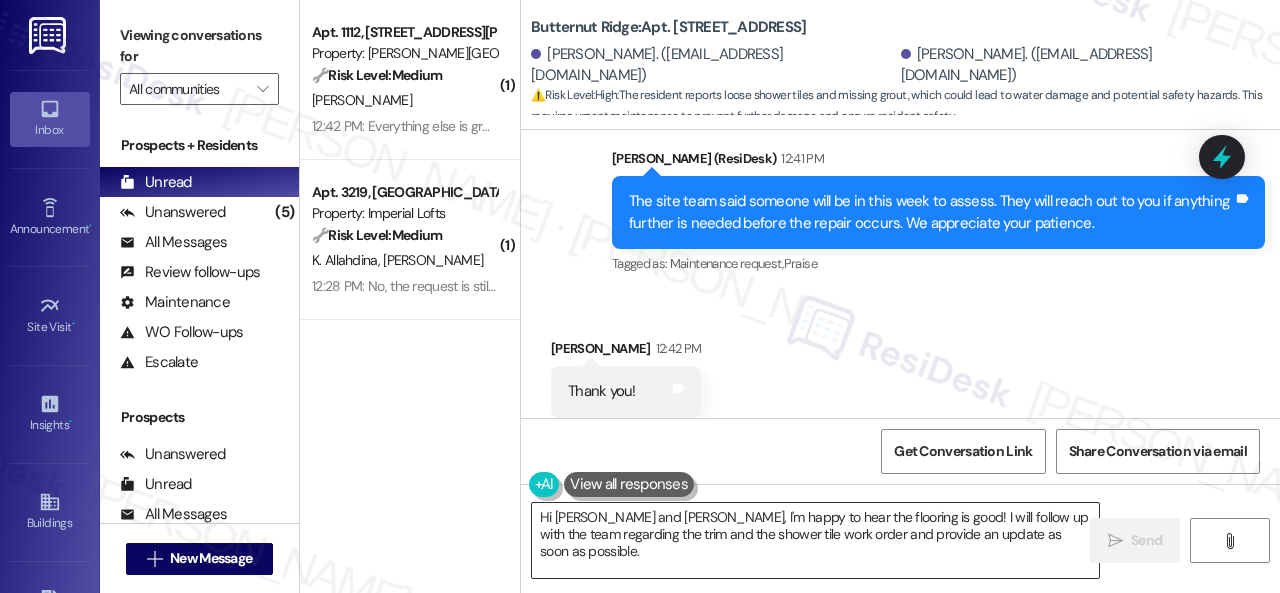 click on "Hi [PERSON_NAME] and [PERSON_NAME], I'm happy to hear the flooring is good! I will follow up with the team regarding the trim and the shower tile work order and provide an update as soon as possible." at bounding box center (815, 540) 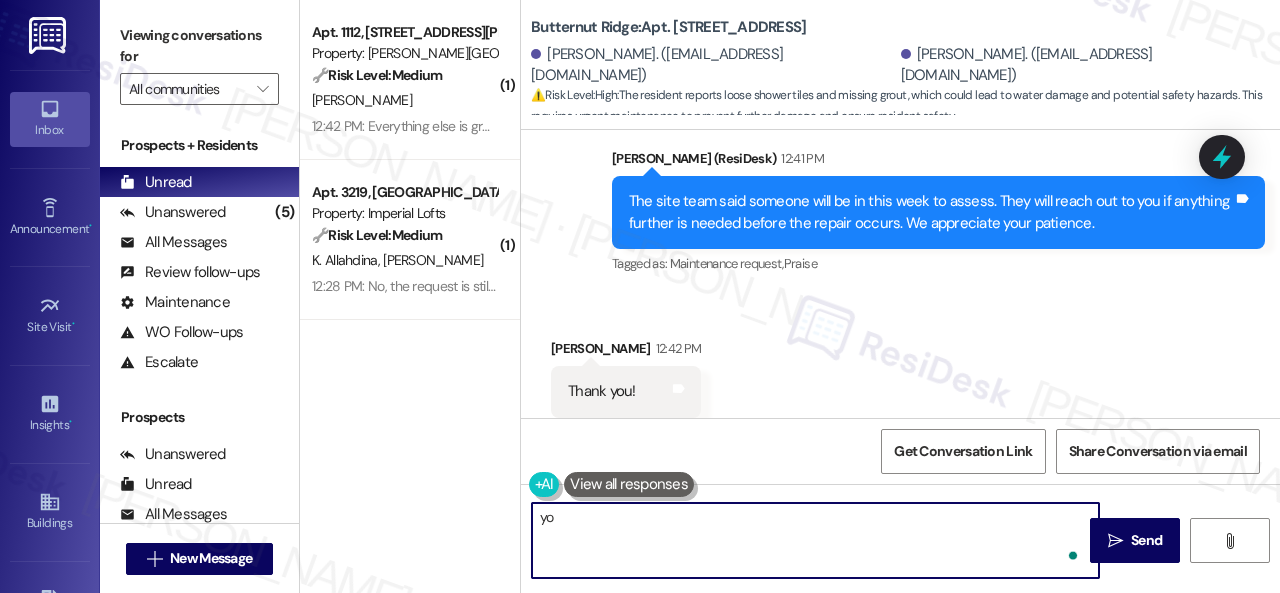 type on "y" 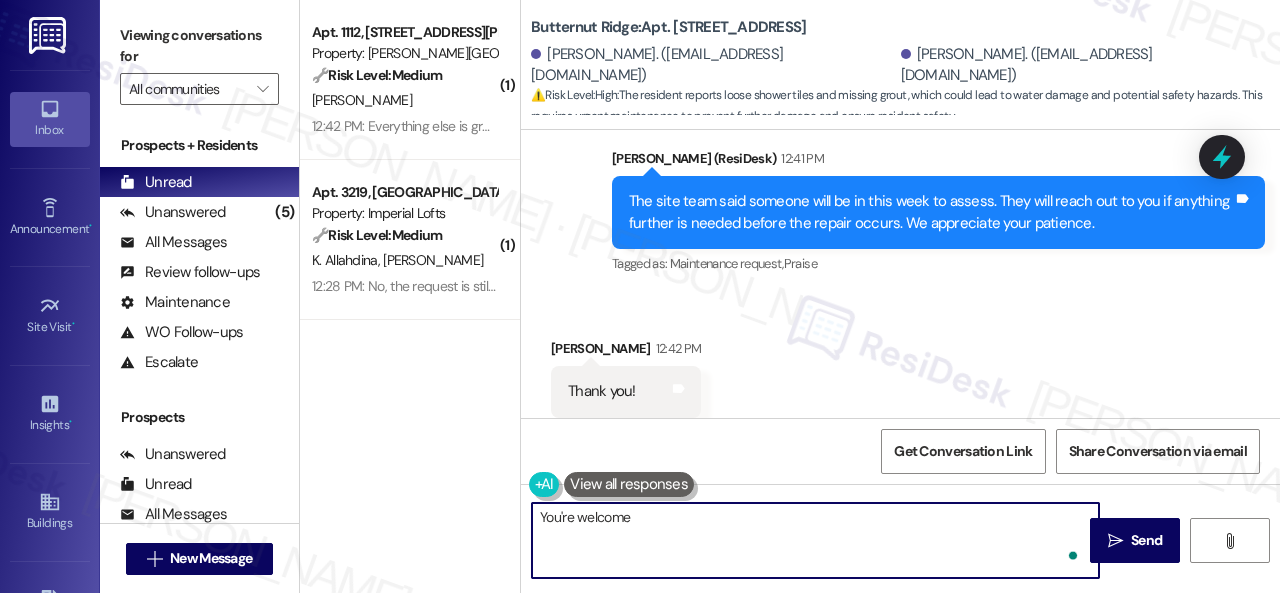 type on "You're welcome!" 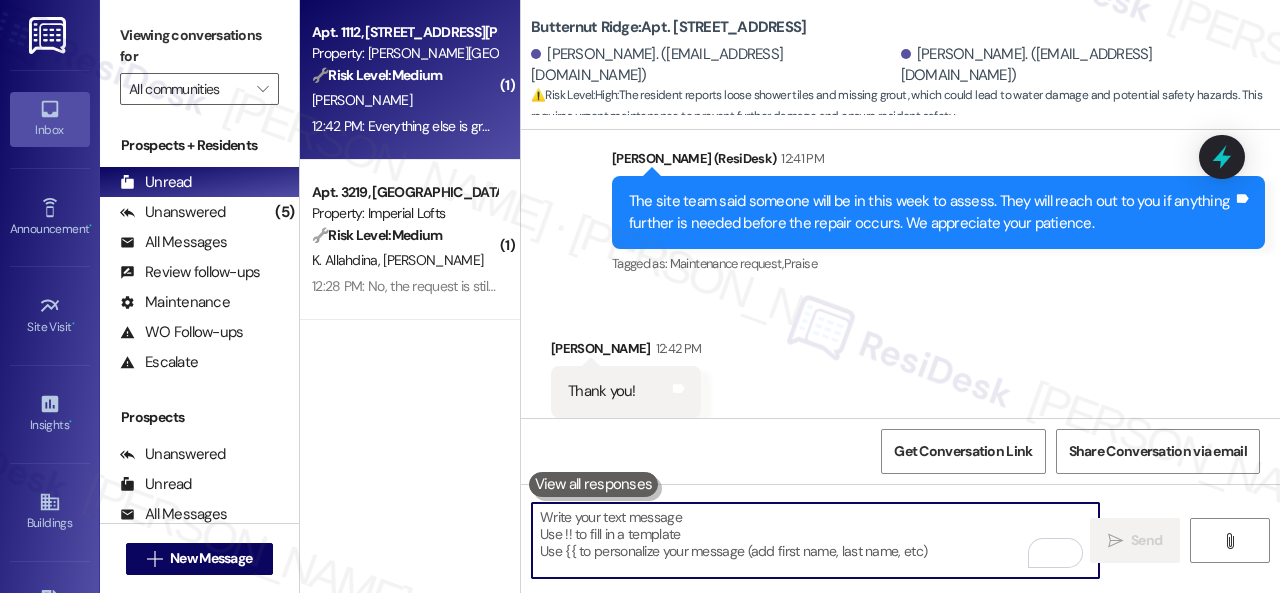type 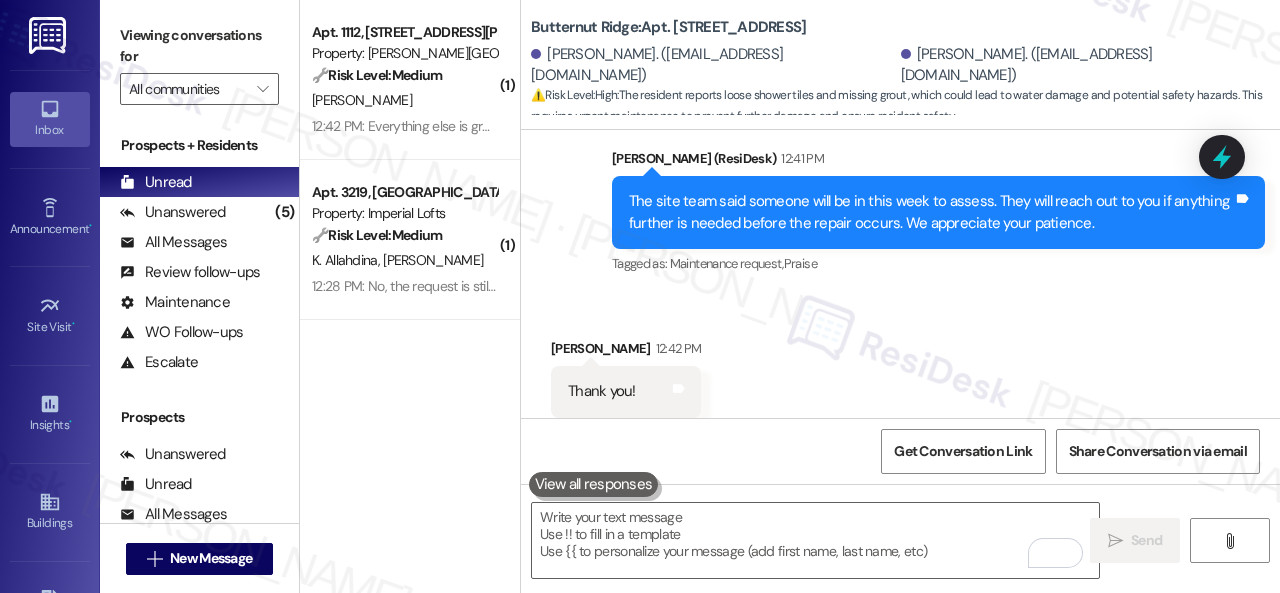 click on "C. Harrod" at bounding box center [404, 100] 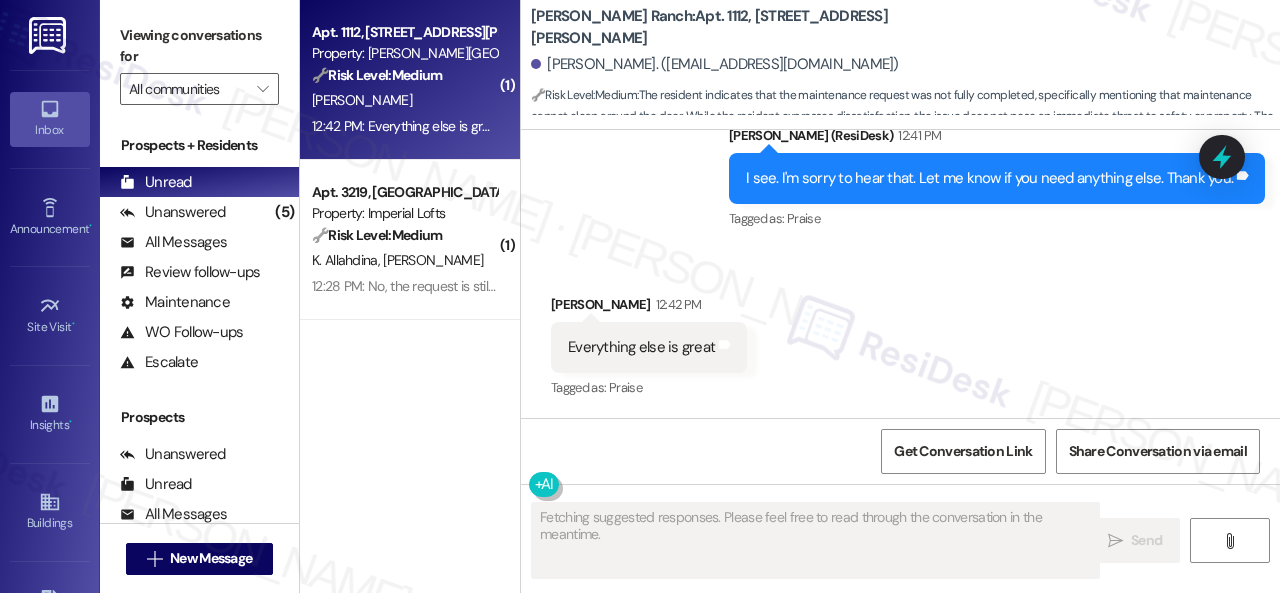 scroll, scrollTop: 1021, scrollLeft: 0, axis: vertical 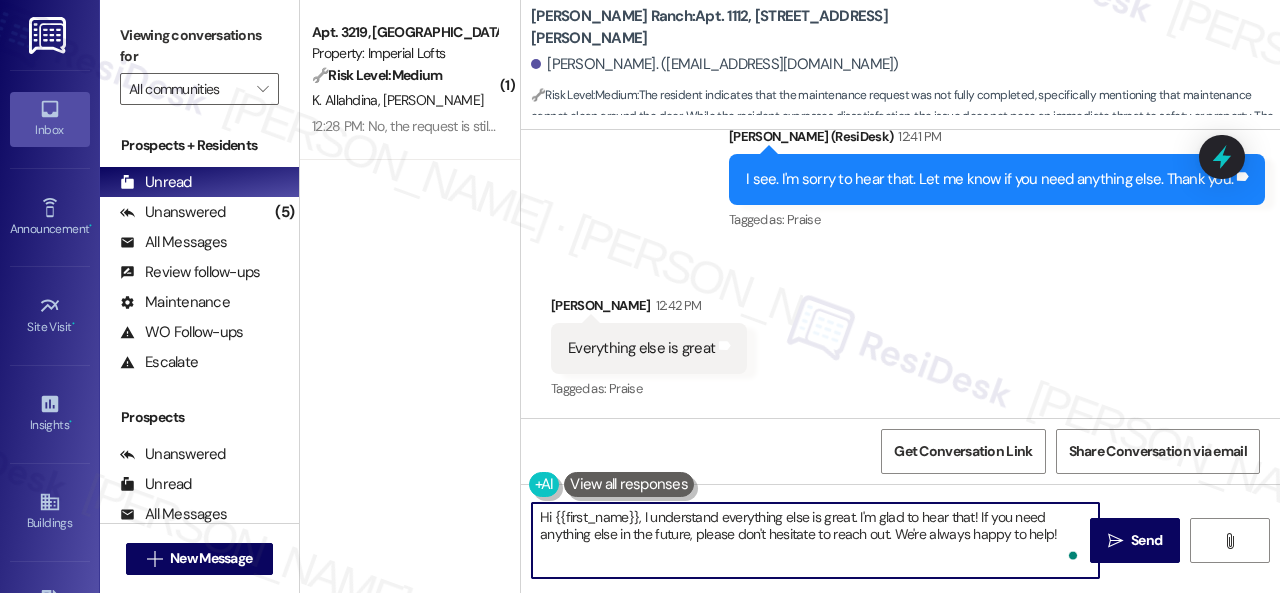 drag, startPoint x: 1062, startPoint y: 538, endPoint x: 468, endPoint y: 491, distance: 595.8565 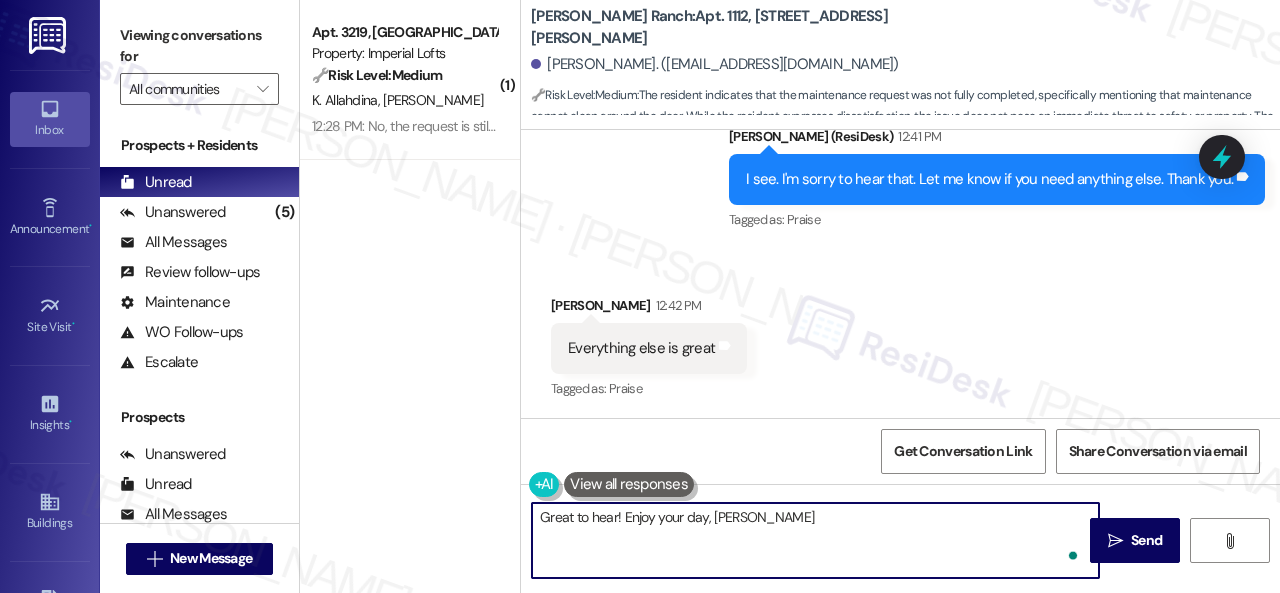 type on "Great to hear! Enjoy your day, Chelsey." 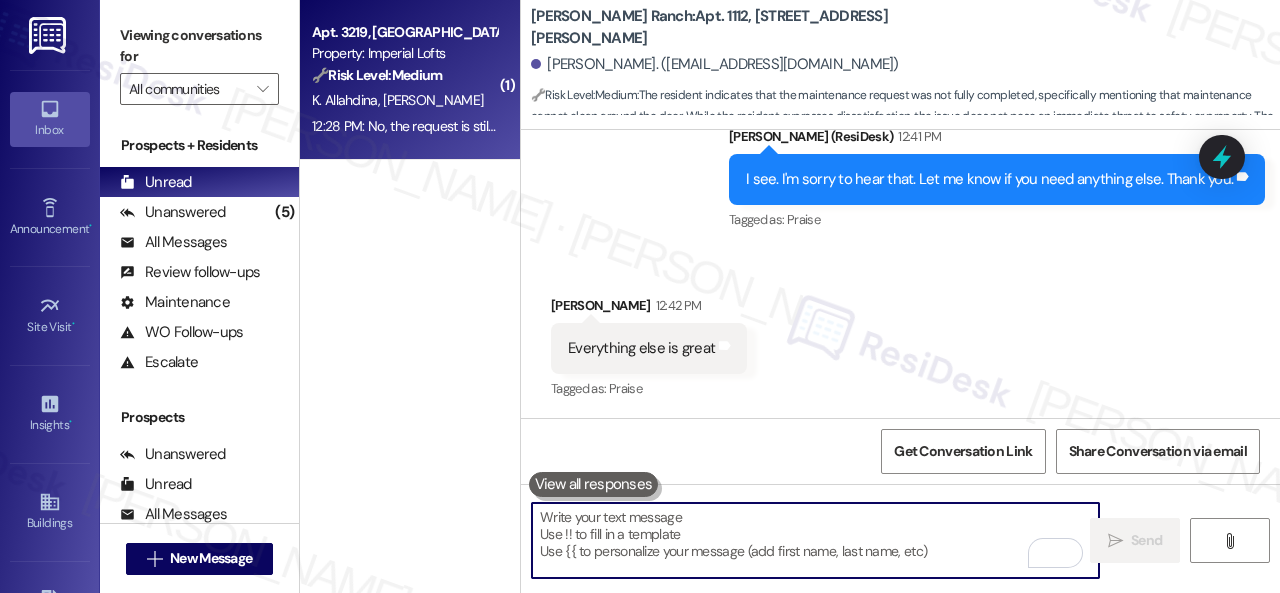 type 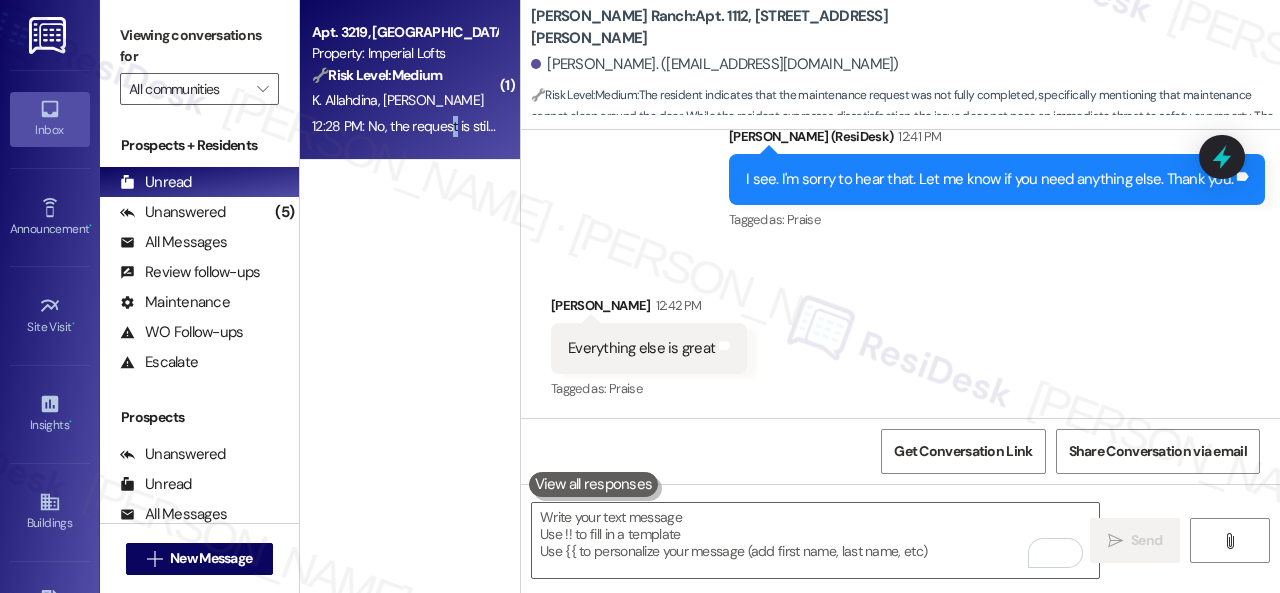 click on "12:28 PM: No, the request is still pending  12:28 PM: No, the request is still pending" at bounding box center (404, 126) 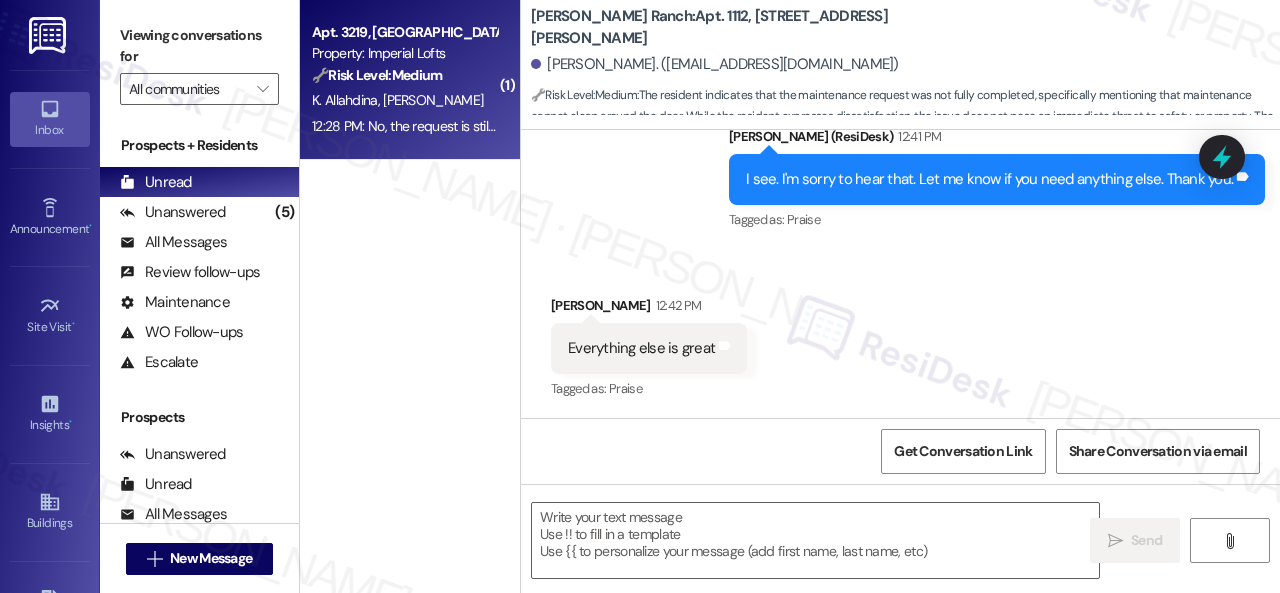 type on "Fetching suggested responses. Please feel free to read through the conversation in the meantime." 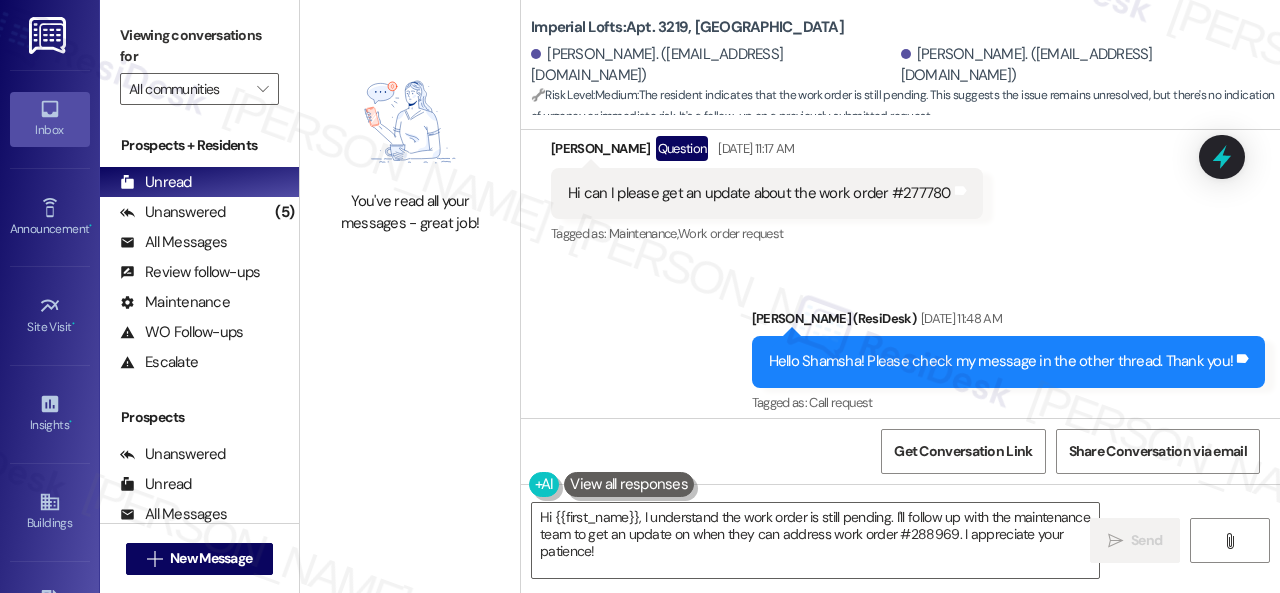 scroll, scrollTop: 6329, scrollLeft: 0, axis: vertical 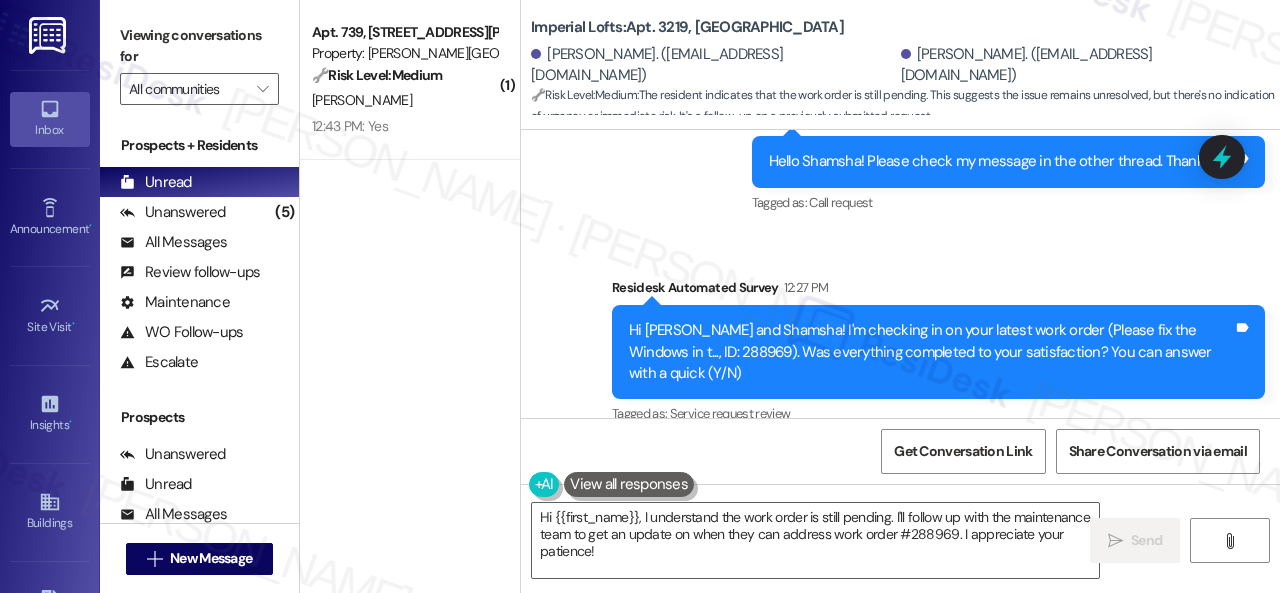 click on "Received via SMS Shamsha Ali 12:28 PM No, the request is still pending  Tags and notes Tagged as:   Negative response Click to highlight conversations about Negative response" at bounding box center [900, 528] 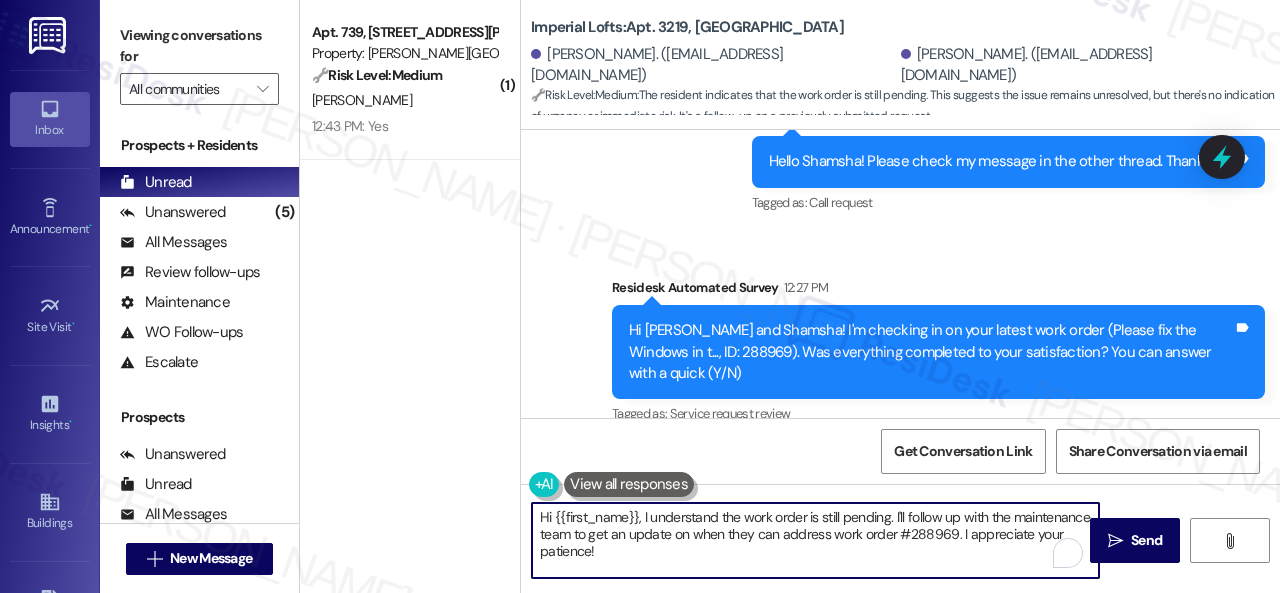 drag, startPoint x: 735, startPoint y: 576, endPoint x: 393, endPoint y: 394, distance: 387.41193 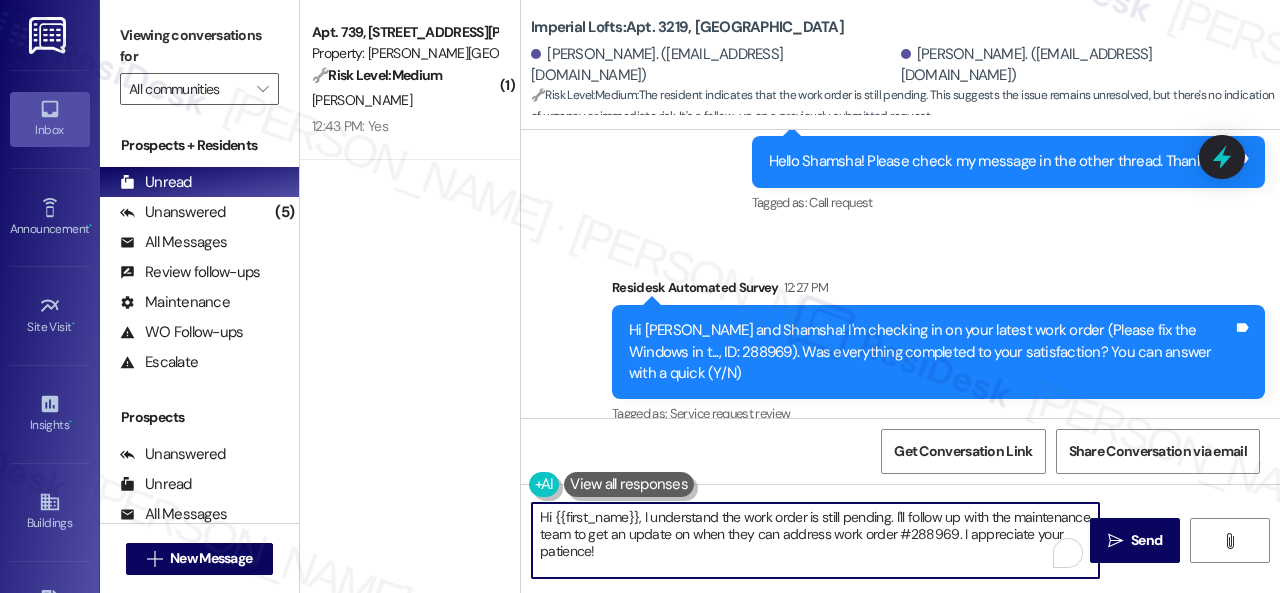 click on "( 1 ) Apt. 739, 4101 S Custer Rd Property: Craig Ranch 🔧  Risk Level:  Medium The resident is simply confirming the completion of a work order. This is a routine follow-up and indicates the issue has been resolved to the resident's satisfaction. L. Finley 12:43 PM: Yes 12:43 PM: Yes Imperial Lofts:  Apt. 3219, 2 Stadium Dr       Karim Allahdina. (karim.allahdina@gmail.com)     Shamsha Ali. (shamsha26@gmail.com)   🔧  Risk Level:  Medium :  The resident indicates that the work order is still pending. This suggests the issue remains unresolved, but there's no indication of urgency or immediate risk. It's a follow-up on a previously submitted request. Survey, sent via SMS Residesk Automated Survey Sep 30, 2024 at 12:46 PM Tags and notes Tagged as:   Property launch Click to highlight conversations about Property launch Survey, sent via SMS Residesk Automated Survey Oct 08, 2024 at 12:48 PM Tags and notes Tagged as:   Service request review ,  Click to highlight conversations about Service request review Y" at bounding box center (790, 296) 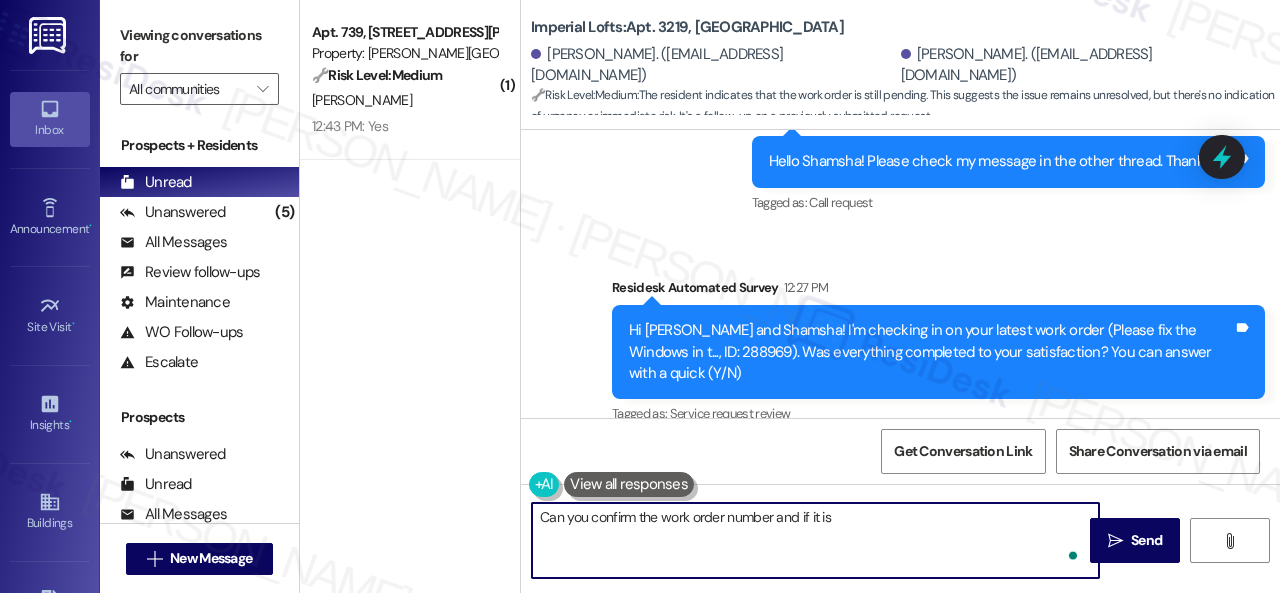 paste on "still open/active?" 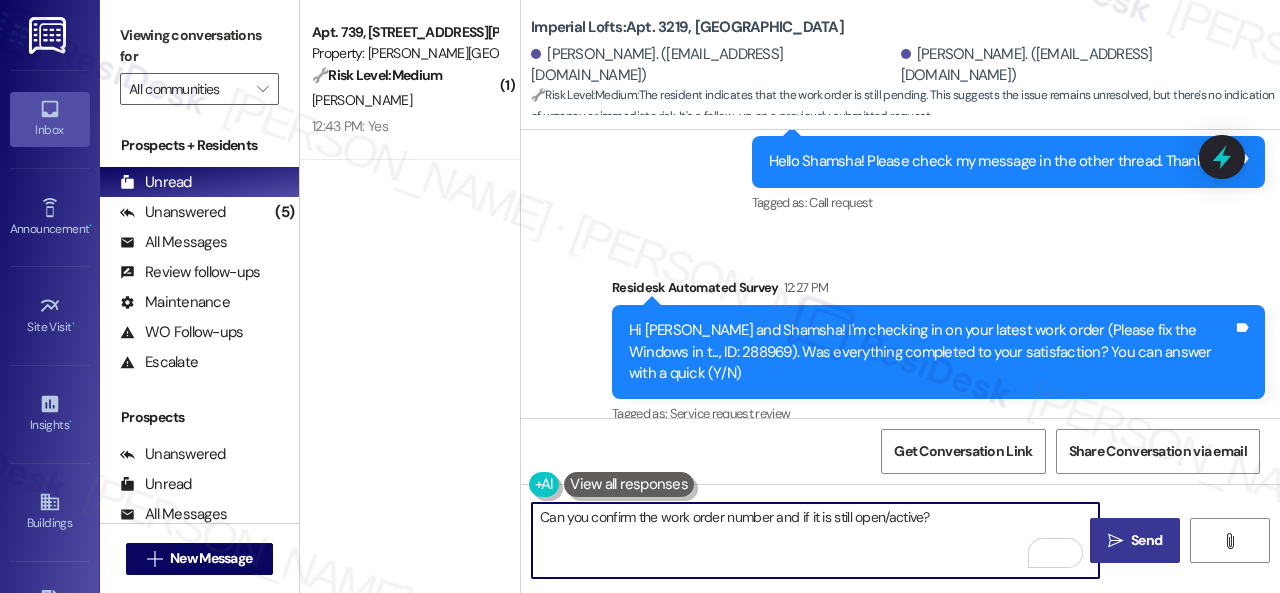 type on "Can you confirm the work order number and if it is still open/active?" 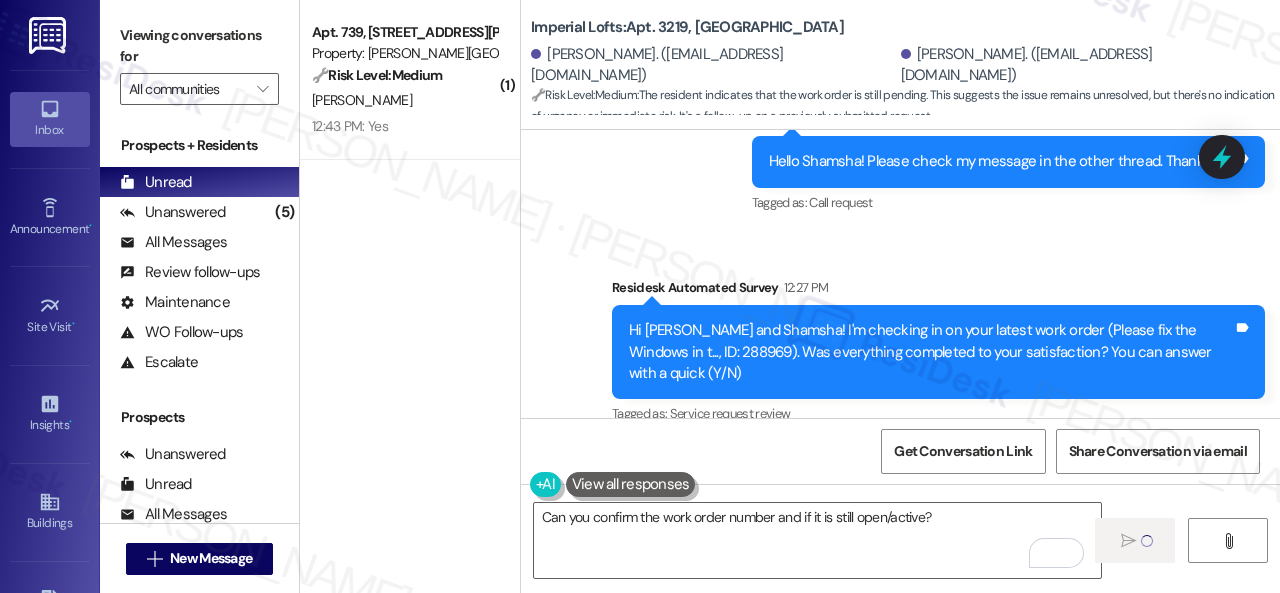 type 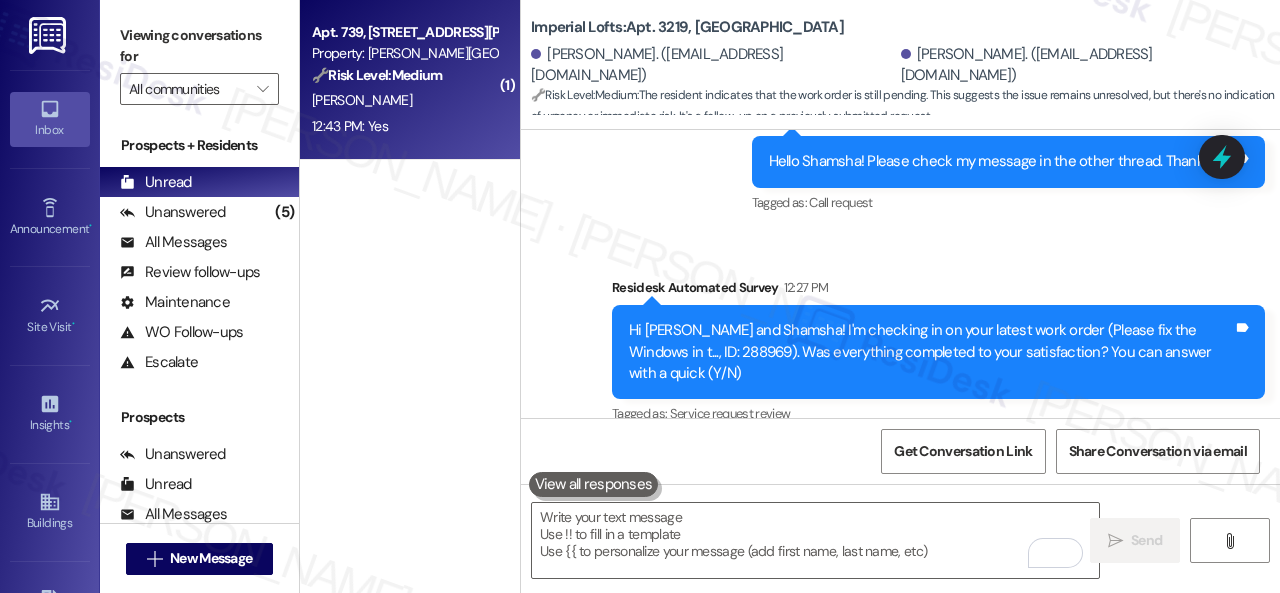 click on "12:43 PM: Yes 12:43 PM: Yes" at bounding box center [404, 126] 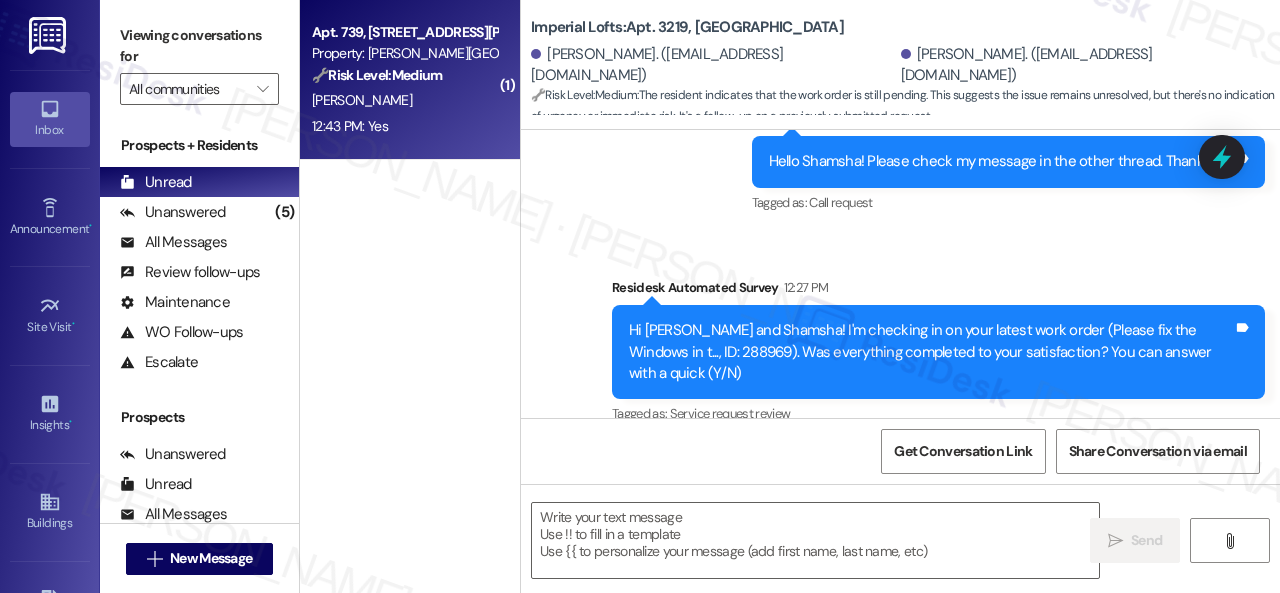 type on "Fetching suggested responses. Please feel free to read through the conversation in the meantime." 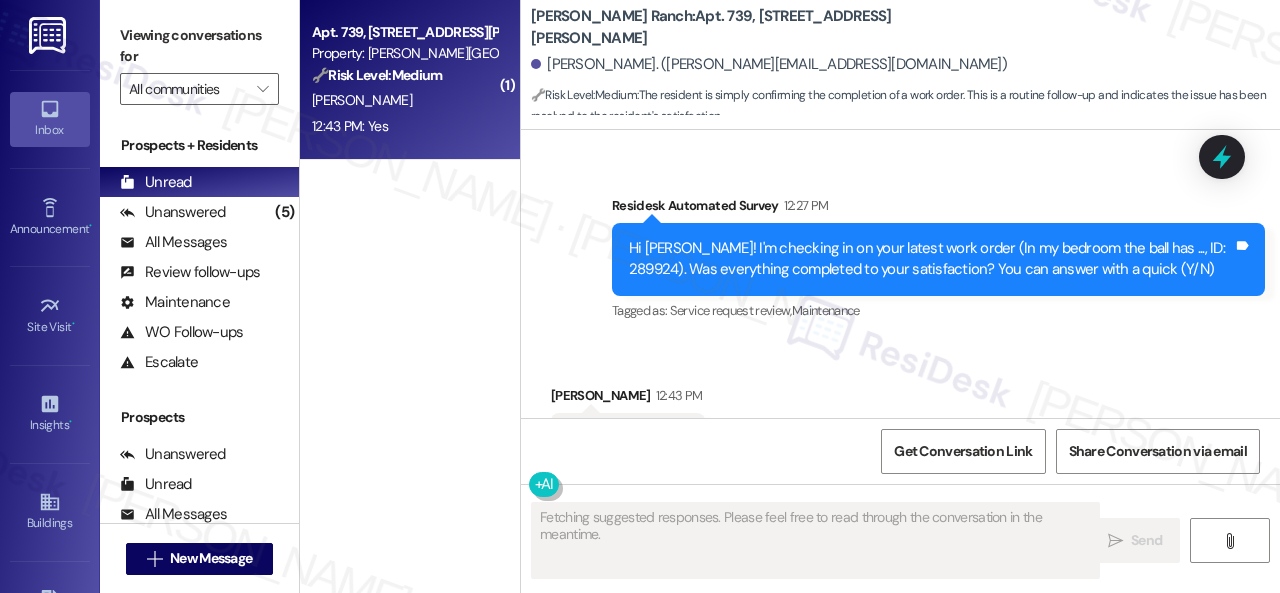 scroll, scrollTop: 9484, scrollLeft: 0, axis: vertical 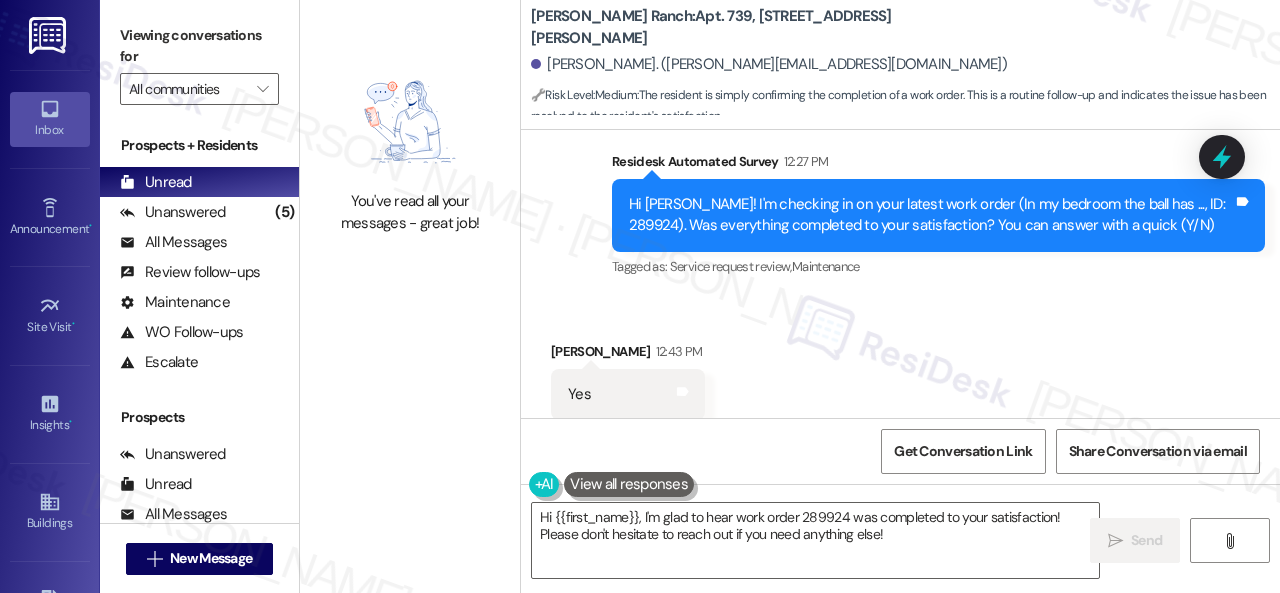 click on "Sent via SMS Sarah   (ResiDesk) Jul 11, 2025 at 6:39 PM You're welcome. Tags and notes Tagged as:   Praise Click to highlight conversations about Praise Survey, sent via SMS Residesk Automated Survey 12:27 PM Hi Lamont! I'm checking in on your latest work order (In my bedroom the ball has ..., ID: 289924). Was everything completed to your satisfaction? You can answer with a quick (Y/N) Tags and notes Tagged as:   Service request review ,  Click to highlight conversations about Service request review Maintenance Click to highlight conversations about Maintenance" at bounding box center (900, 116) 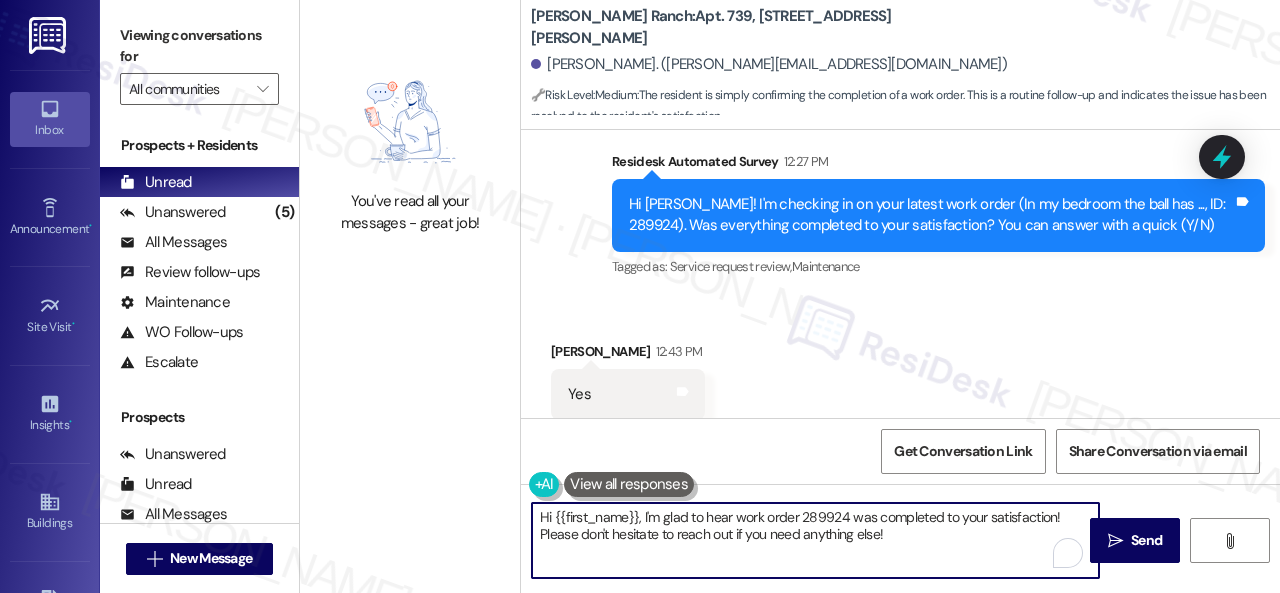 drag, startPoint x: 563, startPoint y: 482, endPoint x: 397, endPoint y: 444, distance: 170.29387 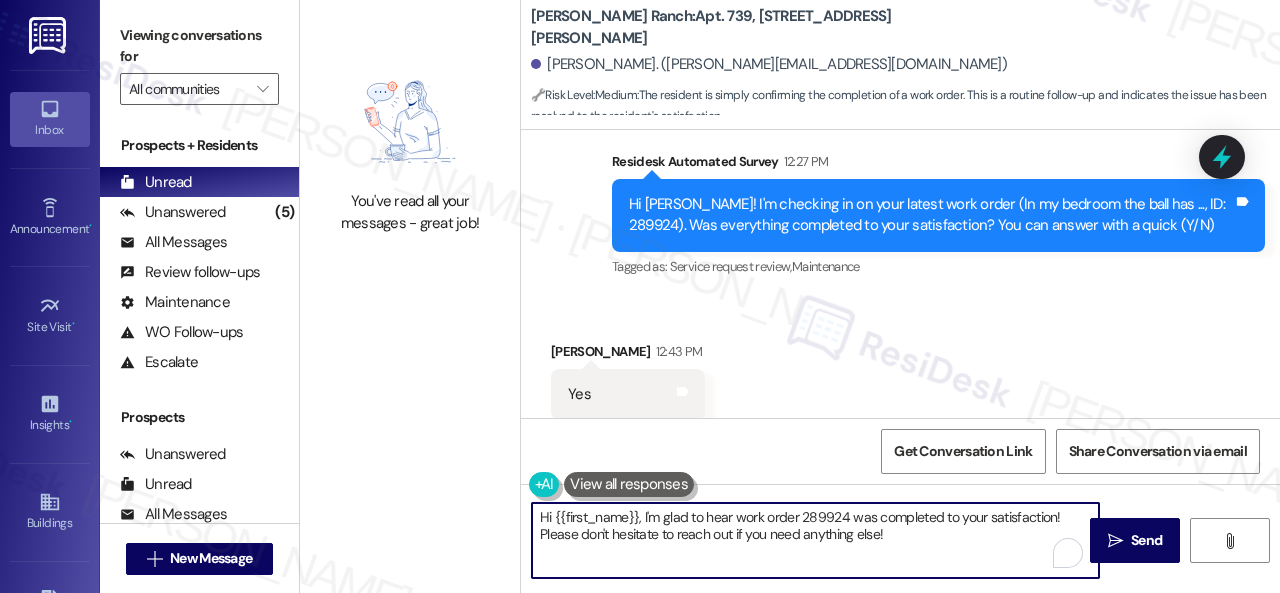 click on "You've read all your messages - great job! Craig Ranch:  Apt. 739, 4101 S Custer Rd       Lamont Finley. (lamont.finley91@gmail.com)   🔧  Risk Level:  Medium :  The resident is simply confirming the completion of a work order. This is a routine follow-up and indicates the issue has been resolved to the resident's satisfaction. Survey, sent via SMS Residesk Automated Survey Oct 01, 2024 at 12:40 PM Hi Lamont, I'm on the new offsite Resident Support Team for Craig Ranch! My job is to work with your on-site management team to improve your experience at the property. Text us here at any time for assistance or questions. We will also reach out periodically for feedback. (Standard text messaging rates may apply) (You can always reply STOP to opt out of future messages) Tags and notes Tagged as:   Property launch Click to highlight conversations about Property launch Survey, sent via SMS Residesk Automated Survey Oct 08, 2024 at 12:50 PM Tags and notes Tagged as:   Service request review ,  Maintenance Tagged as:" at bounding box center (790, 296) 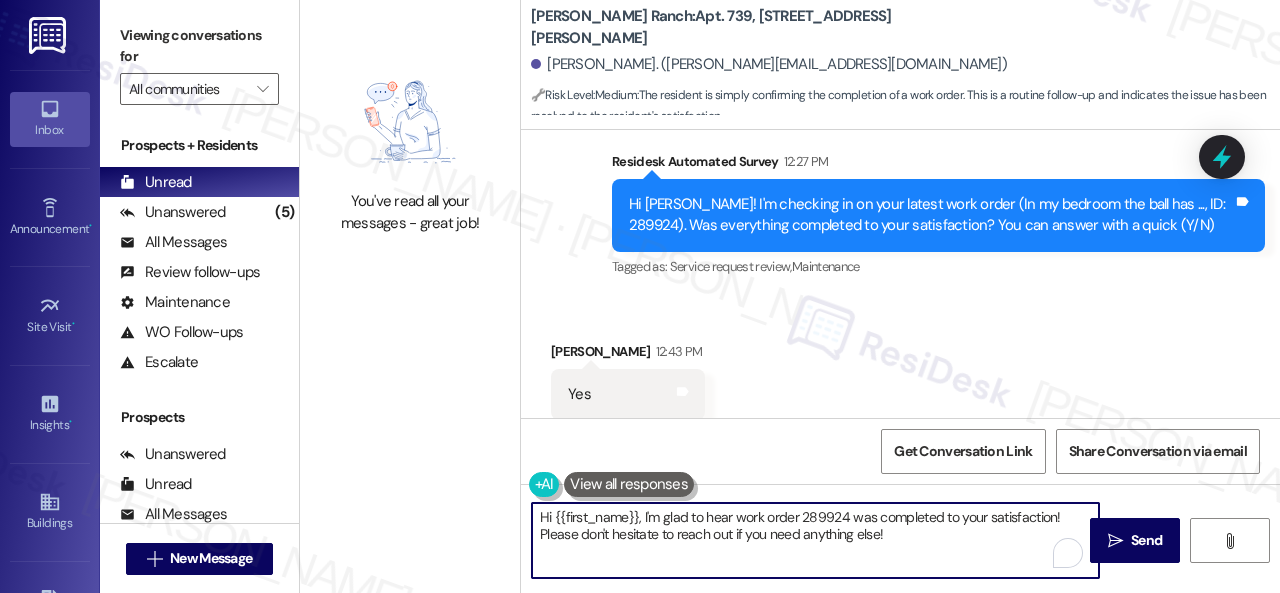 paste on "Great to hear the issues are resolved! If {{property}} lived up to your expectations, reply “Yes.” If not, feel free to share your thoughts — we’re always looking to improv" 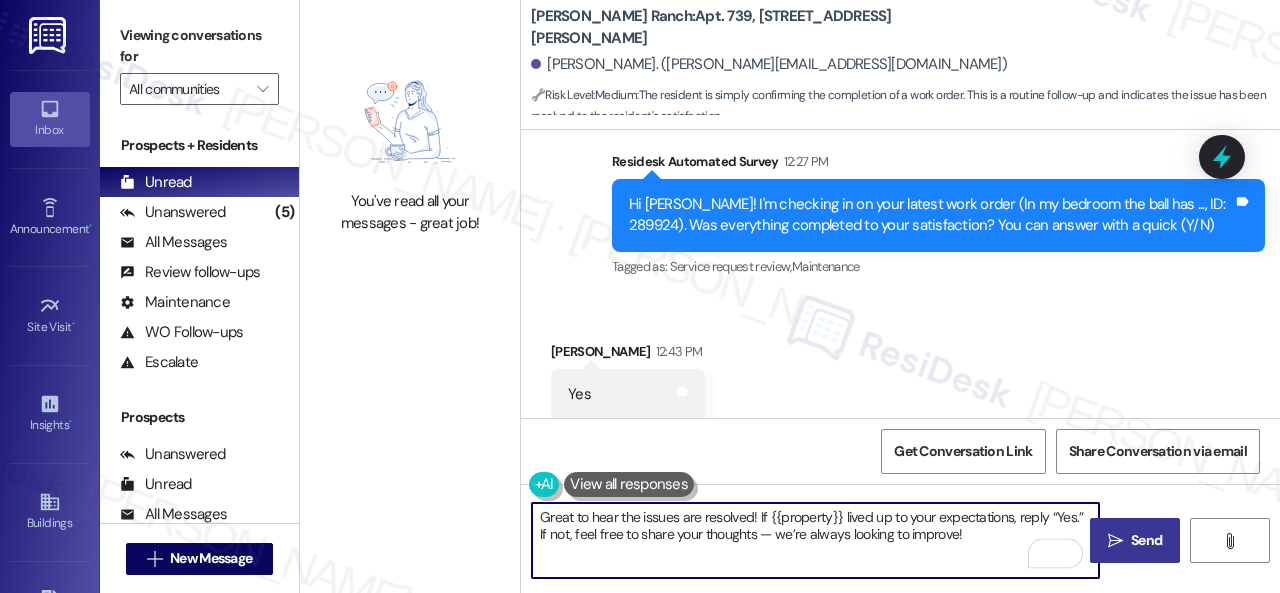 type on "Great to hear the issues are resolved! If {{property}} lived up to your expectations, reply “Yes.” If not, feel free to share your thoughts — we’re always looking to improve!" 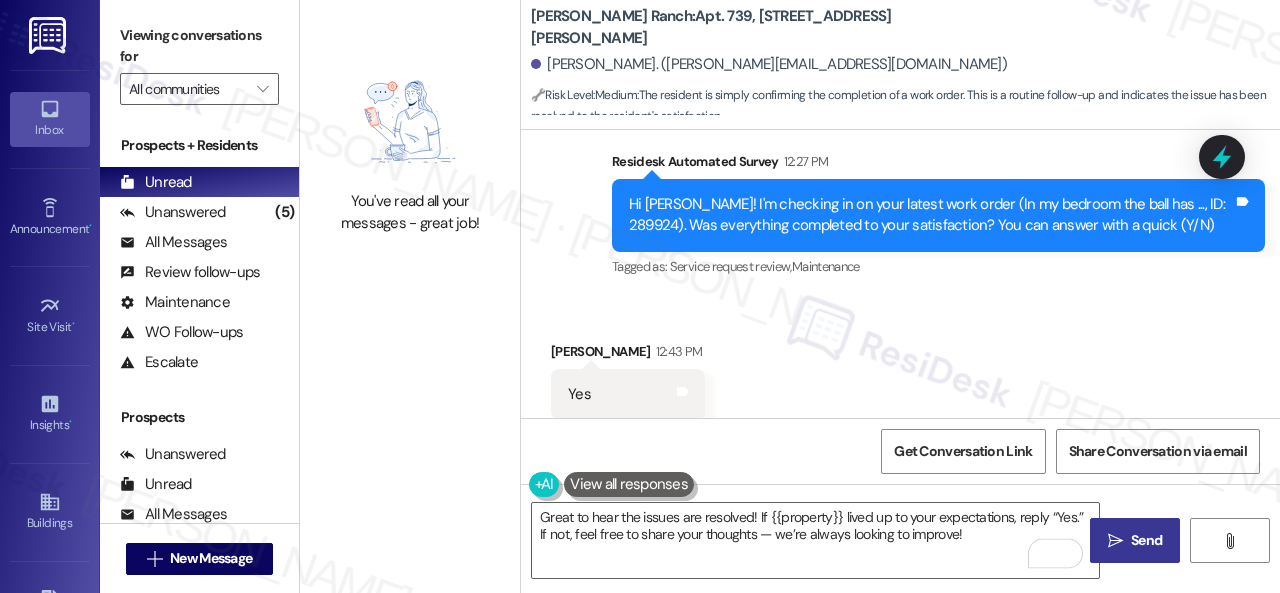 click on "Send" at bounding box center (1146, 540) 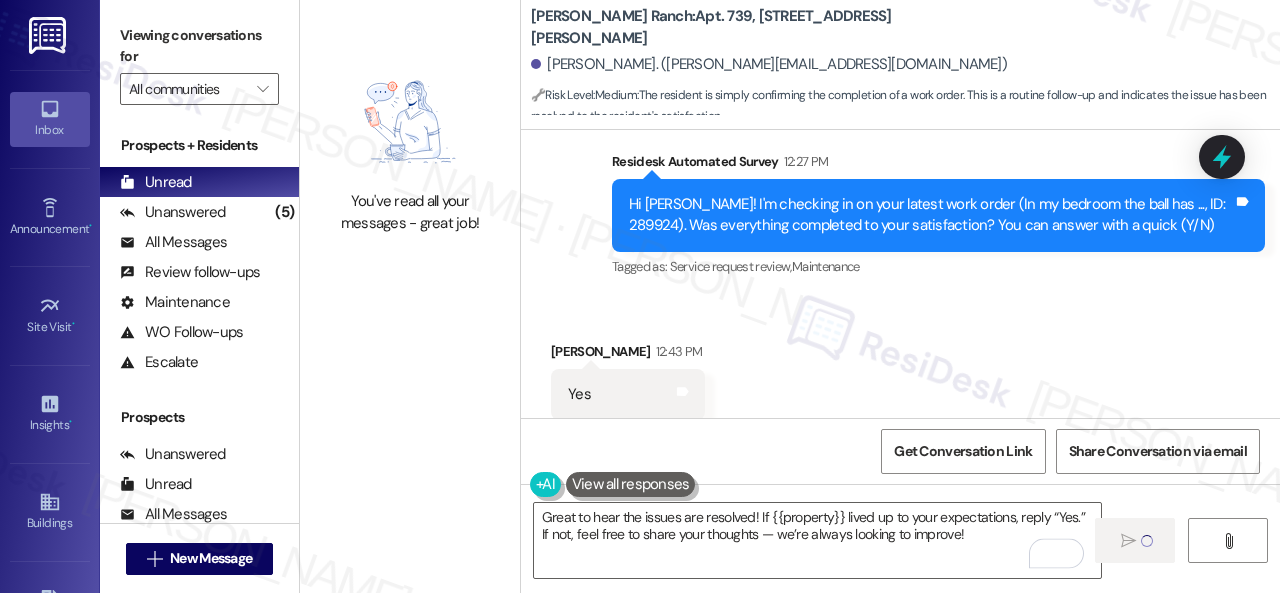 type 